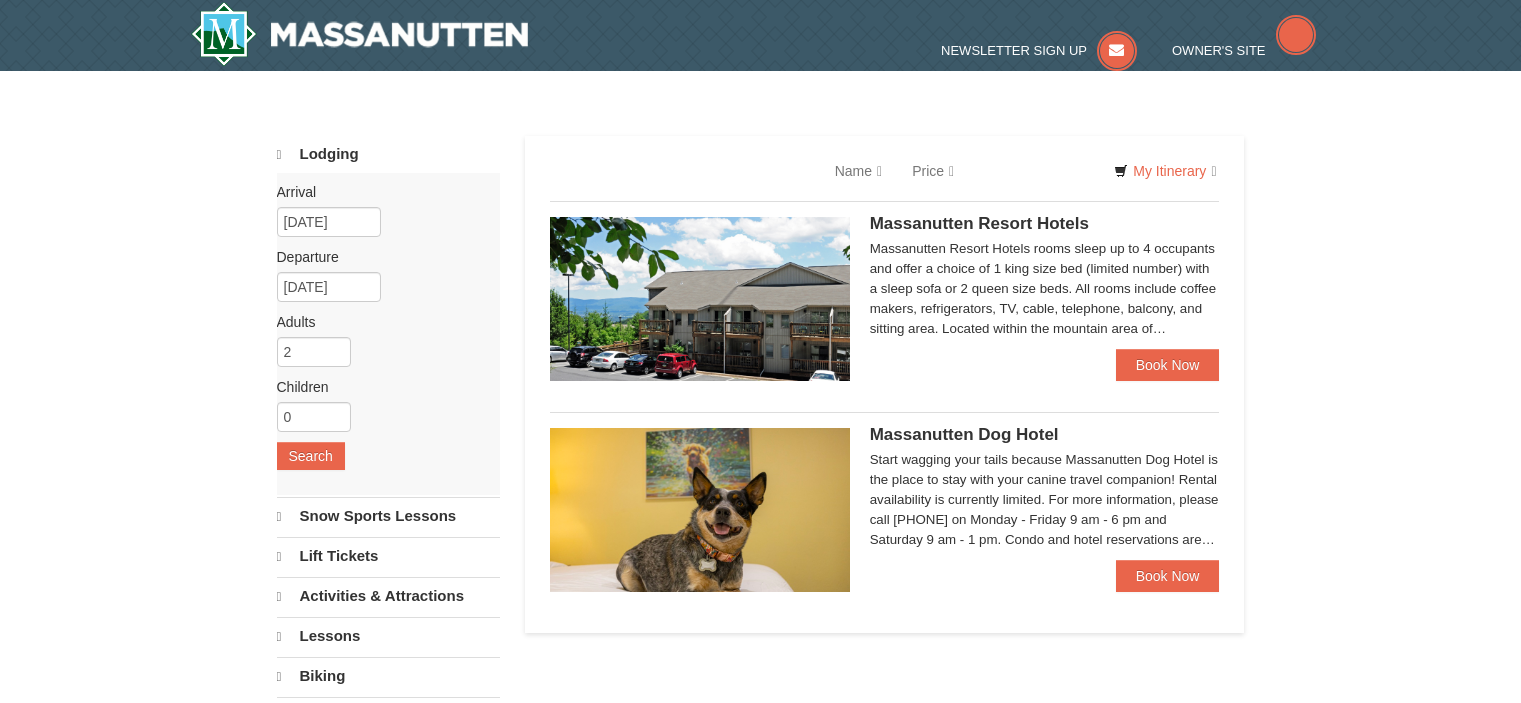 scroll, scrollTop: 0, scrollLeft: 0, axis: both 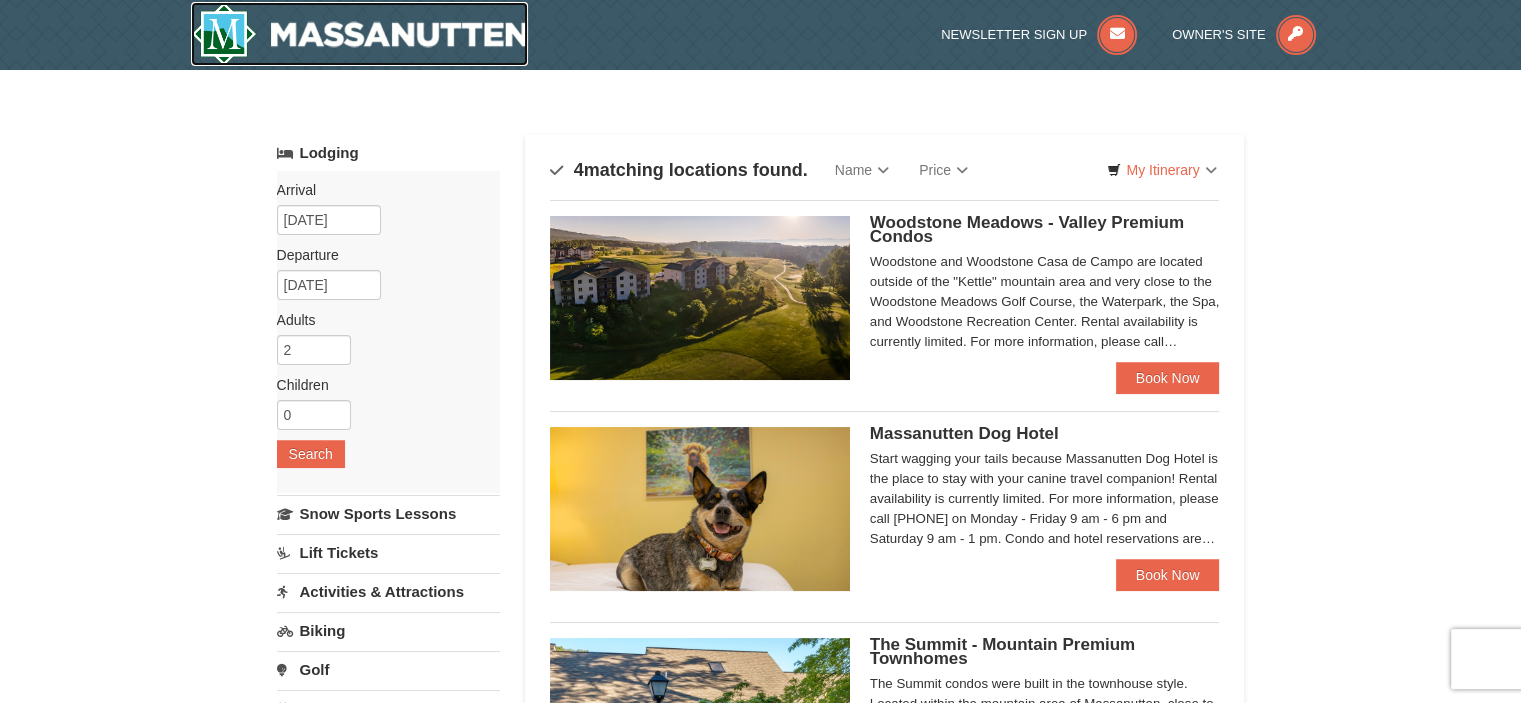 click at bounding box center (360, 34) 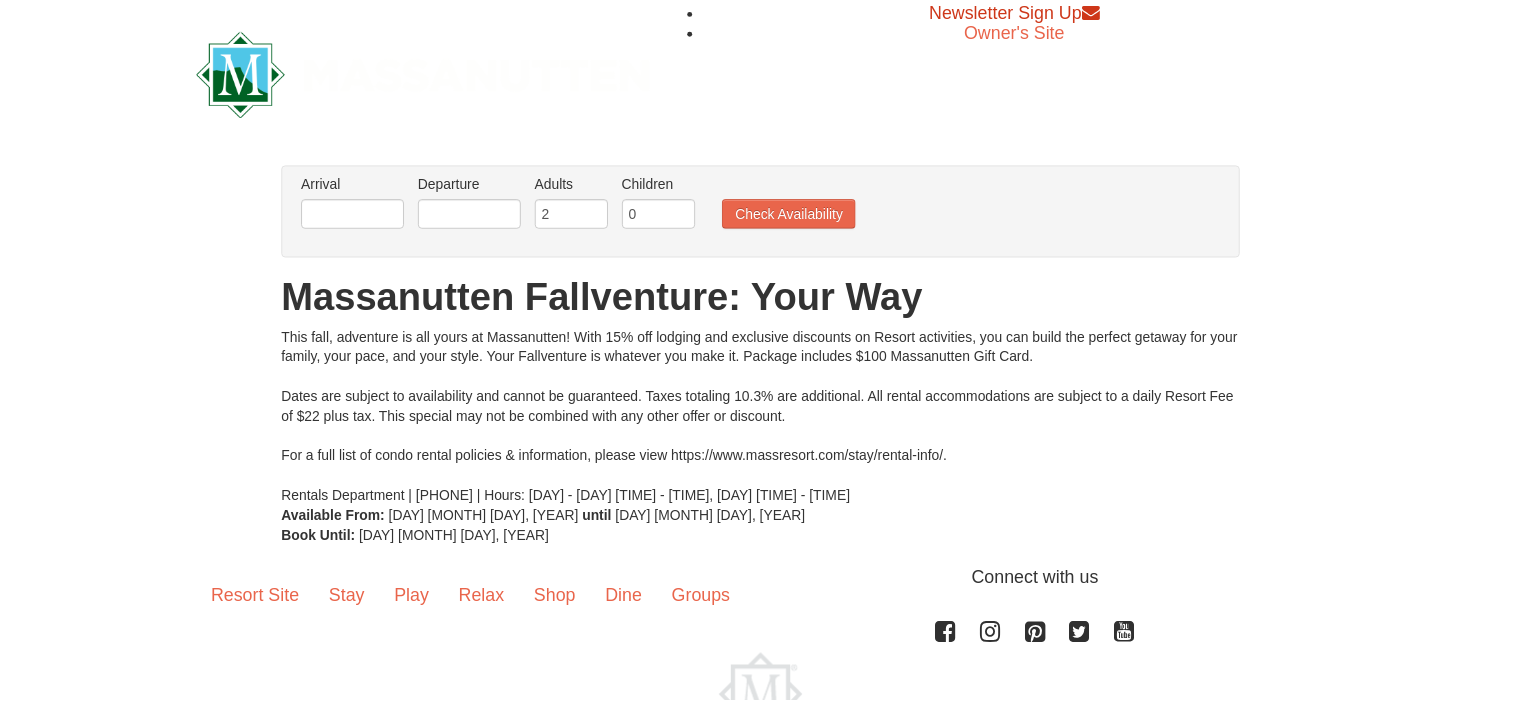 scroll, scrollTop: 0, scrollLeft: 0, axis: both 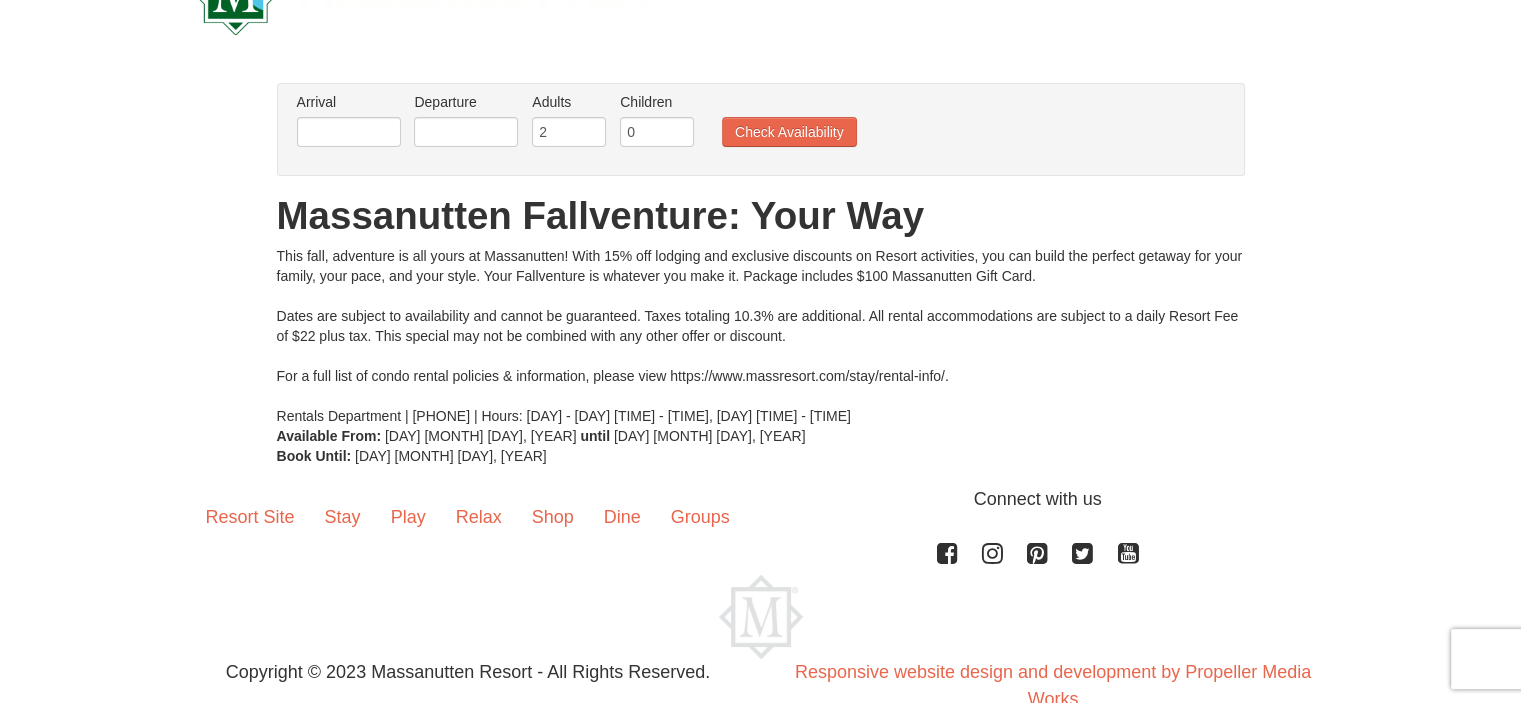 drag, startPoint x: 1530, startPoint y: 100, endPoint x: 1513, endPoint y: 167, distance: 69.12308 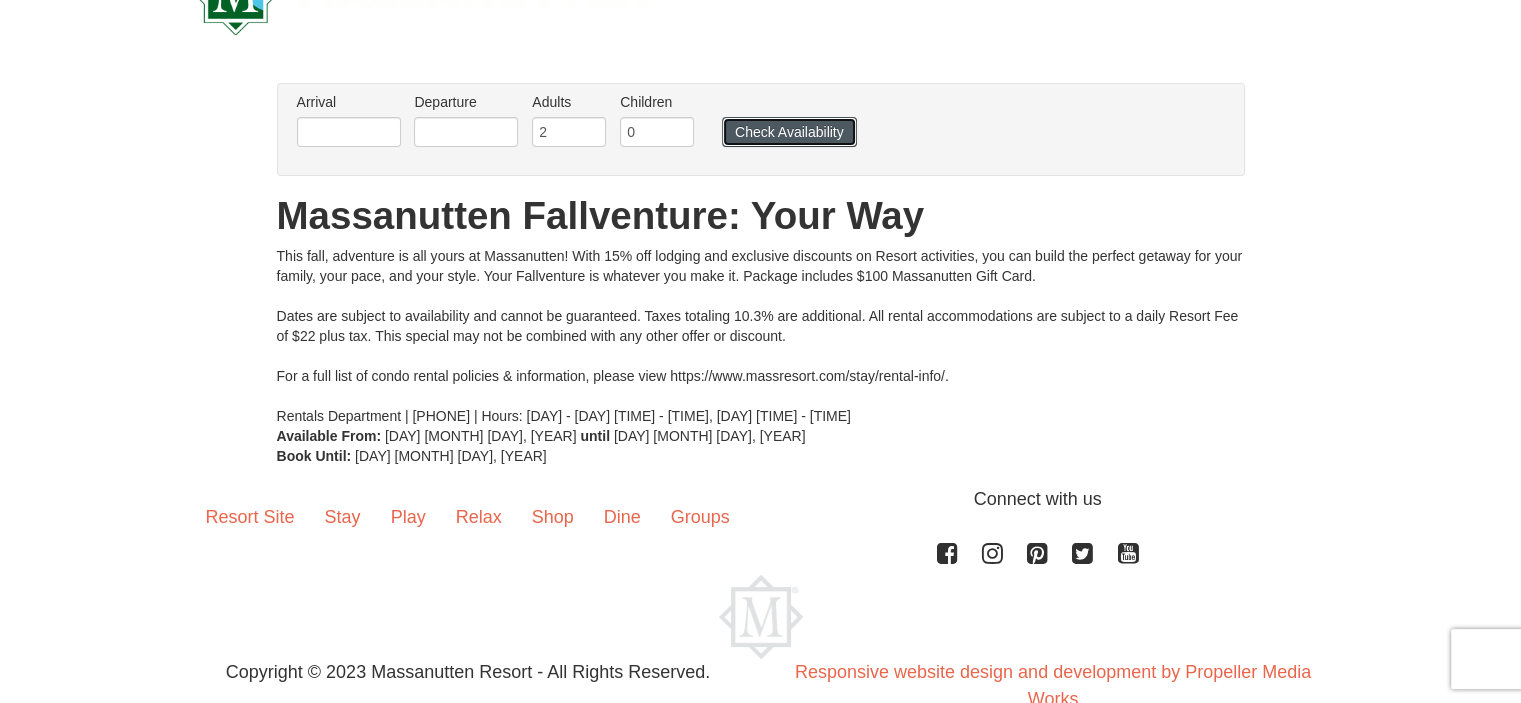 click on "Check Availability" at bounding box center (789, 132) 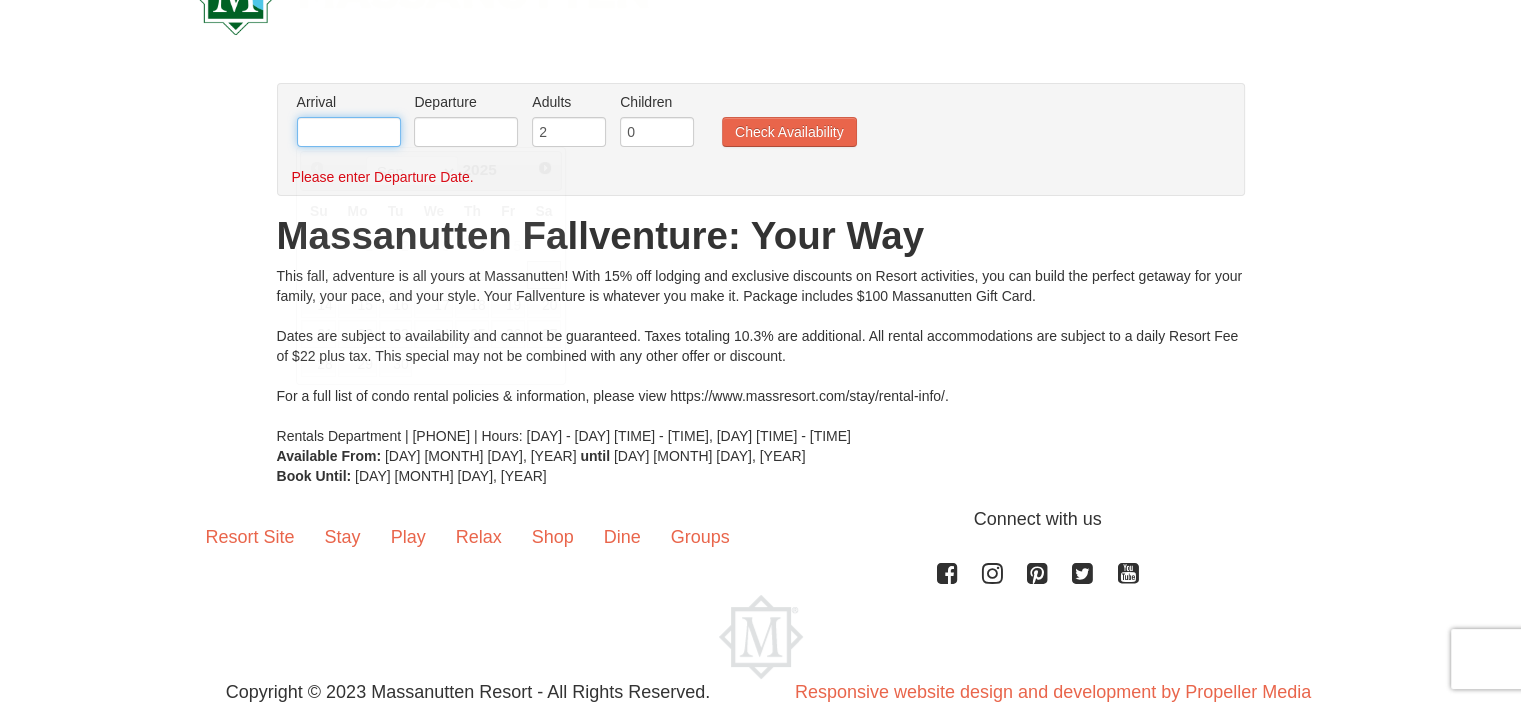 click at bounding box center (349, 132) 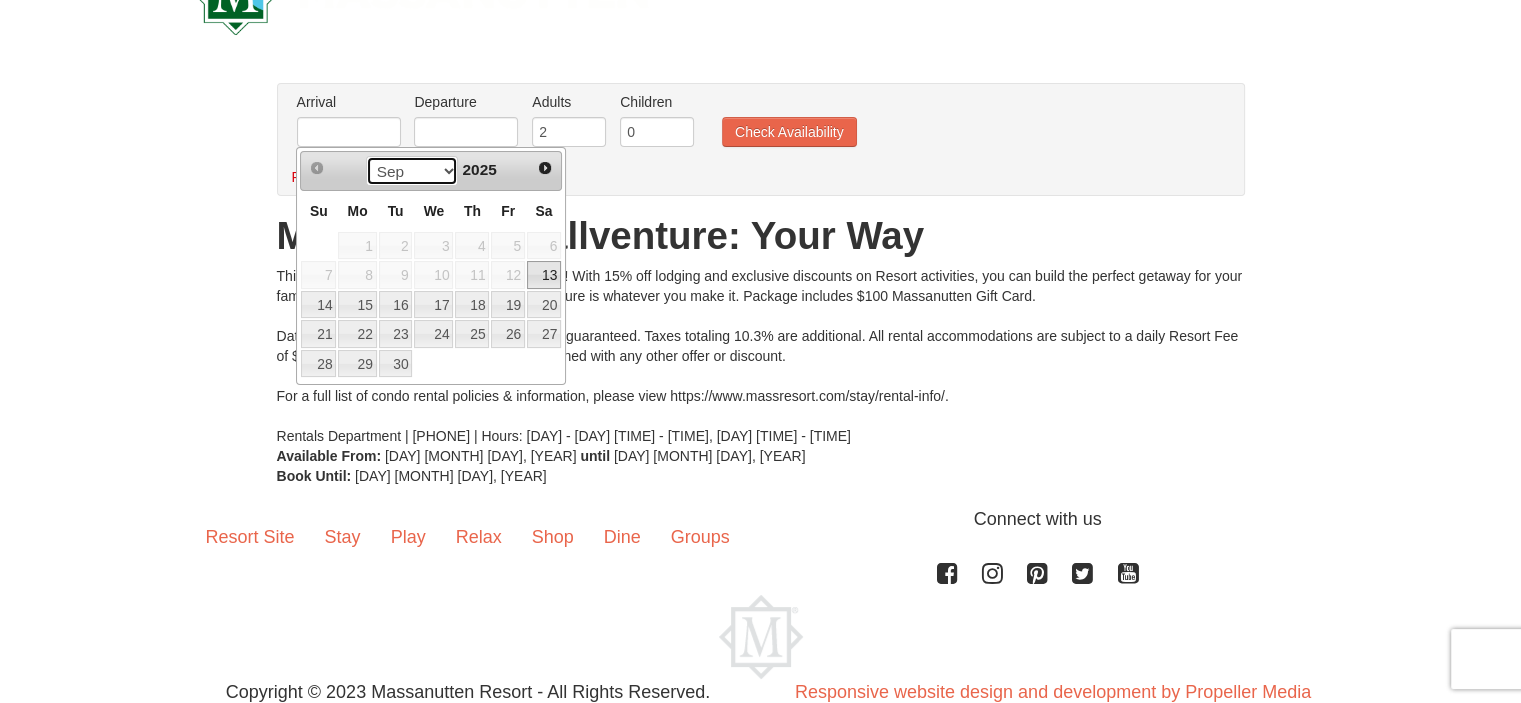 click on "Sep Oct Nov Dec" at bounding box center [412, 171] 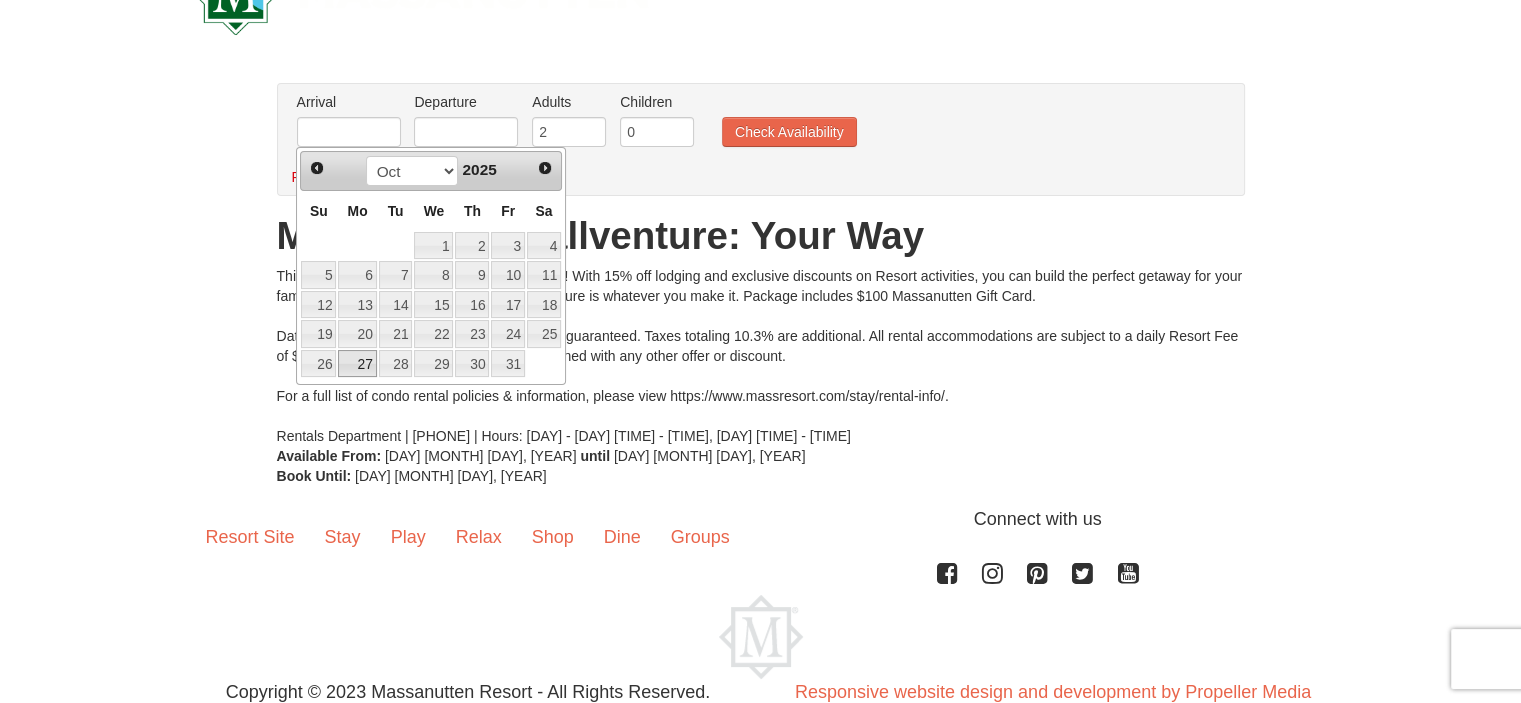 click on "27" at bounding box center (357, 364) 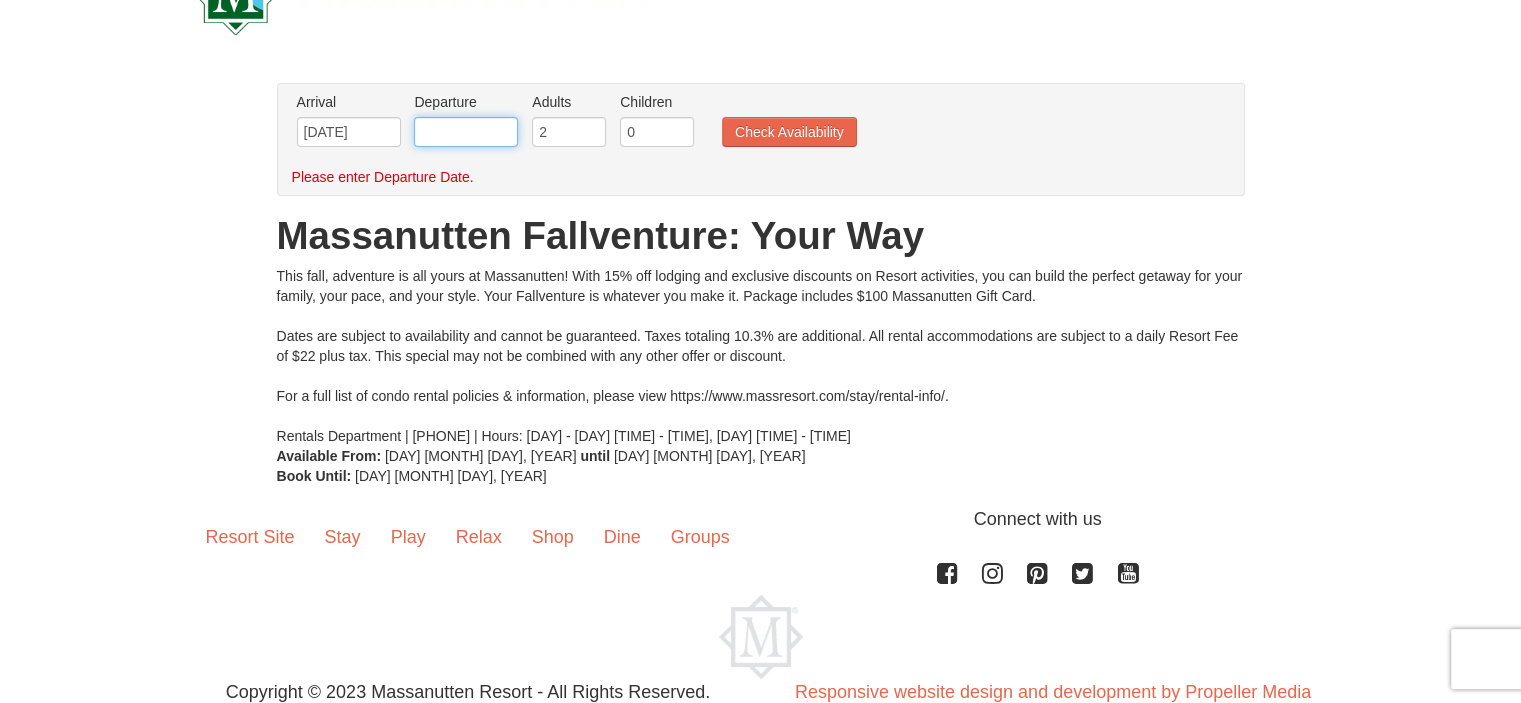 click at bounding box center [466, 132] 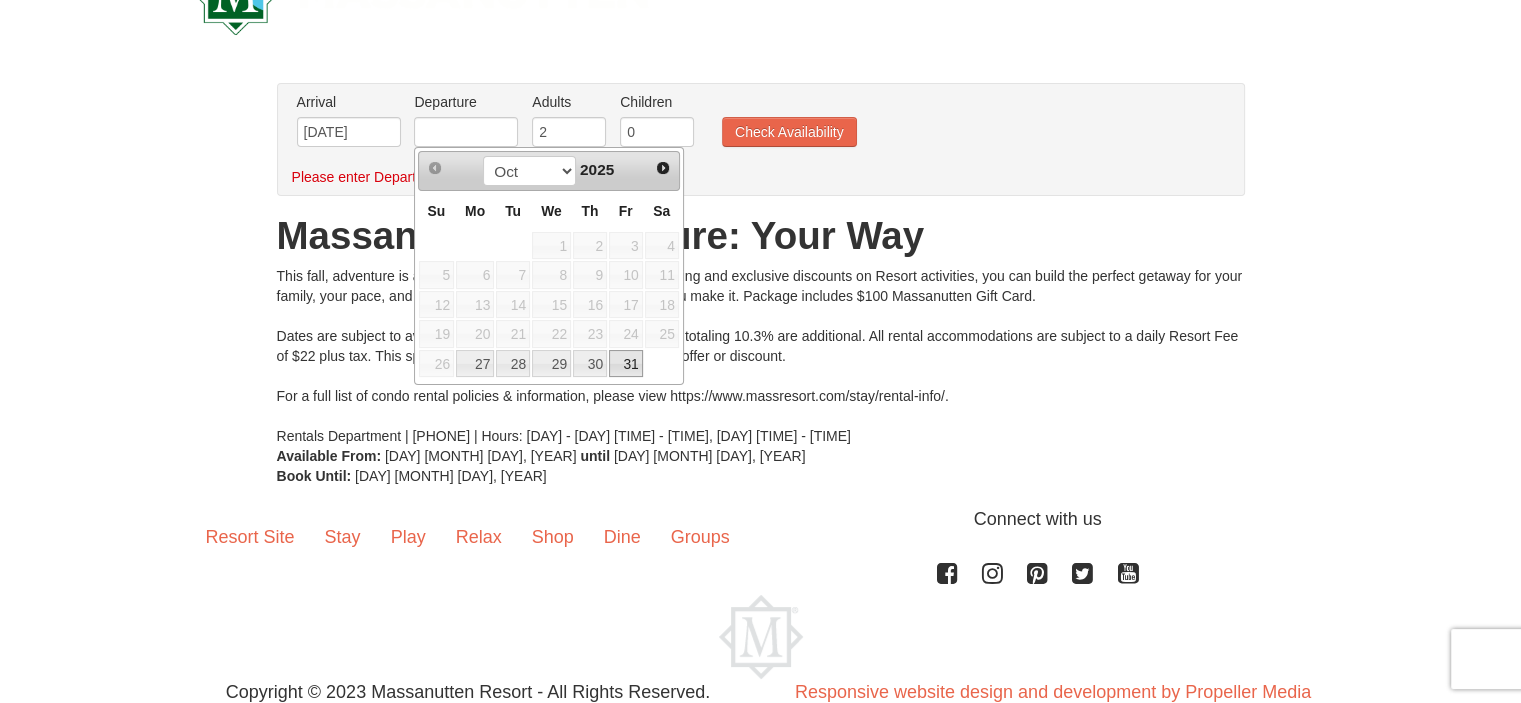 click on "31" at bounding box center [626, 364] 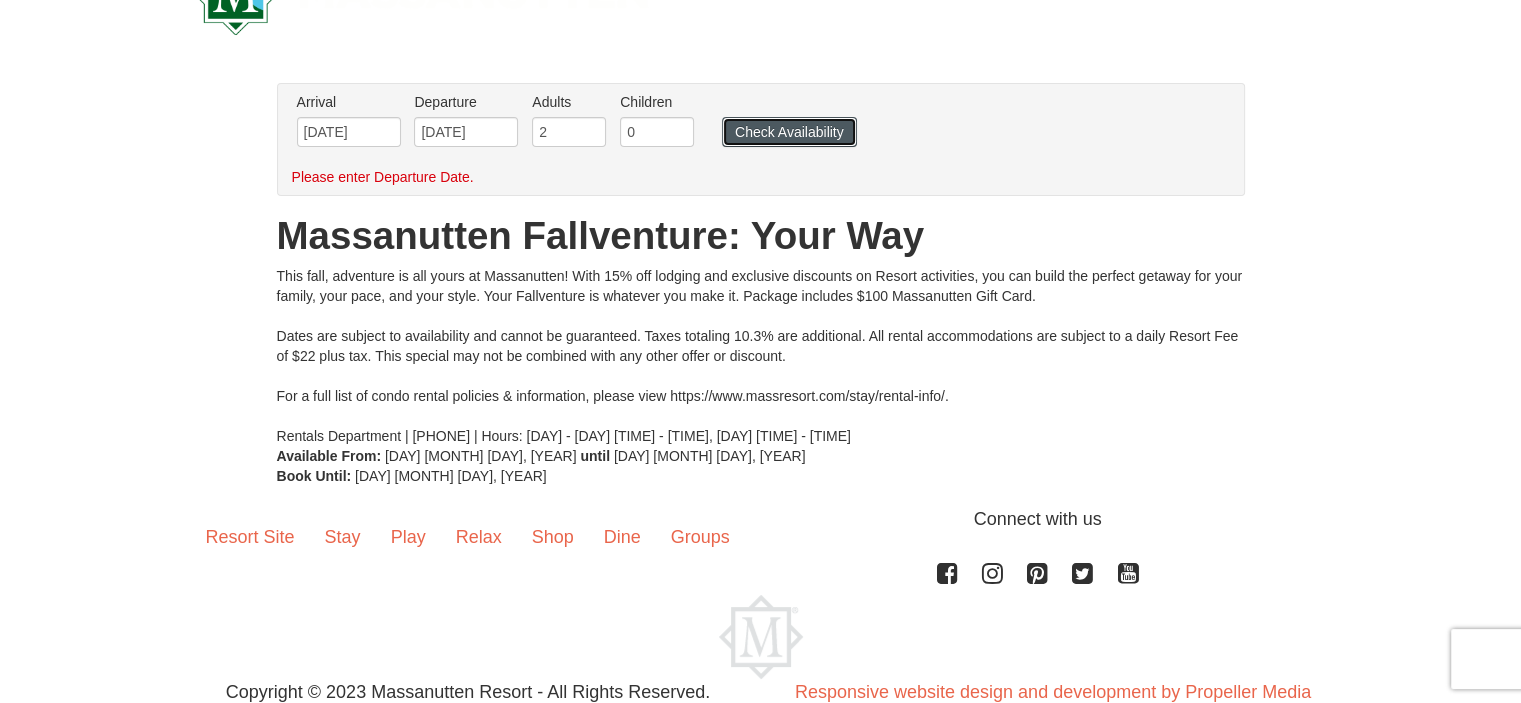 click on "Check Availability" at bounding box center (789, 132) 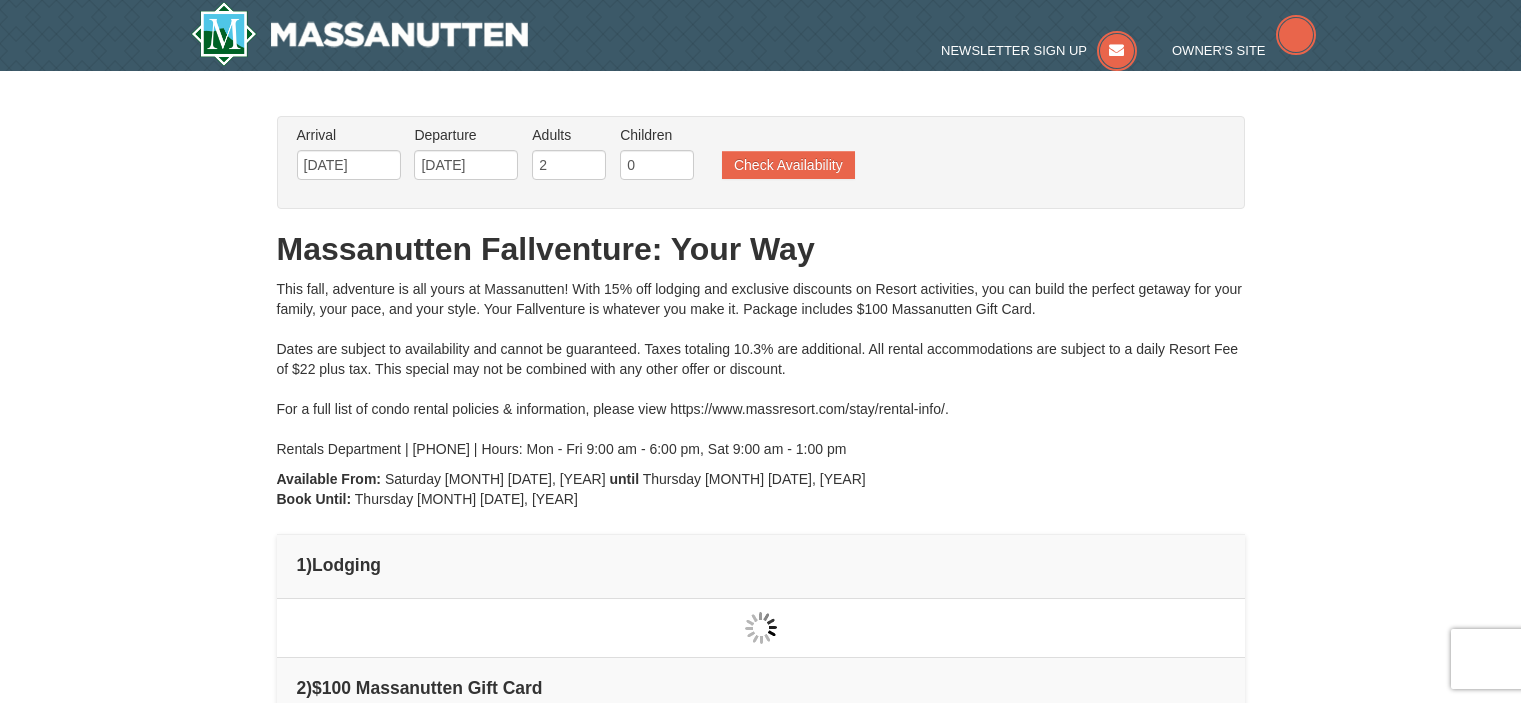 scroll, scrollTop: 0, scrollLeft: 0, axis: both 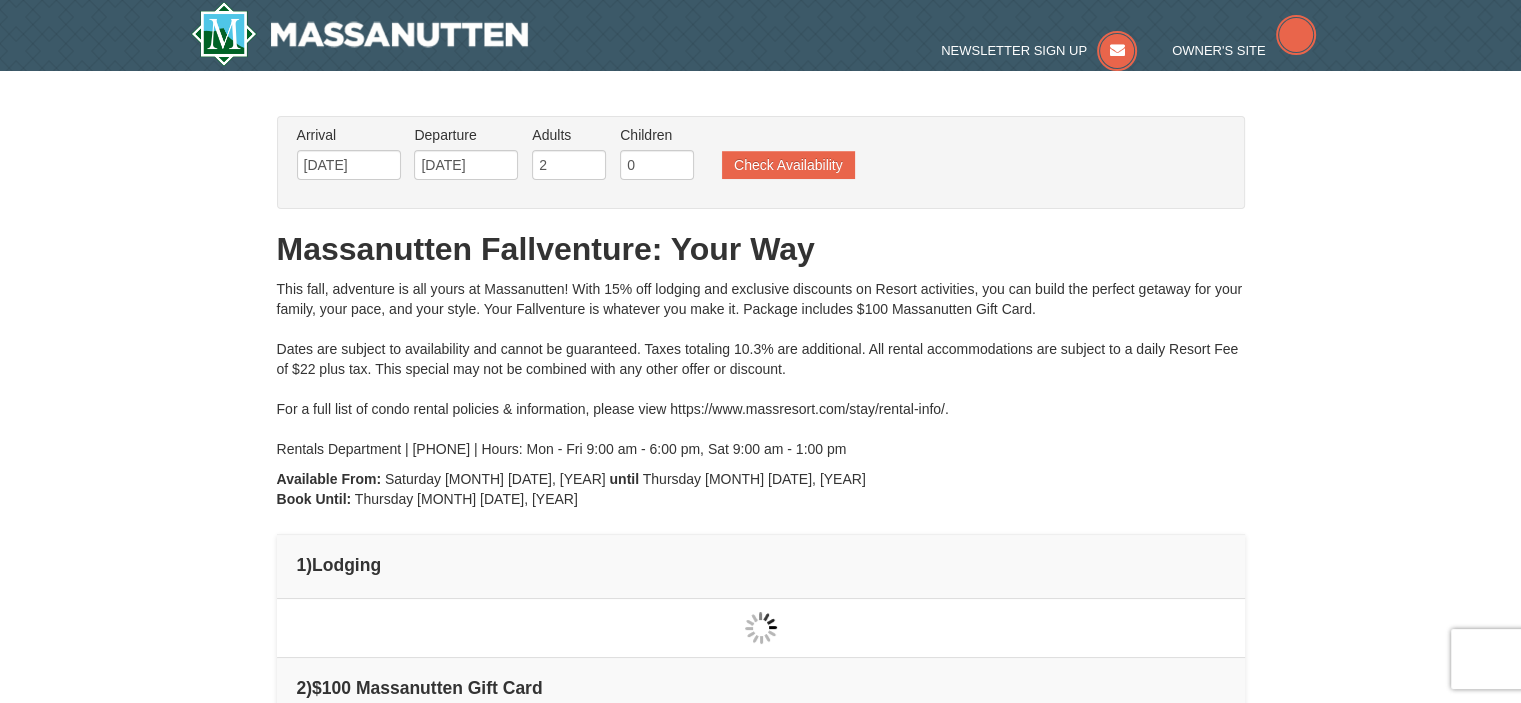 click on "Arrival Please format dates MM/DD/YYYY
10/27/2025
Departure Please format dates MM/DD/YYYY
10/31/2025
Adults
2
Children
0
Check Availability" at bounding box center (761, 162) 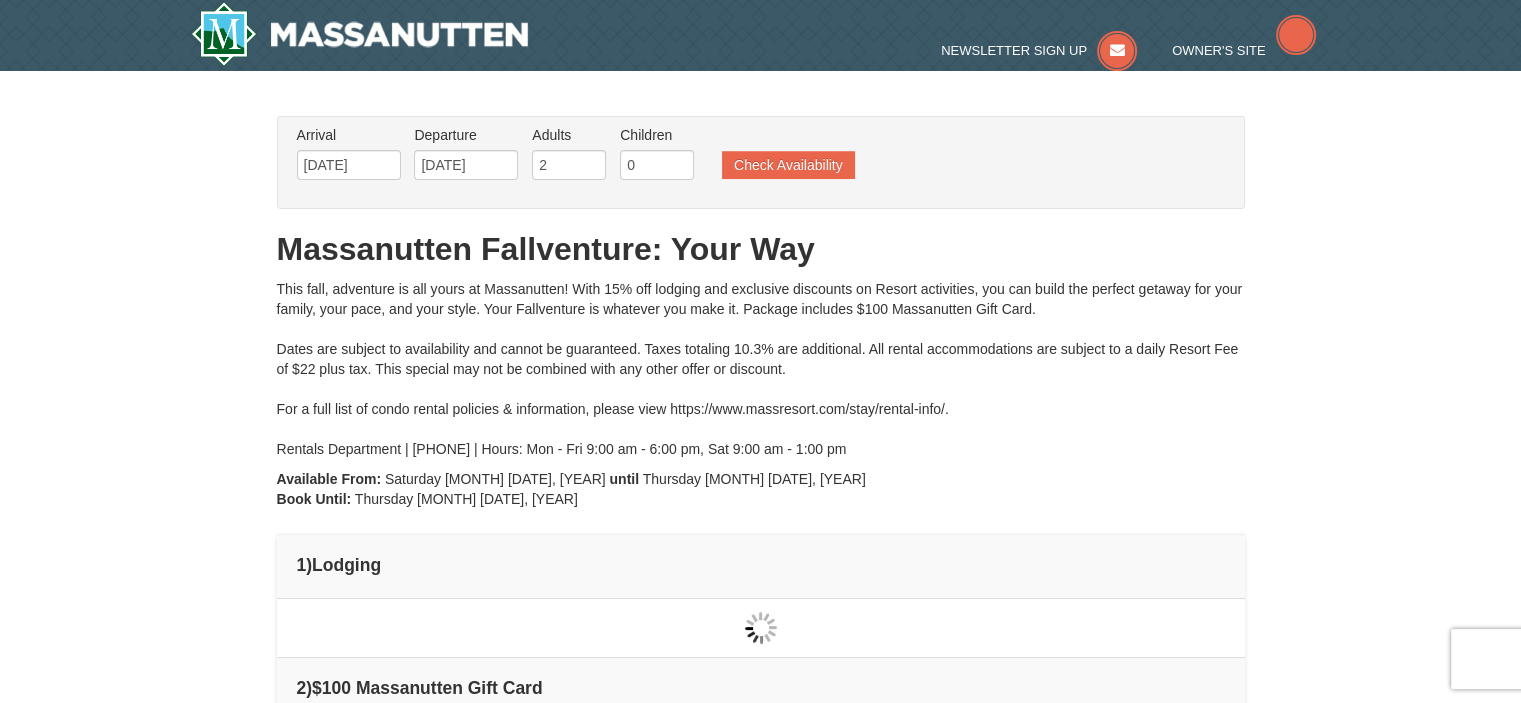 scroll, scrollTop: 0, scrollLeft: 0, axis: both 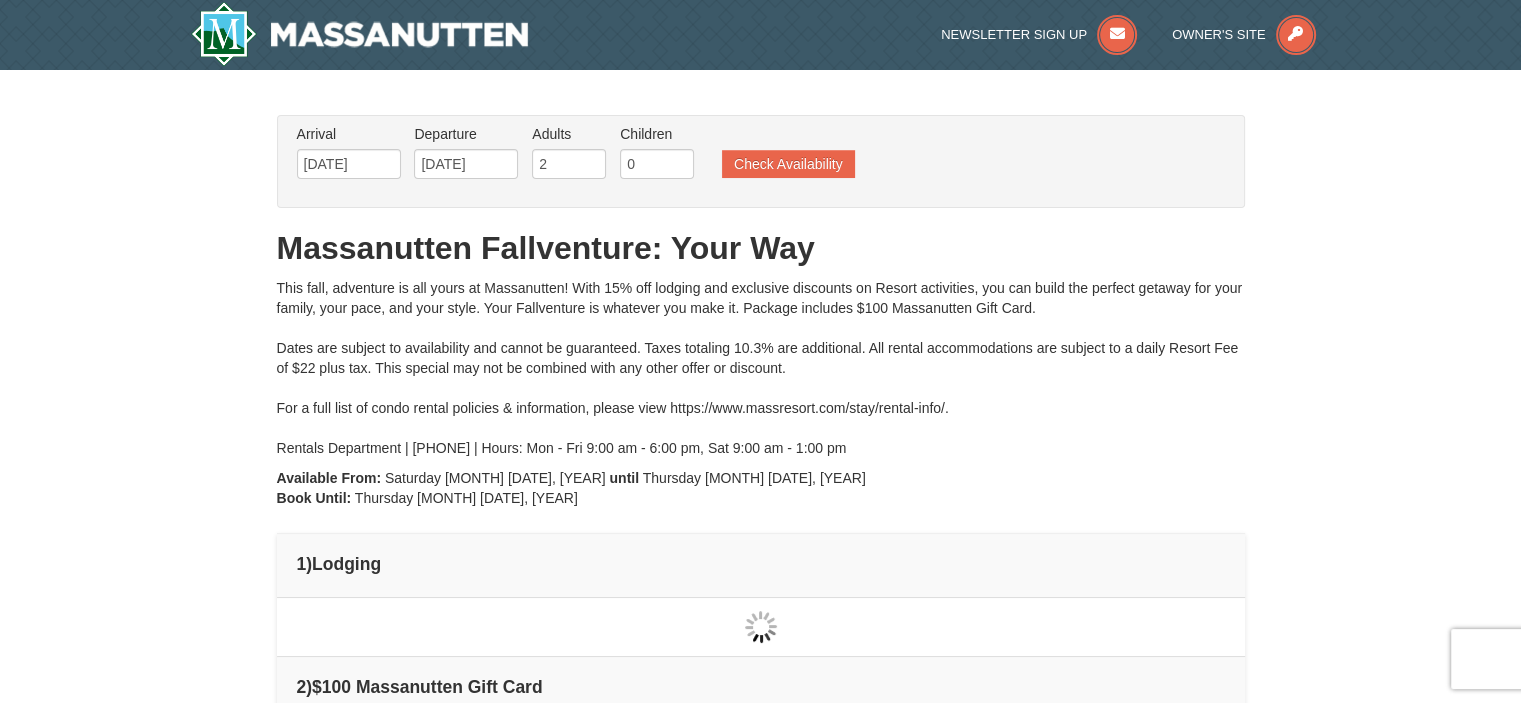type on "[MONTH]/[DAY]/[YEAR]" 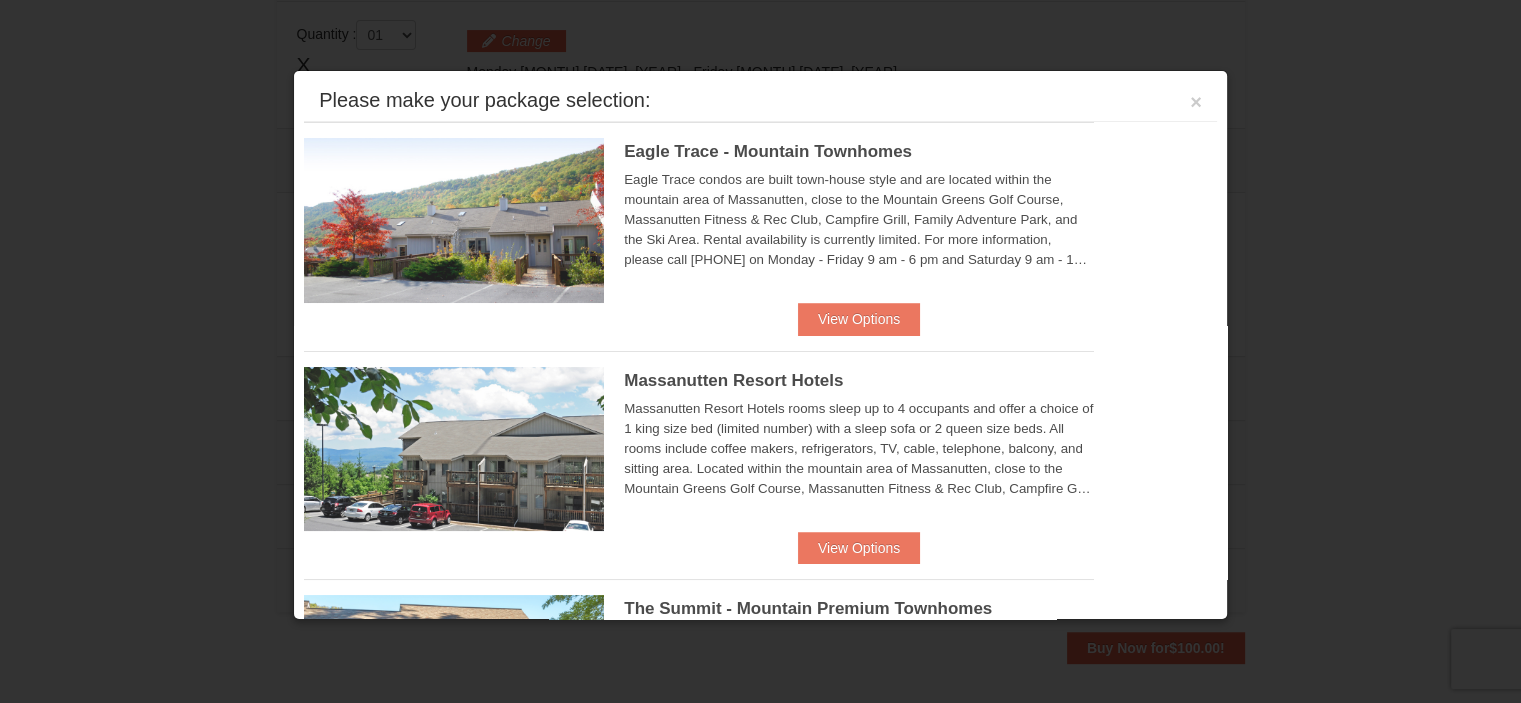 scroll, scrollTop: 609, scrollLeft: 0, axis: vertical 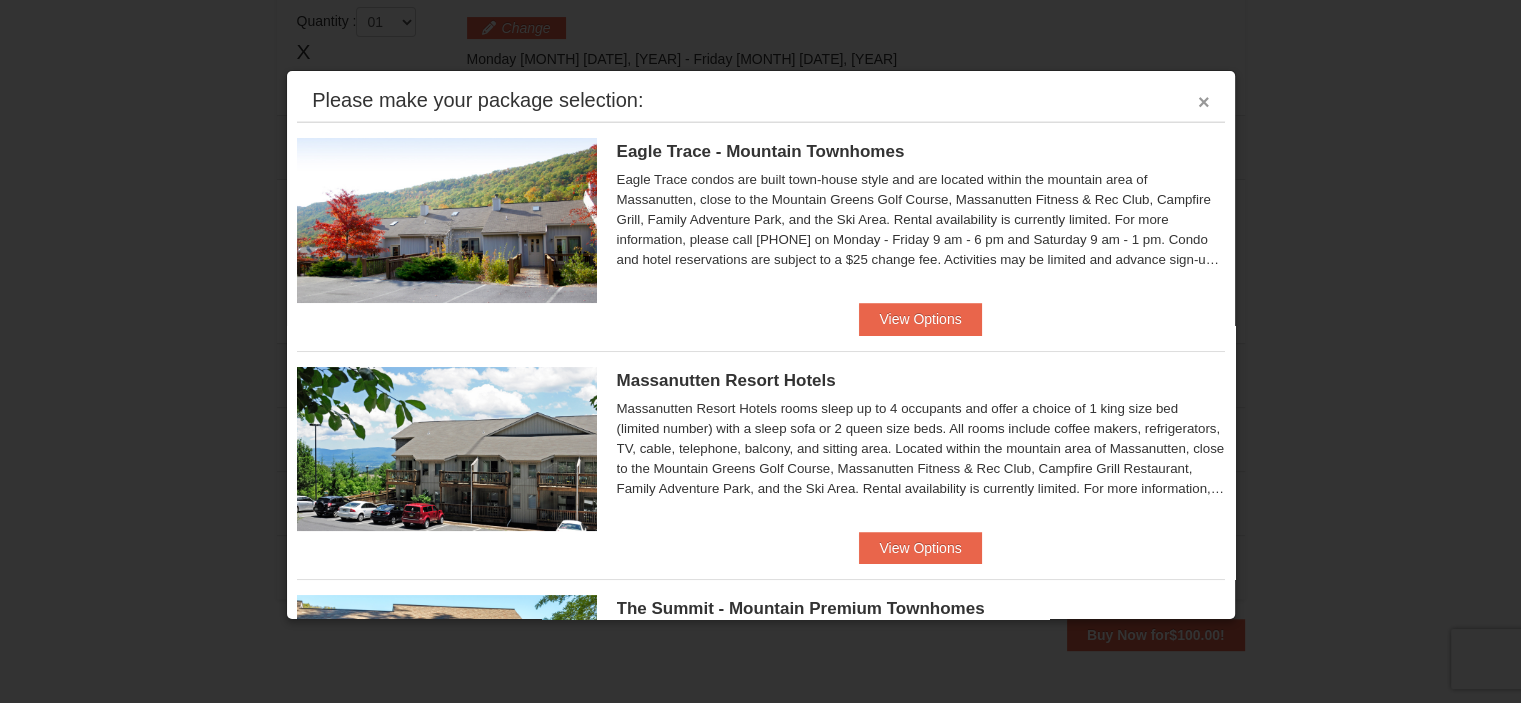 click on "×" at bounding box center [1204, 102] 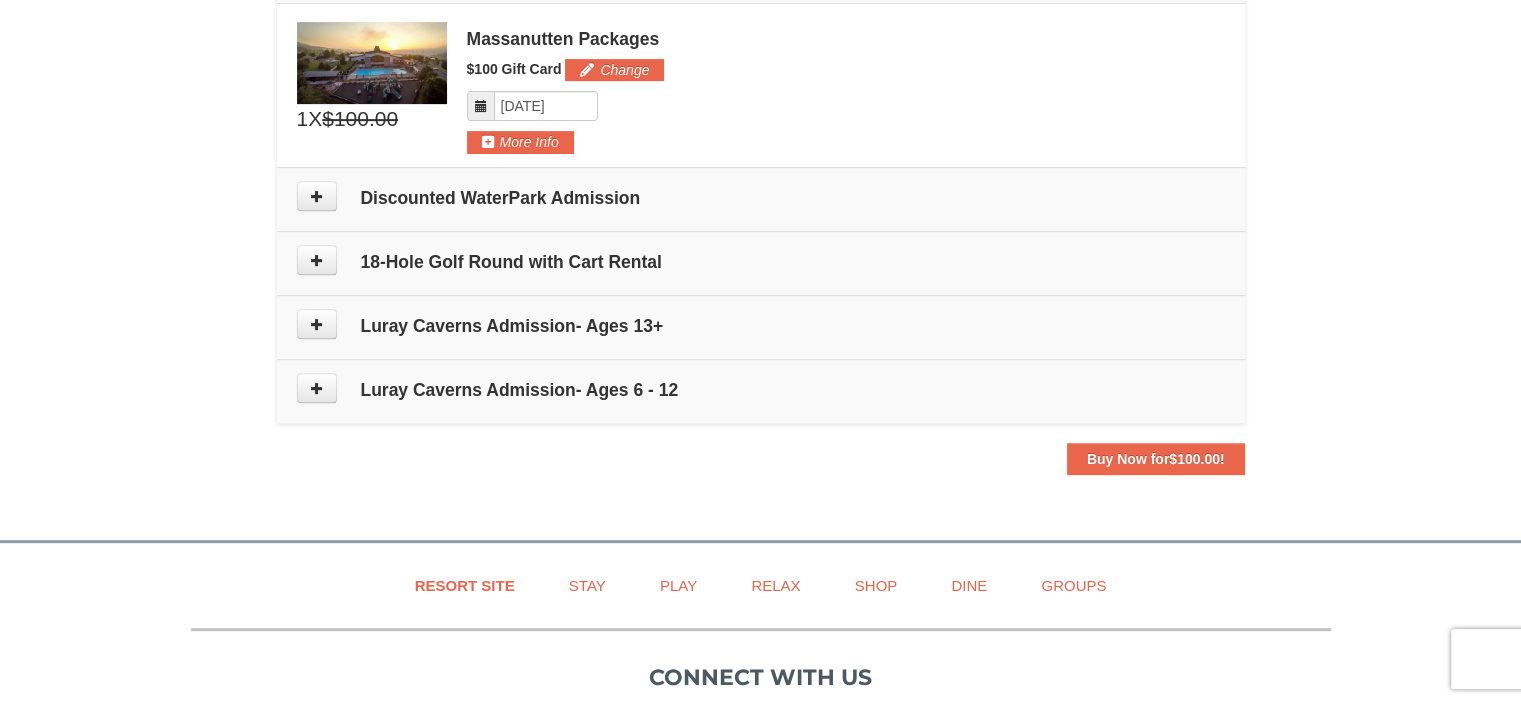 scroll, scrollTop: 780, scrollLeft: 0, axis: vertical 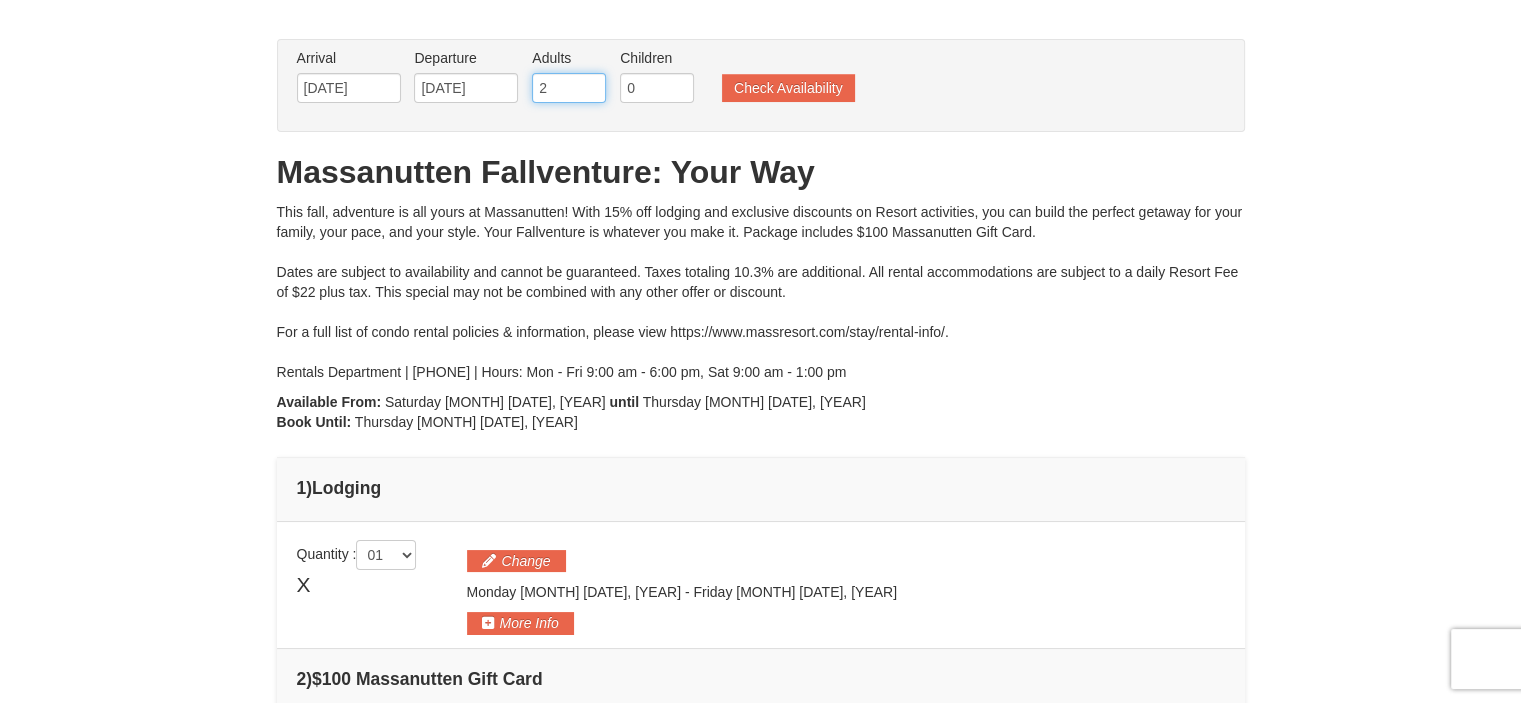 click on "2" at bounding box center [569, 88] 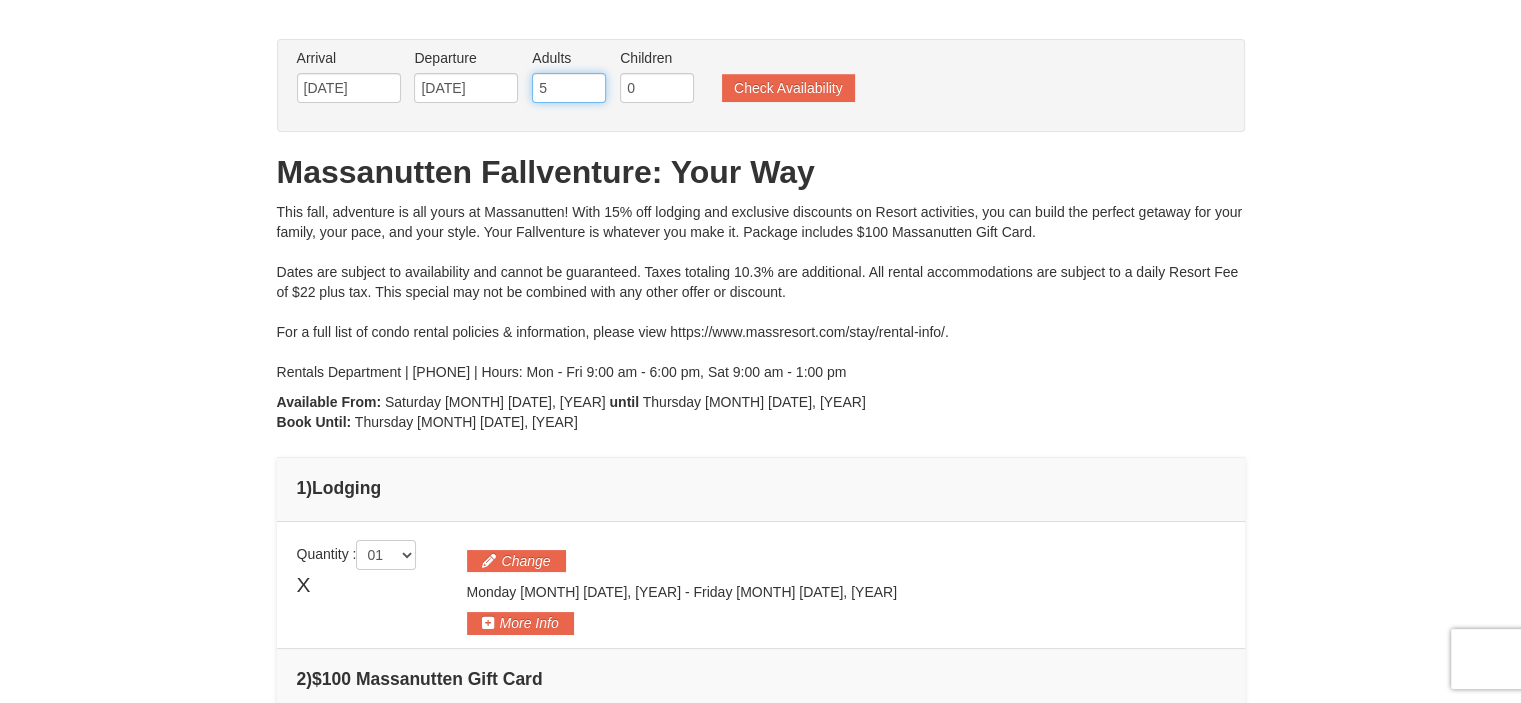 type on "5" 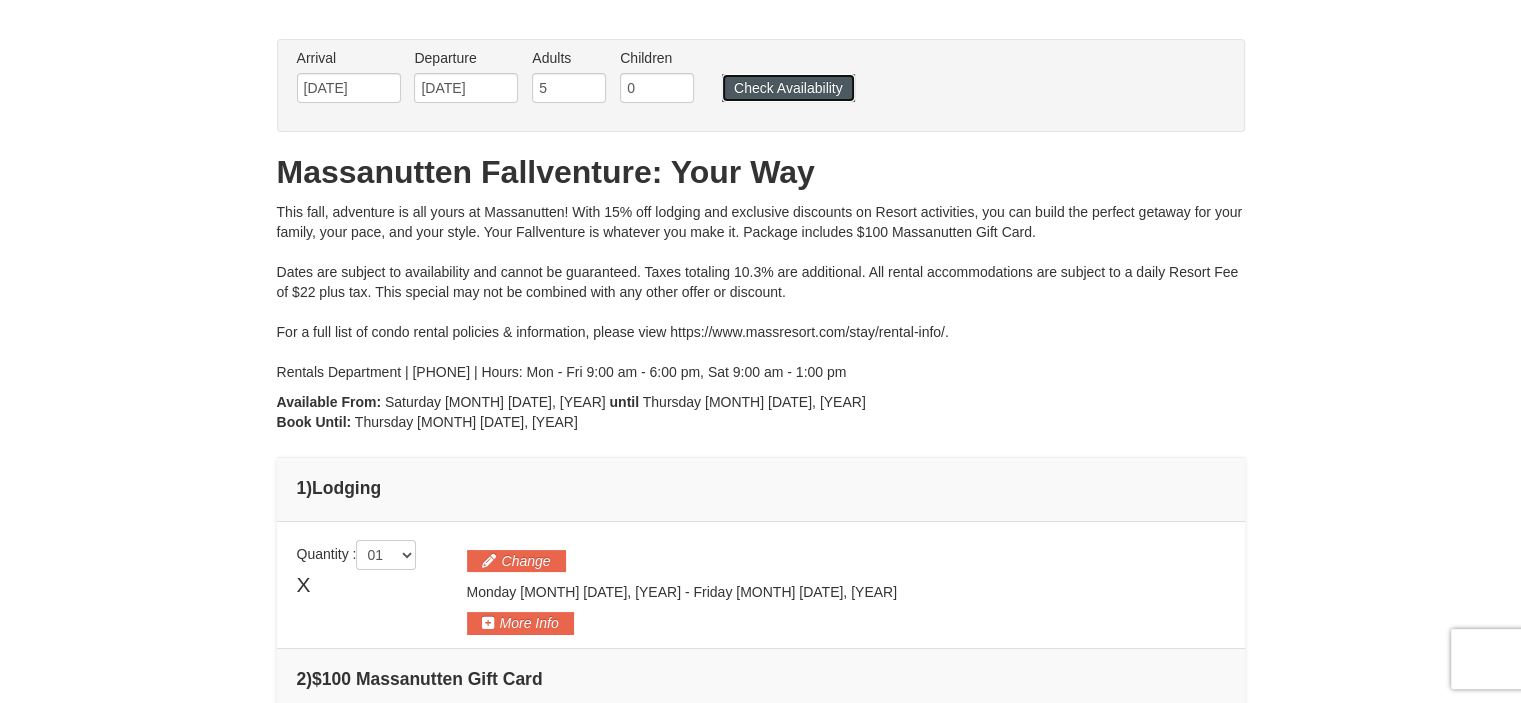 click on "Check Availability" at bounding box center (788, 88) 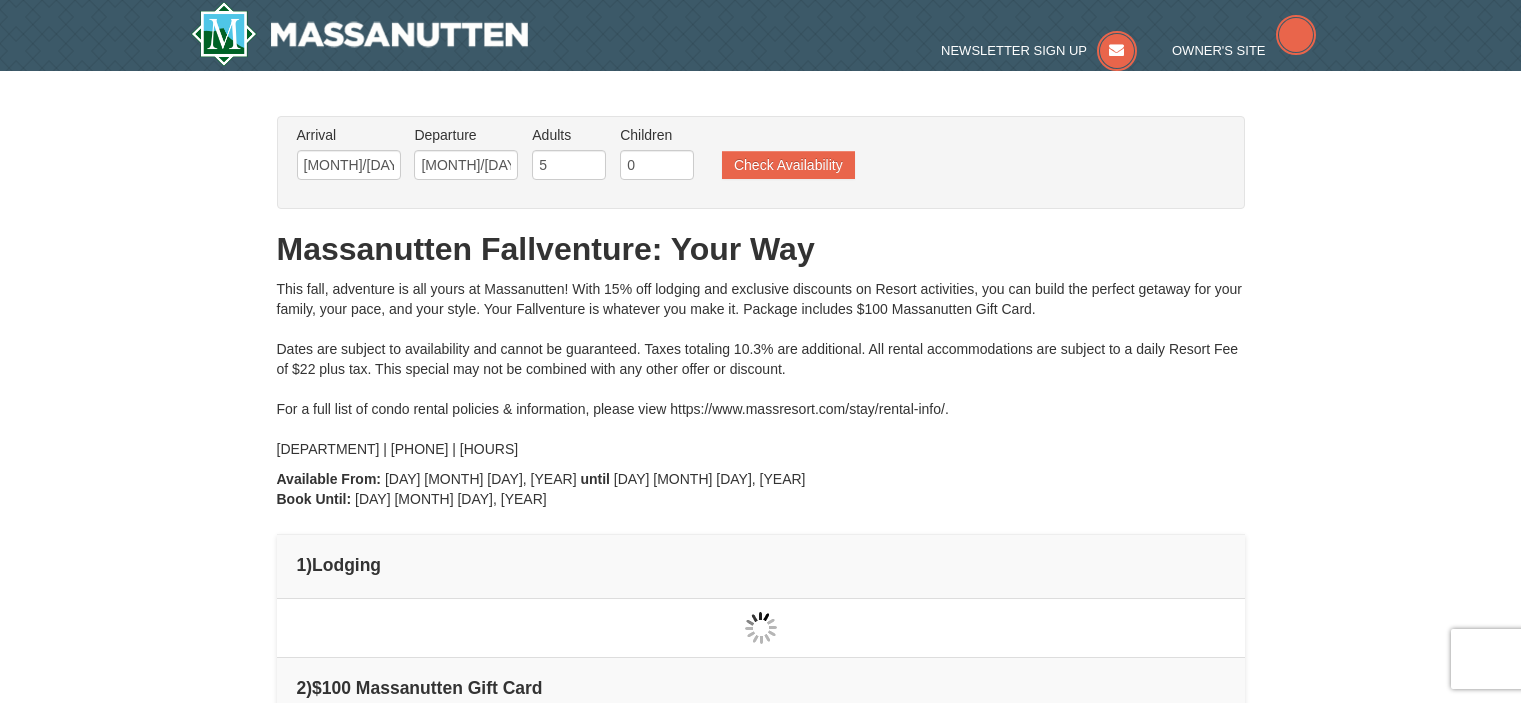 type on "[MONTH]/[DAY]/[YEAR]" 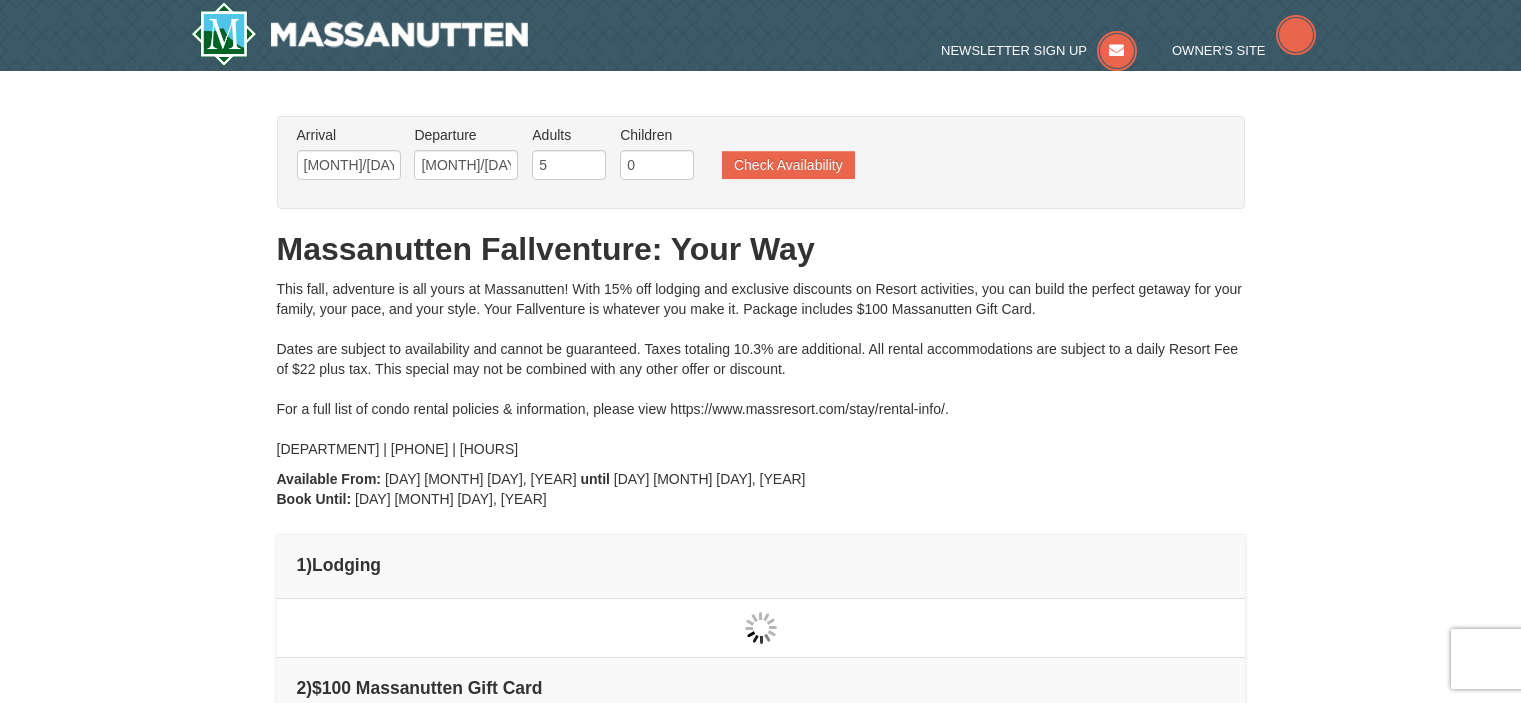 scroll, scrollTop: 40, scrollLeft: 0, axis: vertical 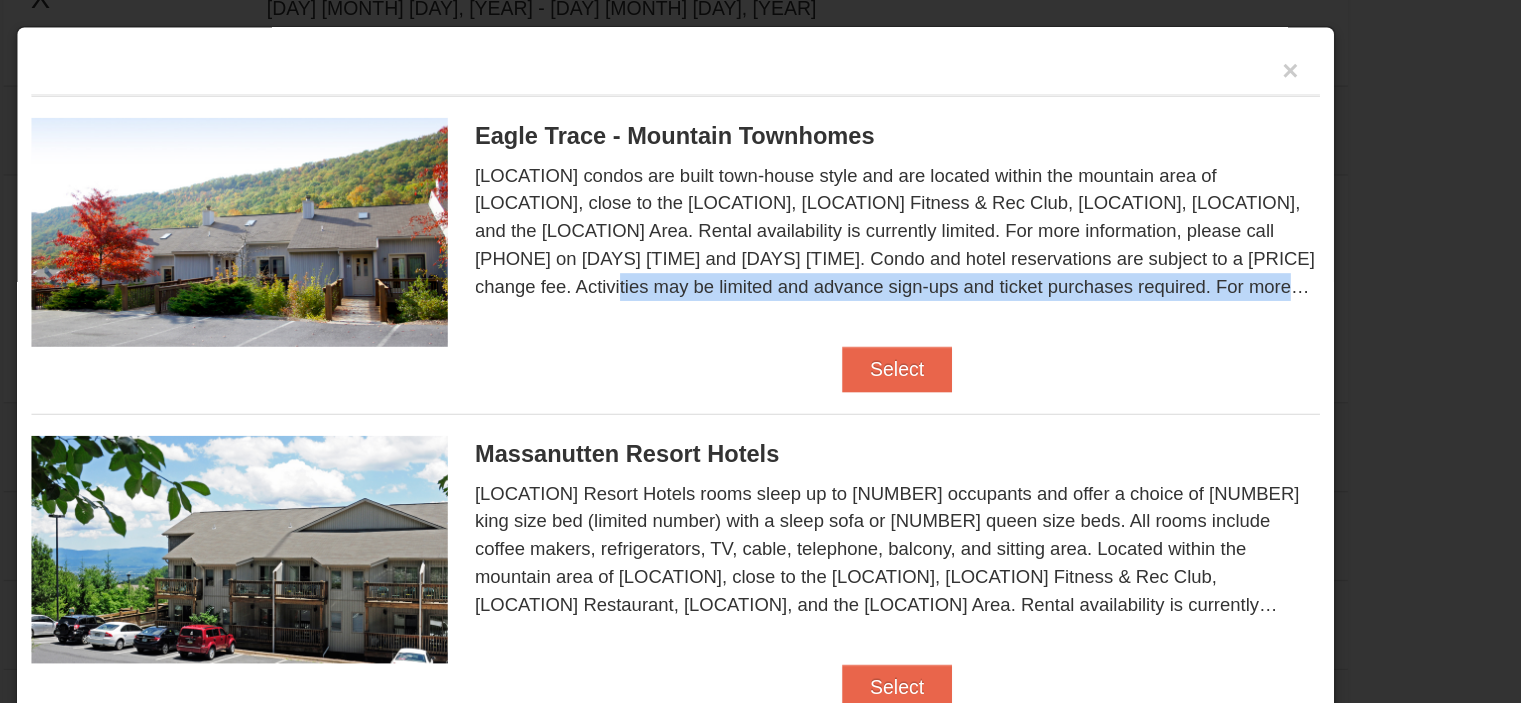 drag, startPoint x: 1215, startPoint y: 242, endPoint x: 1225, endPoint y: 267, distance: 26.925823 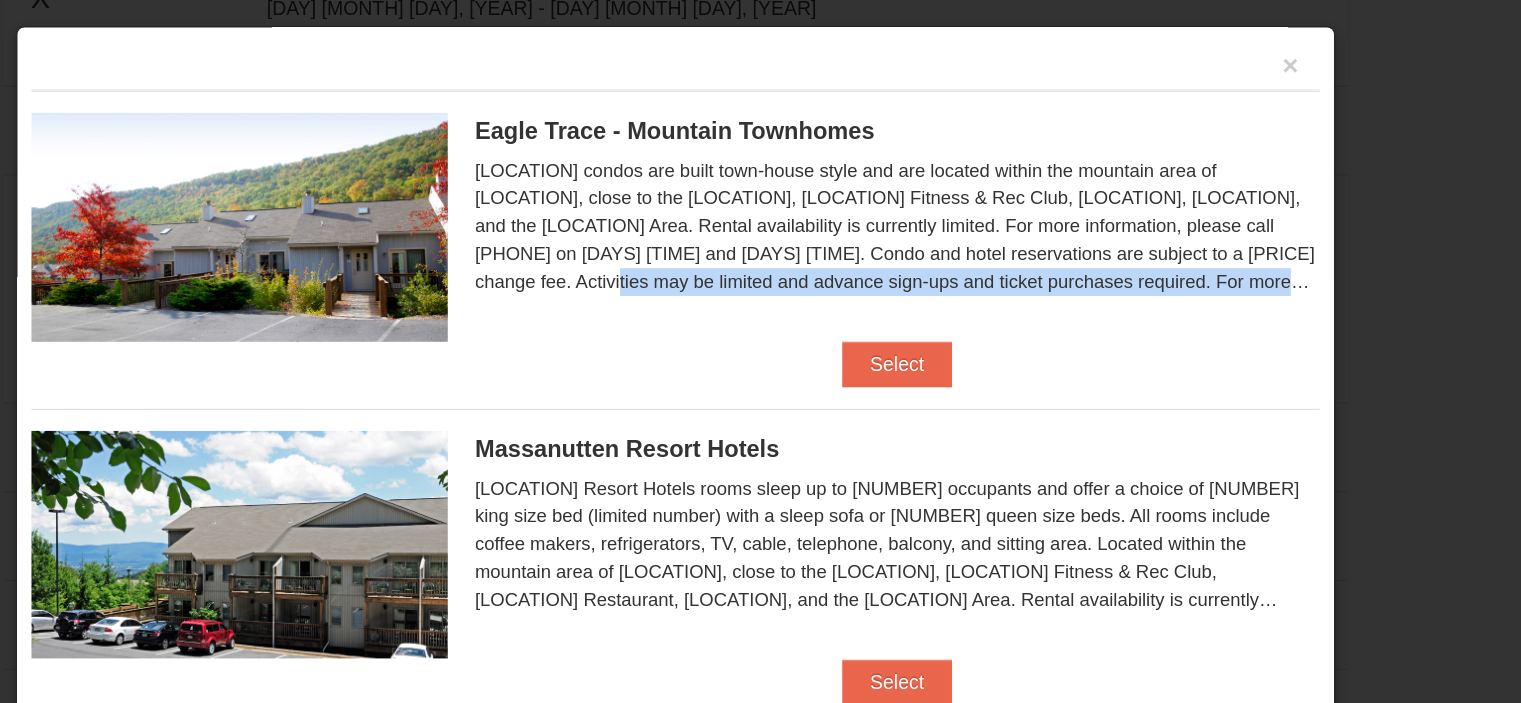 scroll, scrollTop: 12, scrollLeft: 0, axis: vertical 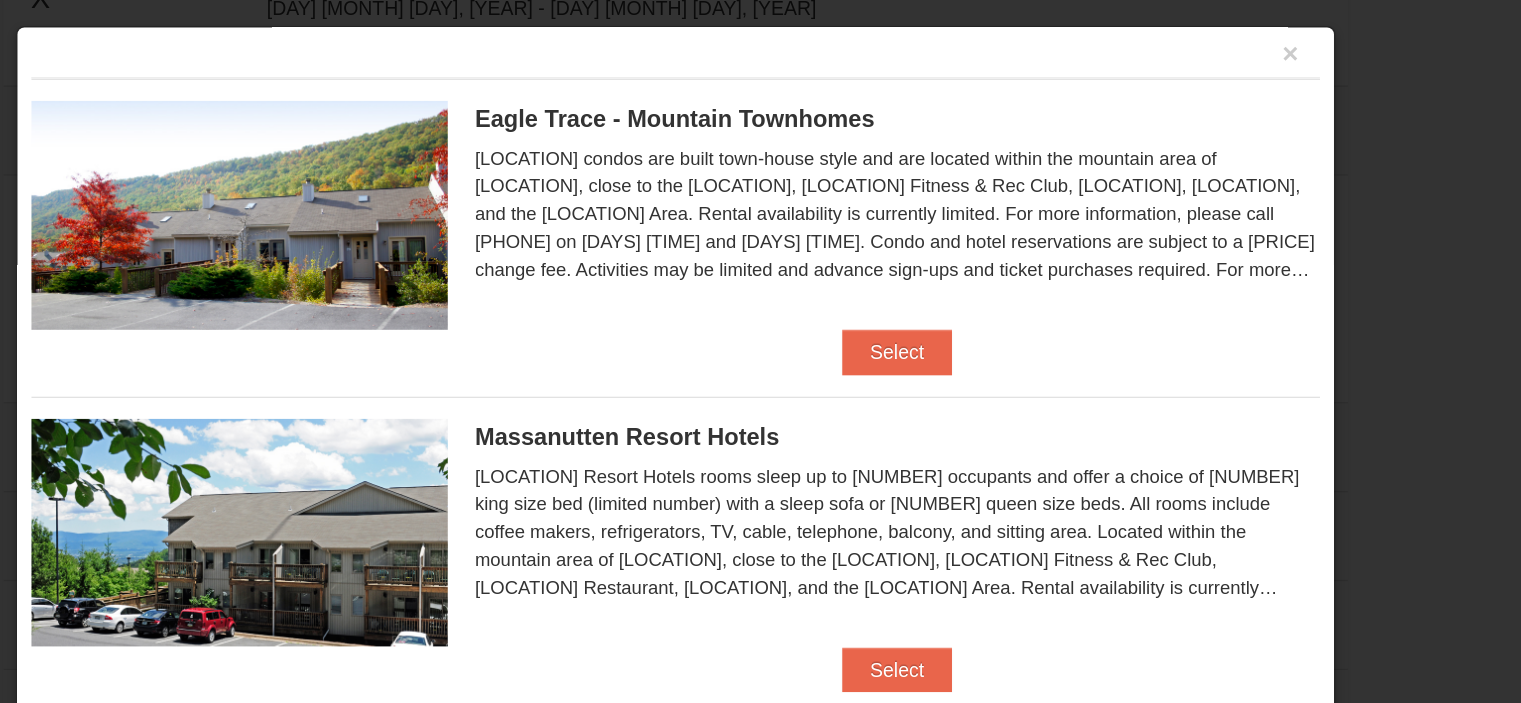 click on "Eagle Trace - Mountain Townhomes
Eagle Trace One Bedroom Townhouse with Full Kitchen
$121.00
$132.00" at bounding box center (761, 198) 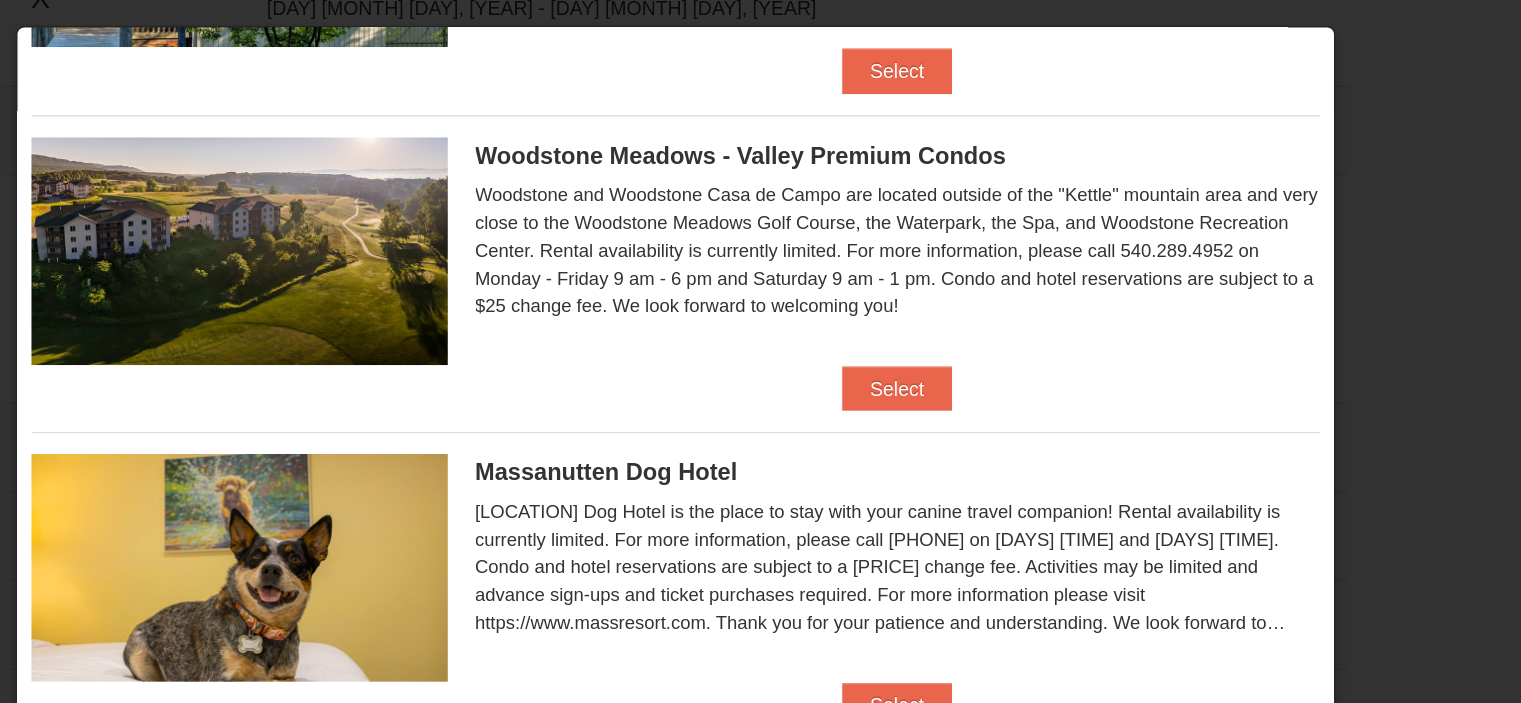scroll, scrollTop: 0, scrollLeft: 0, axis: both 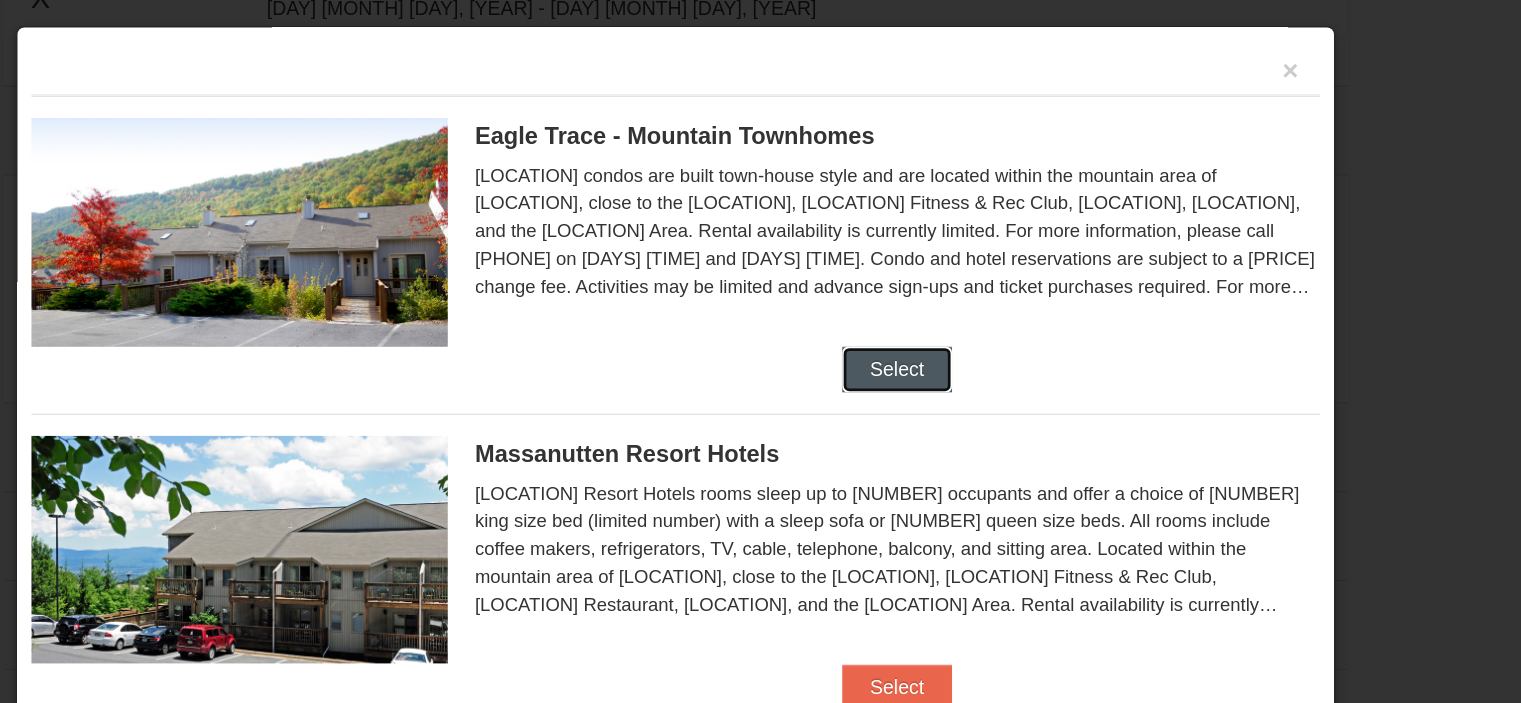 click on "Select" at bounding box center (920, 317) 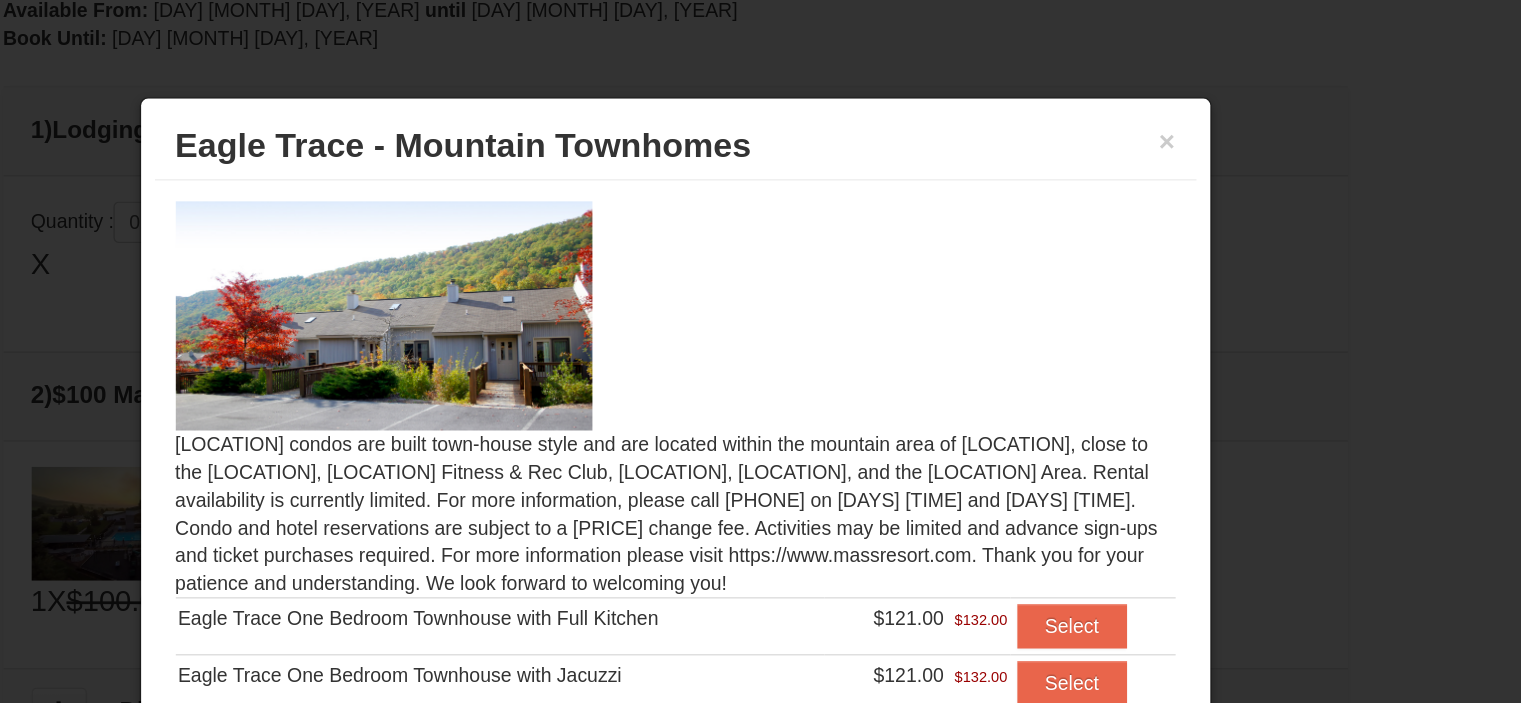 scroll, scrollTop: 415, scrollLeft: 0, axis: vertical 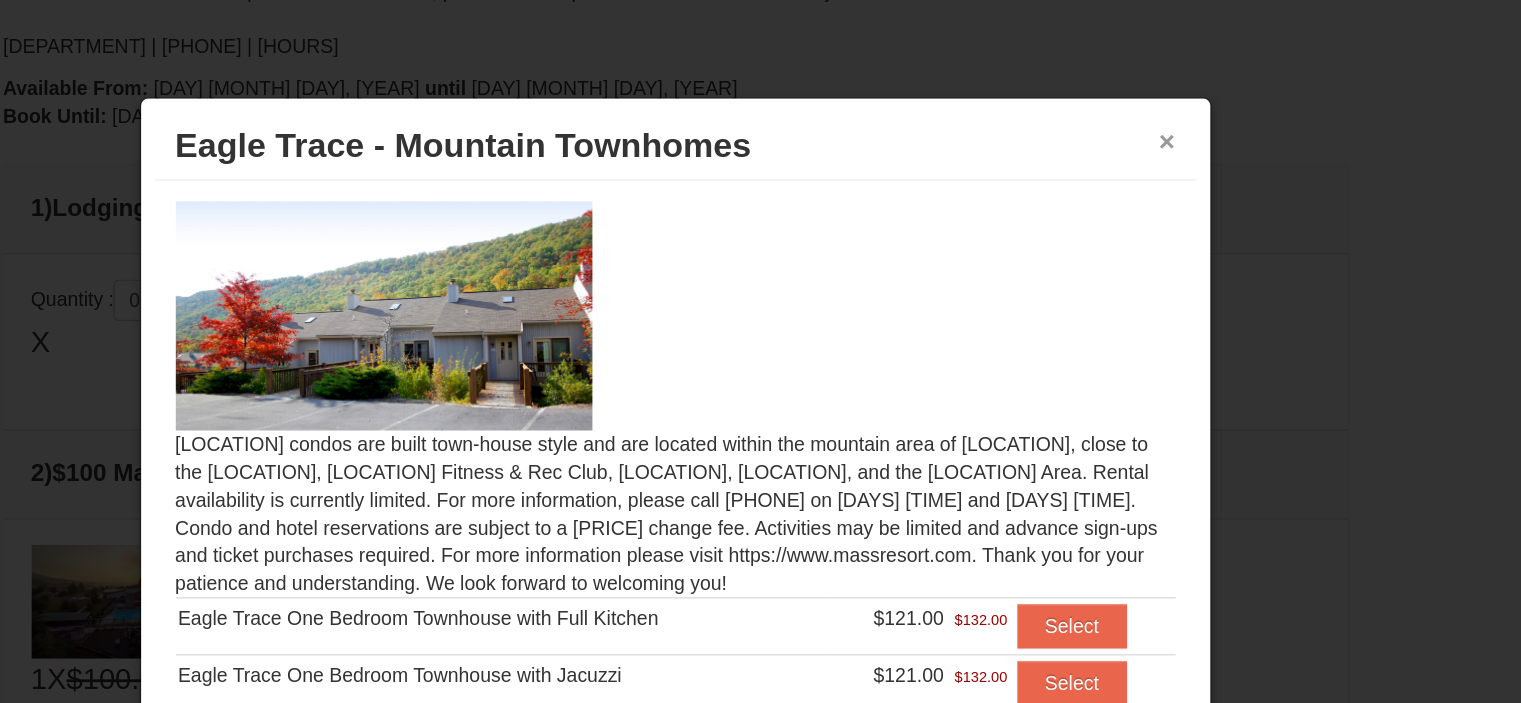 click on "×" at bounding box center [1115, 102] 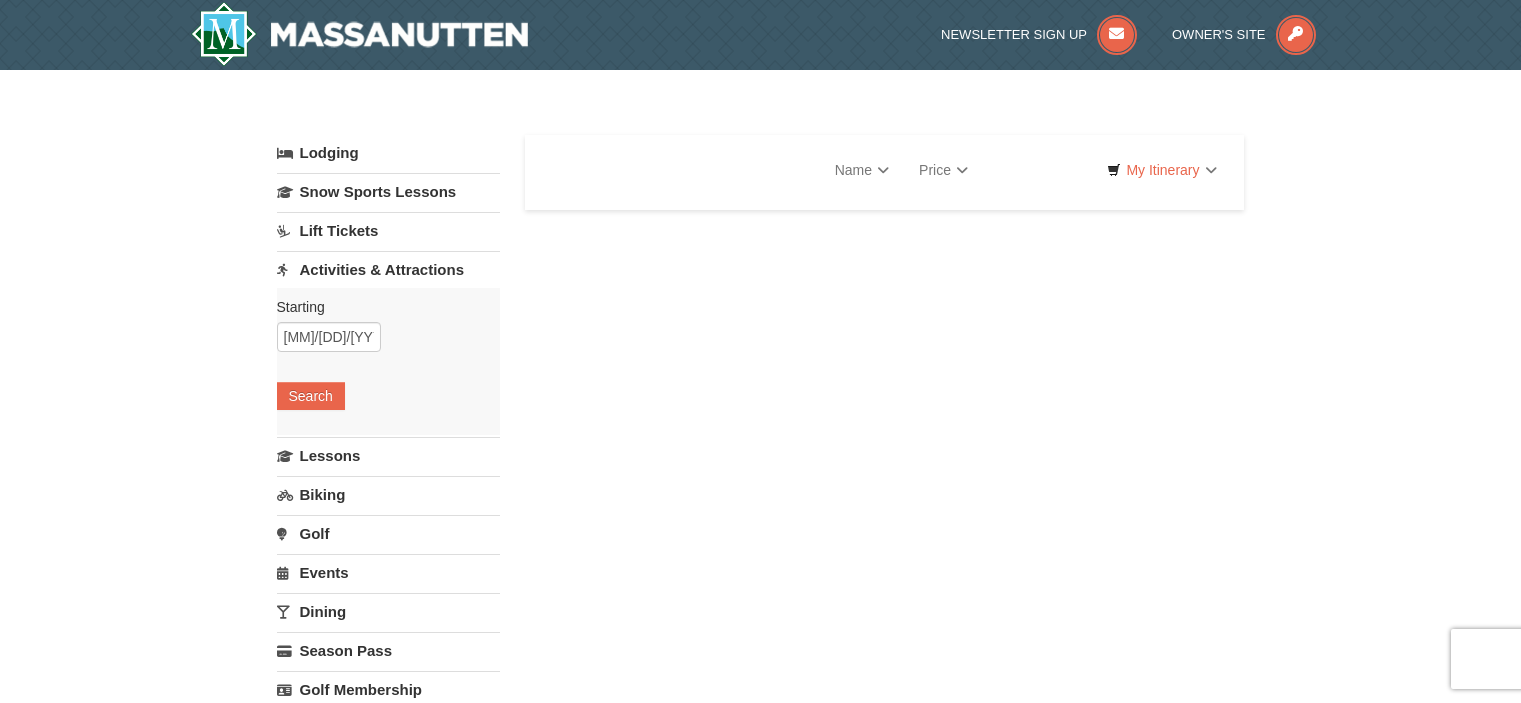scroll, scrollTop: 0, scrollLeft: 0, axis: both 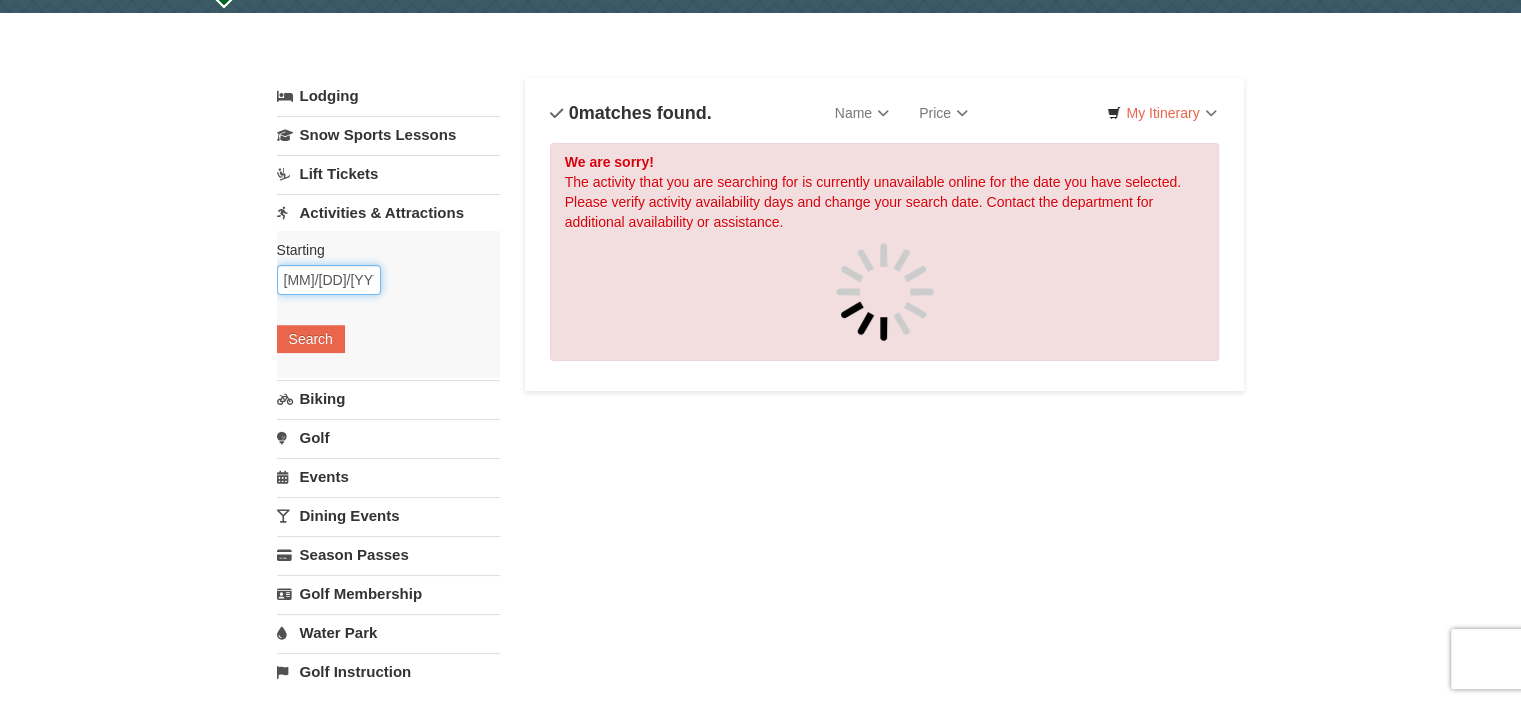 click on "10/27/2025" at bounding box center (329, 280) 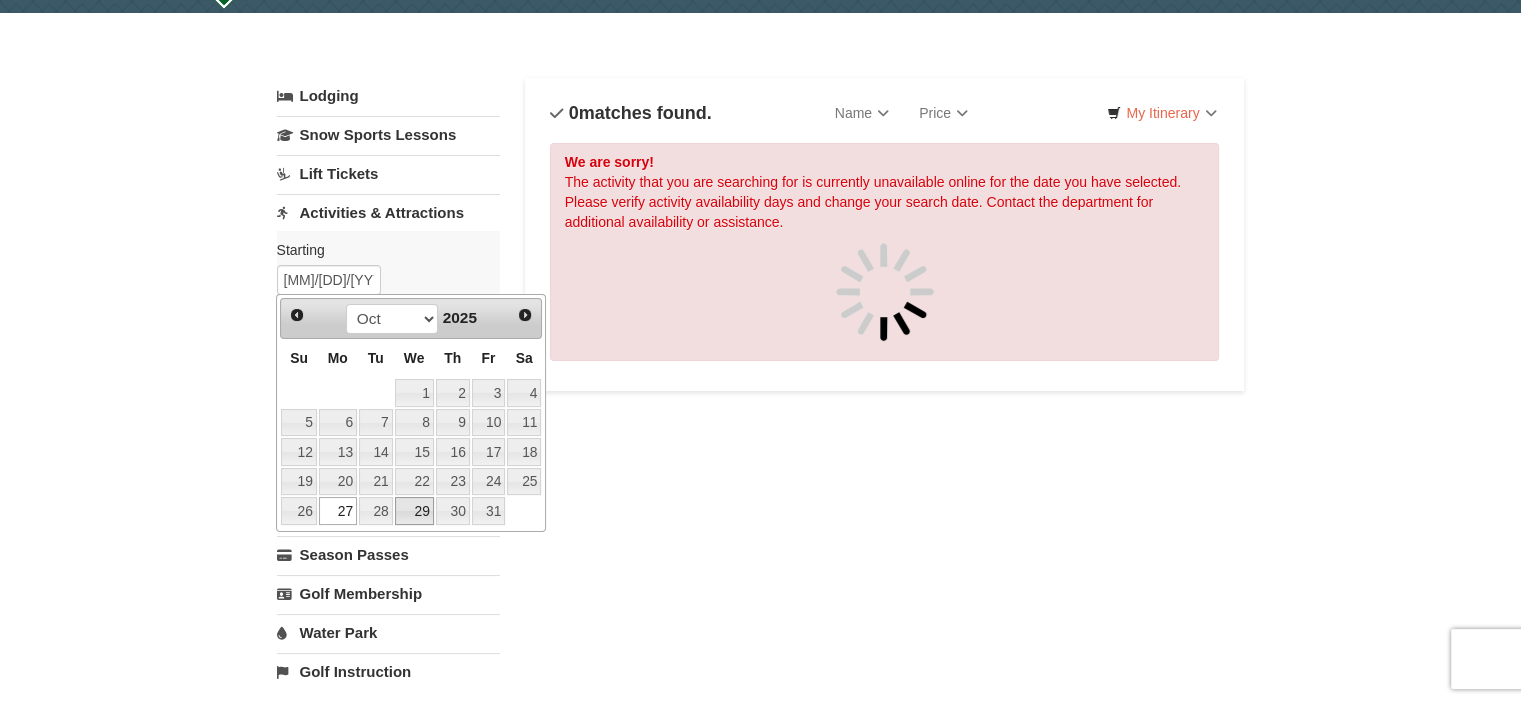 click on "29" at bounding box center [414, 511] 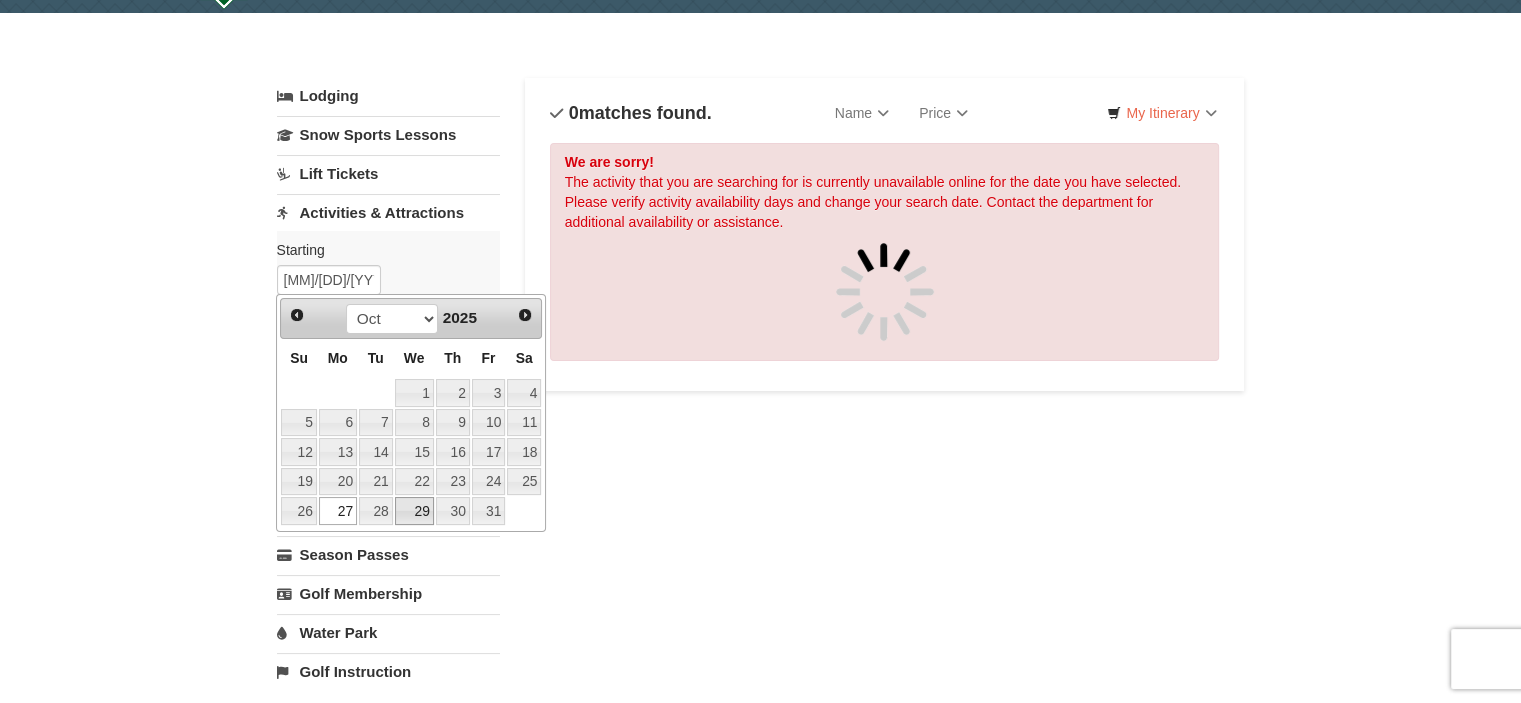 type on "10/29/2025" 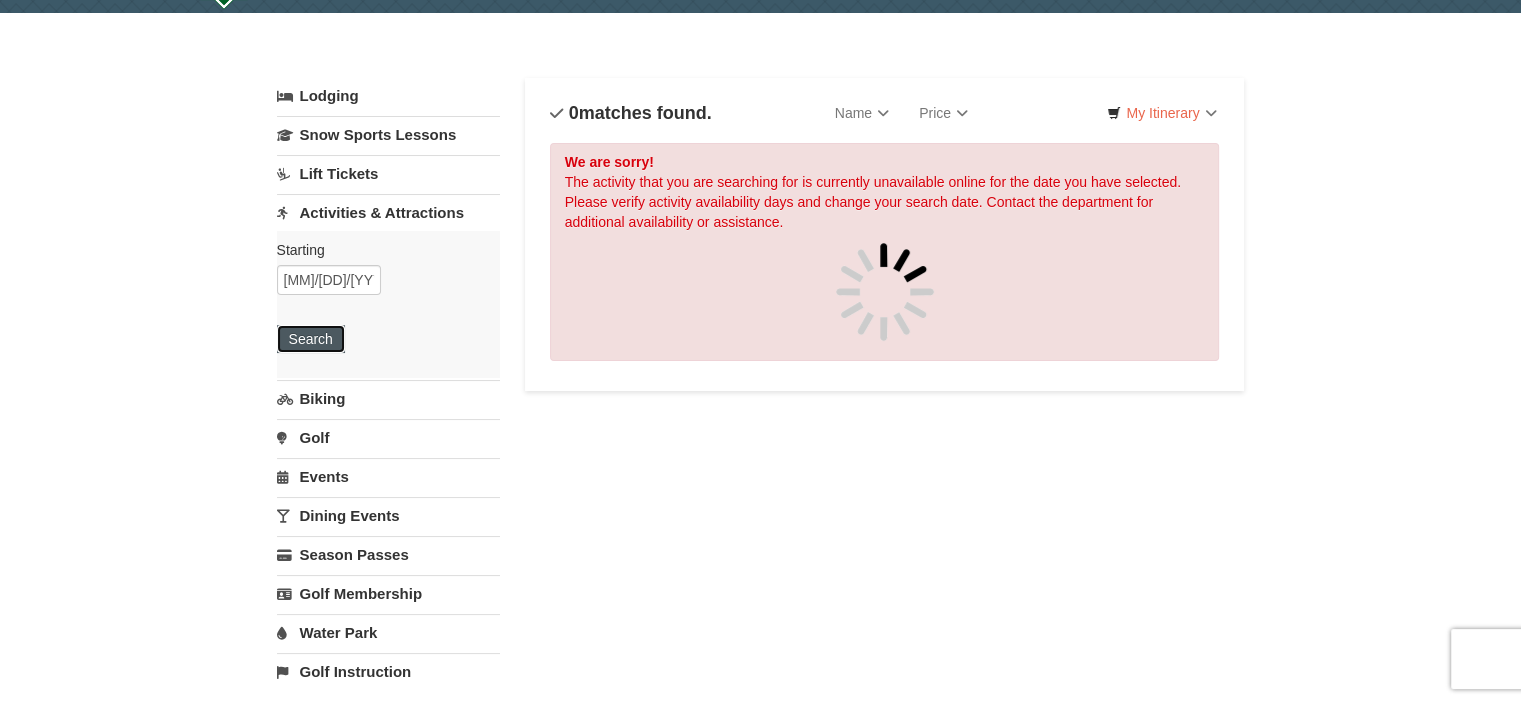 click on "Search" at bounding box center (311, 339) 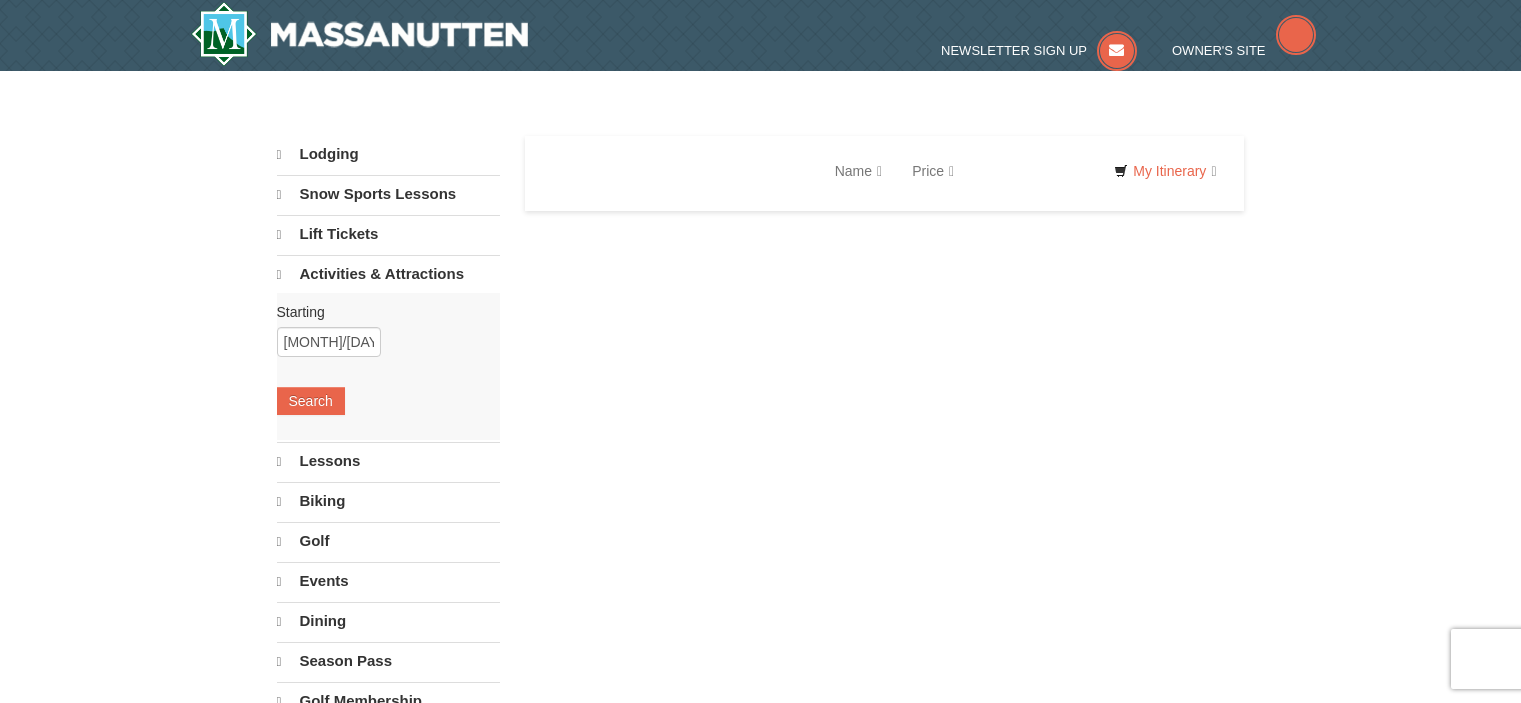 scroll, scrollTop: 0, scrollLeft: 0, axis: both 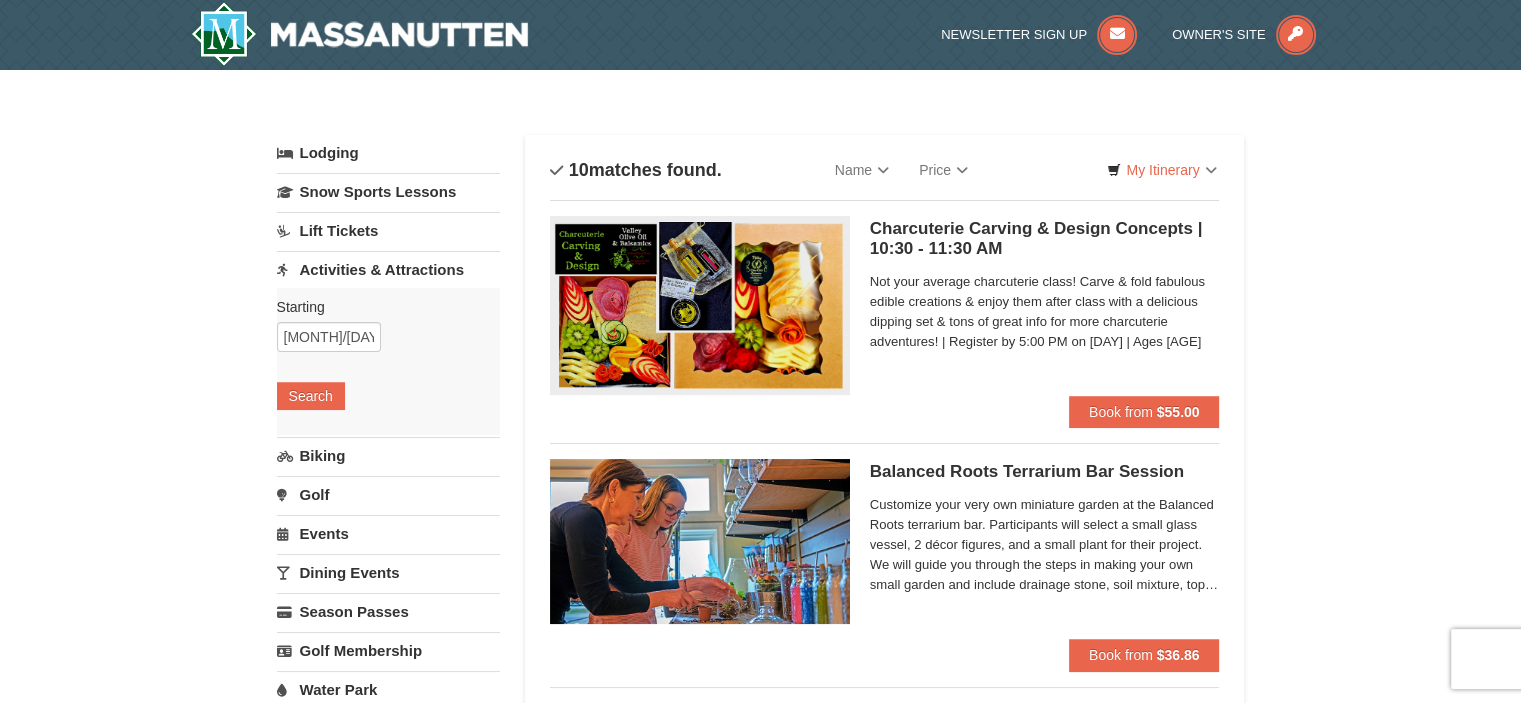 click on "Lift Tickets" at bounding box center (388, 230) 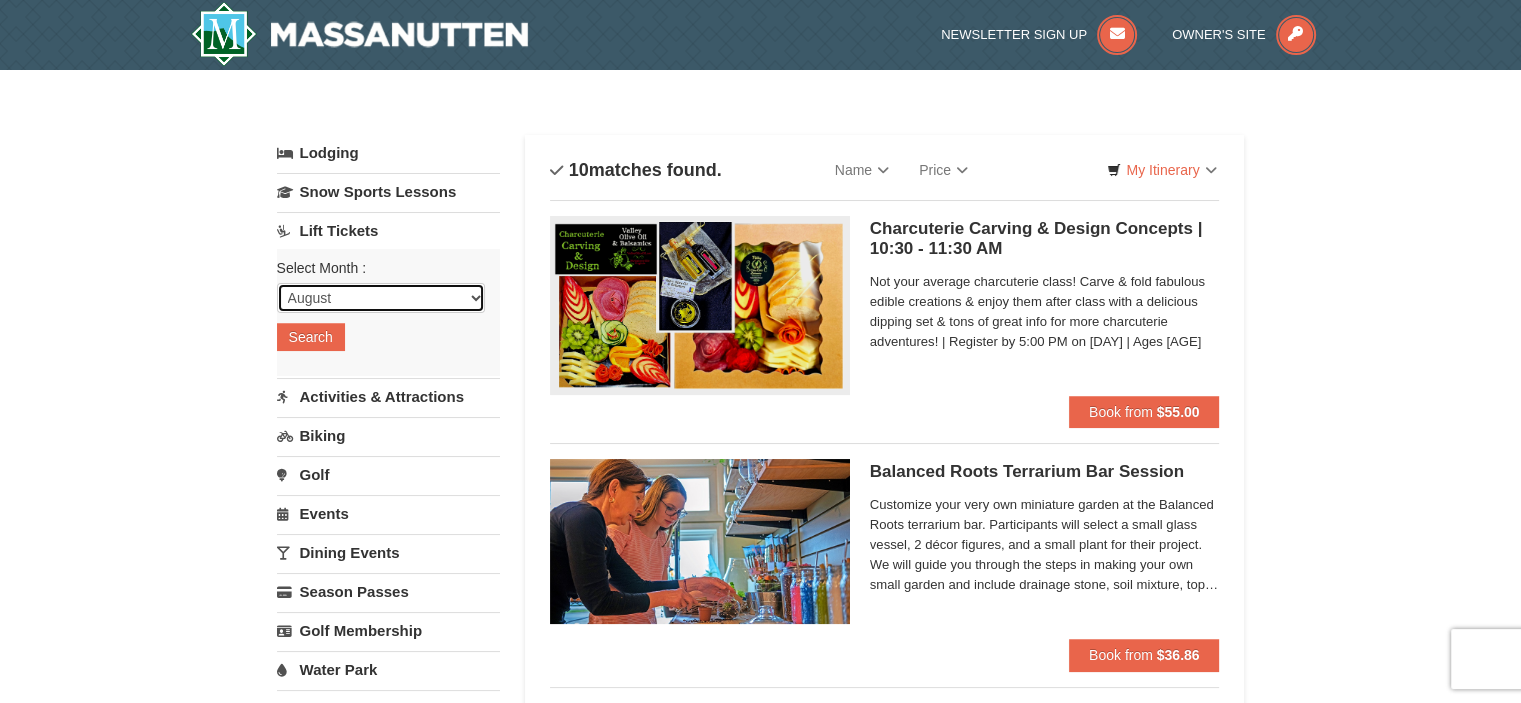 click on "August  September  October  November  December  January  February  March  April  May  June  July" at bounding box center [381, 298] 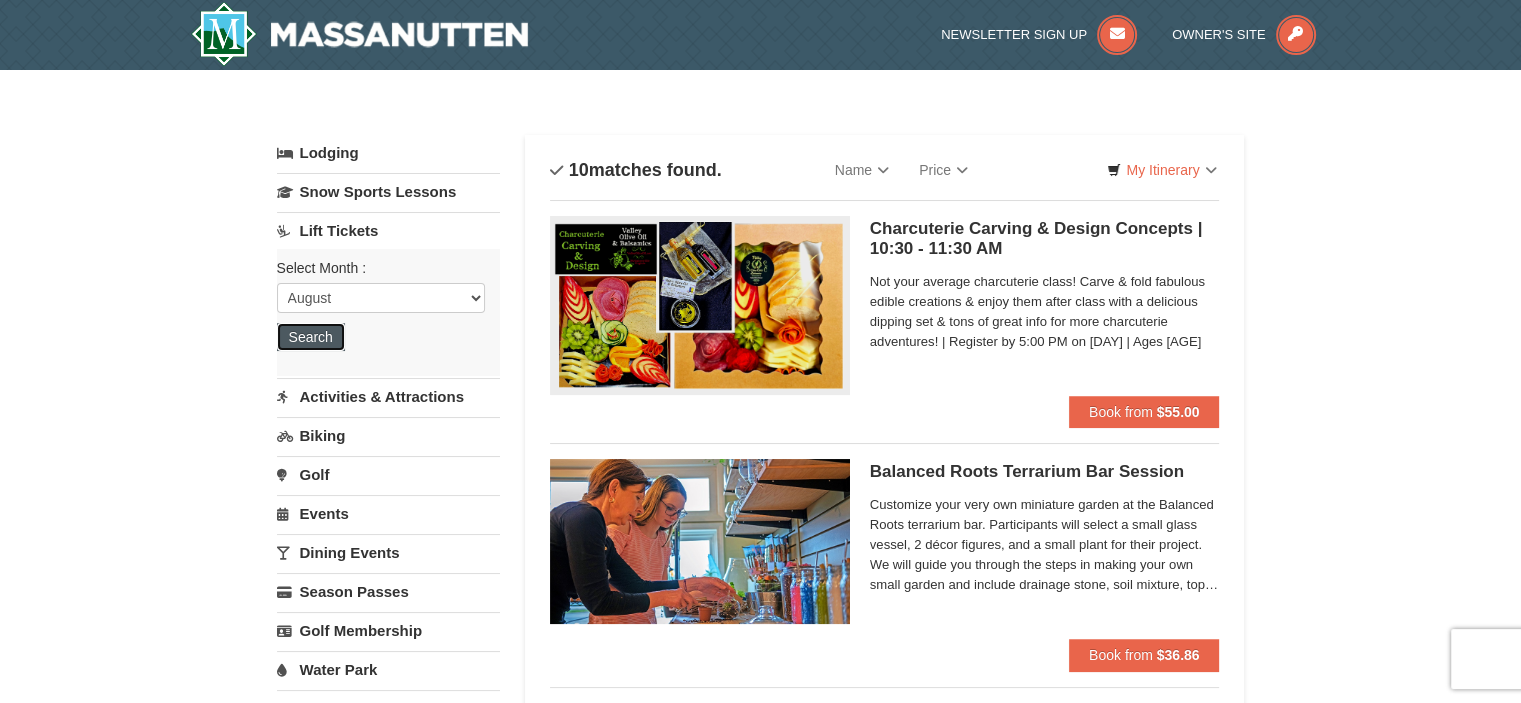 click on "Search" at bounding box center [311, 337] 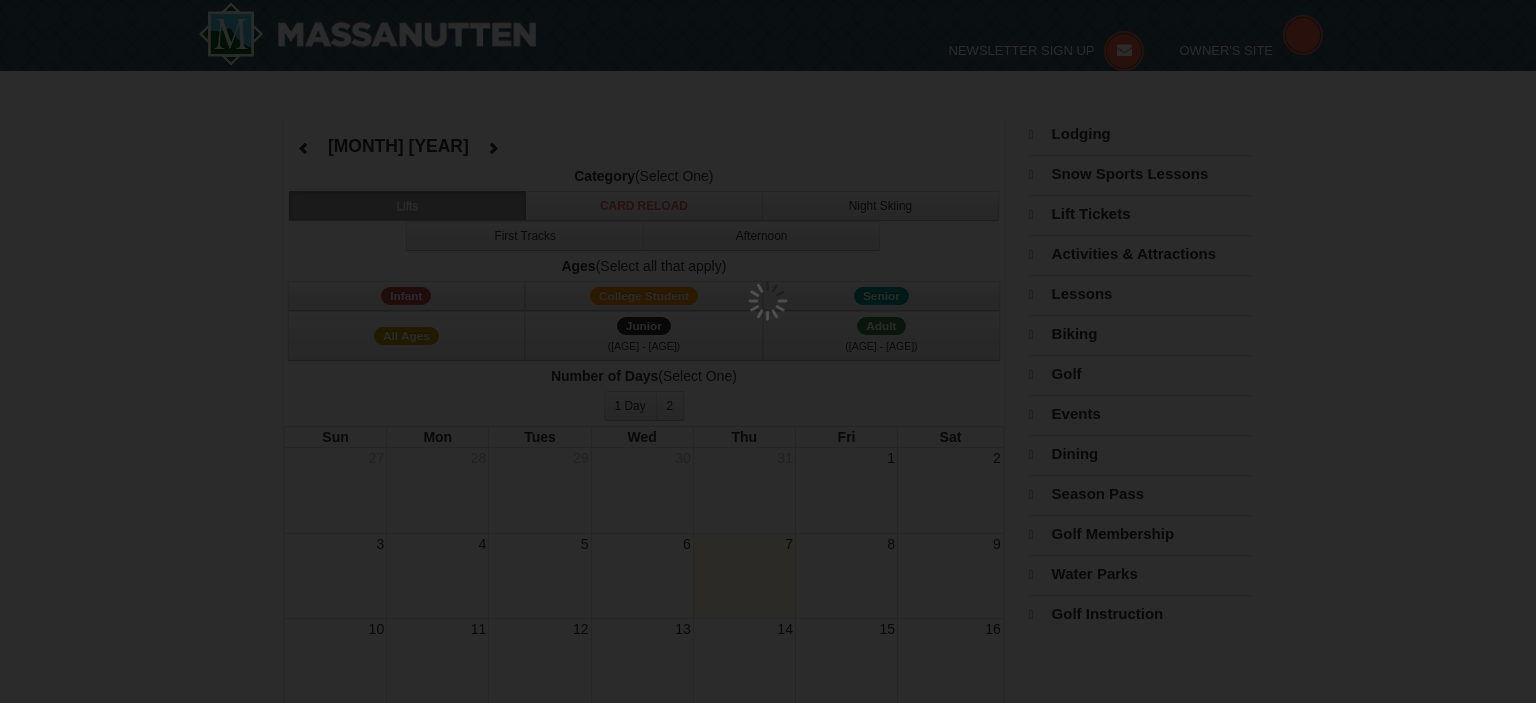 select on "8" 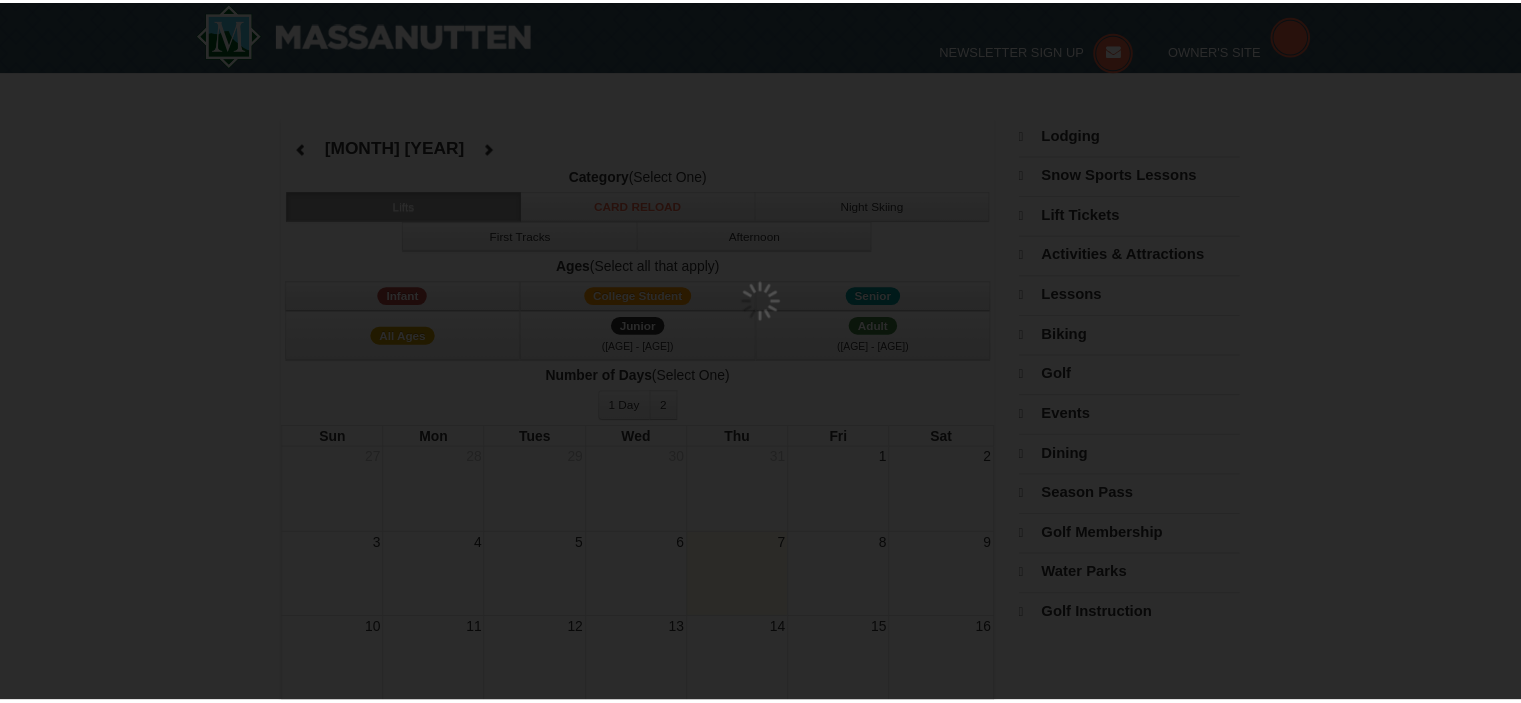 scroll, scrollTop: 0, scrollLeft: 0, axis: both 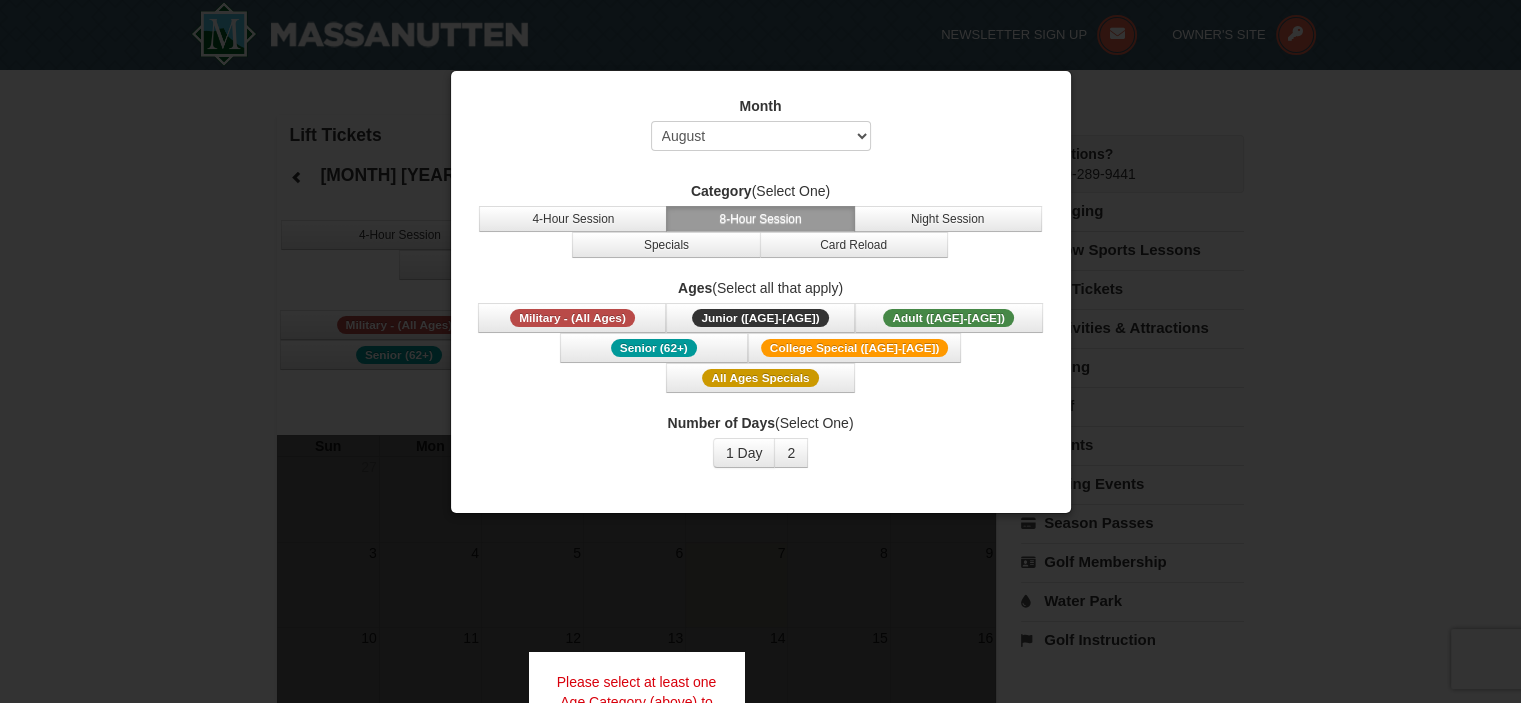 click at bounding box center [760, 351] 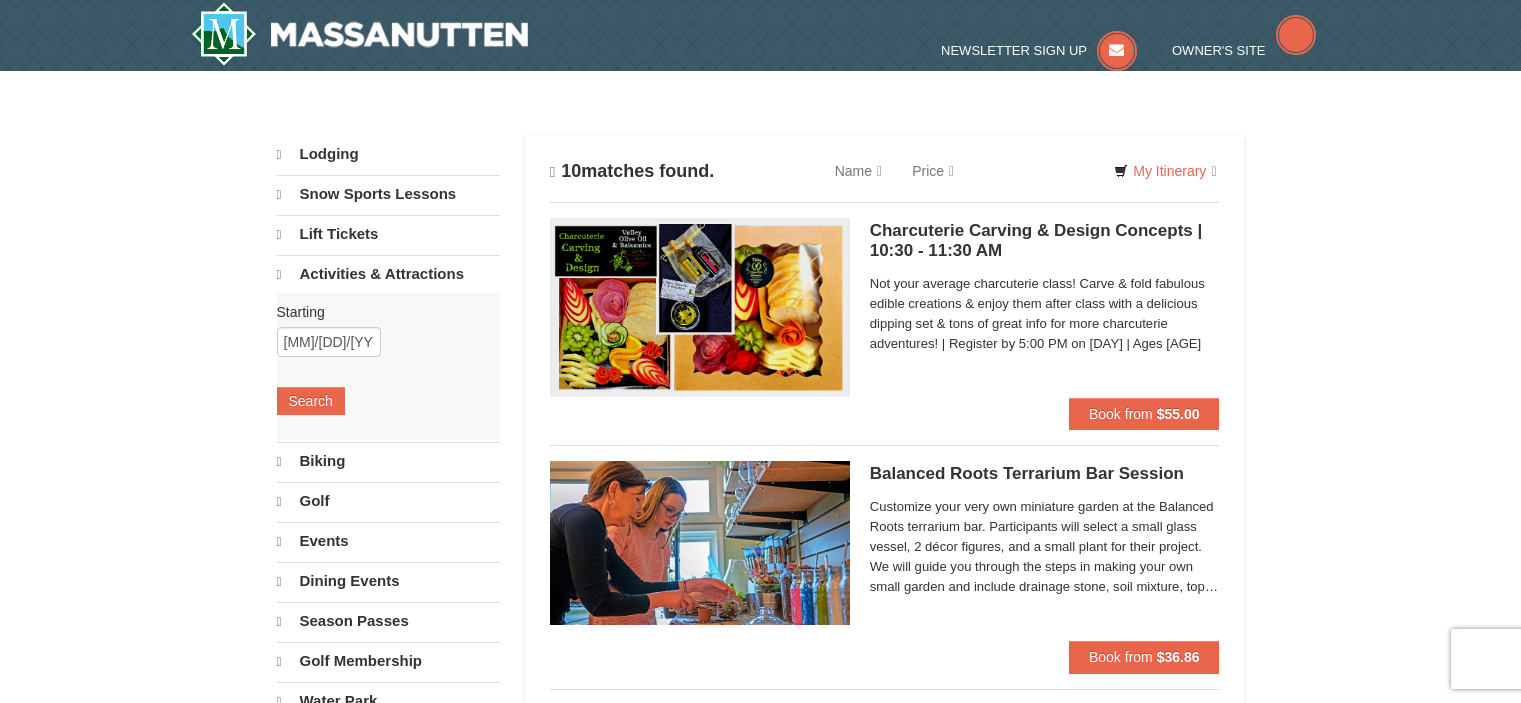 scroll, scrollTop: 0, scrollLeft: 0, axis: both 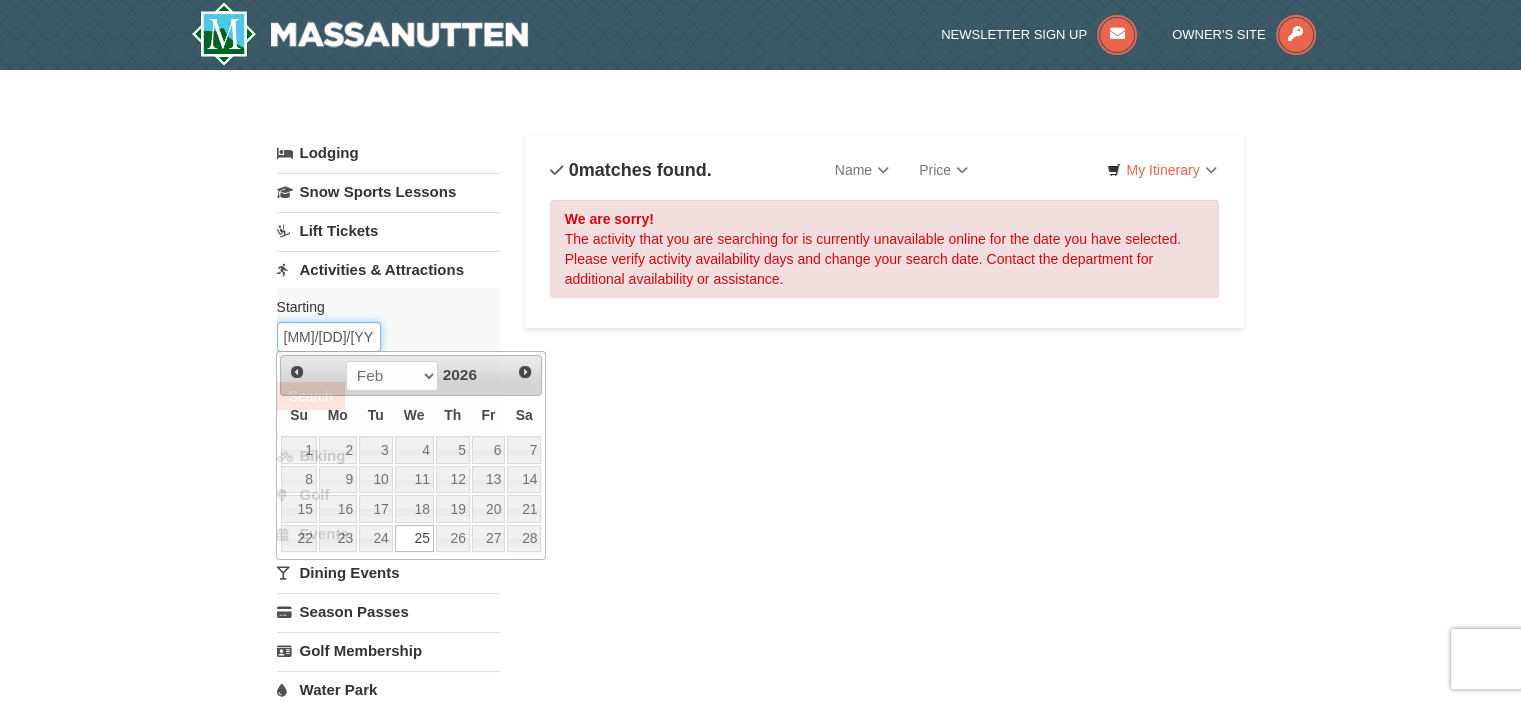 click on "02/25/2026" at bounding box center (329, 337) 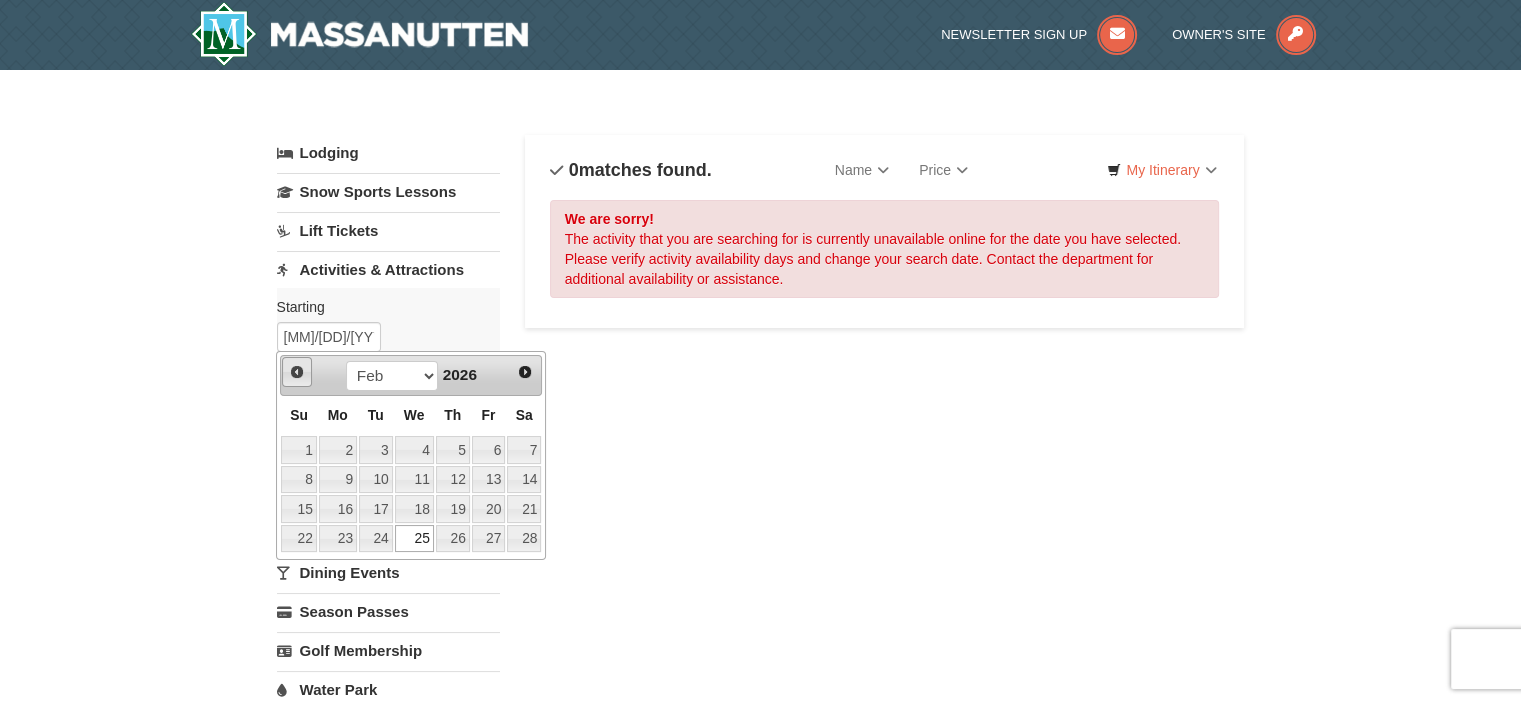 click on "Prev" at bounding box center (297, 372) 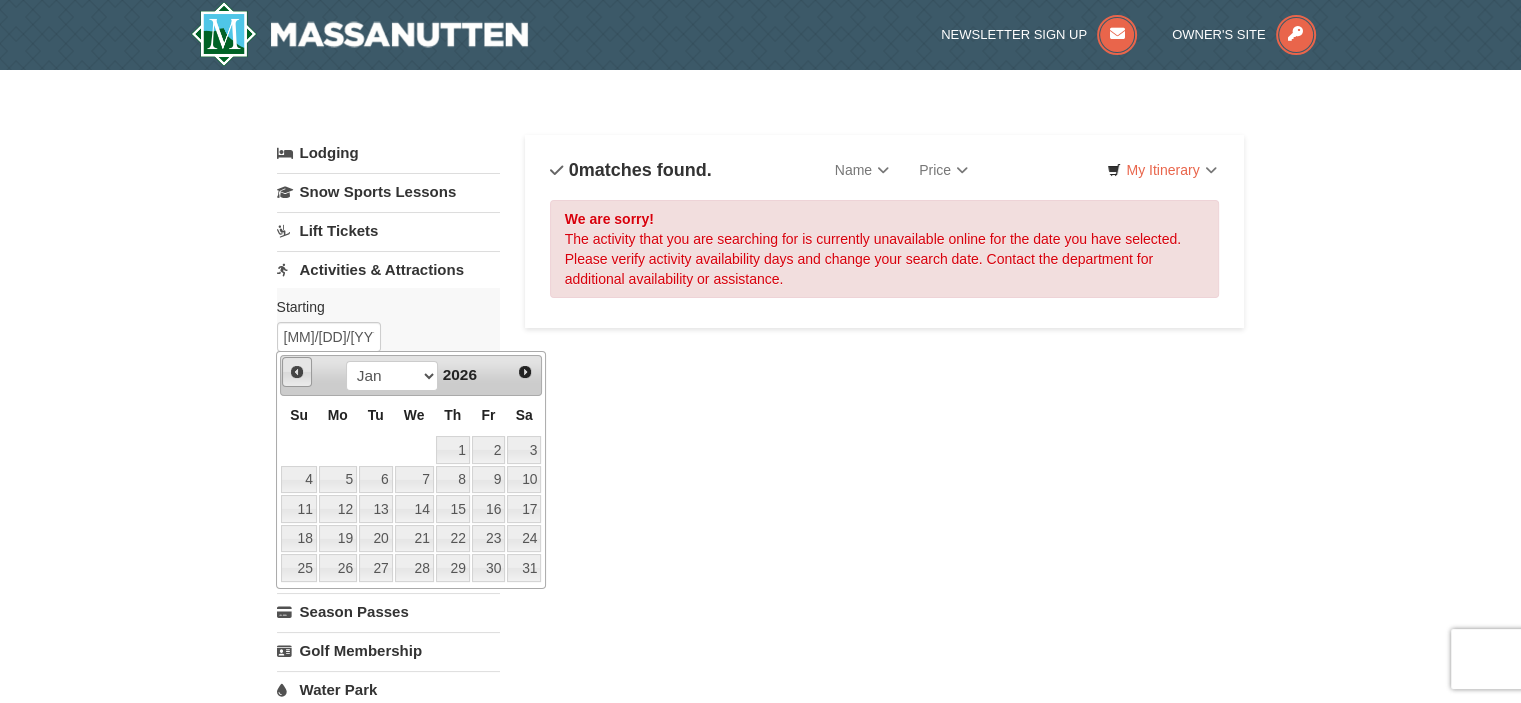 click on "Prev" at bounding box center (297, 372) 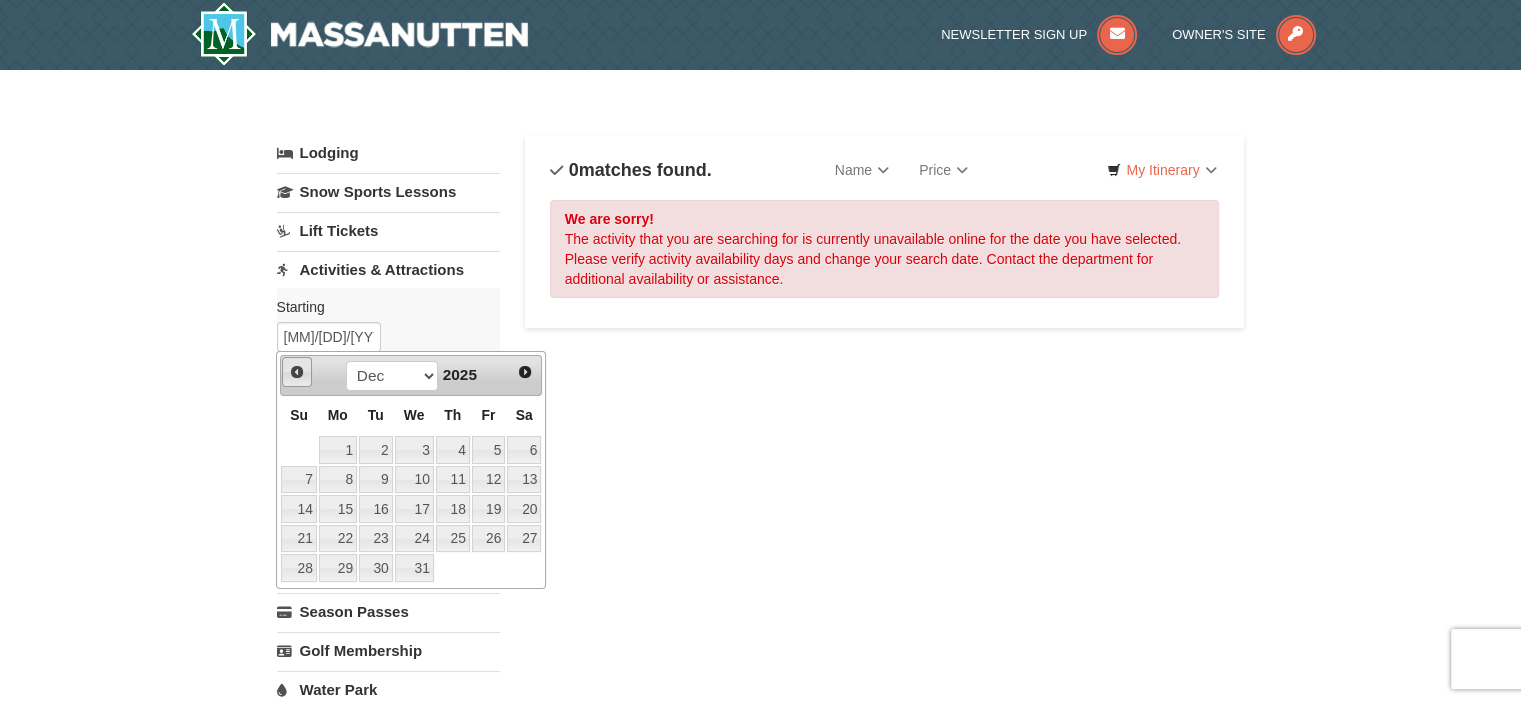click on "Prev" at bounding box center (297, 372) 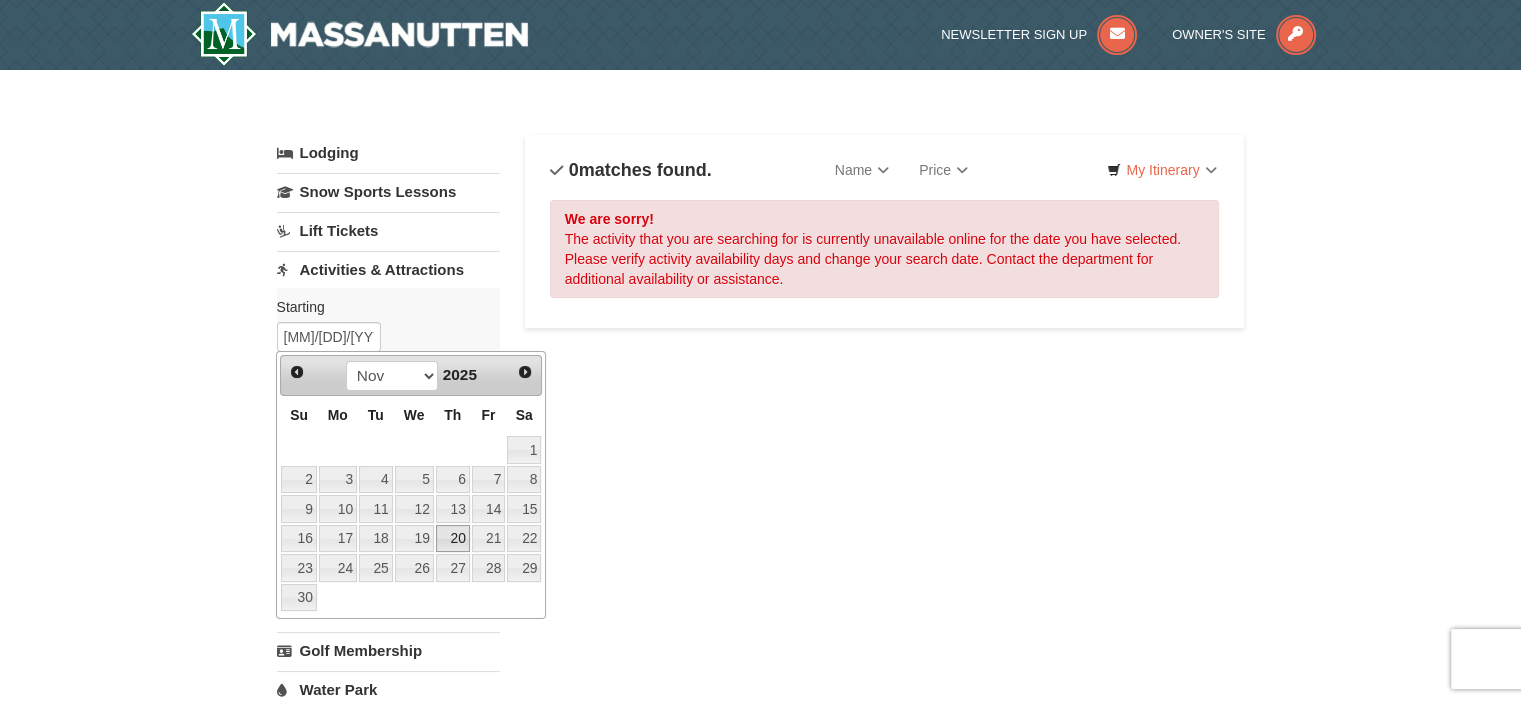 click on "20" at bounding box center (453, 539) 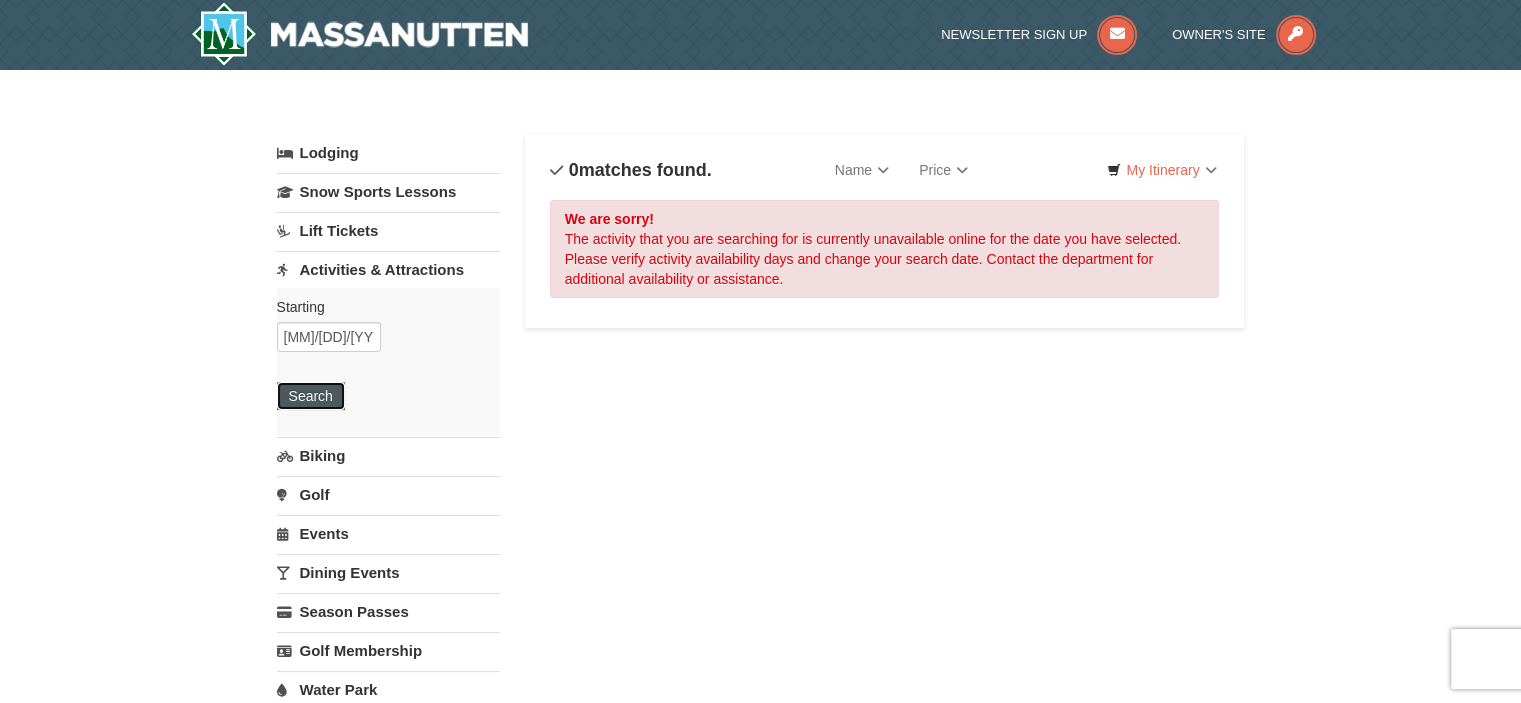 click on "Search" at bounding box center (311, 396) 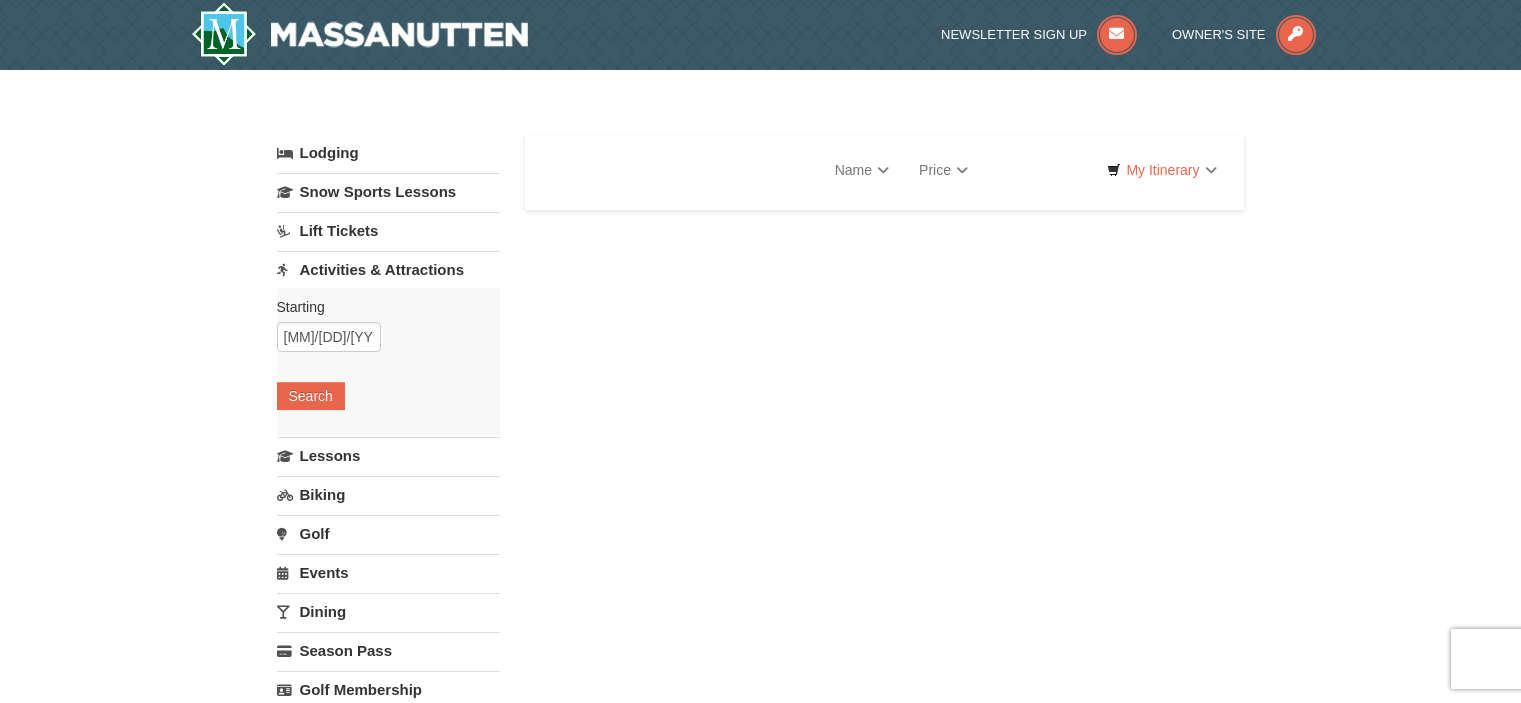scroll, scrollTop: 0, scrollLeft: 0, axis: both 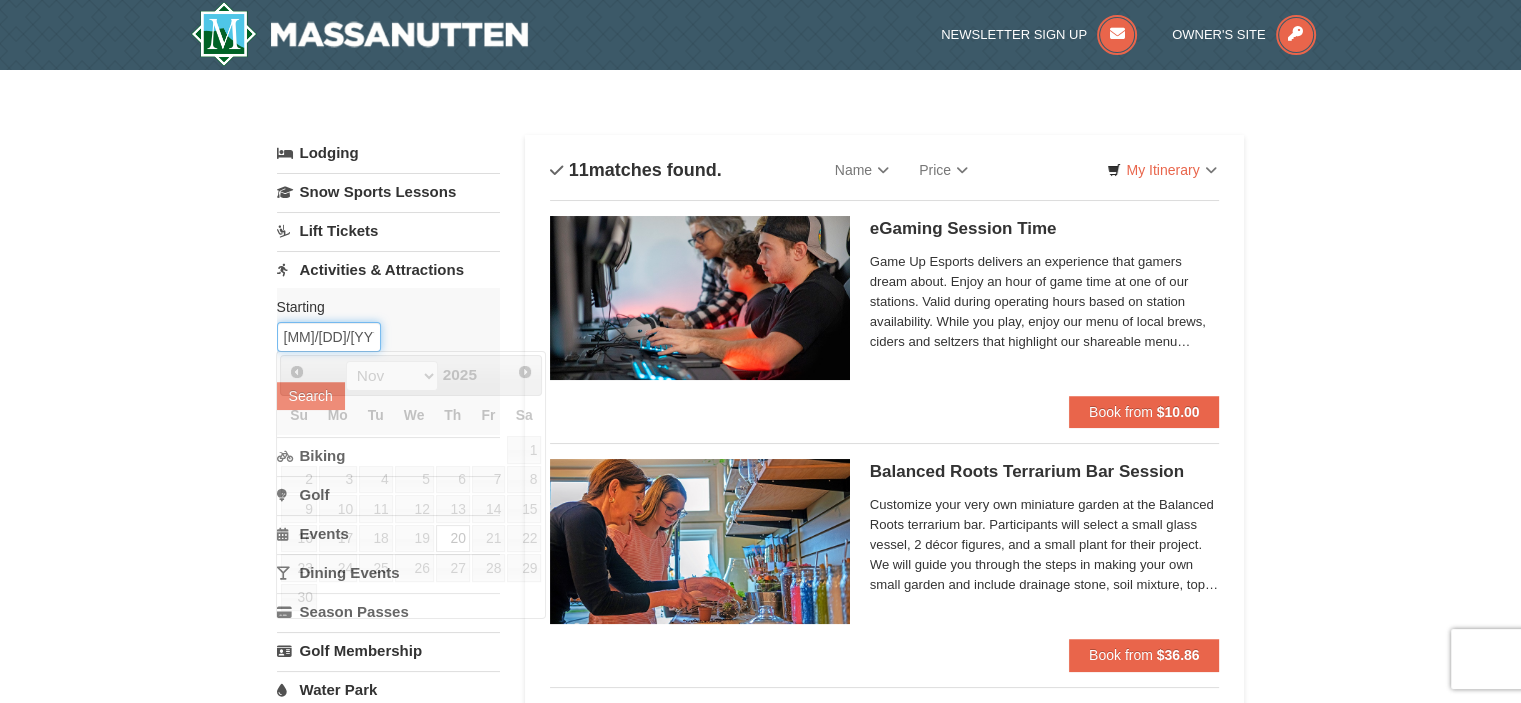 click on "[MM]/[DD]/[YYYY]" at bounding box center (329, 337) 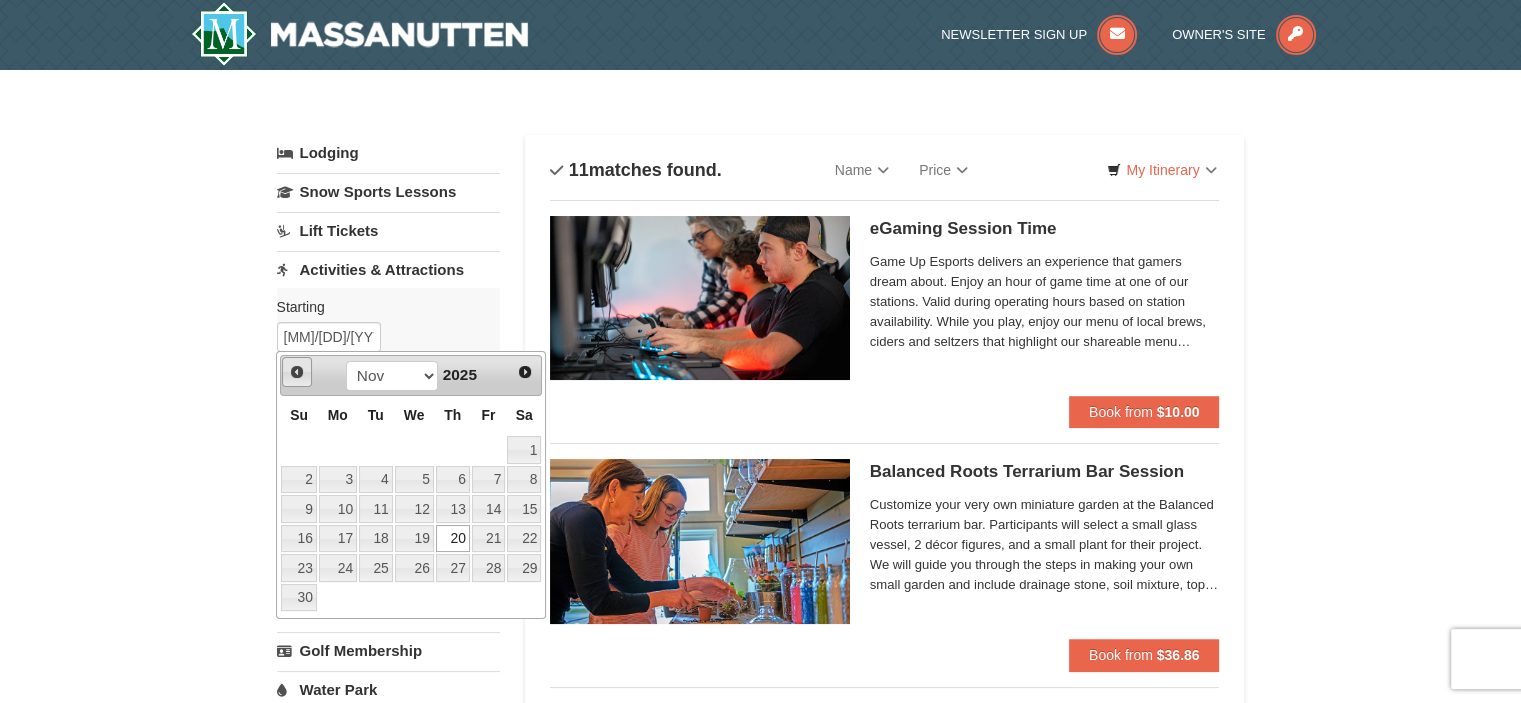 click on "Prev" at bounding box center [297, 372] 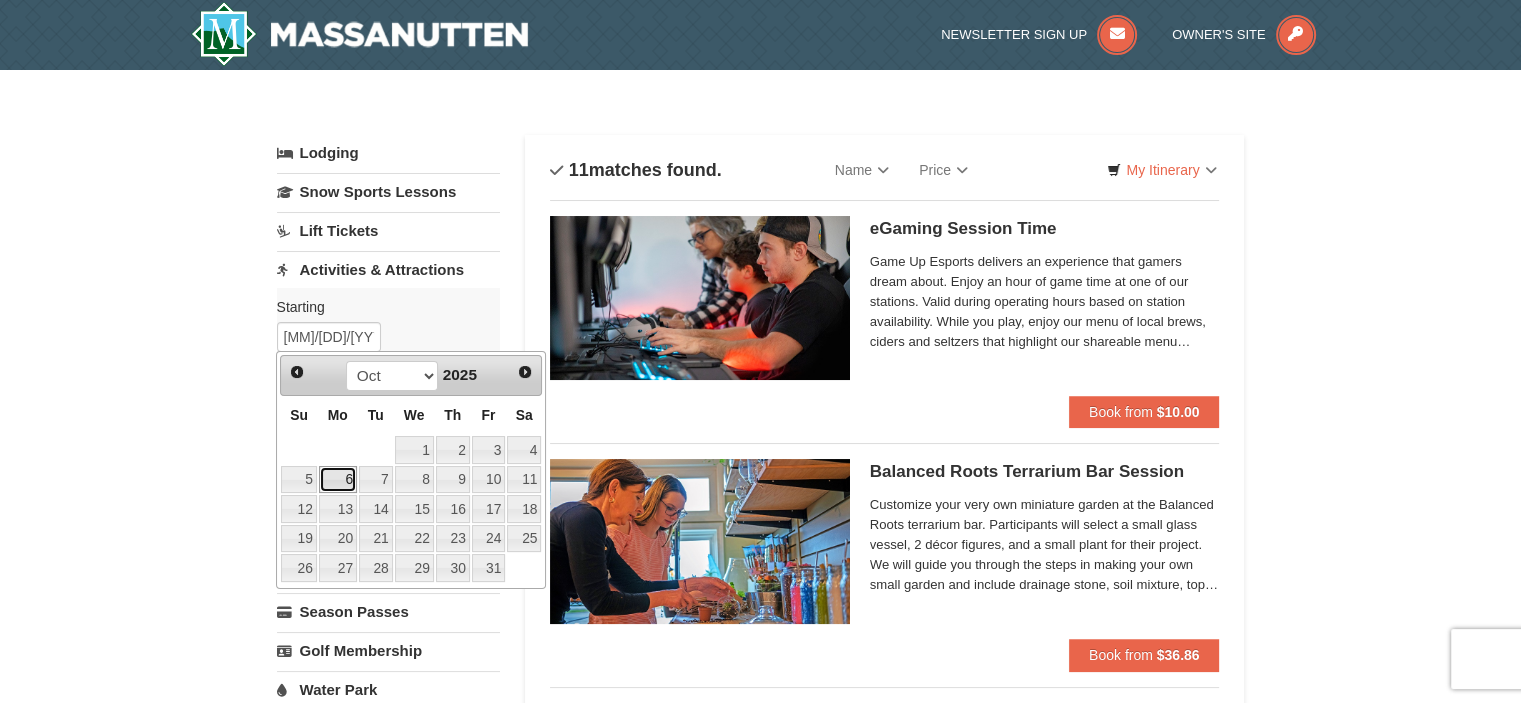 click on "6" at bounding box center [338, 480] 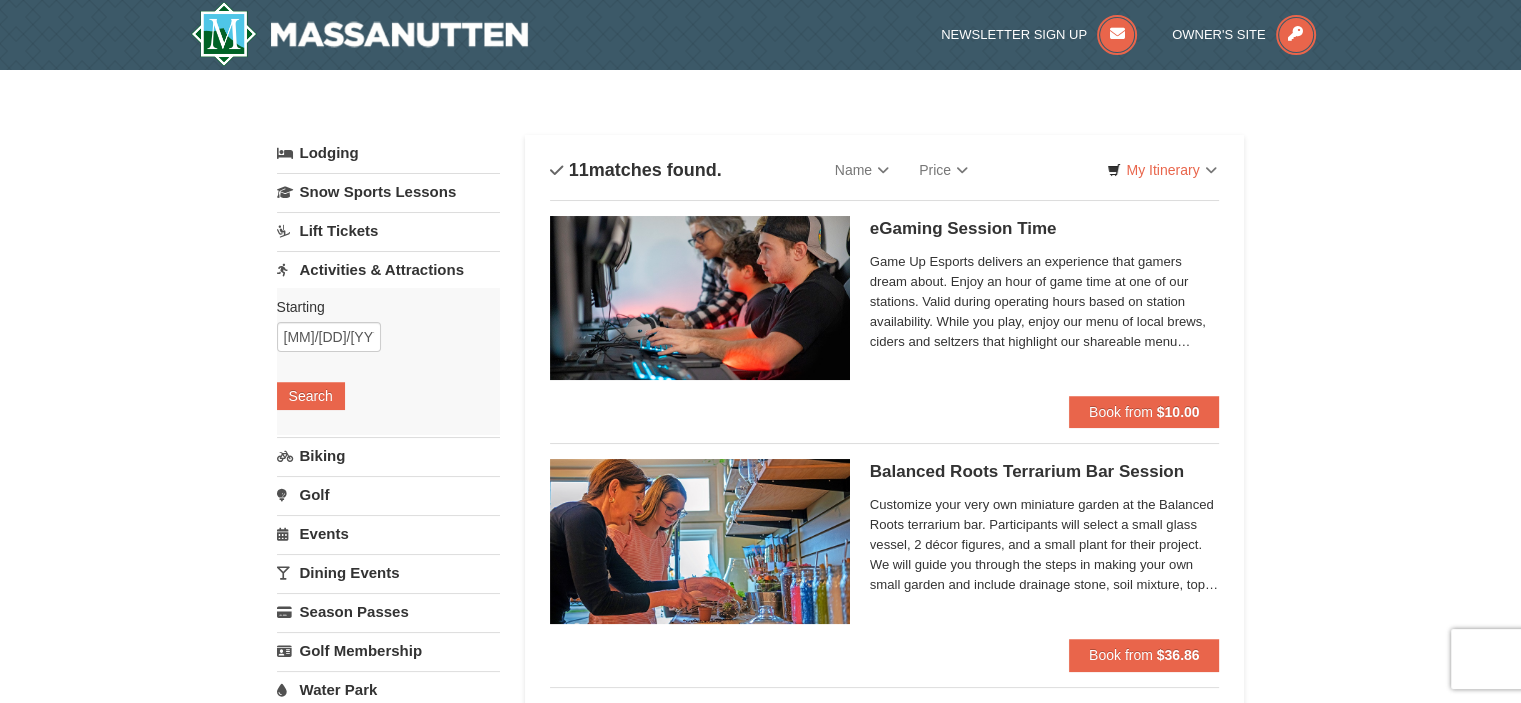 click on "Golf" at bounding box center (388, 494) 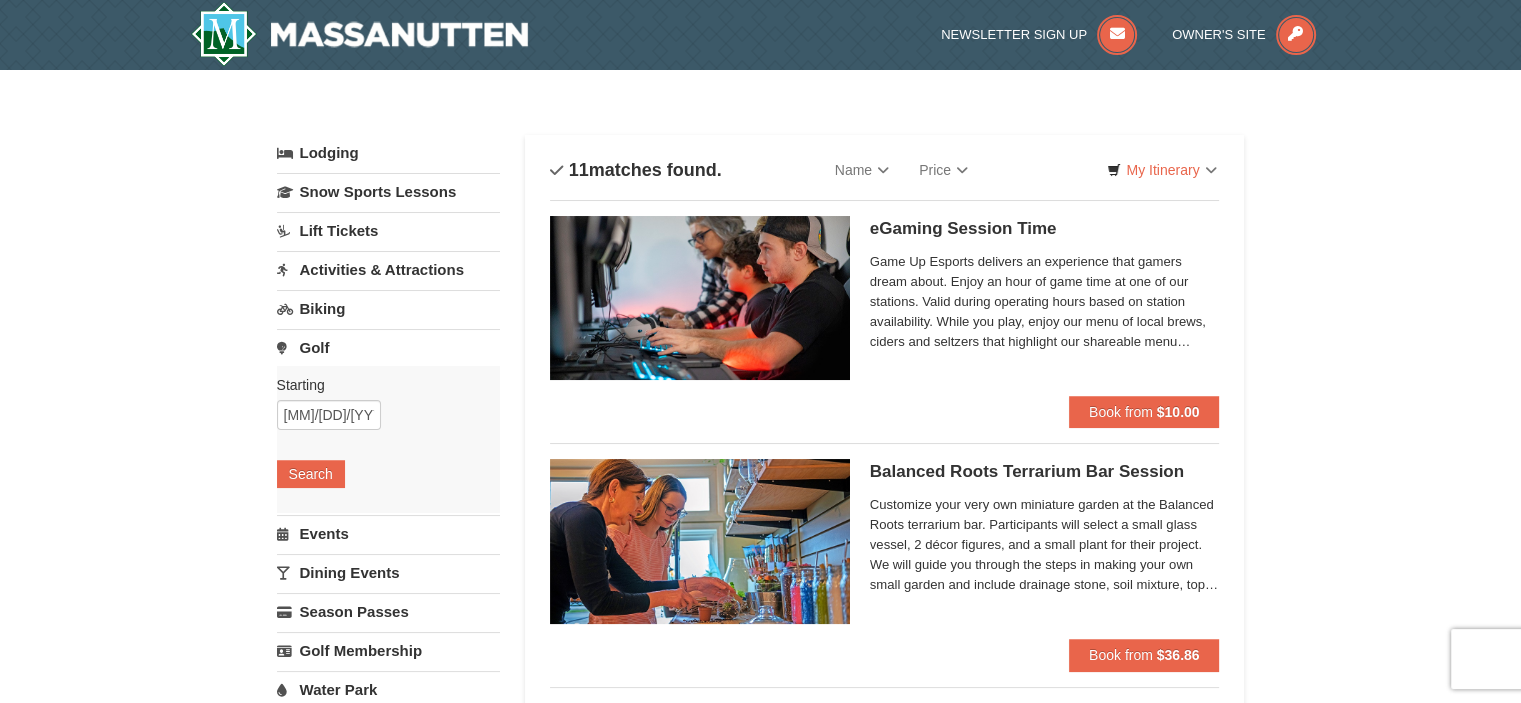 click on "Activities & Attractions" at bounding box center [388, 269] 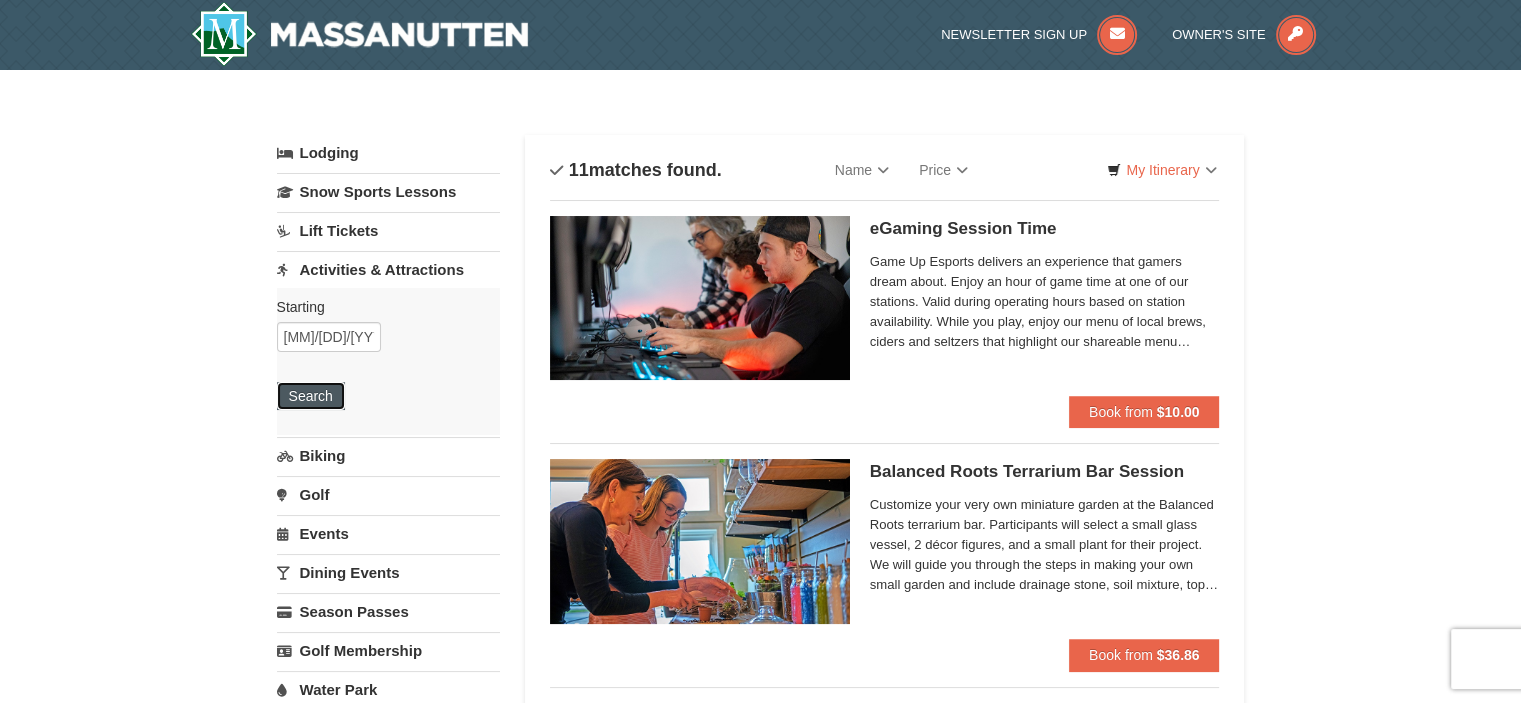 click on "Search" at bounding box center (311, 396) 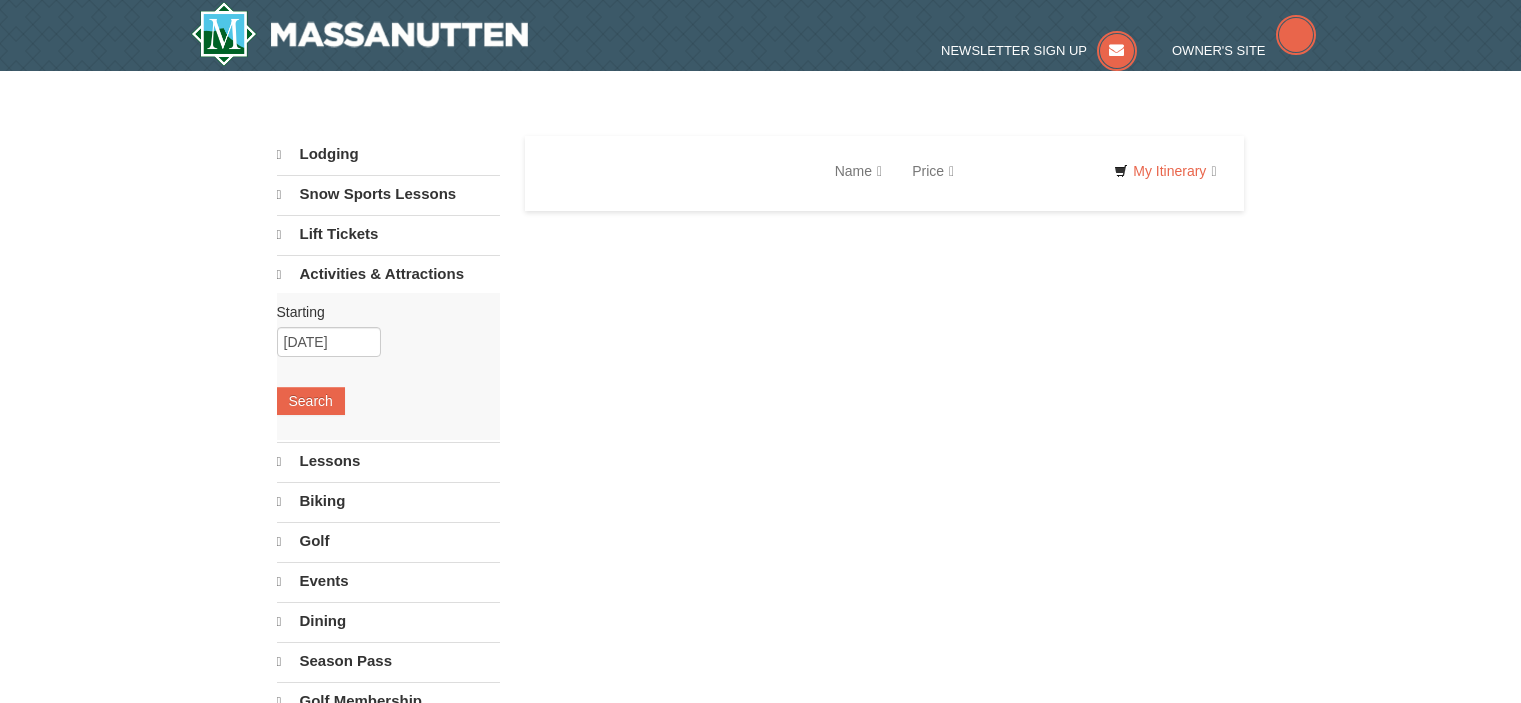 scroll, scrollTop: 0, scrollLeft: 0, axis: both 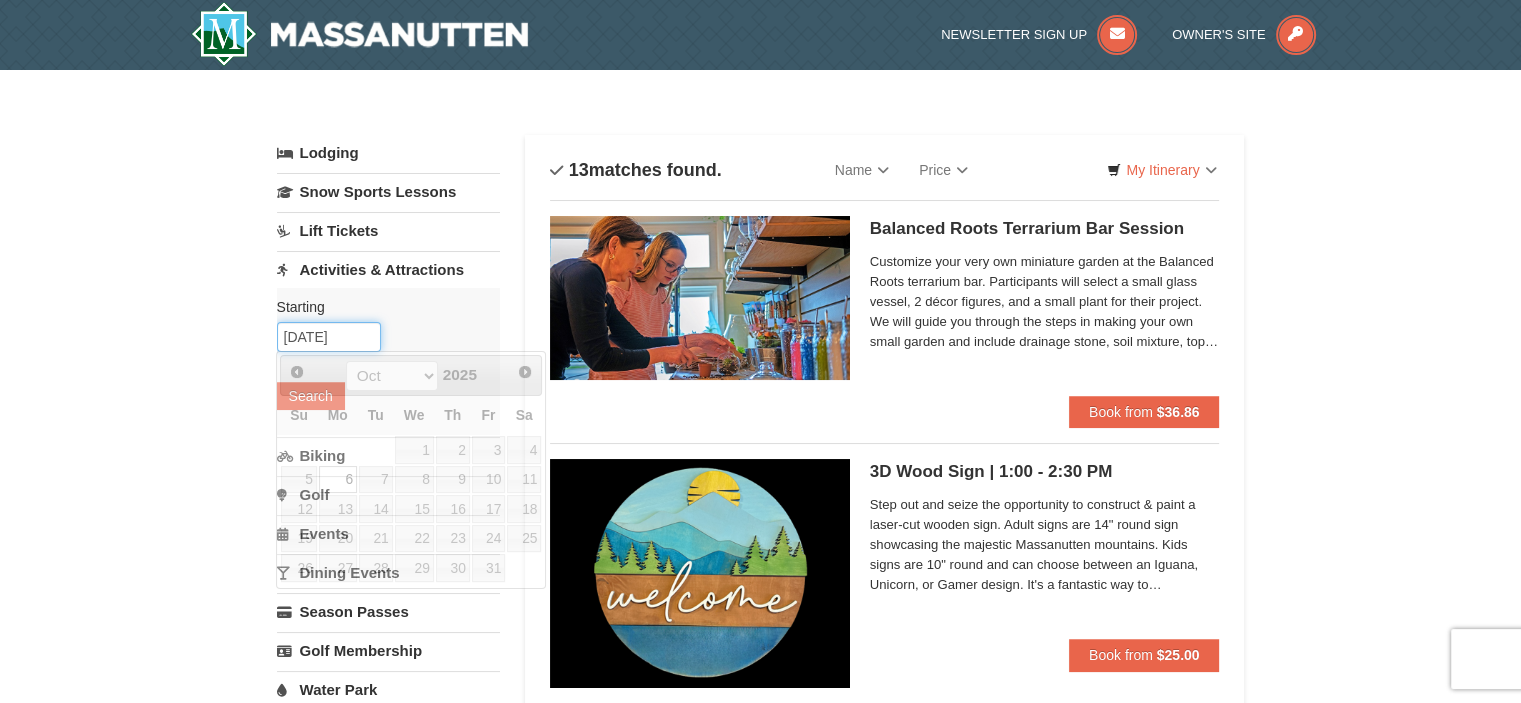 click on "[MM]/[DD]/[YYYY]" at bounding box center (329, 337) 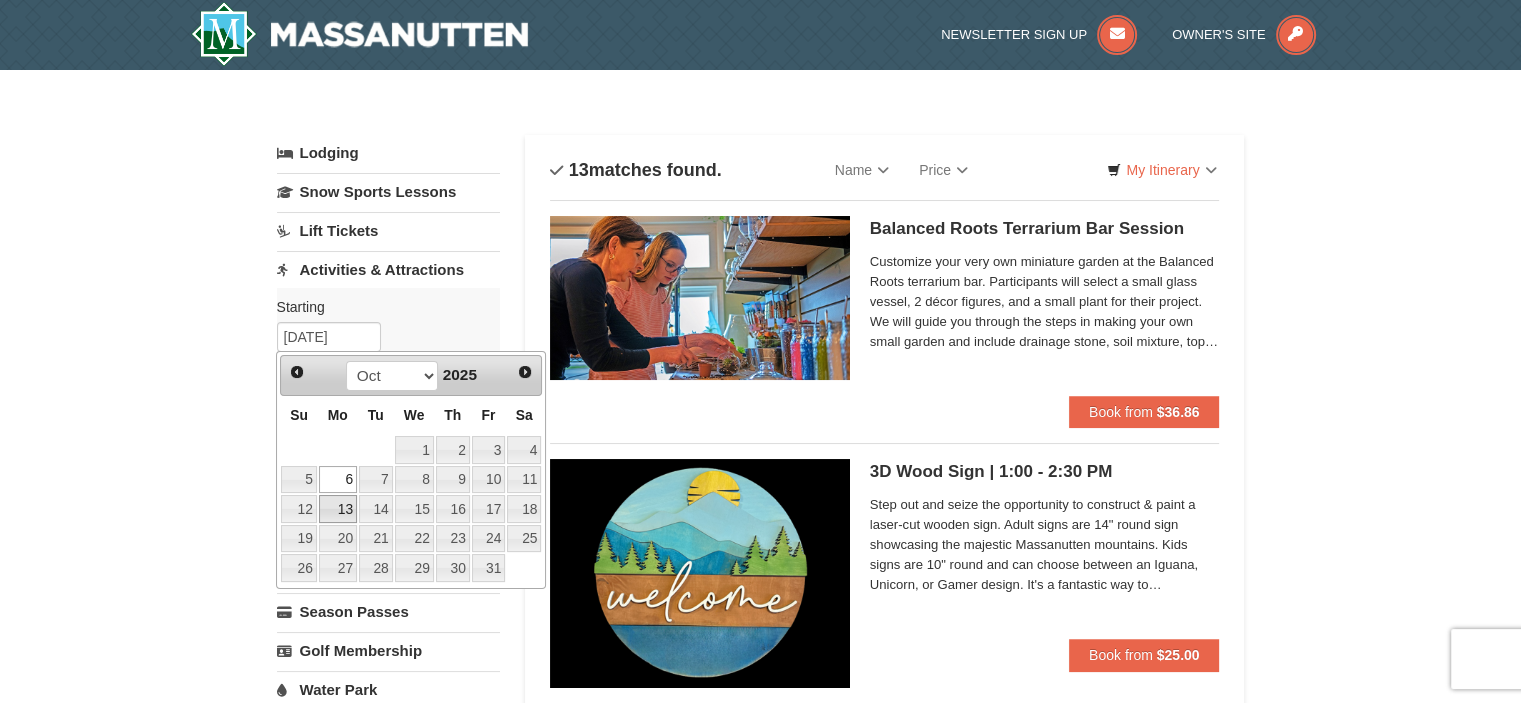 click on "13" at bounding box center (338, 509) 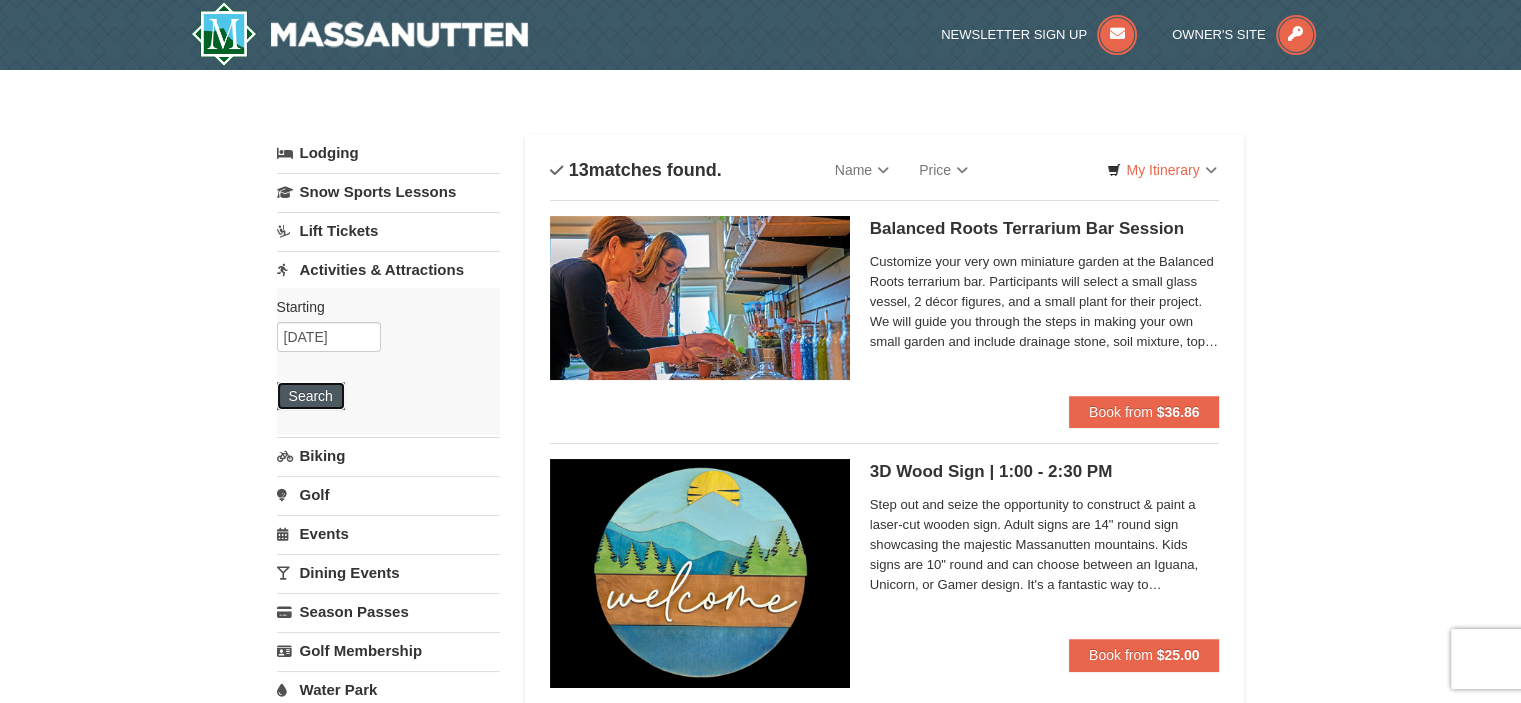 click on "Search" at bounding box center [311, 396] 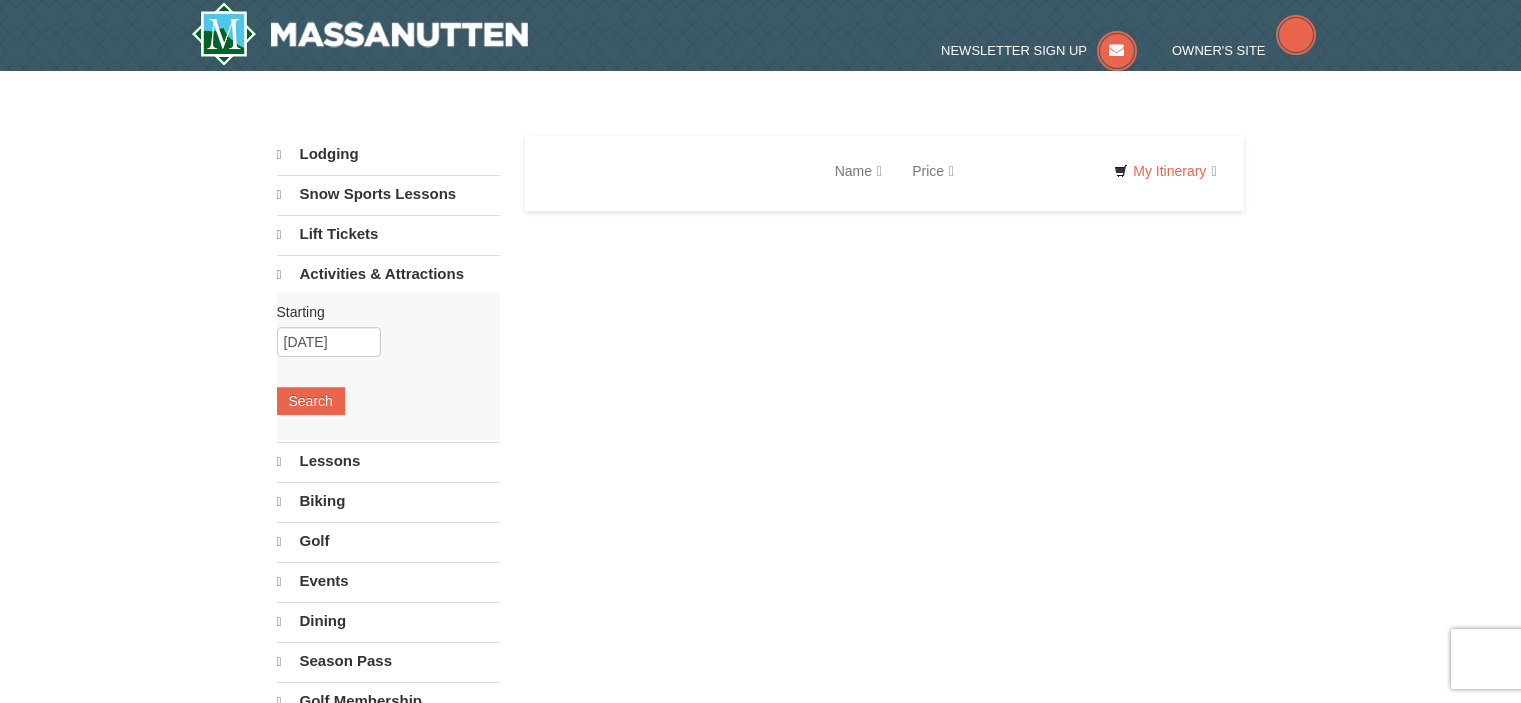 scroll, scrollTop: 0, scrollLeft: 0, axis: both 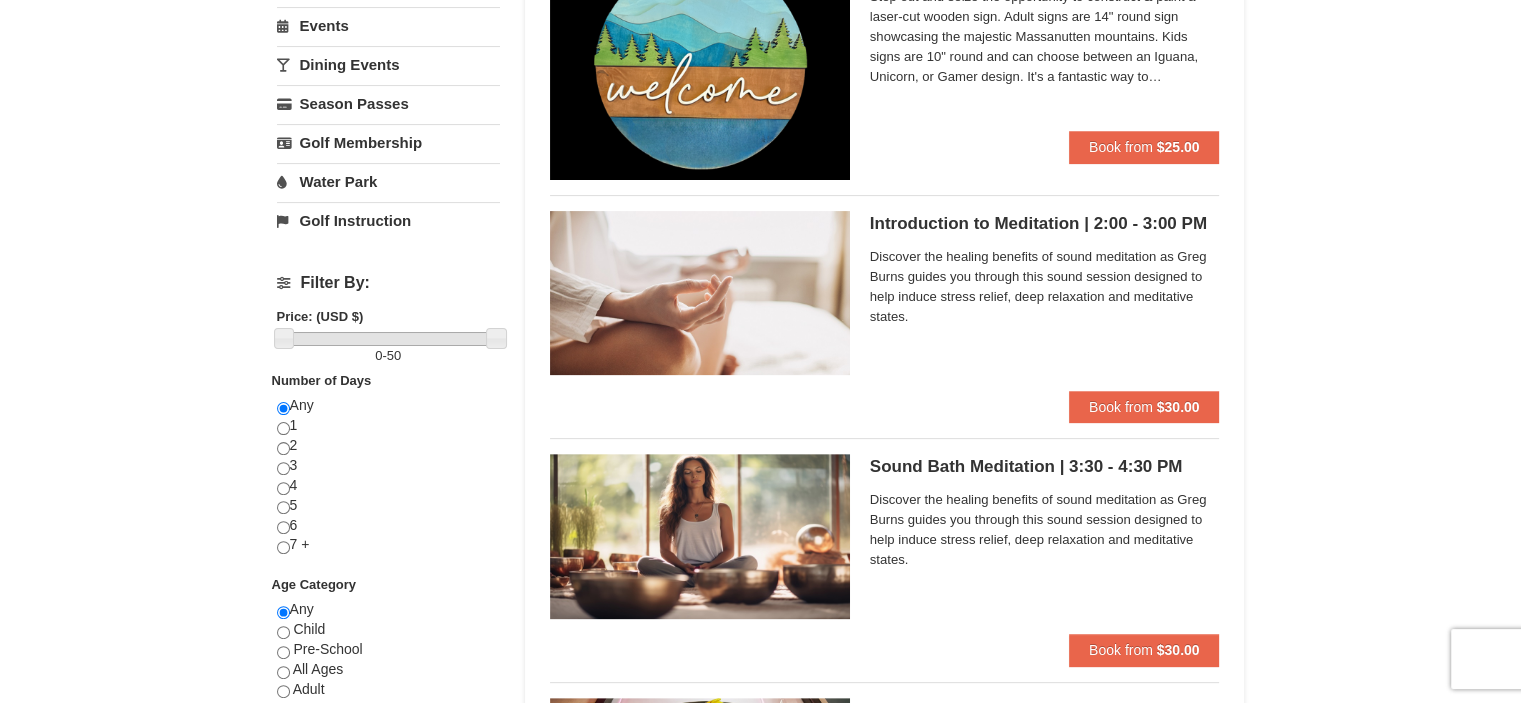 drag, startPoint x: 1535, startPoint y: 110, endPoint x: 1462, endPoint y: 195, distance: 112.04463 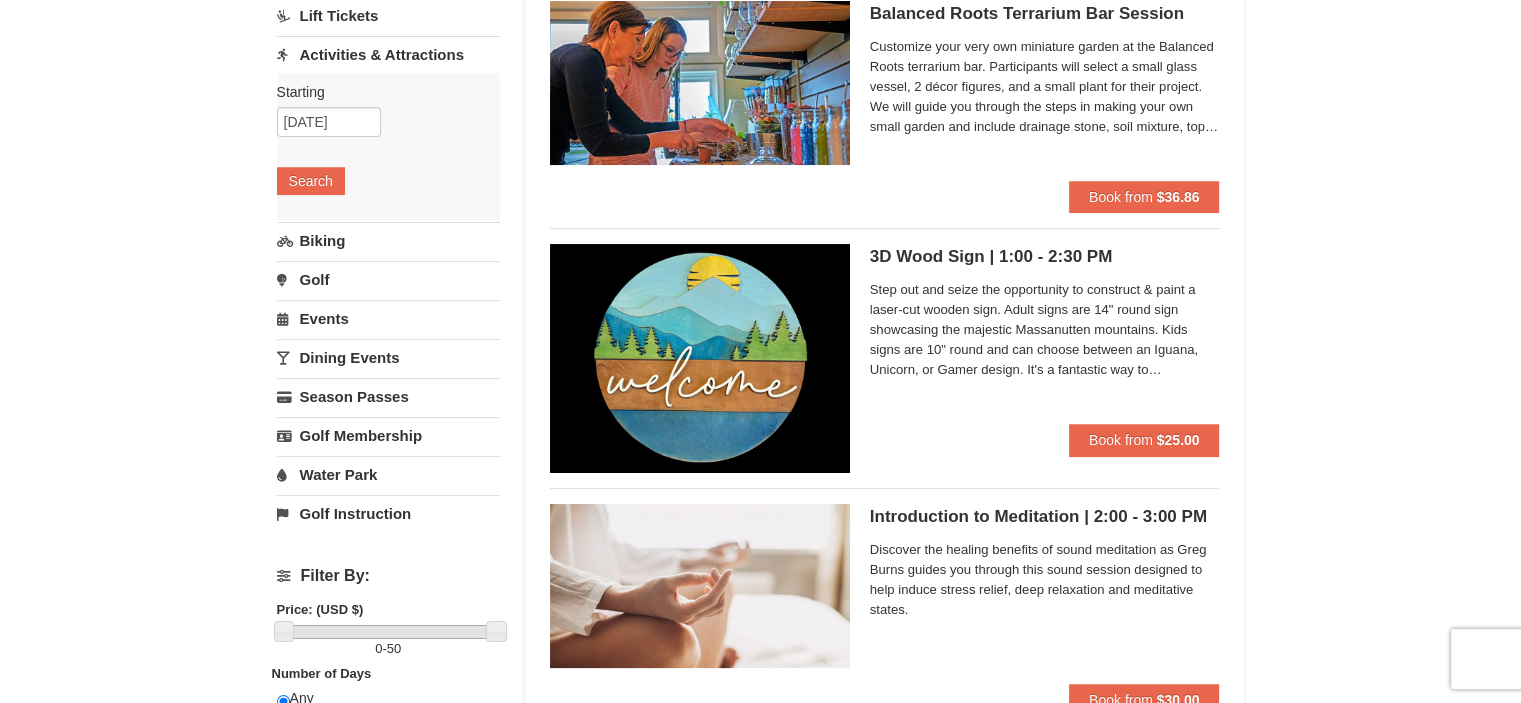 scroll, scrollTop: 0, scrollLeft: 0, axis: both 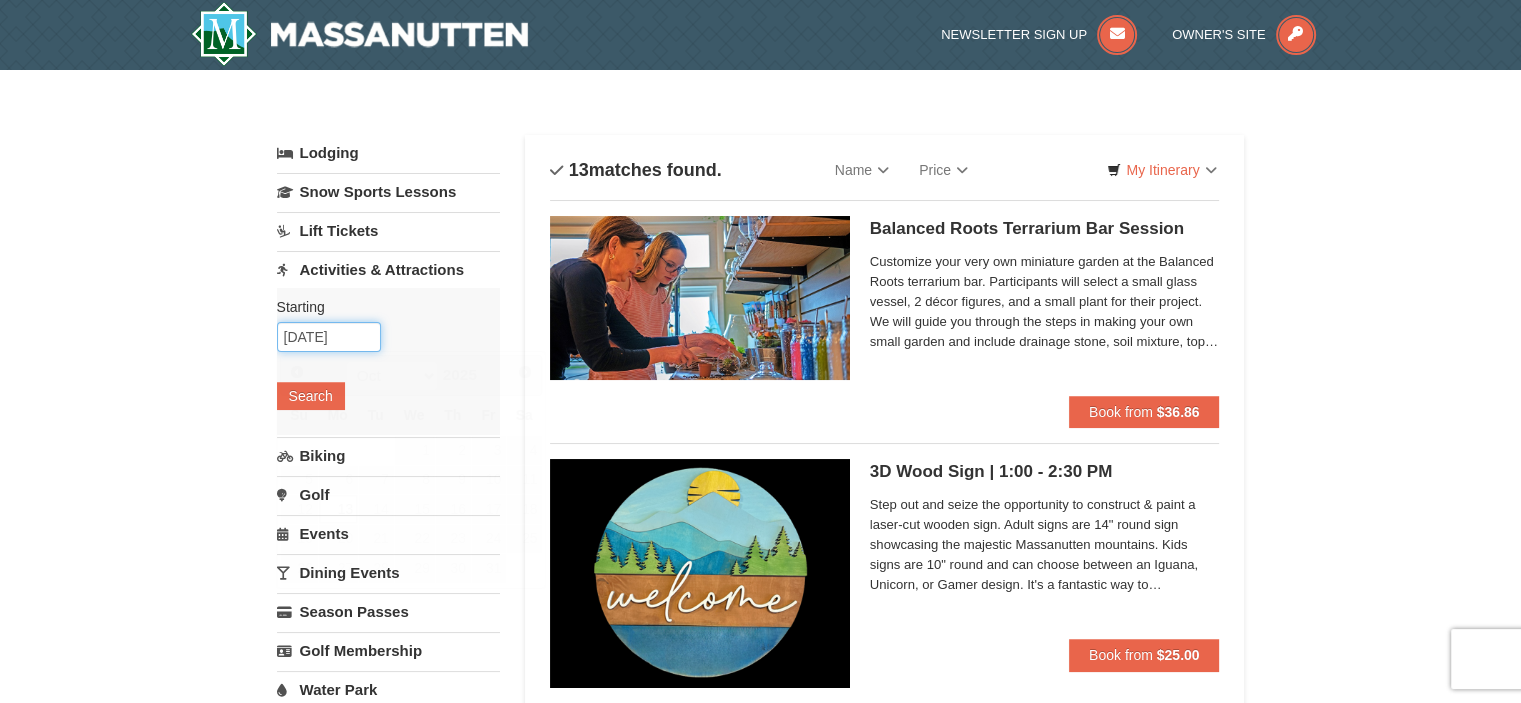 click on "10/13/2025" at bounding box center [329, 337] 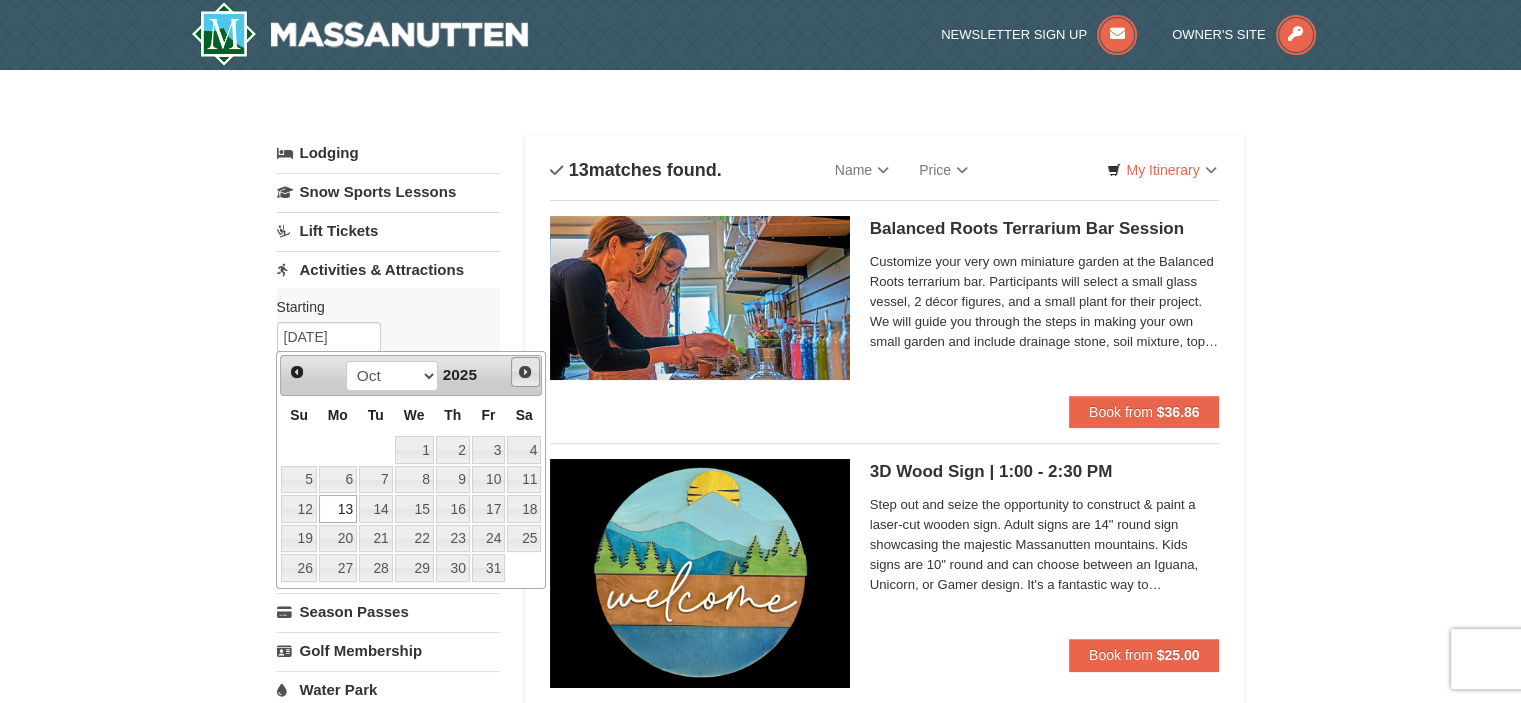 click on "Next" at bounding box center (525, 372) 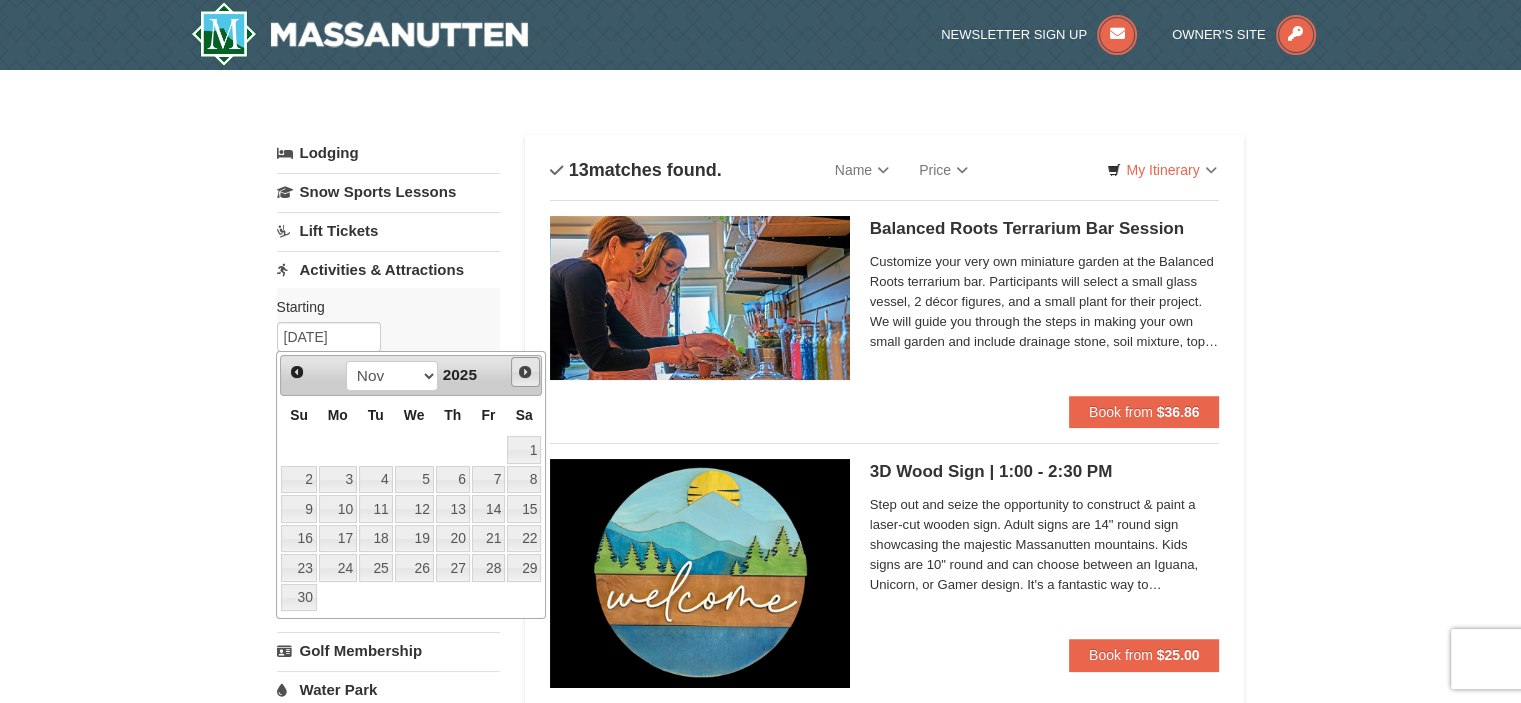 click on "Next" at bounding box center [525, 372] 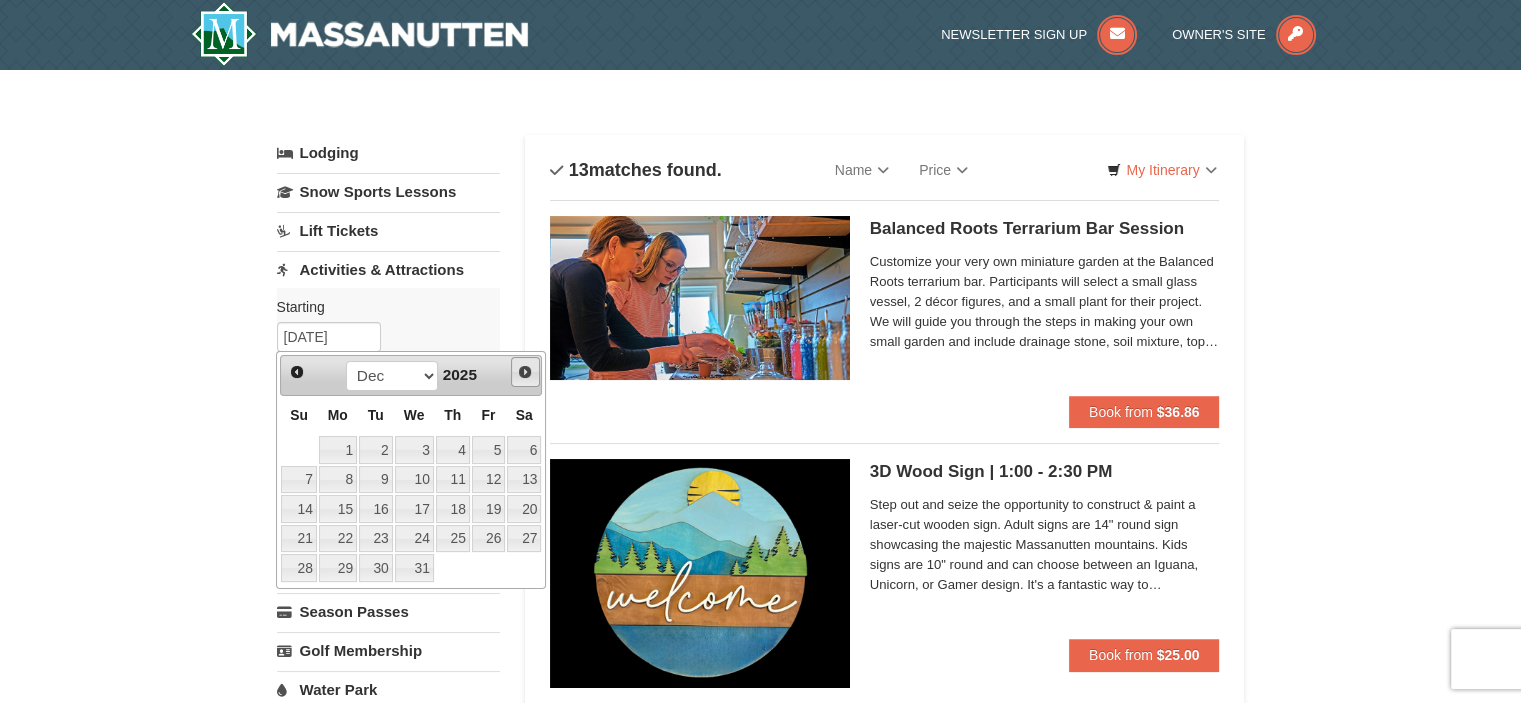 click on "Next" at bounding box center (525, 372) 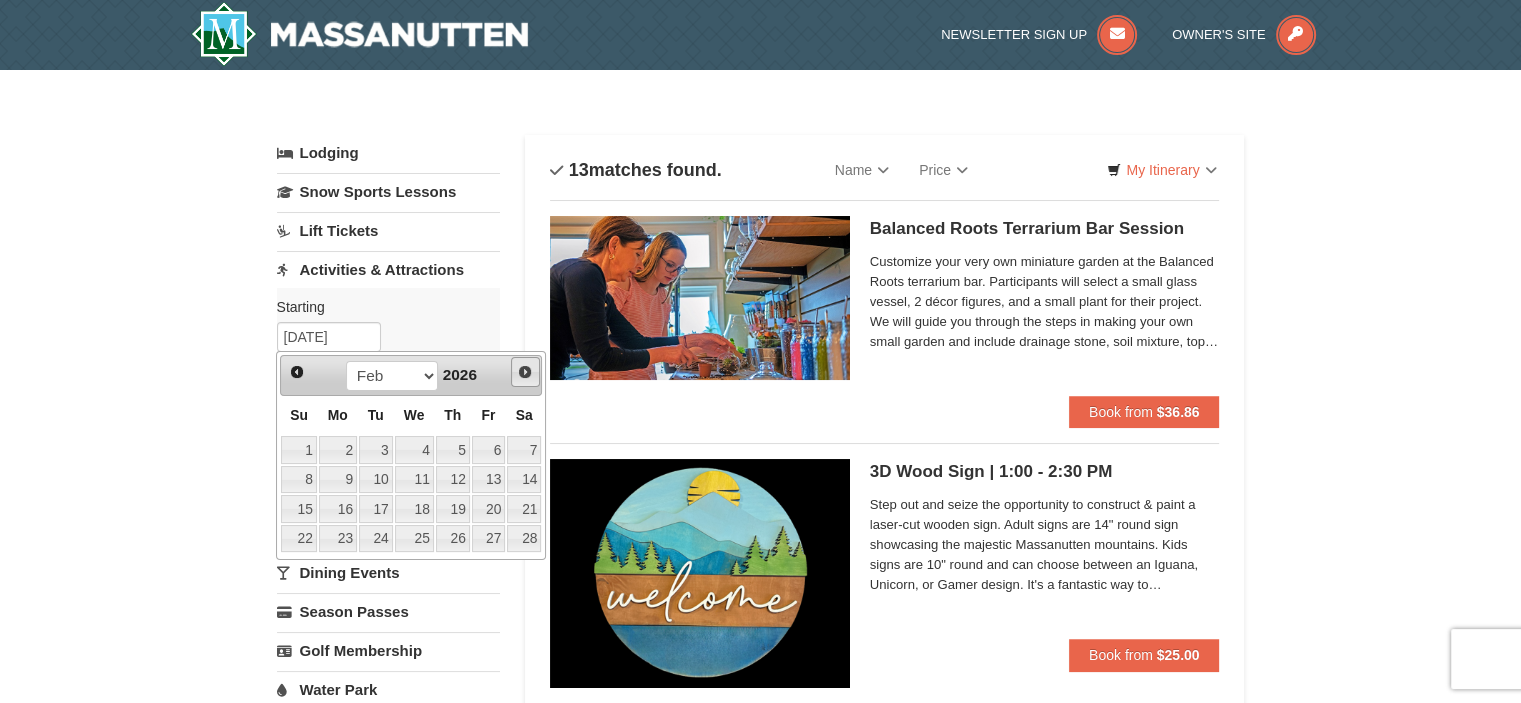 click on "Next" at bounding box center (525, 372) 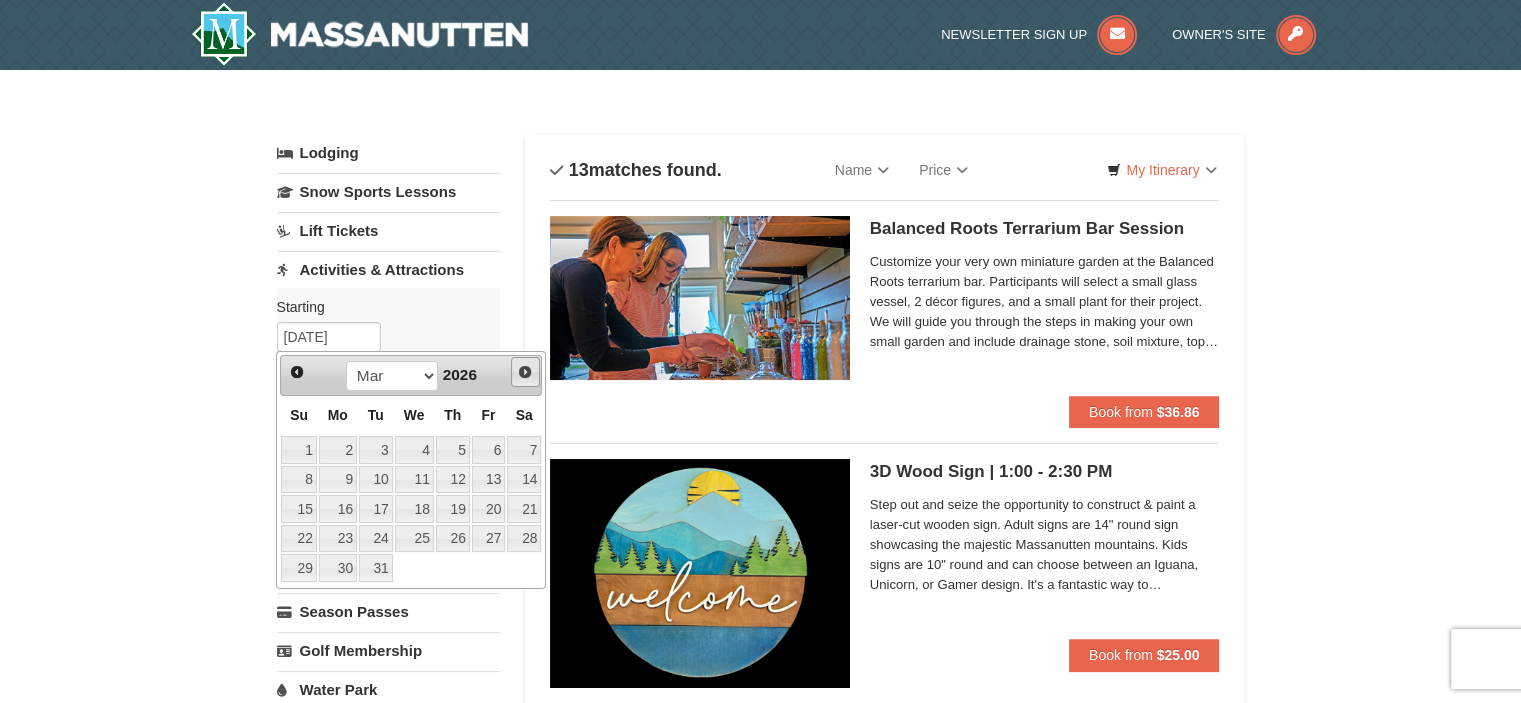click on "Next" at bounding box center (525, 372) 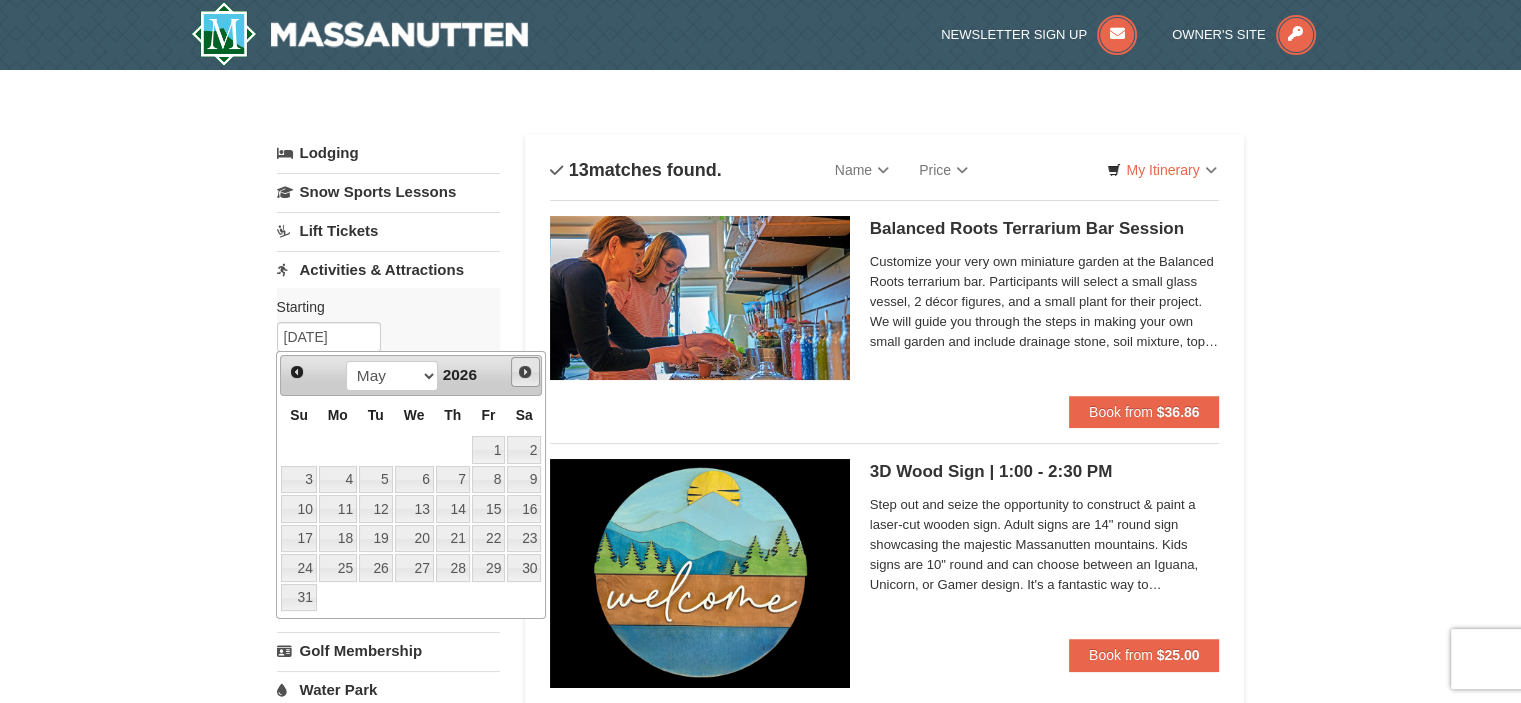 click on "Next" at bounding box center [525, 372] 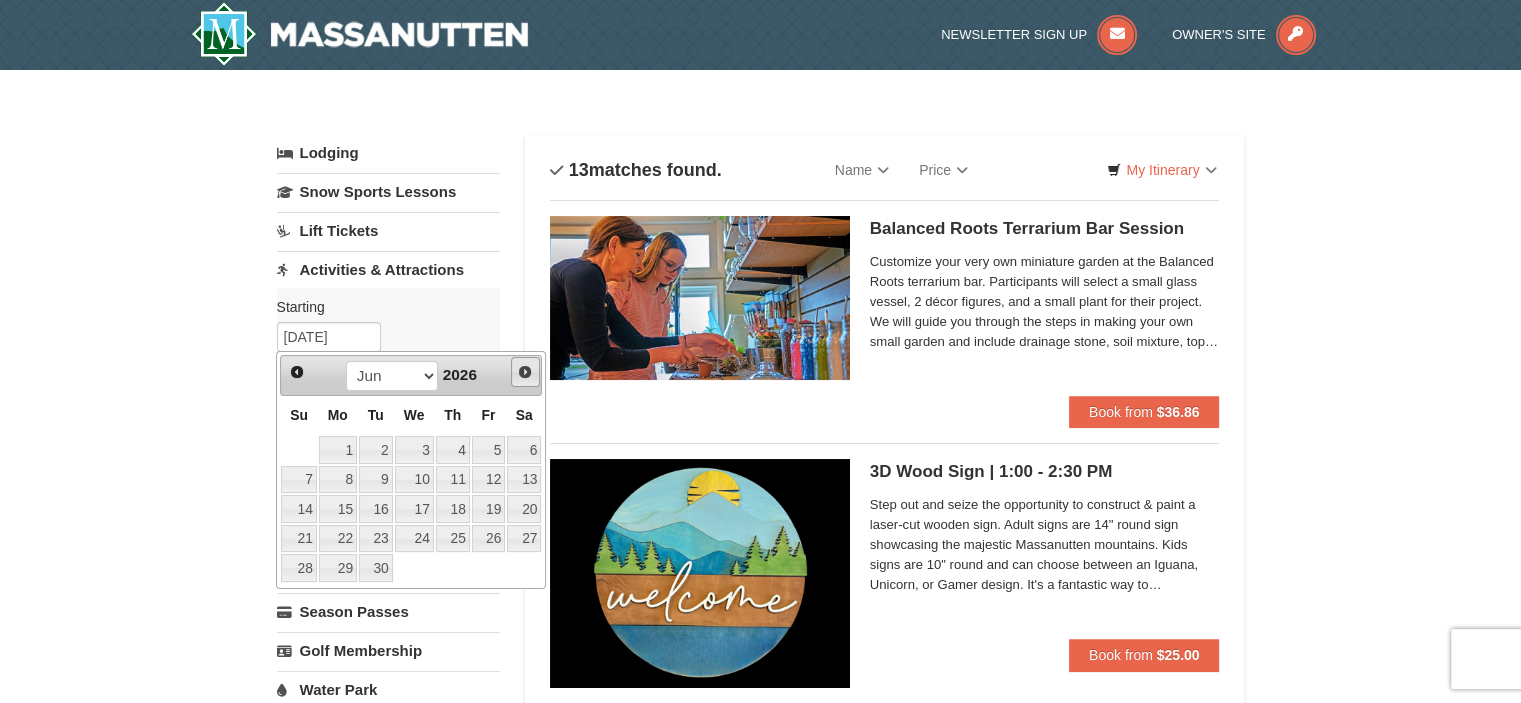 click on "Next" at bounding box center [525, 372] 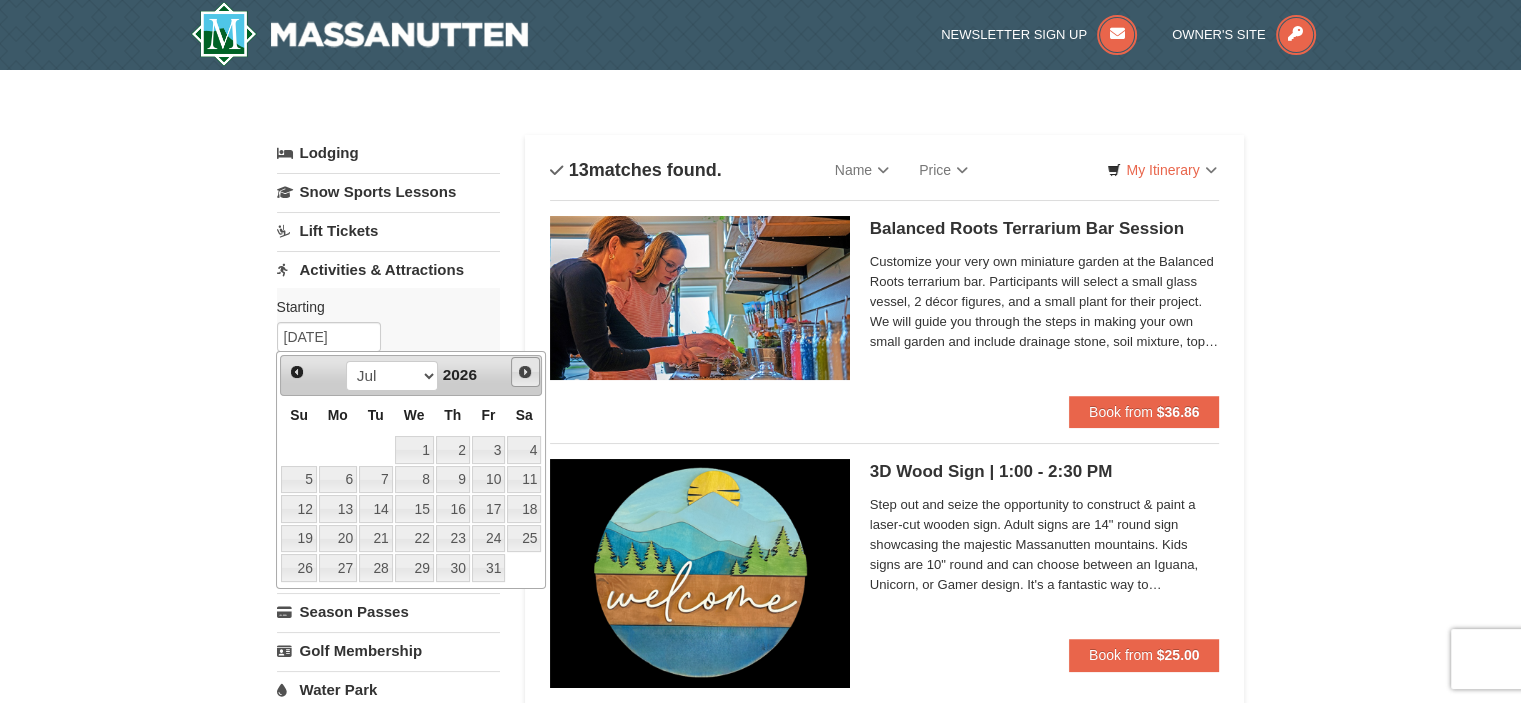click on "Next" at bounding box center [525, 372] 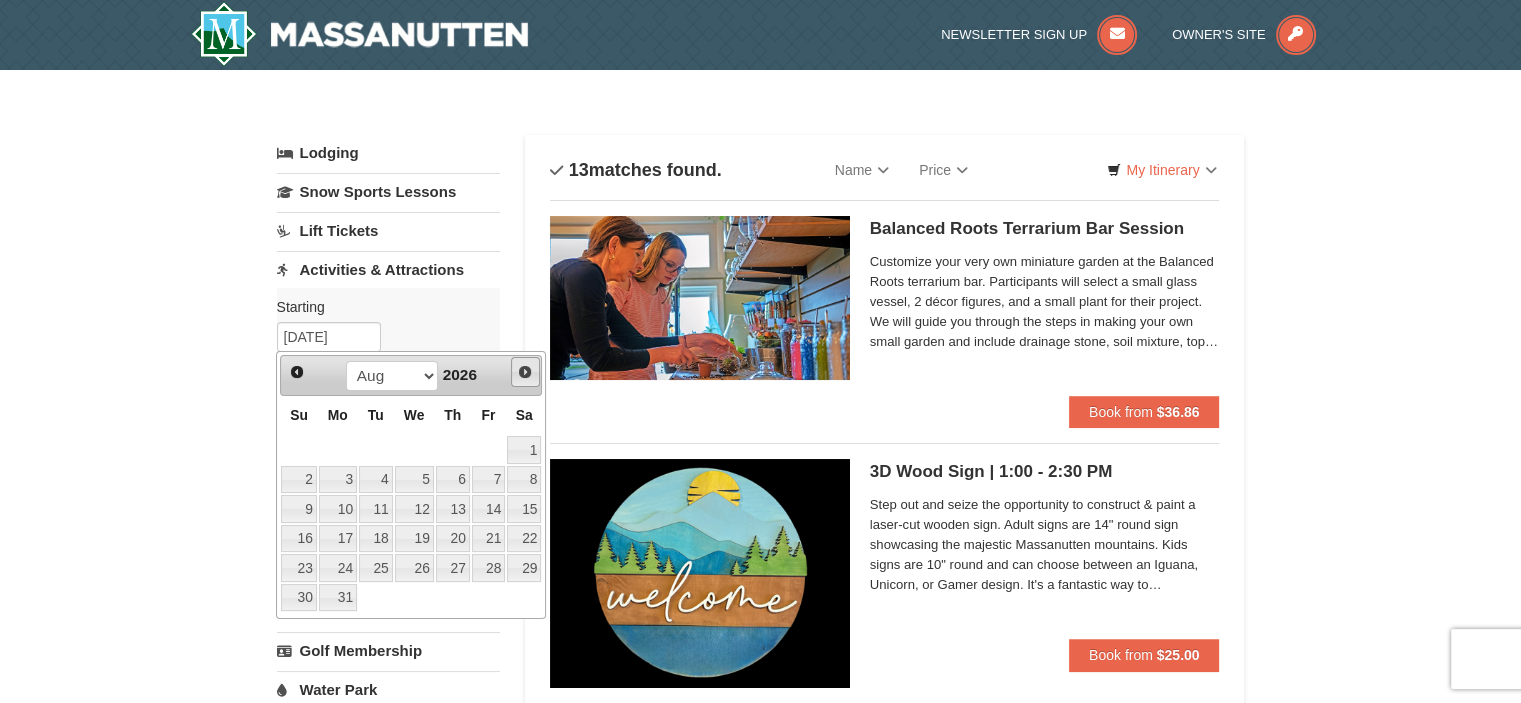 click on "Next" at bounding box center (525, 372) 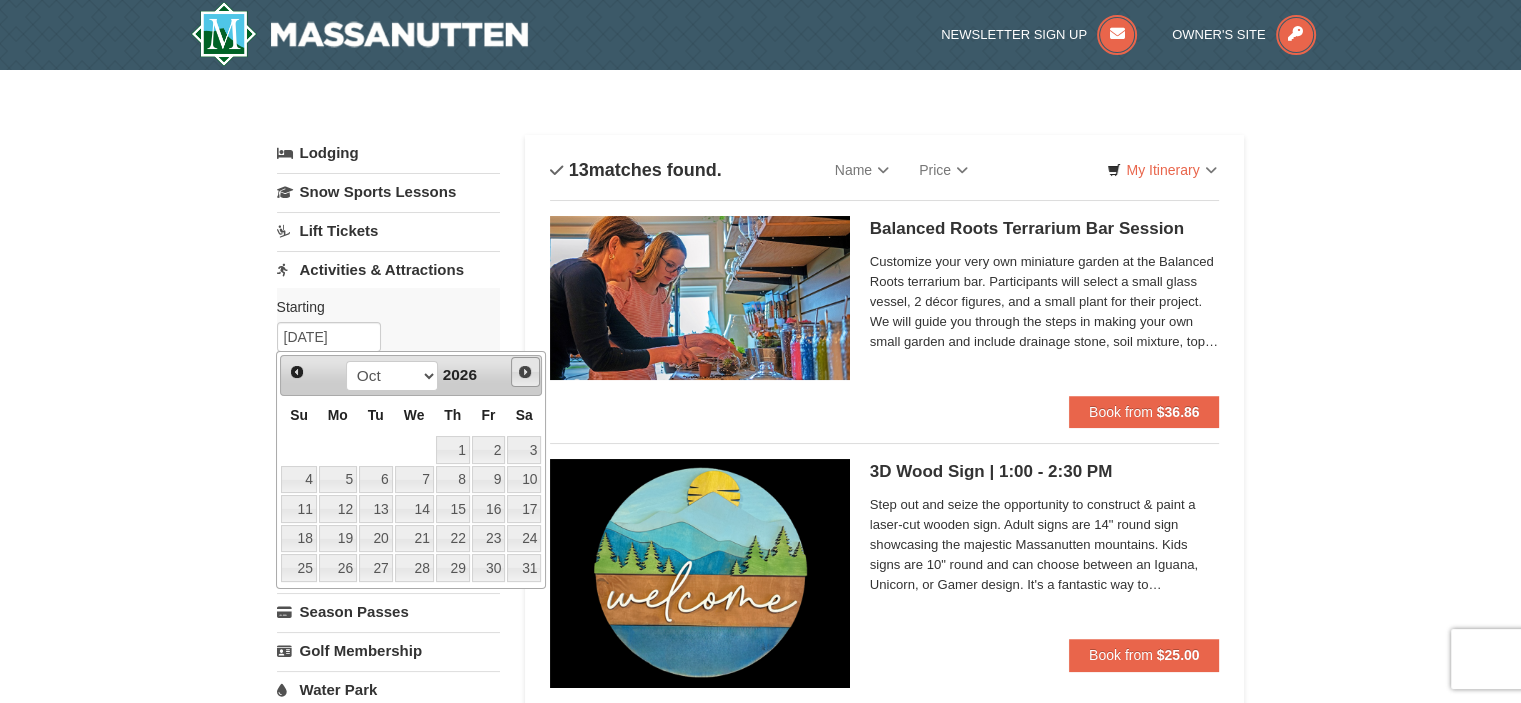 click on "Next" at bounding box center [525, 372] 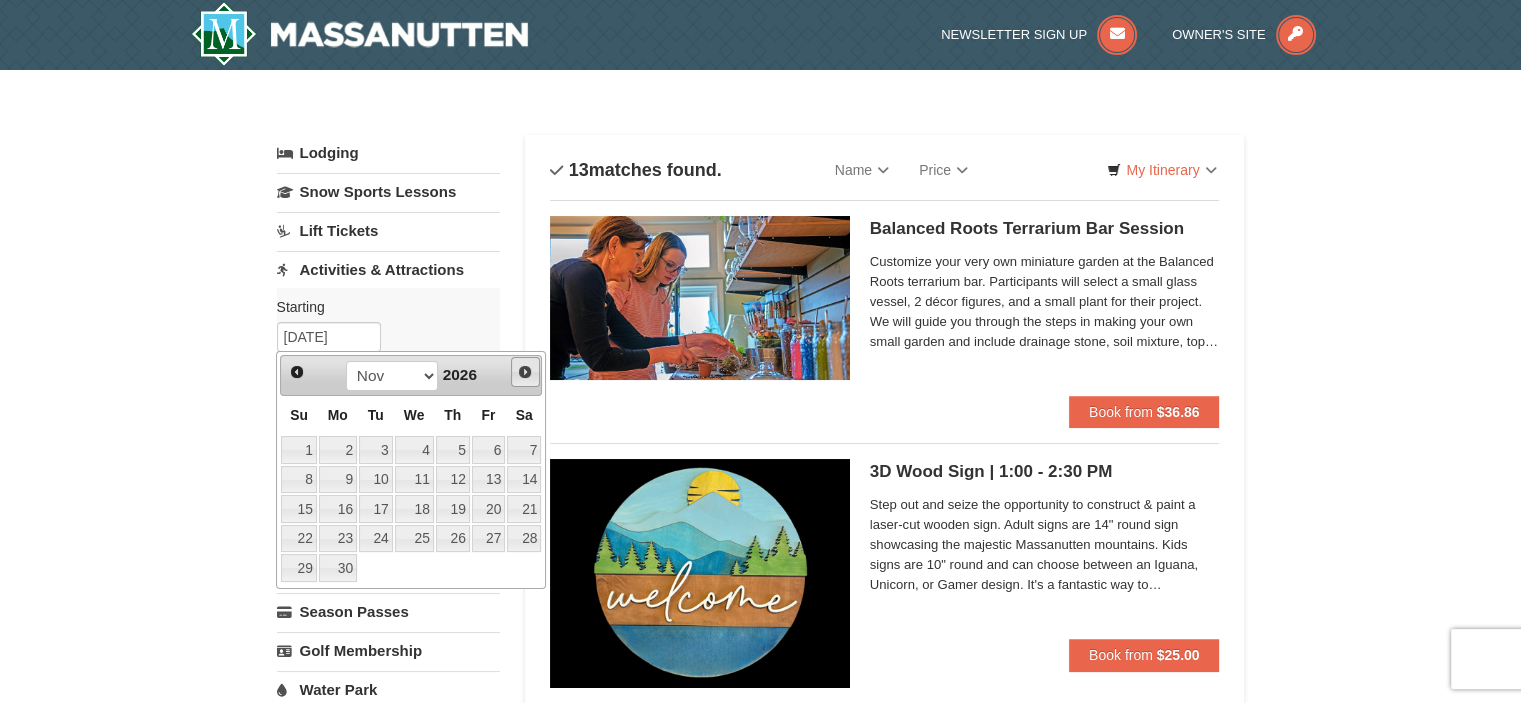 click on "Next" at bounding box center (525, 372) 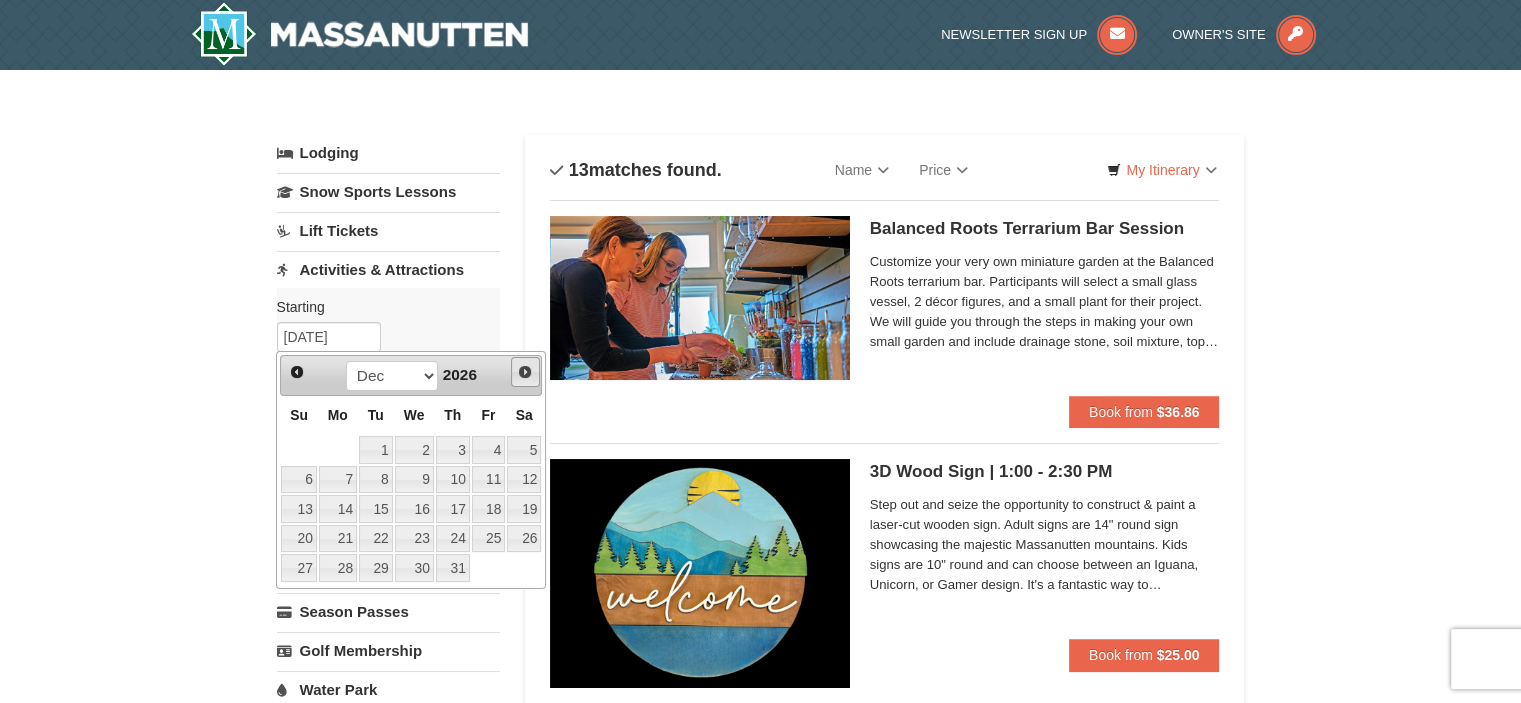 click on "Next" at bounding box center [525, 372] 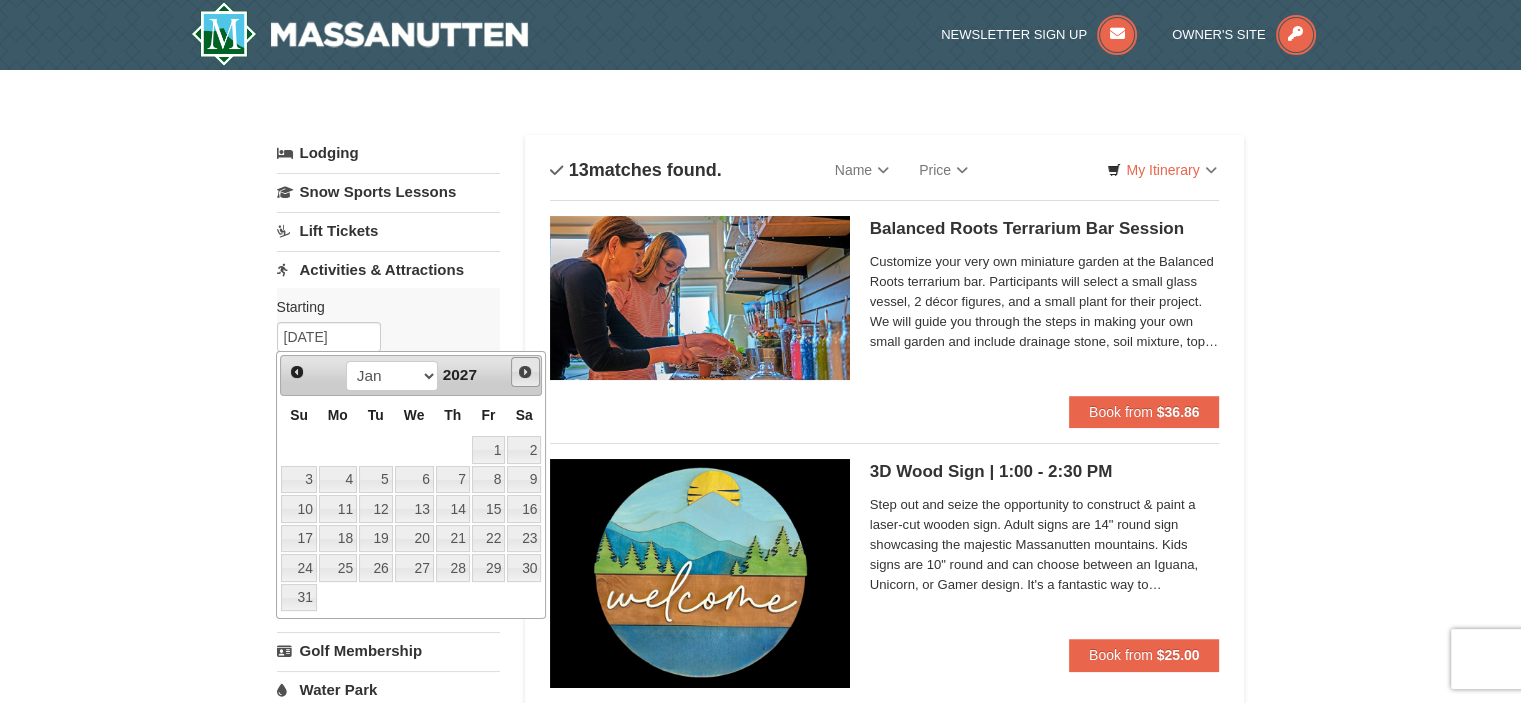 click on "Next" at bounding box center (525, 372) 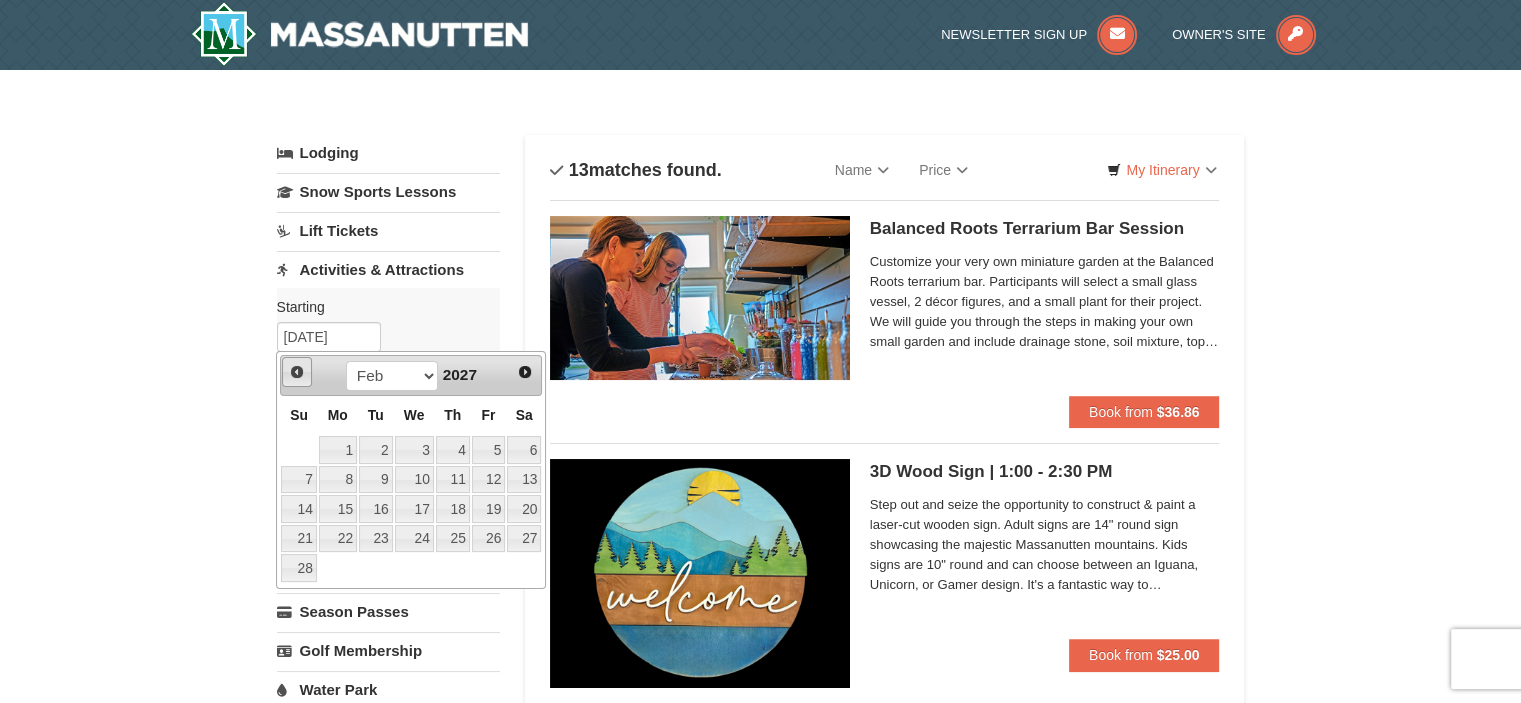 click on "Prev" at bounding box center [297, 372] 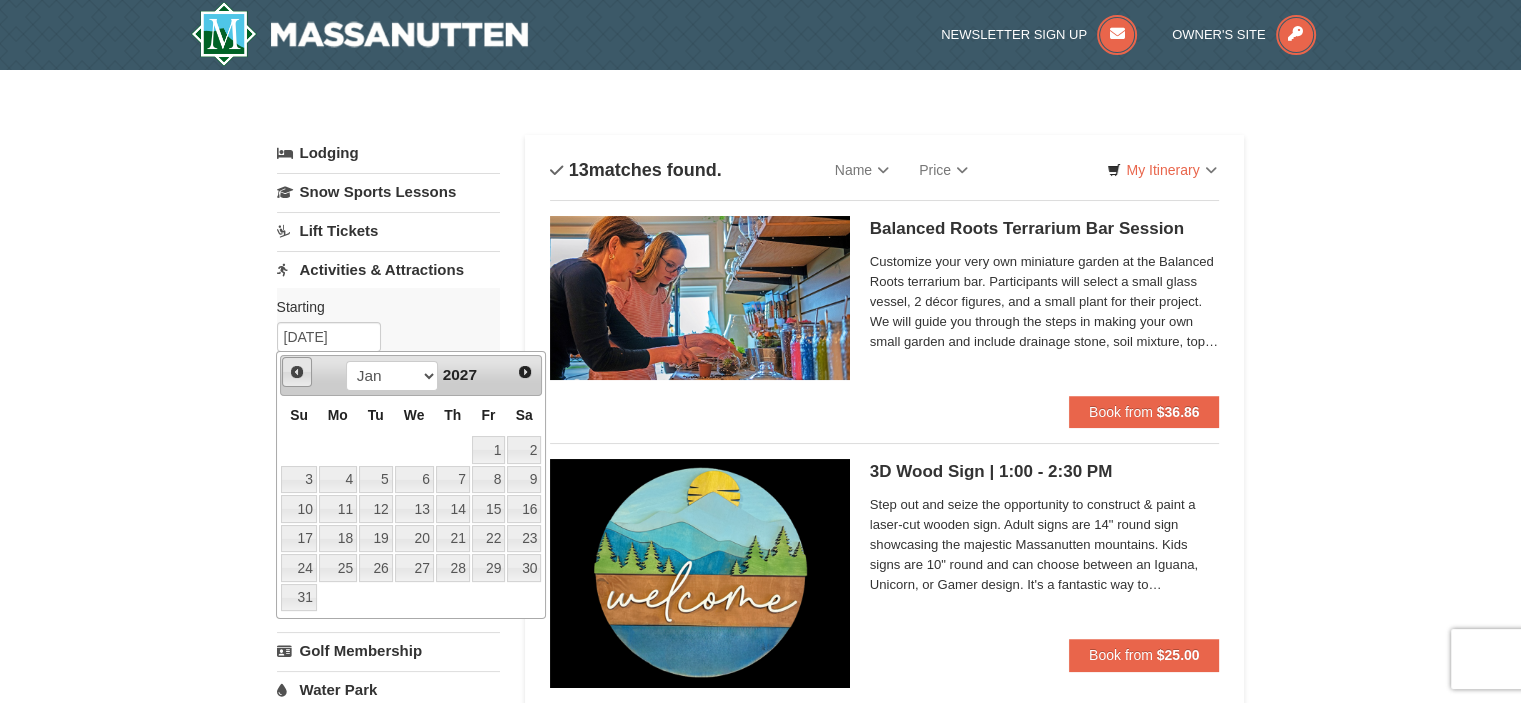 click on "Prev" at bounding box center [297, 372] 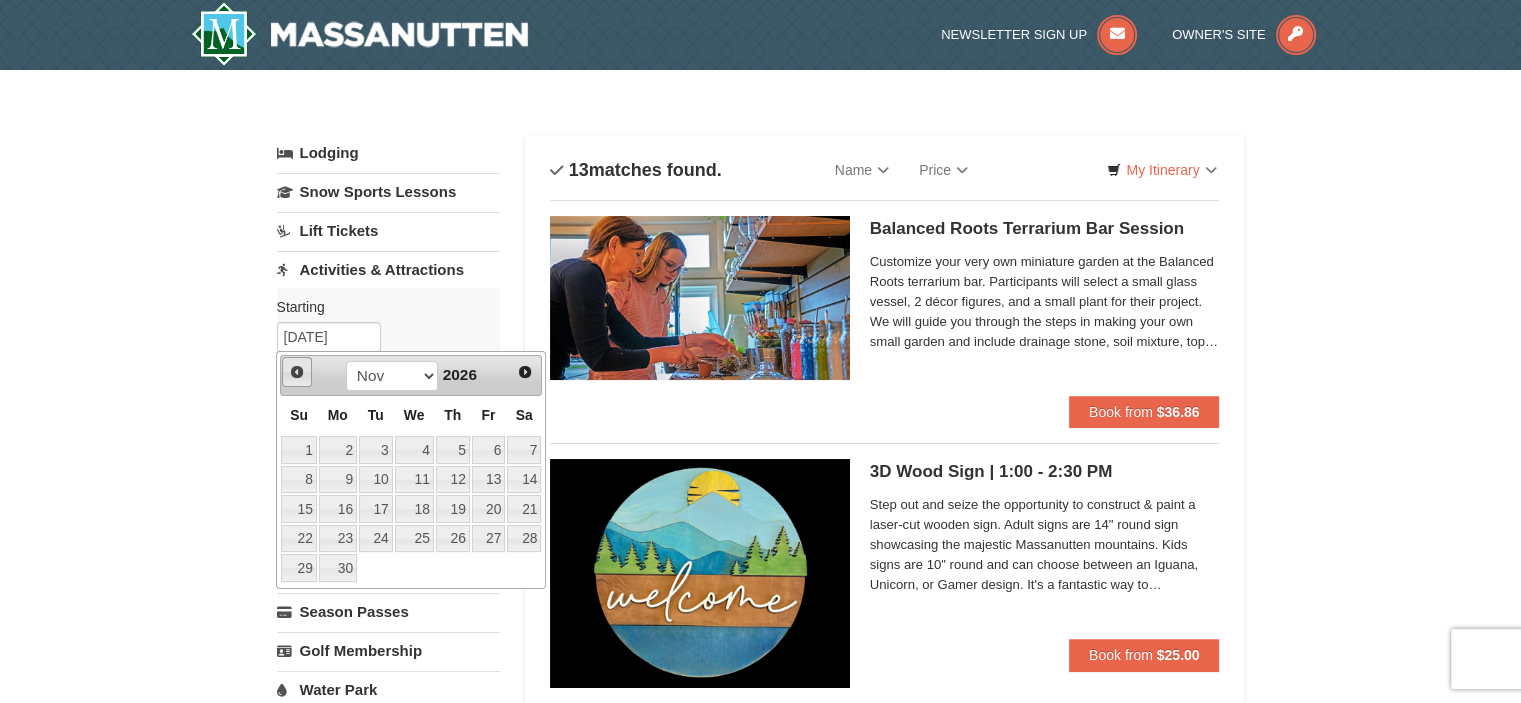 click on "Prev" at bounding box center (297, 372) 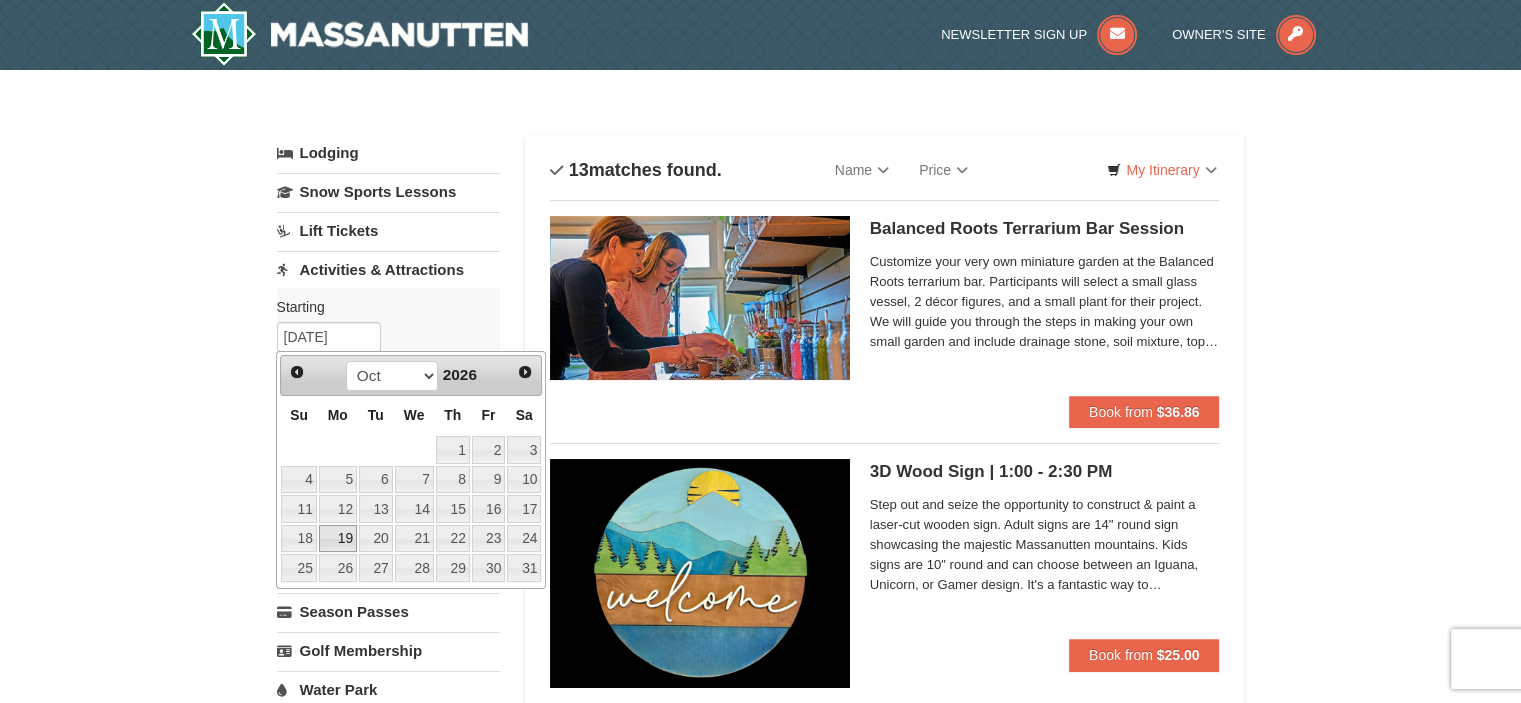 click on "19" at bounding box center (338, 539) 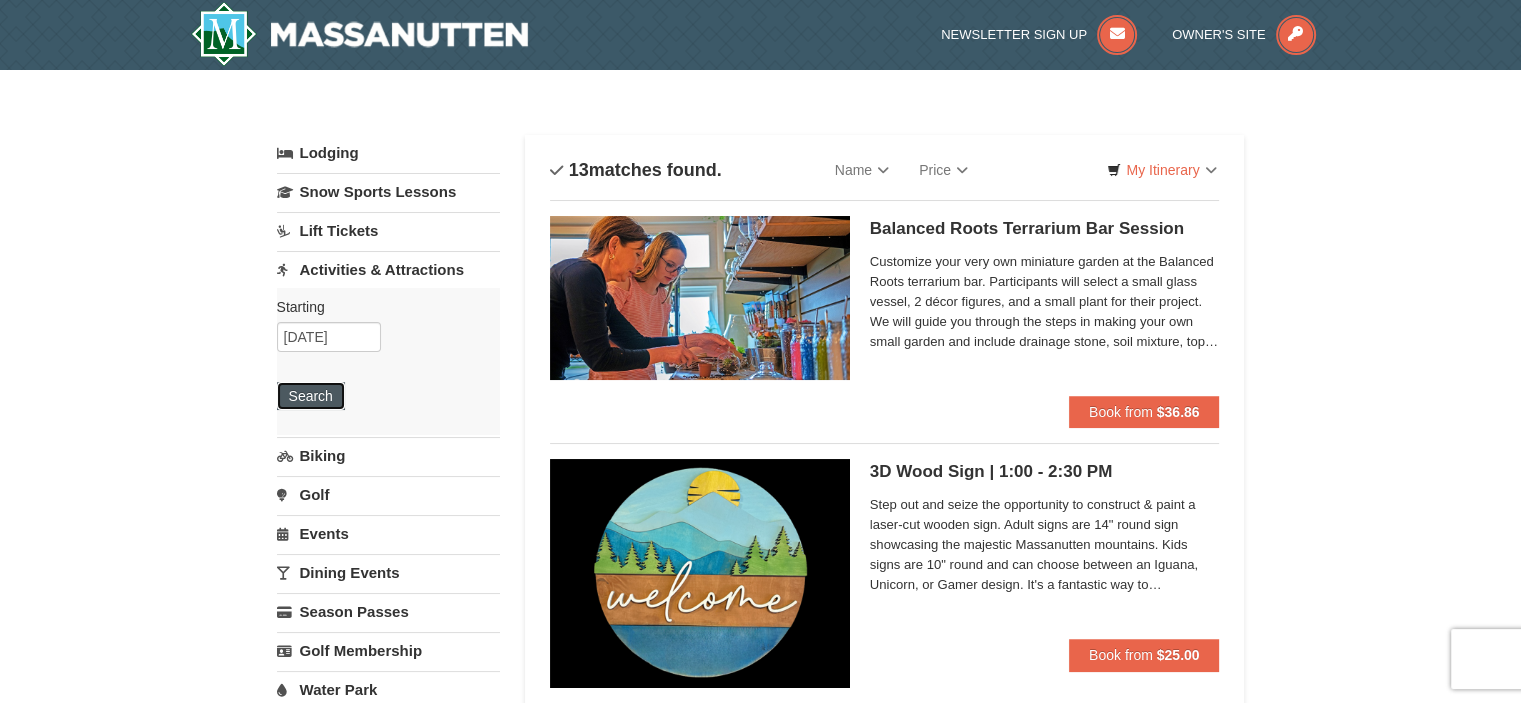 click on "Search" at bounding box center [311, 396] 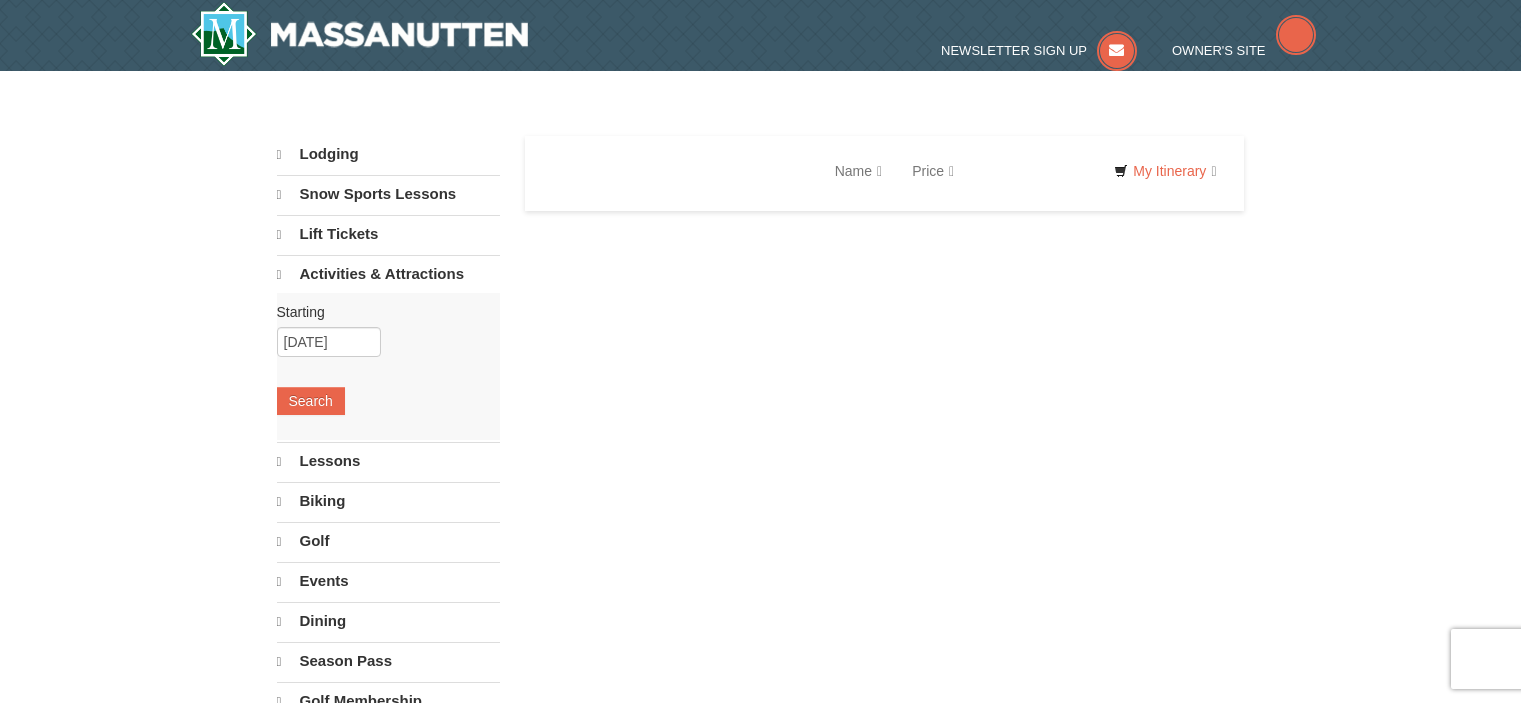 scroll, scrollTop: 0, scrollLeft: 0, axis: both 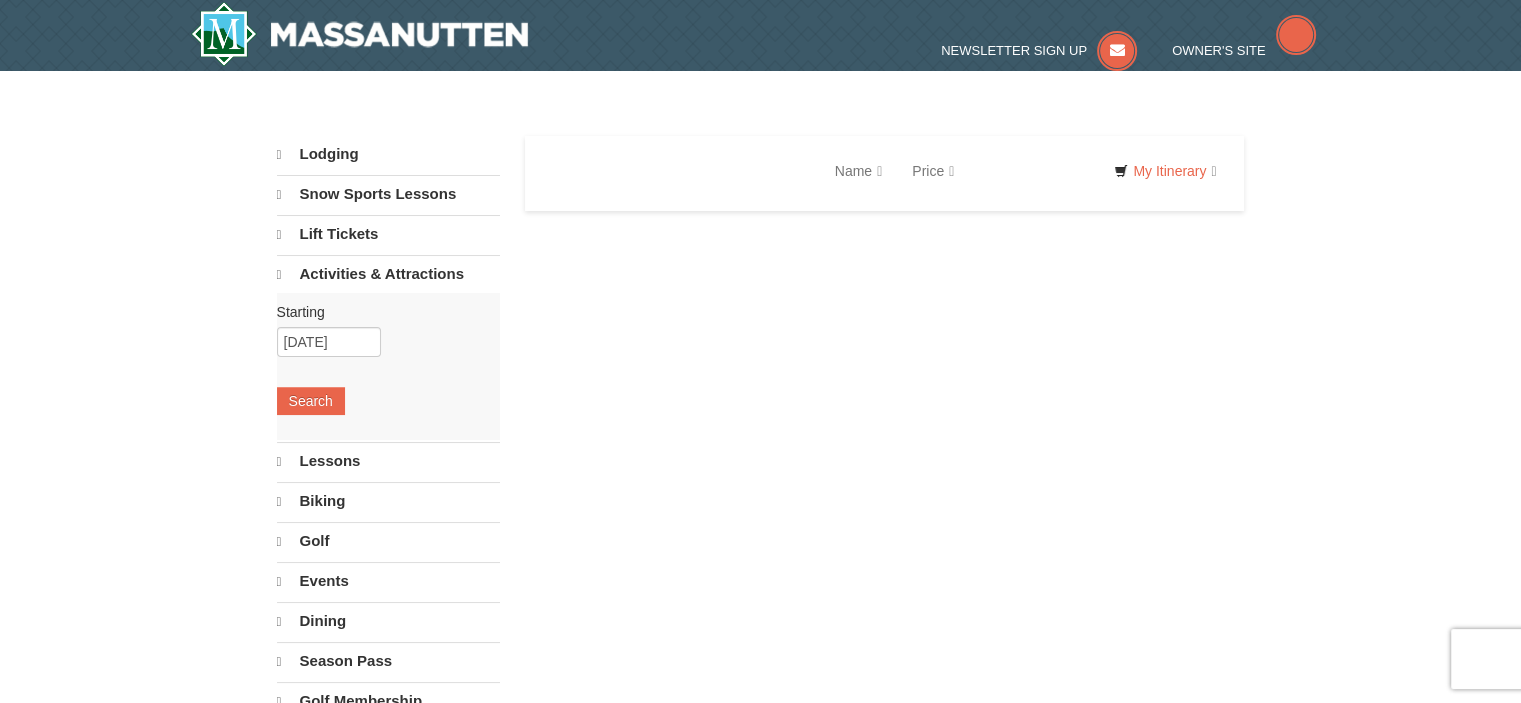 select on "8" 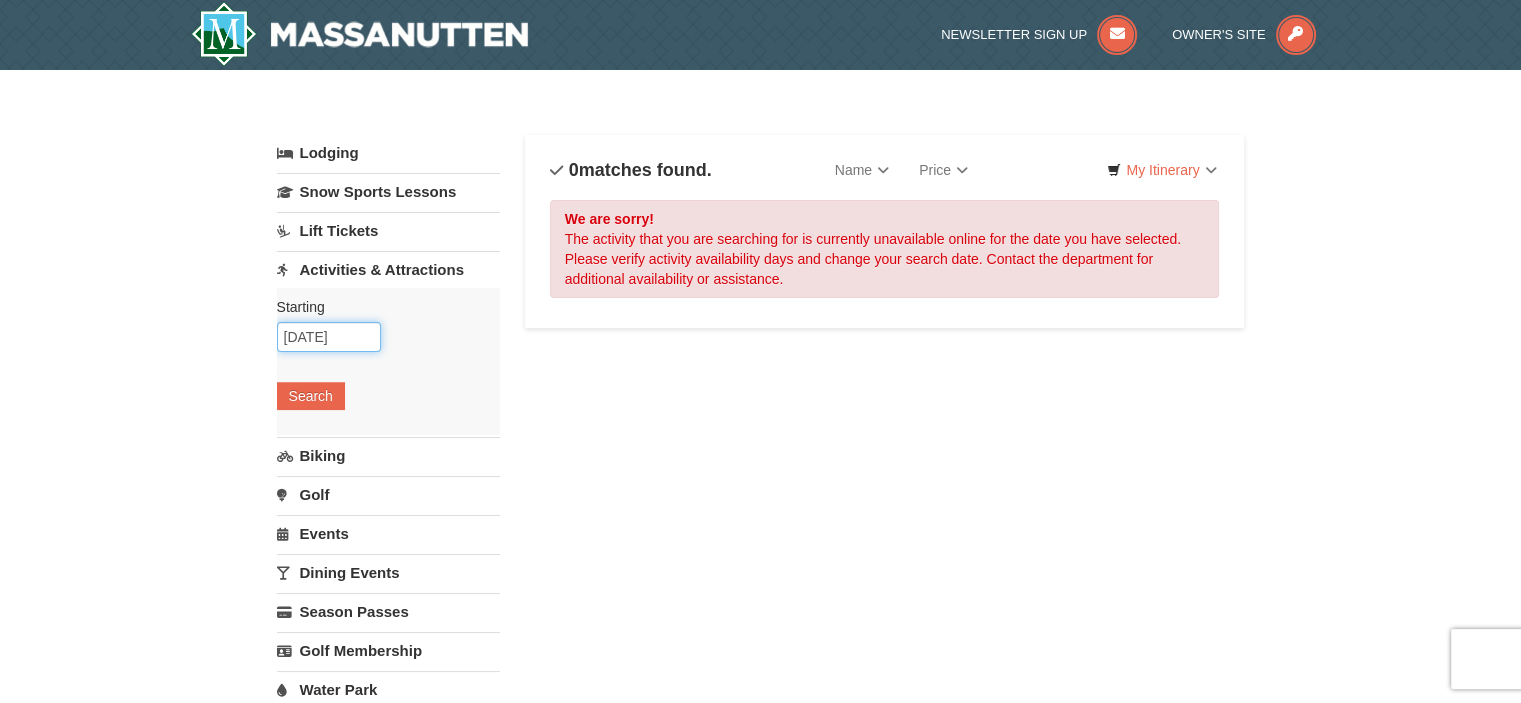 click on "10/19/2026" at bounding box center (329, 337) 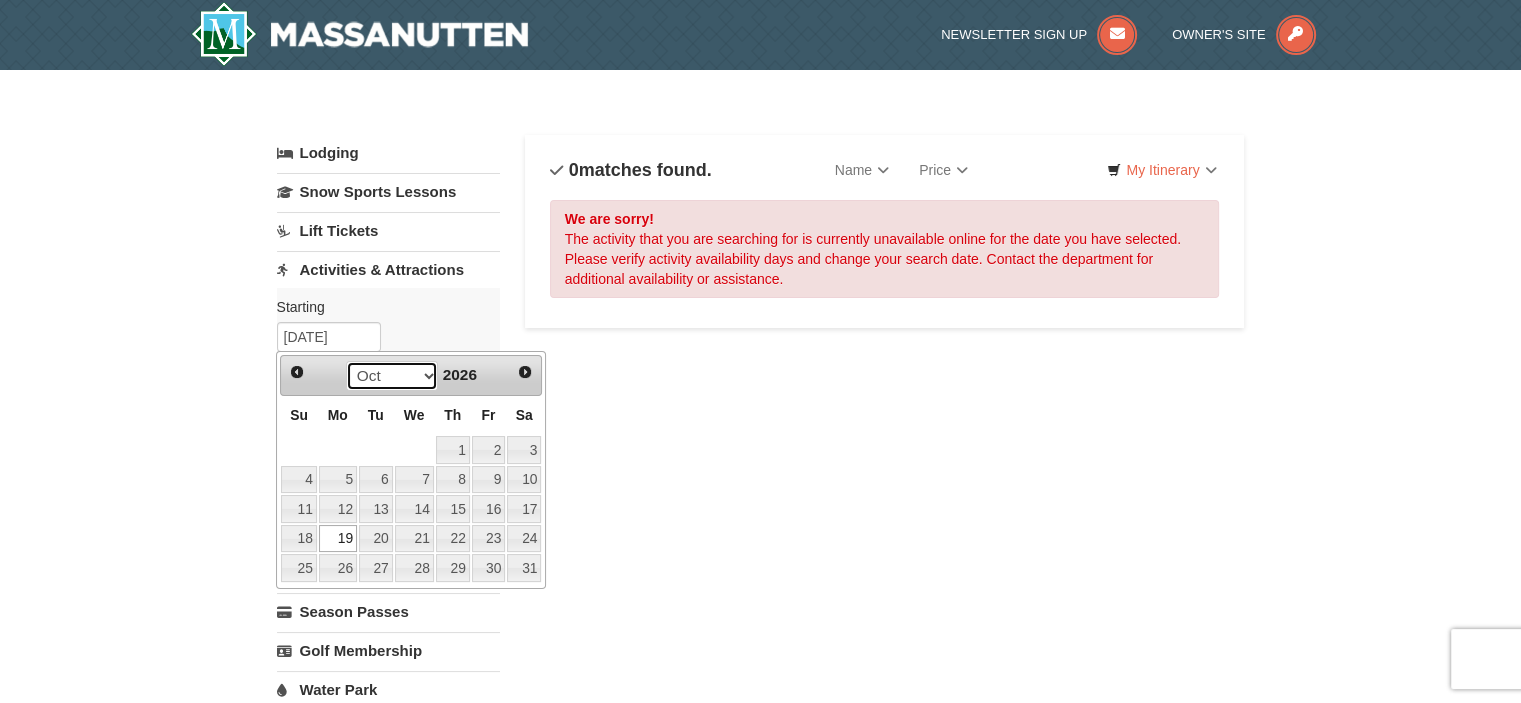 click on "Jan Feb Mar Apr May Jun Jul Aug Sep Oct Nov Dec" at bounding box center (392, 376) 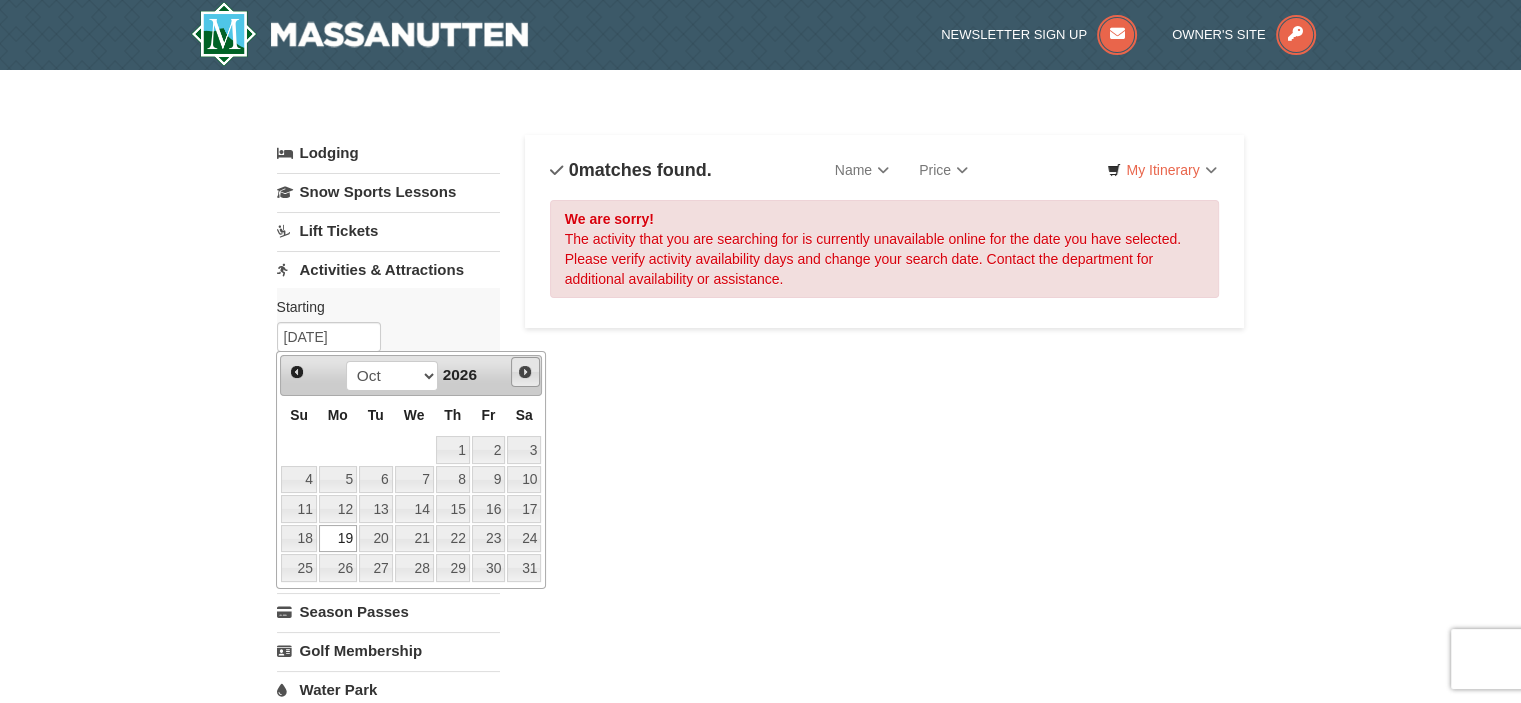 click on "Next" at bounding box center [525, 372] 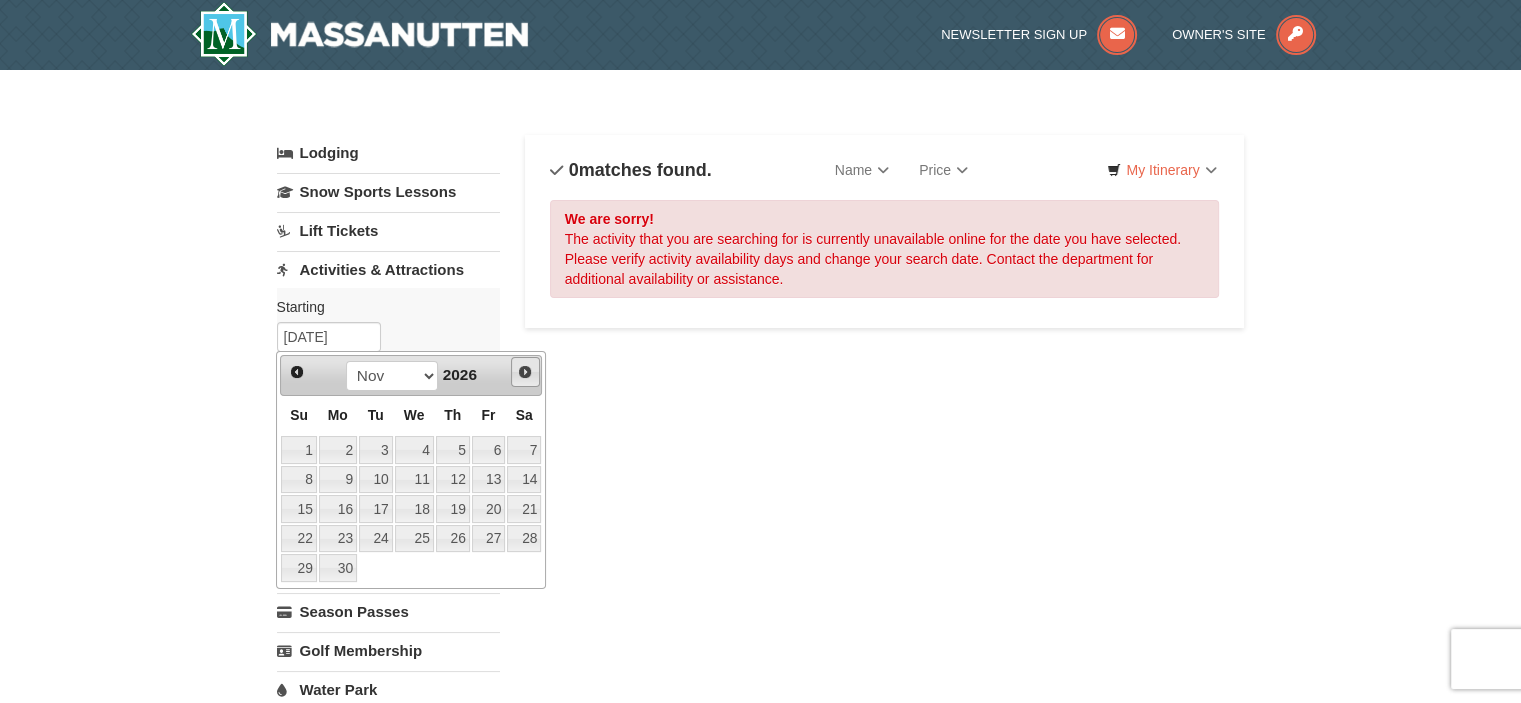 click on "Next" at bounding box center [525, 372] 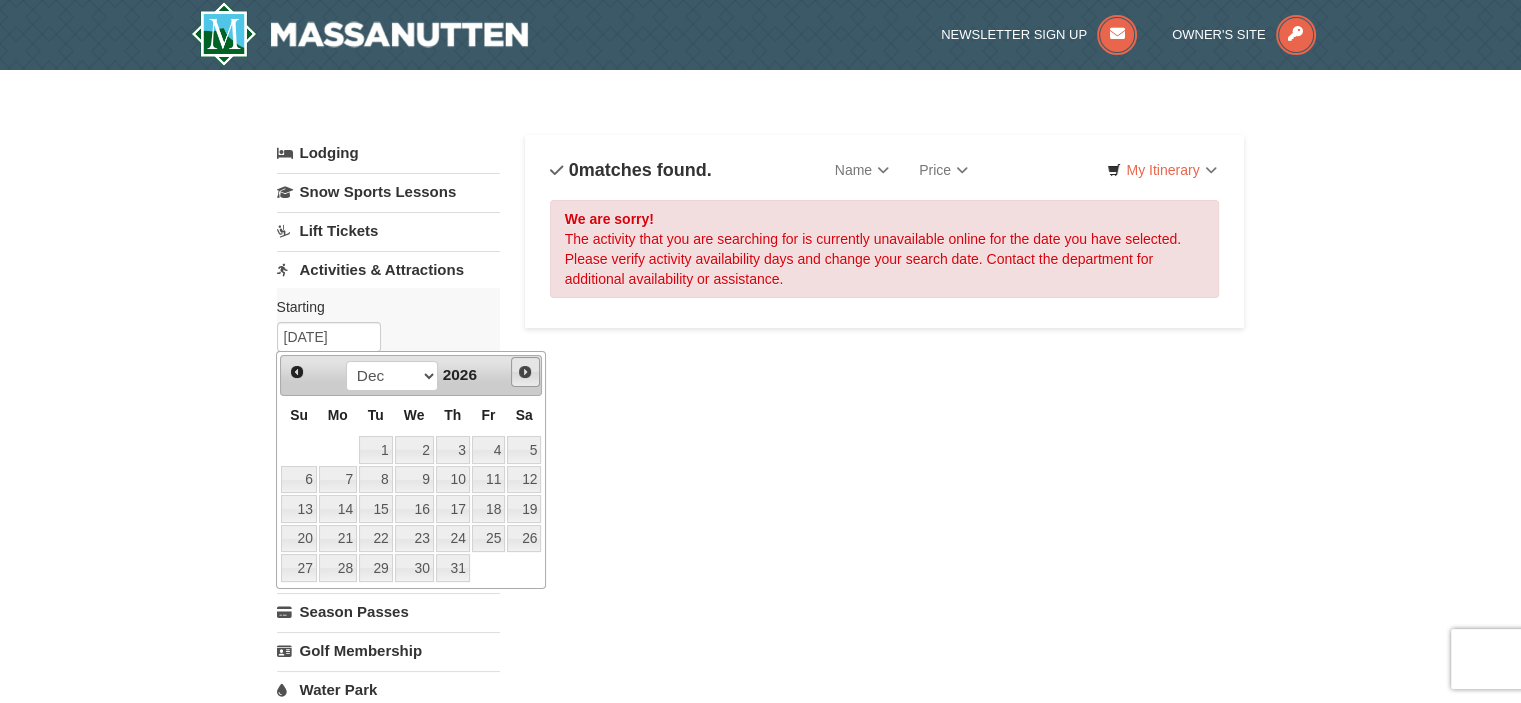 click on "Next" at bounding box center (525, 372) 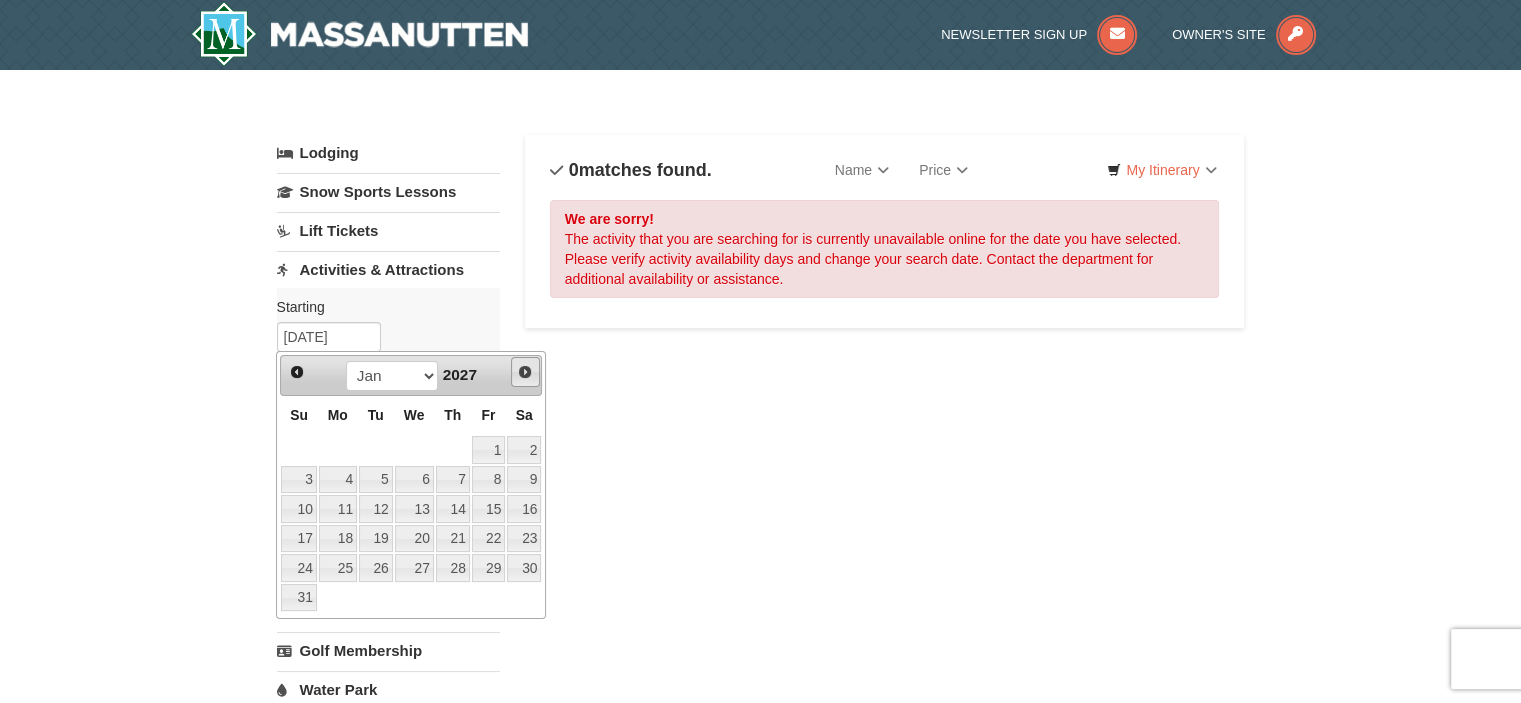 click on "Next" at bounding box center [525, 372] 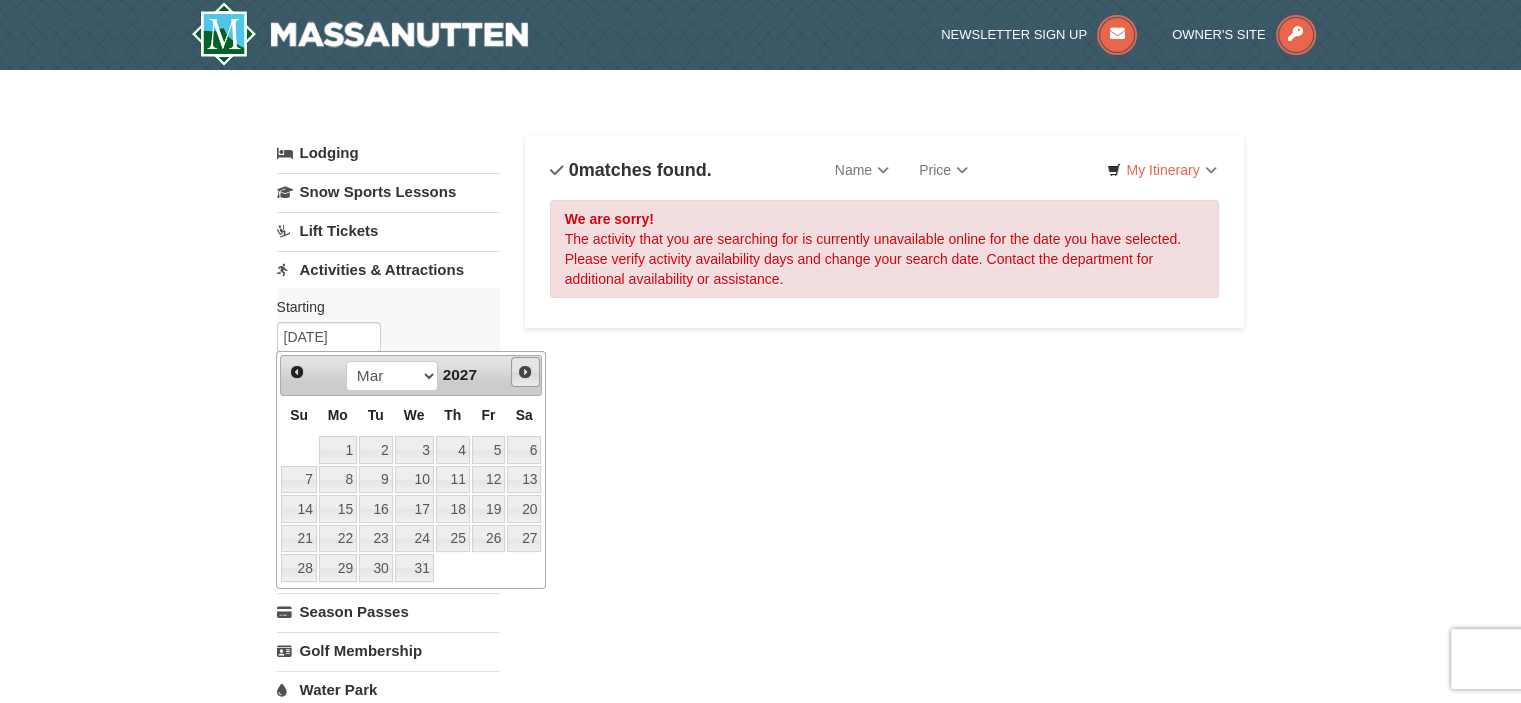 click on "Next" at bounding box center (525, 372) 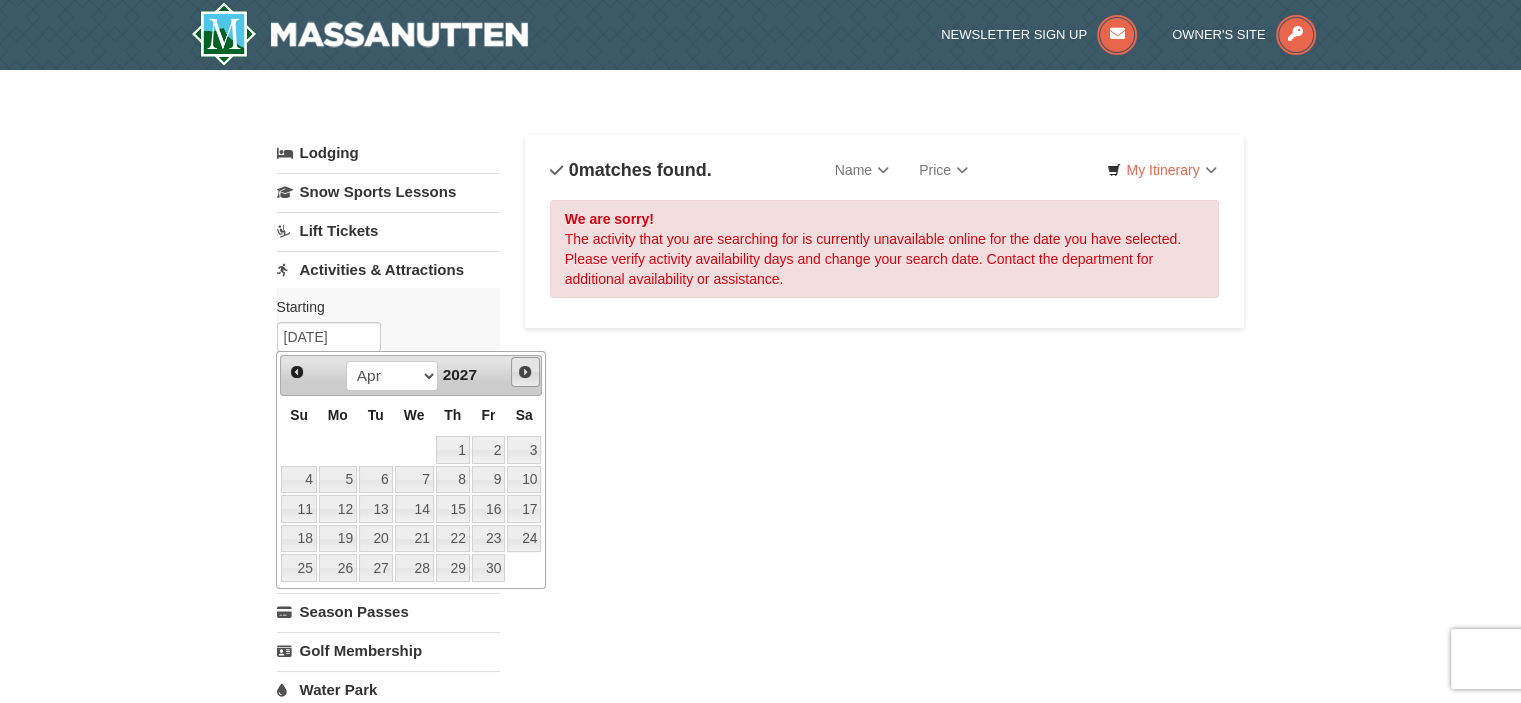 click on "Next" at bounding box center (525, 372) 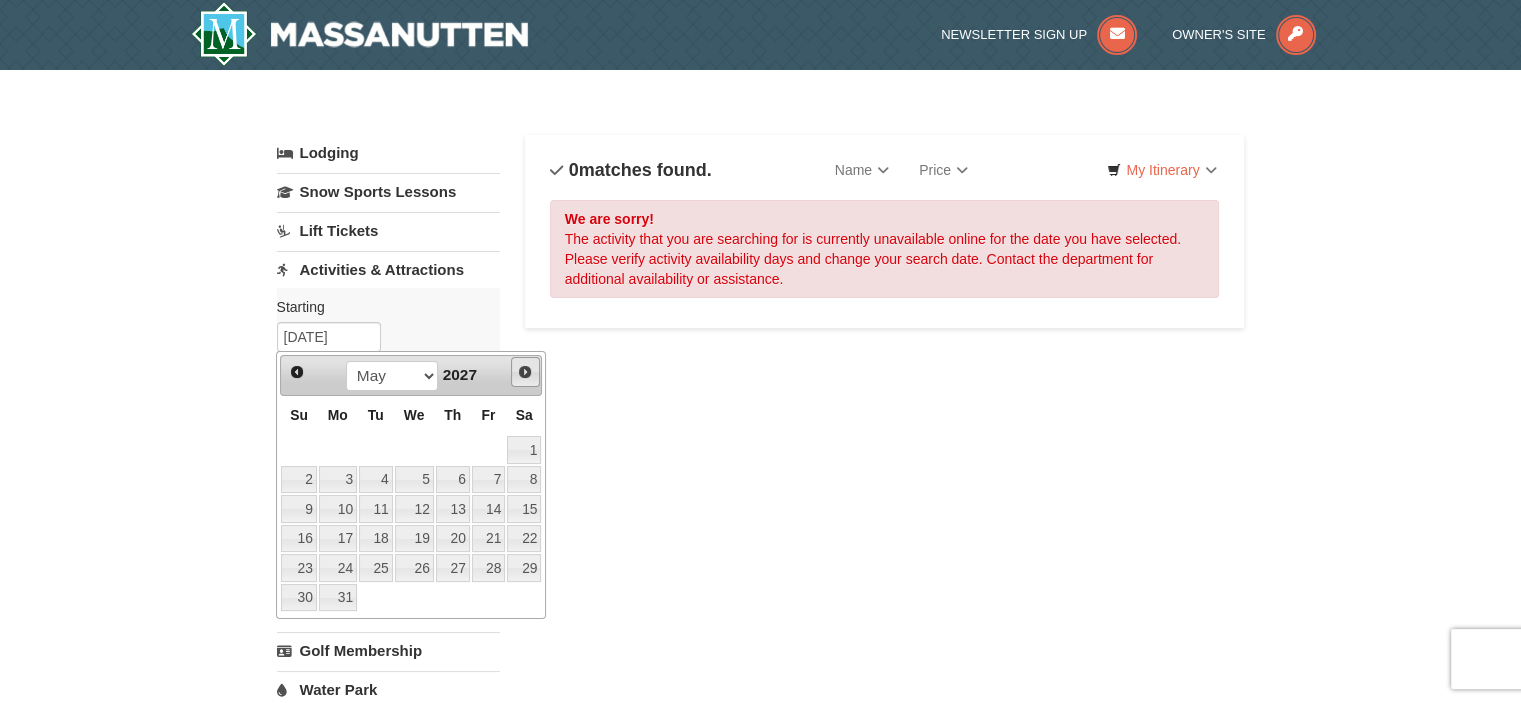 click on "Next" at bounding box center [525, 372] 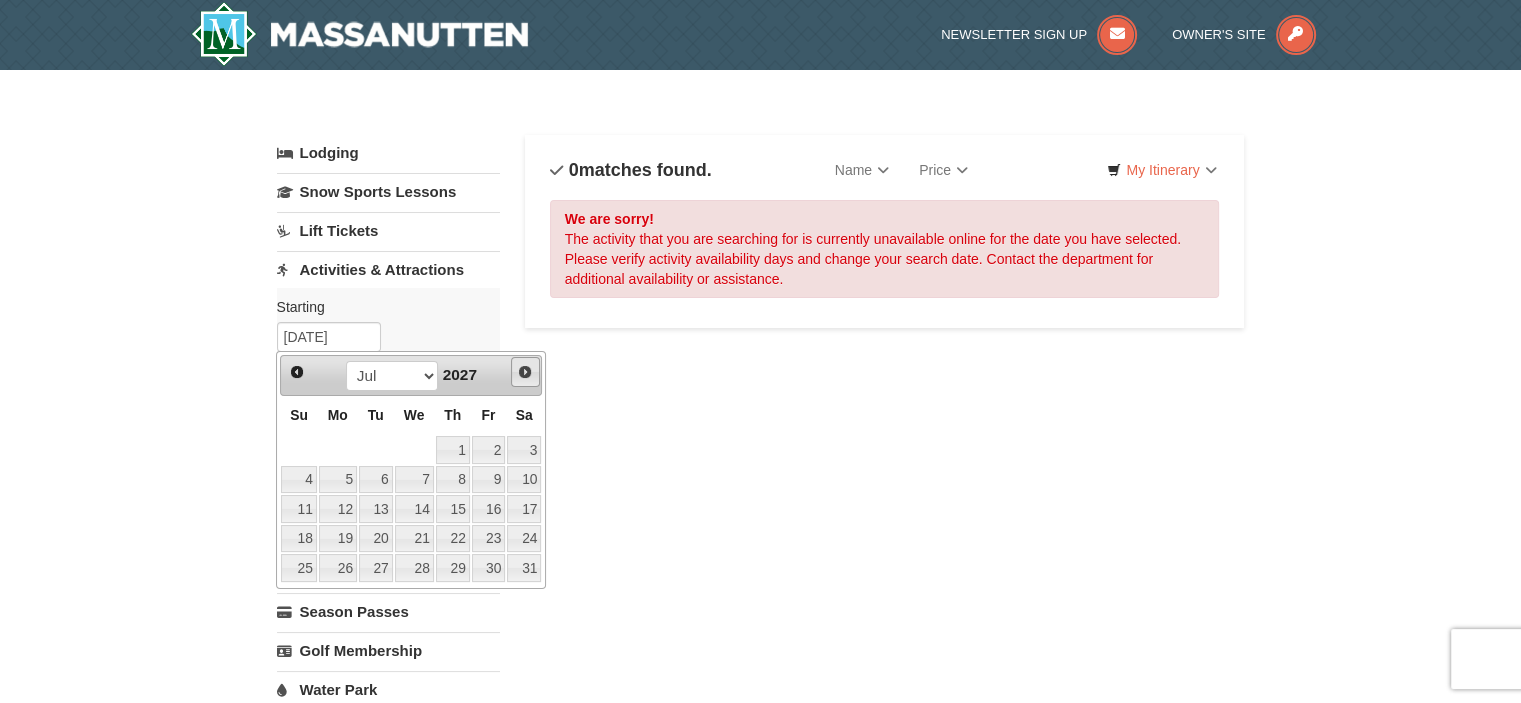 click on "Next" at bounding box center (525, 372) 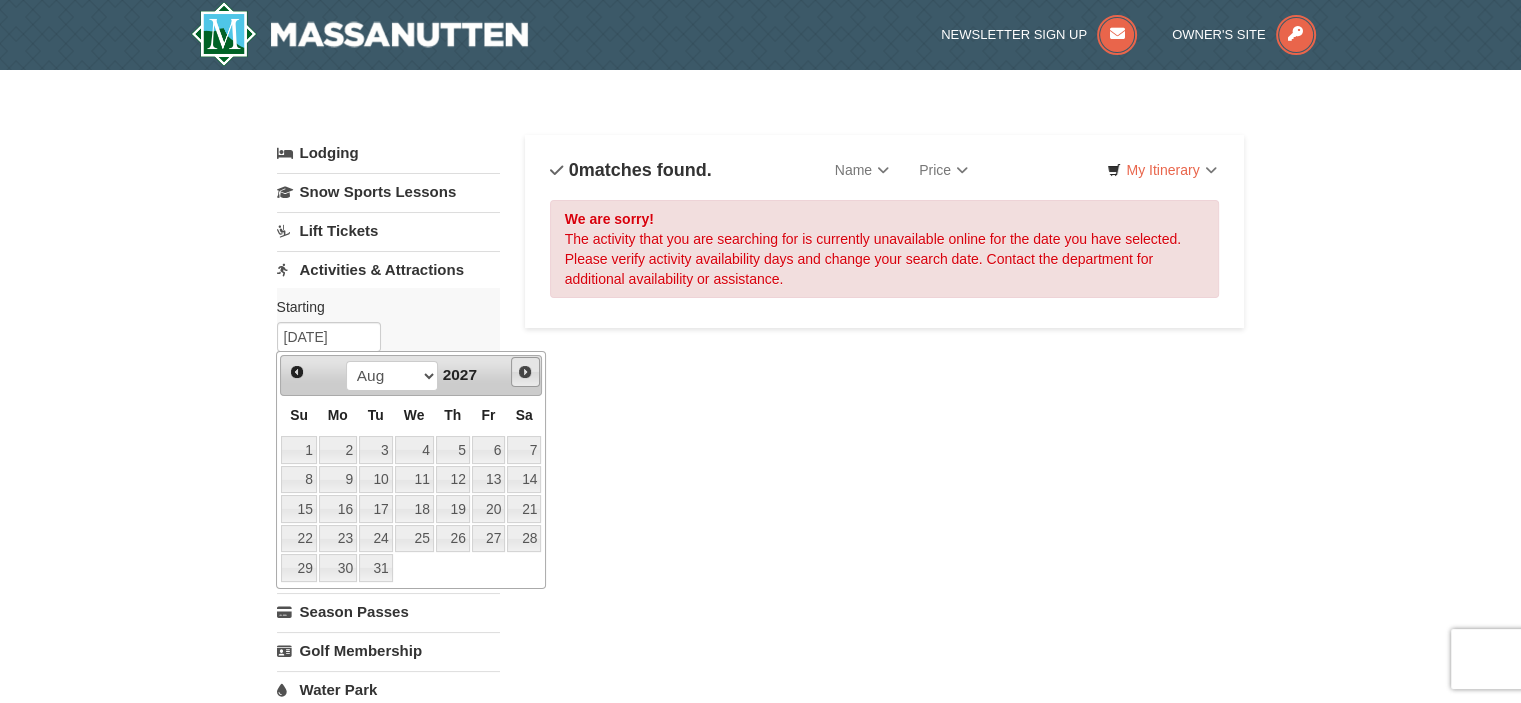 click on "Next" at bounding box center (525, 372) 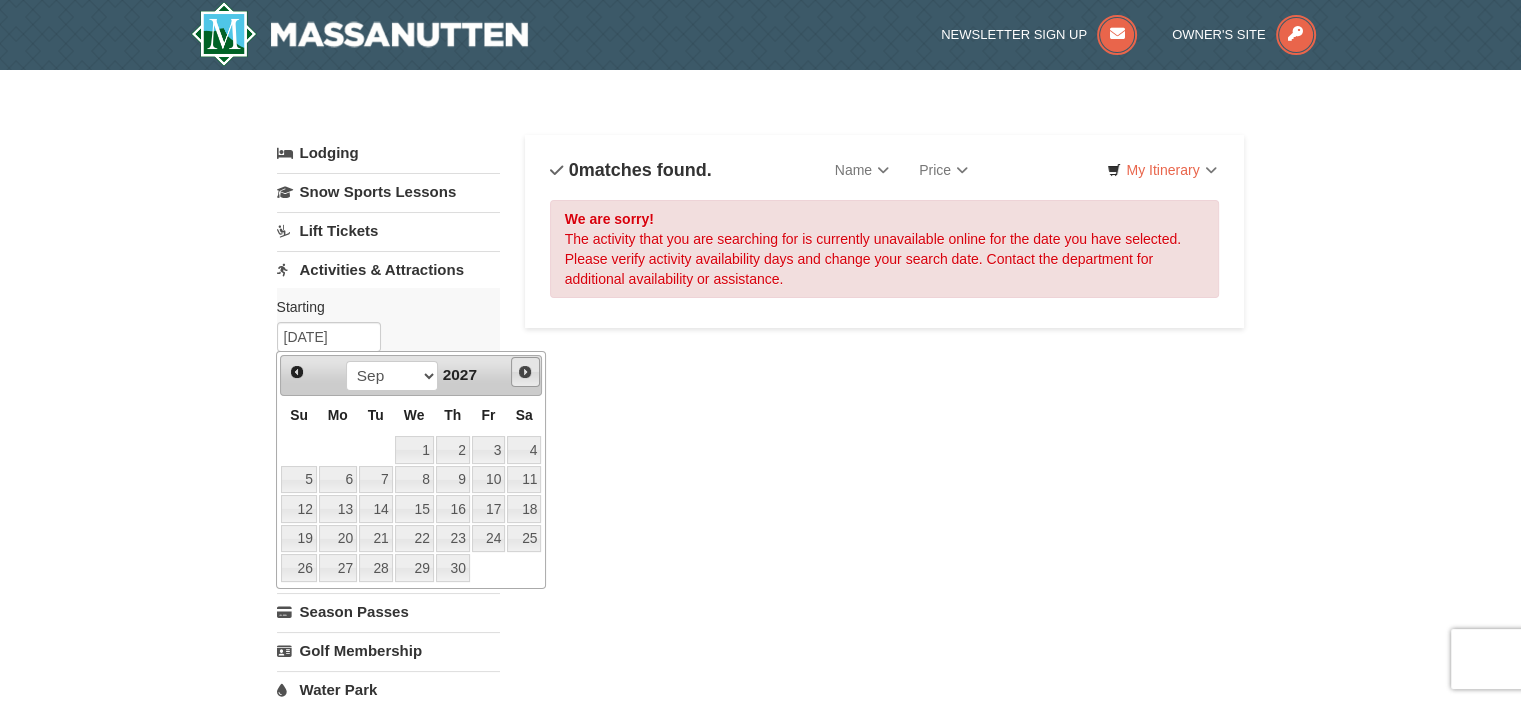 click on "Next" at bounding box center [525, 372] 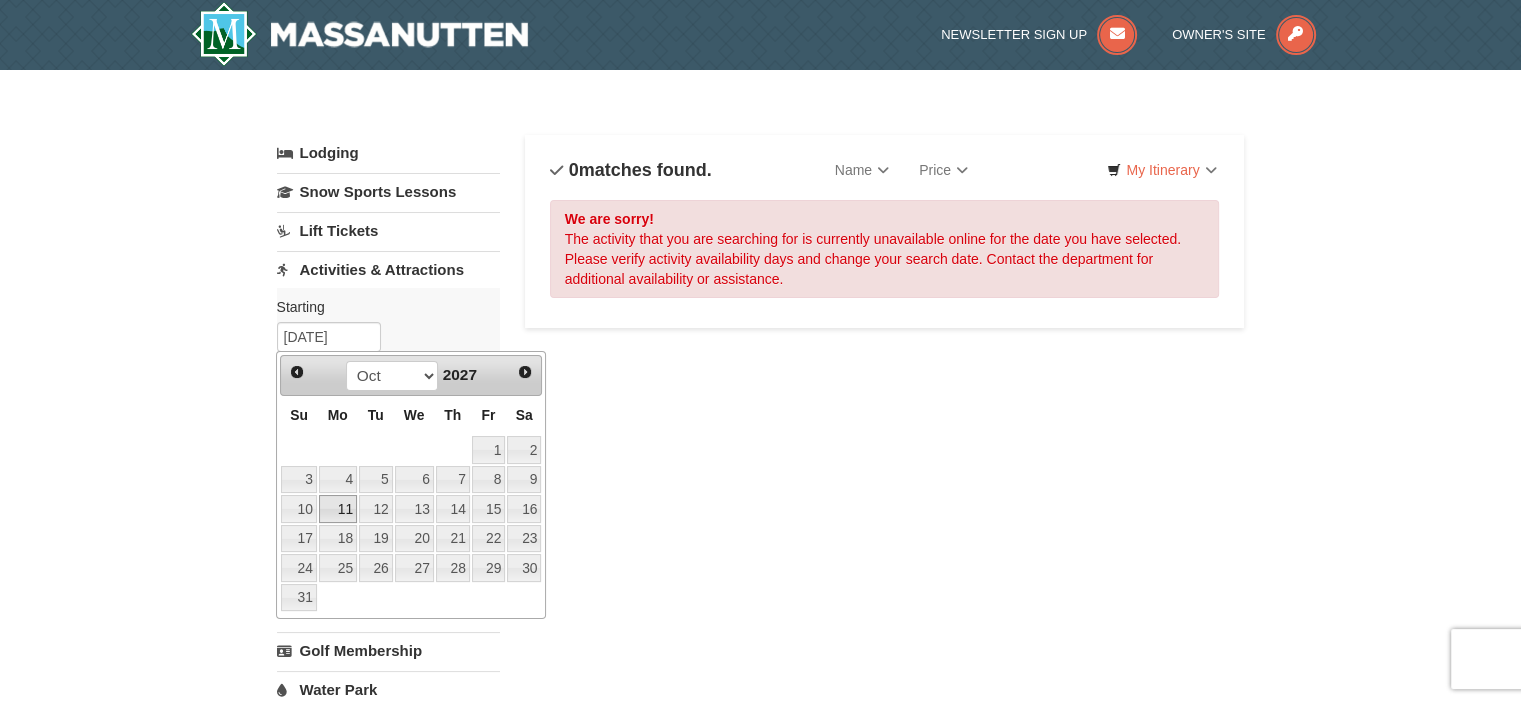 click on "11" at bounding box center [338, 509] 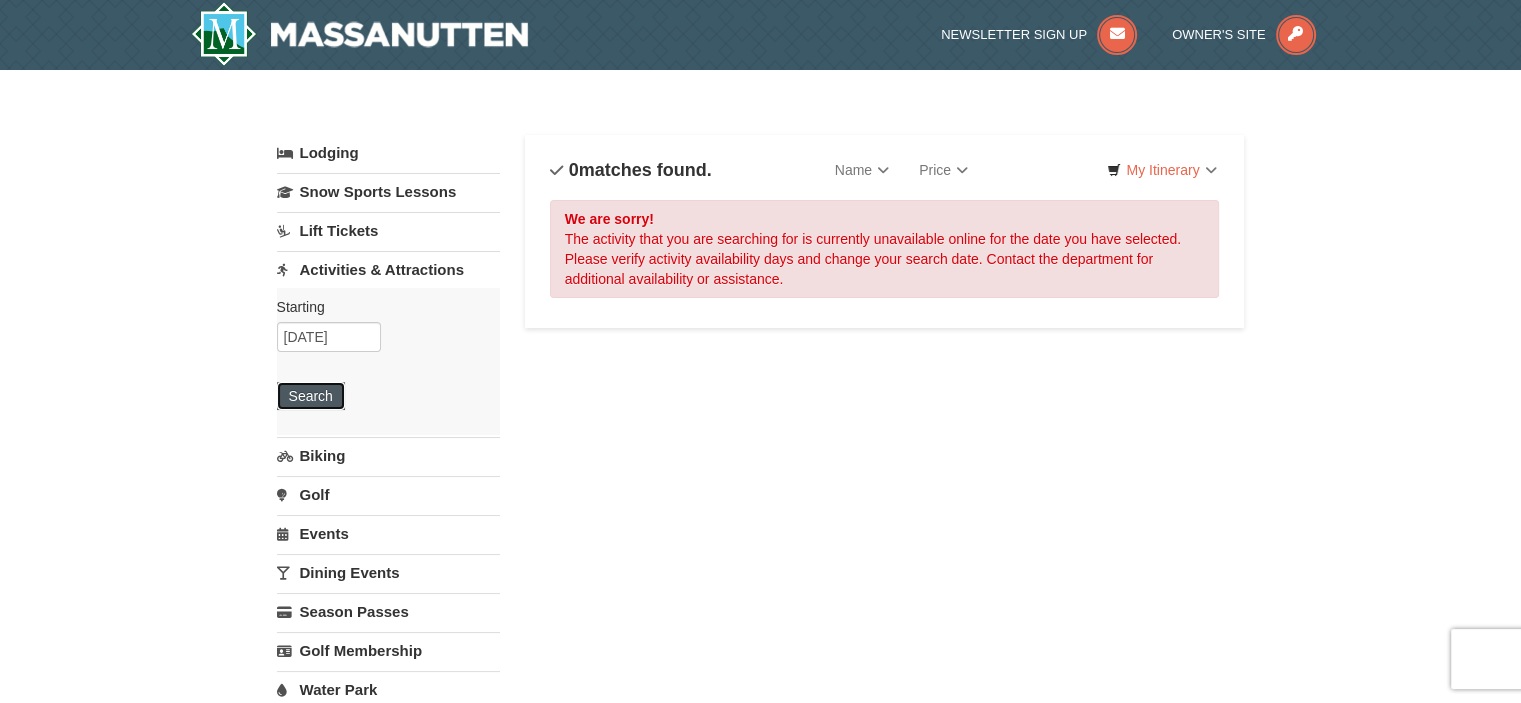 click on "Search" at bounding box center [311, 396] 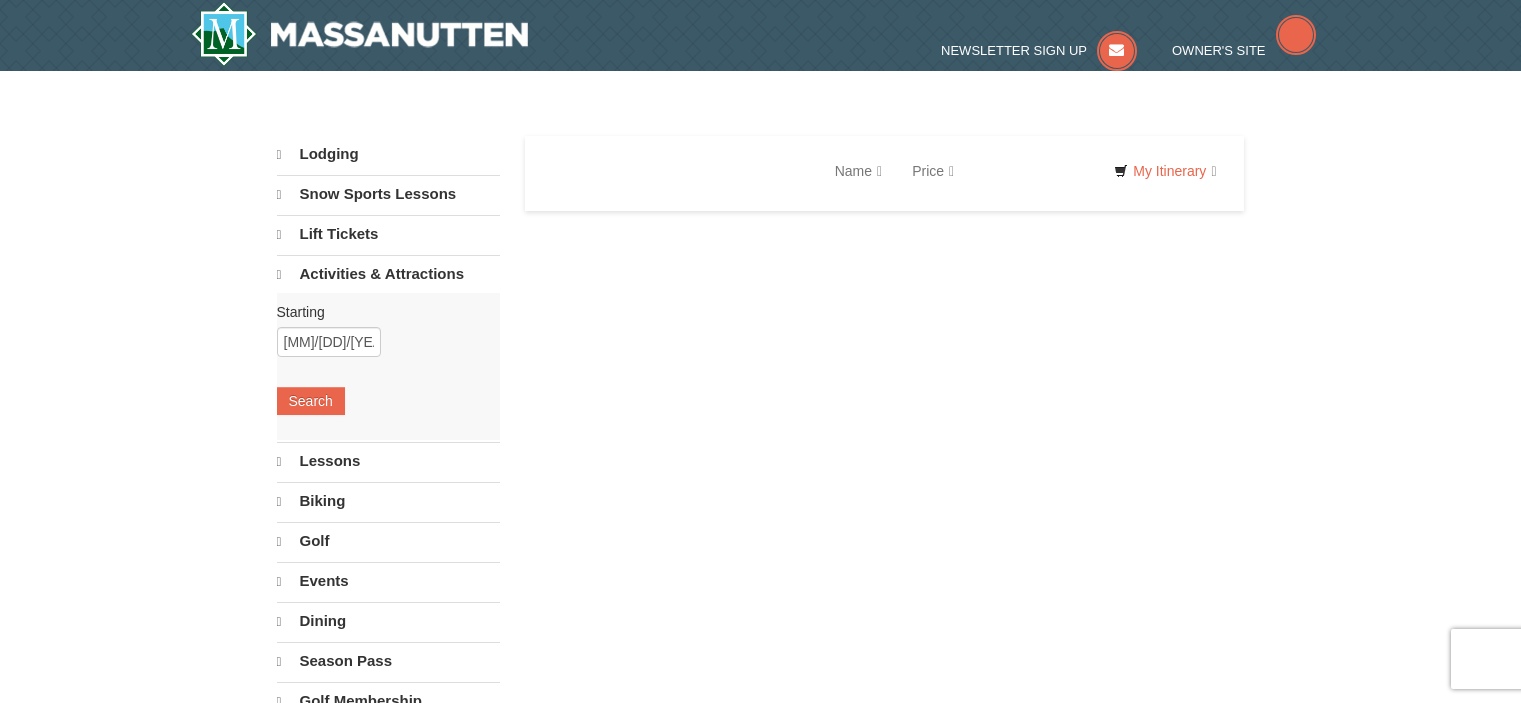 scroll, scrollTop: 0, scrollLeft: 0, axis: both 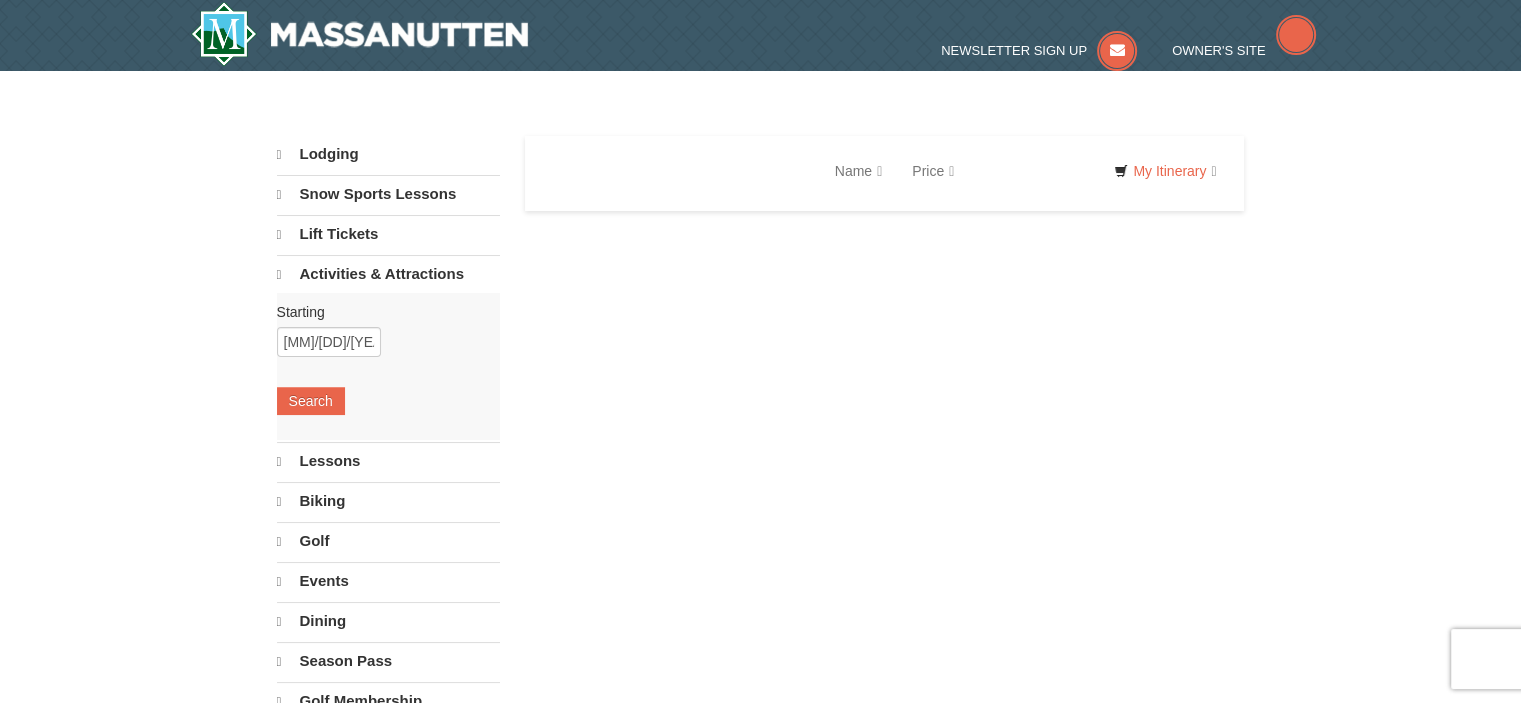 select on "8" 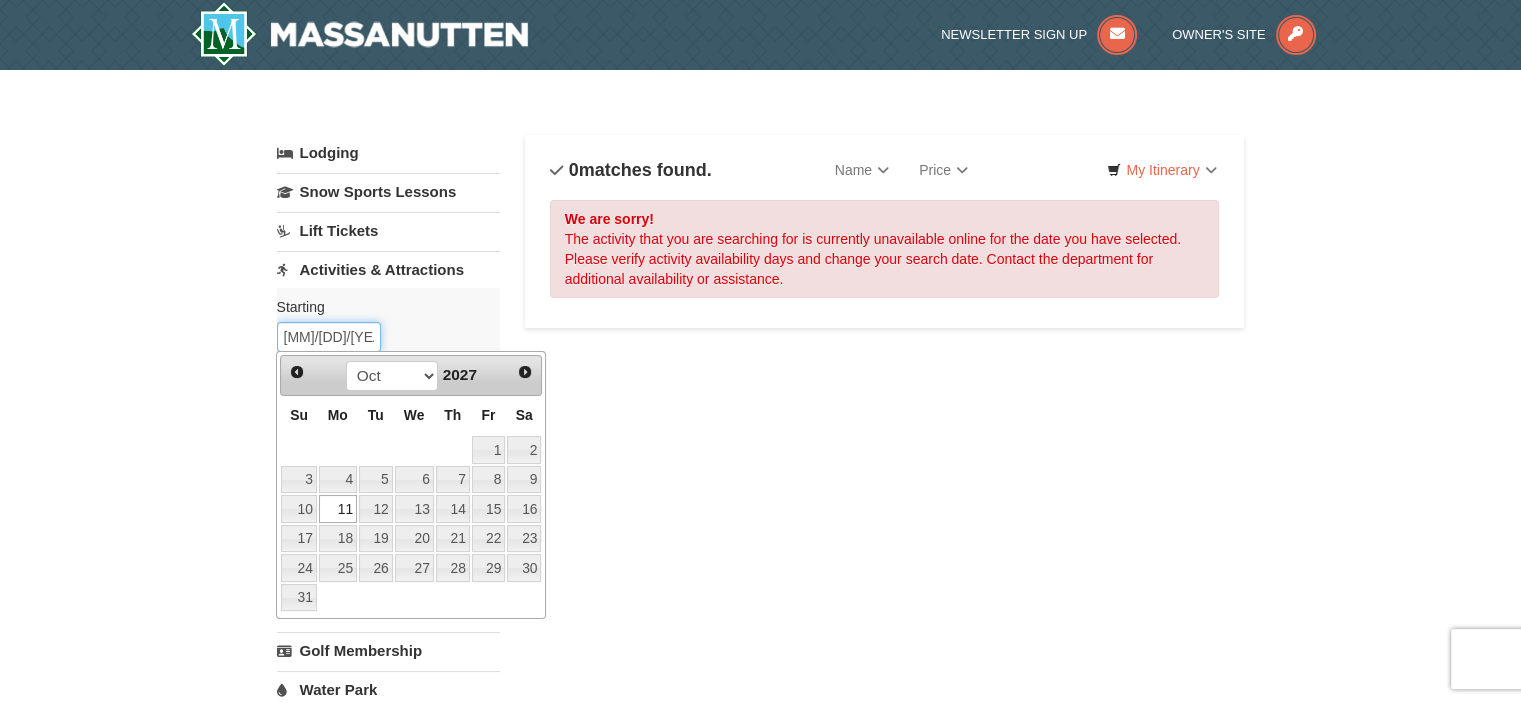 click on "10/11/2027" at bounding box center [329, 337] 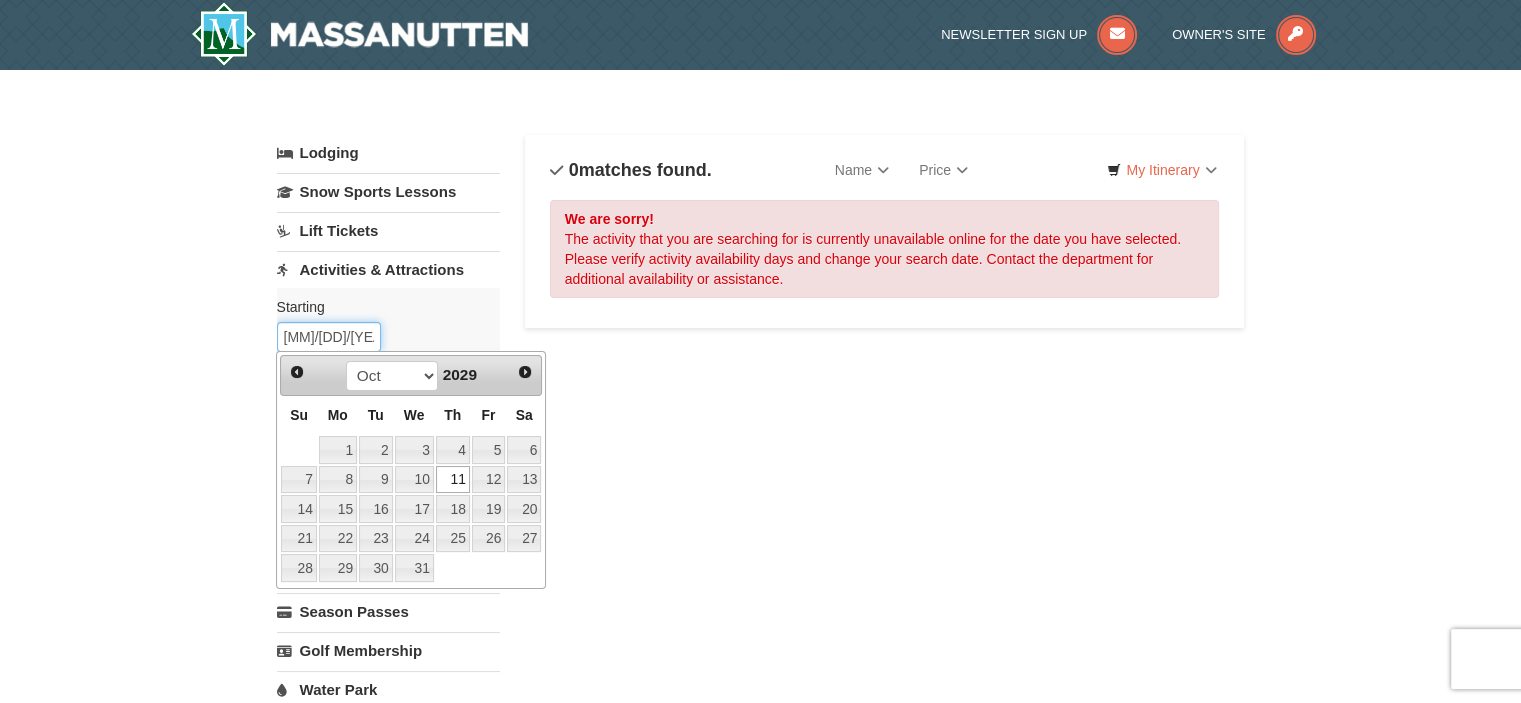 type on "[MM]/[DD]/[YYYY]" 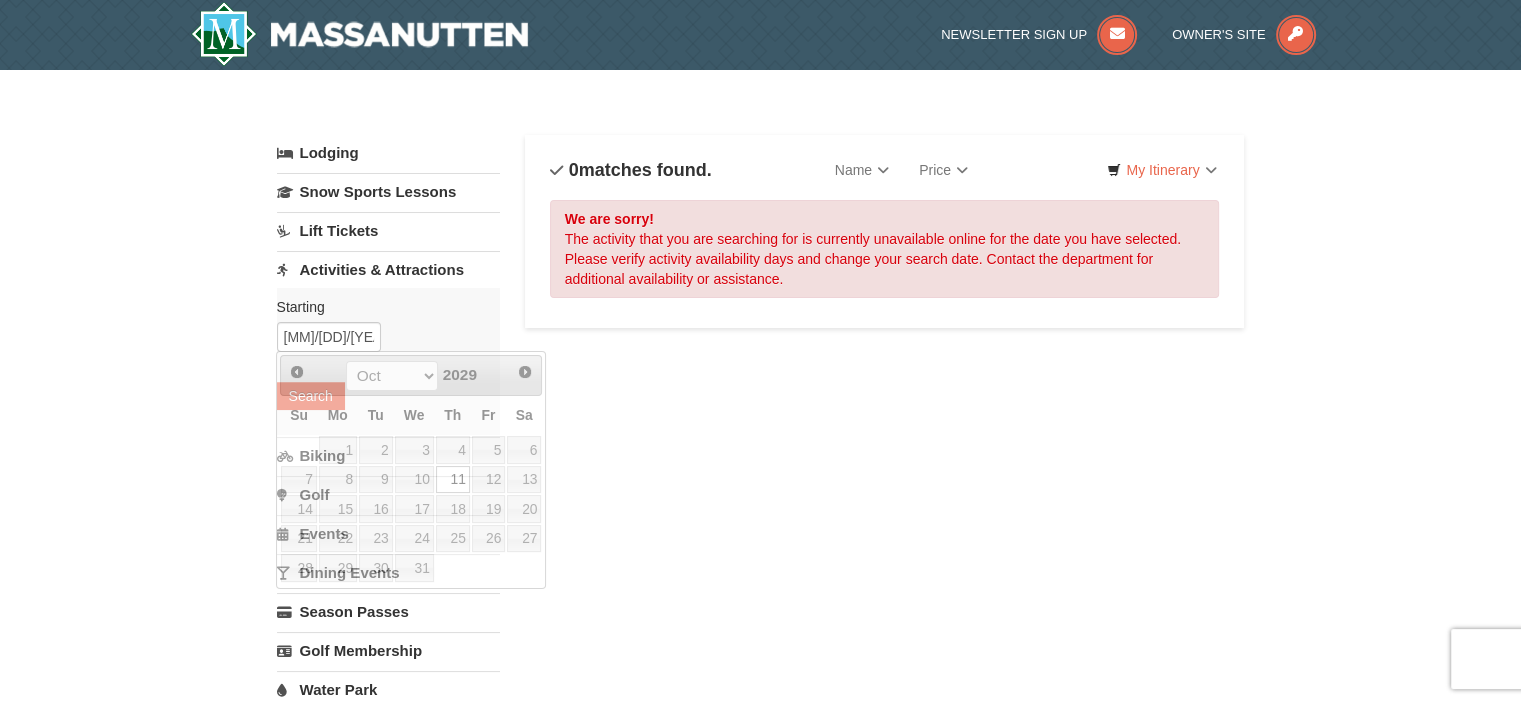 click on "Lodging
Arrival Please format dates MM/DD/YYYY Please format dates MM/DD/YYYY
10/11/2027
Departure Please format dates MM/DD/YYYY Please format dates MM/DD/YYYY
10/13/2027
Adults Please format dates MM/DD/YYYY
2
Children Please format dates MM/DD/YYYY
0
Search" at bounding box center (761, 721) 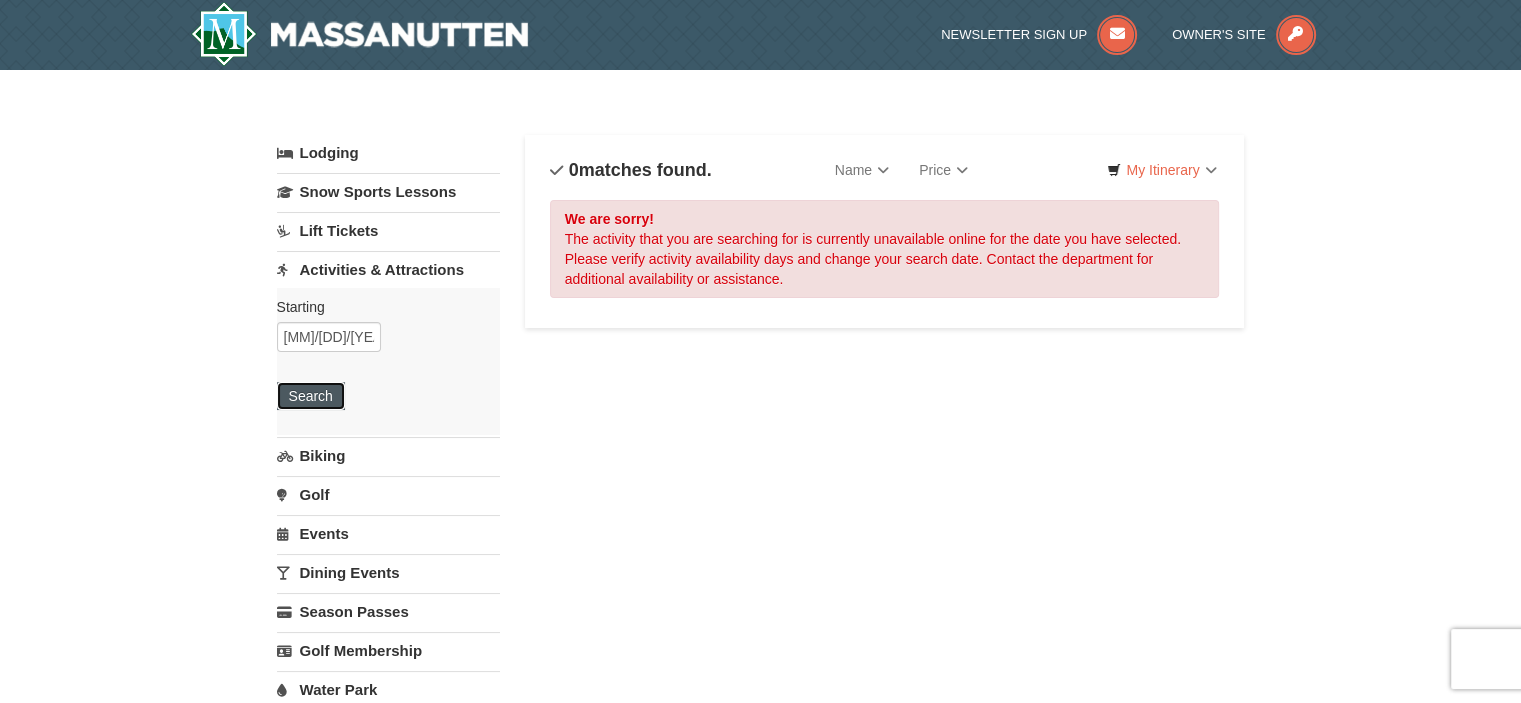click on "Search" at bounding box center (311, 396) 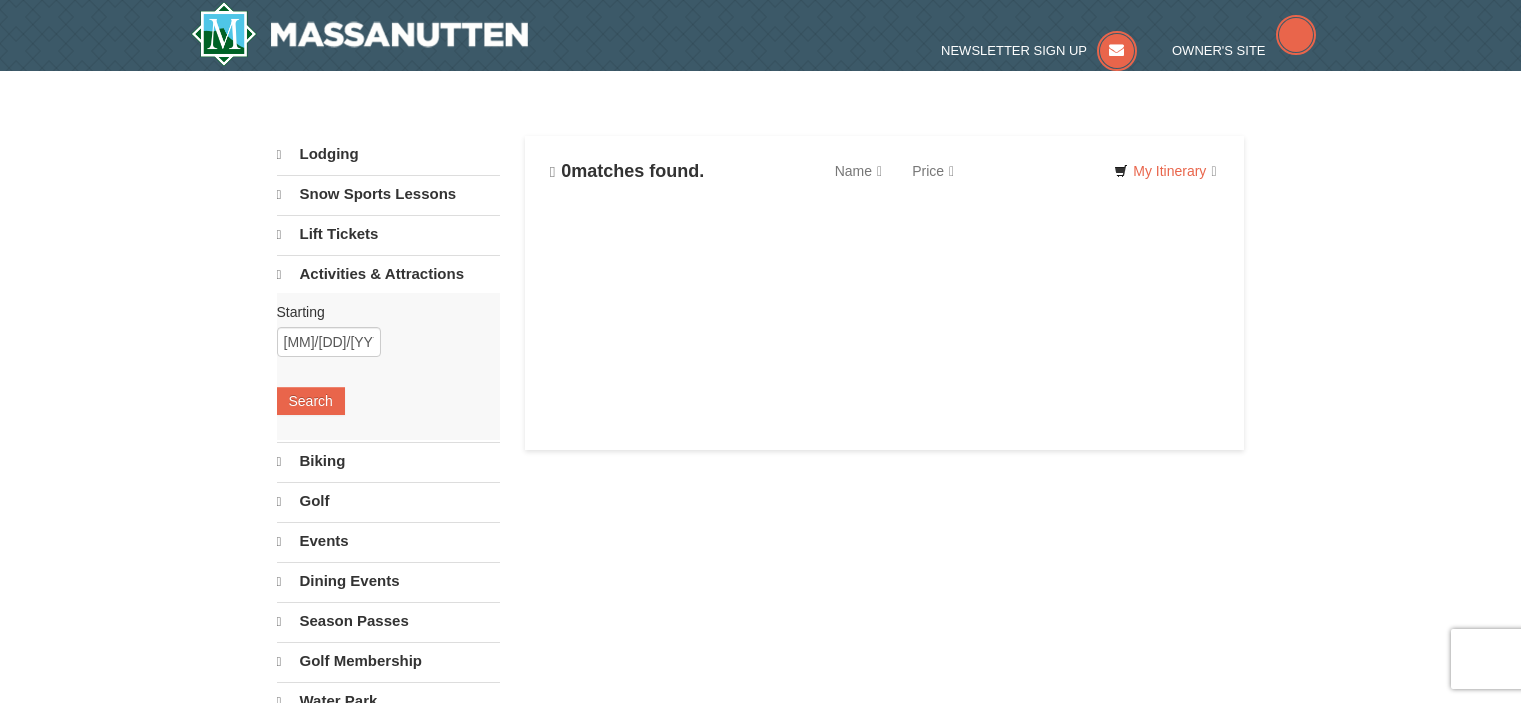 scroll, scrollTop: 0, scrollLeft: 0, axis: both 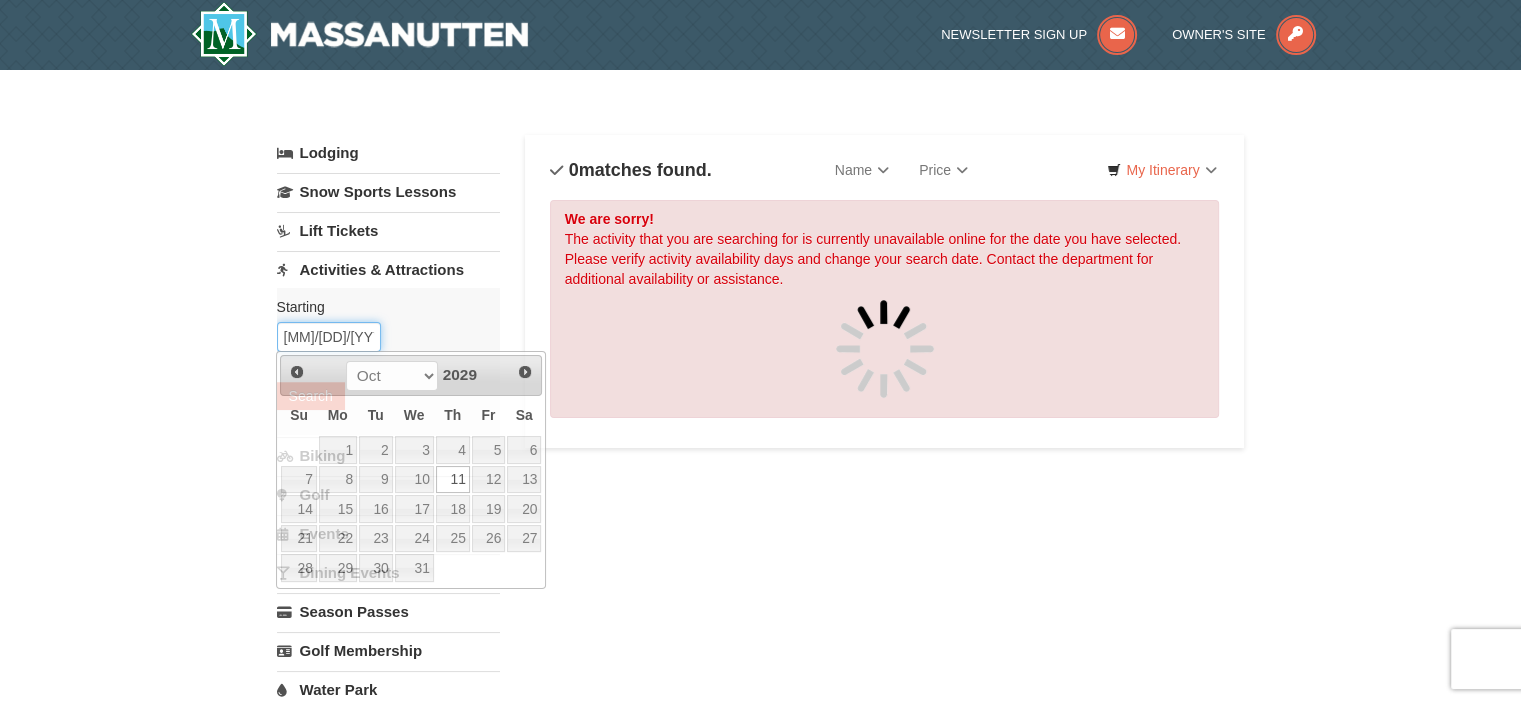click on "10/11/2029" at bounding box center [329, 337] 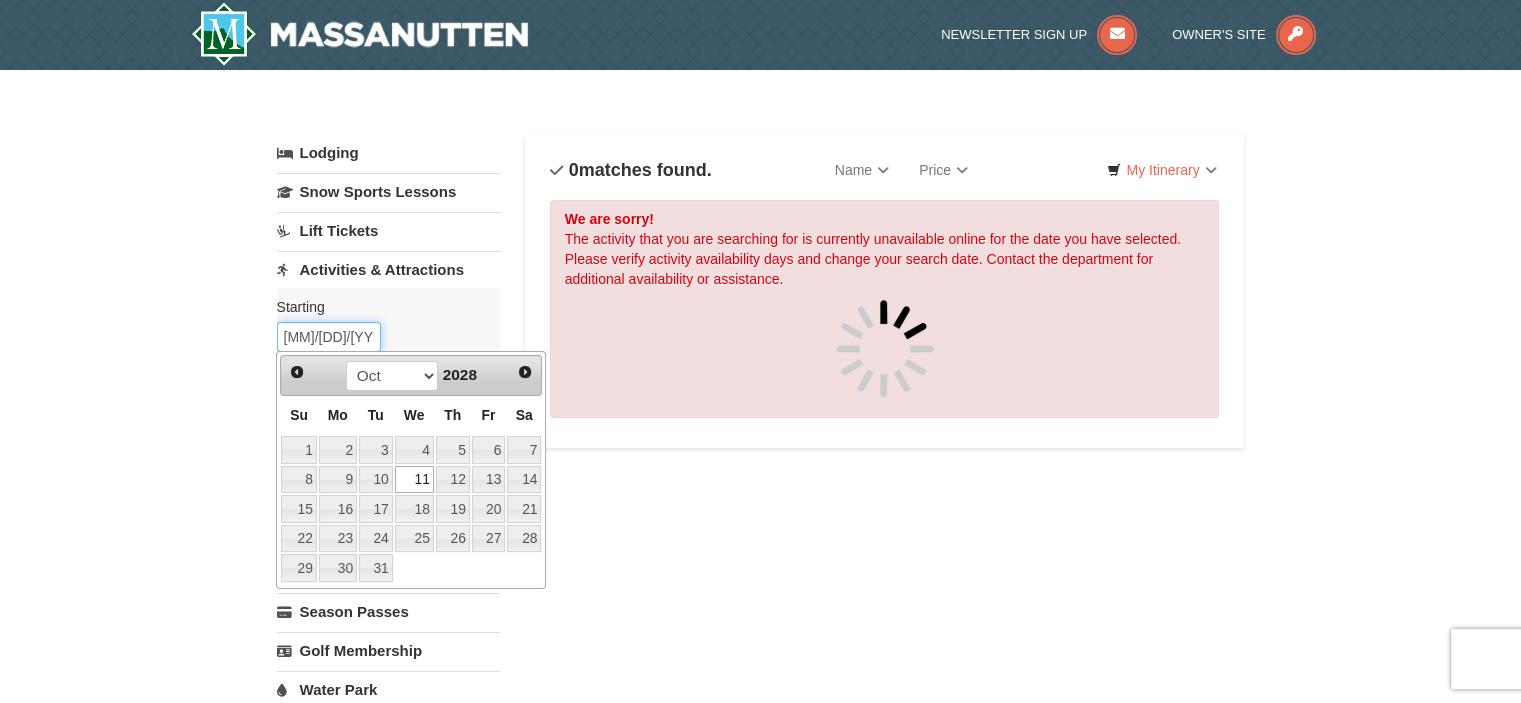 type on "[MONTH]/[DAY]/[YEAR]" 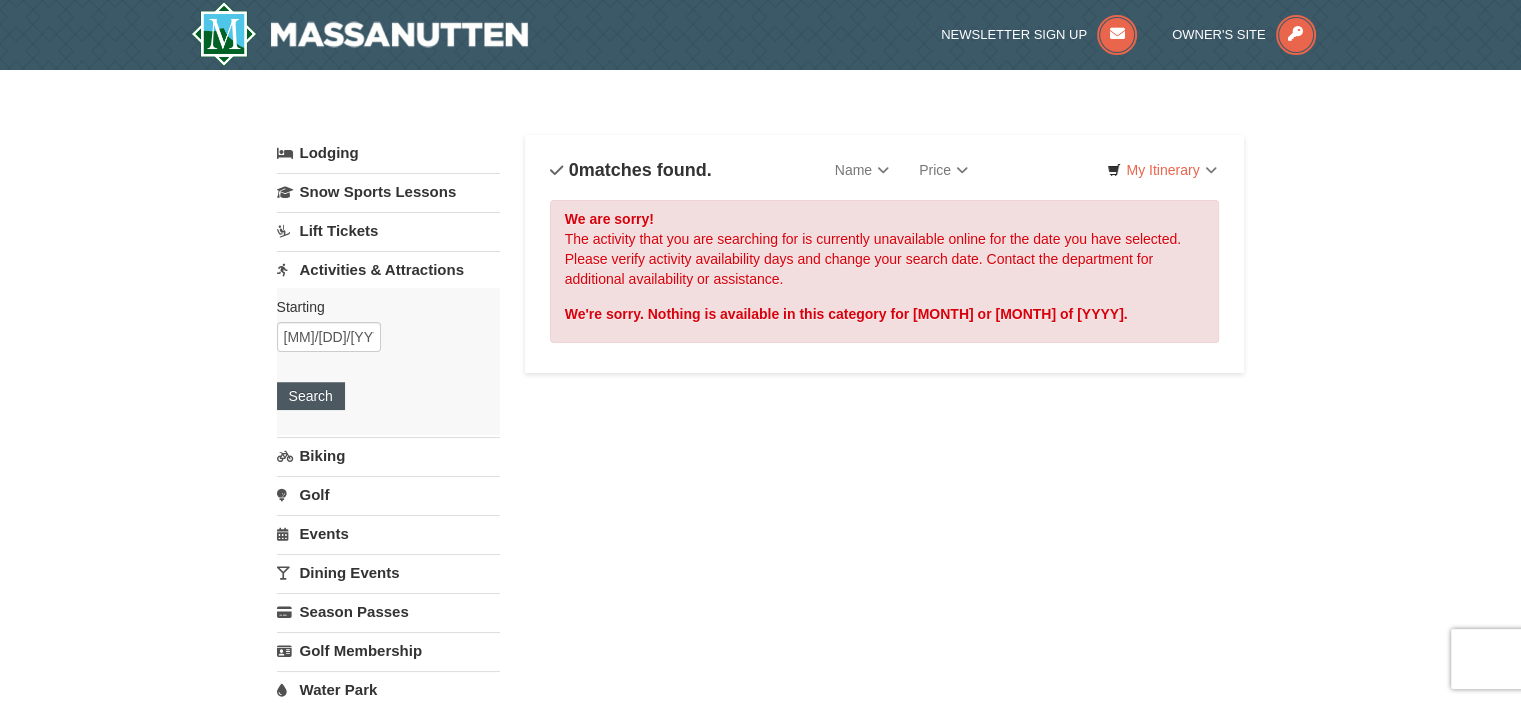 drag, startPoint x: 610, startPoint y: 469, endPoint x: 312, endPoint y: 384, distance: 309.88547 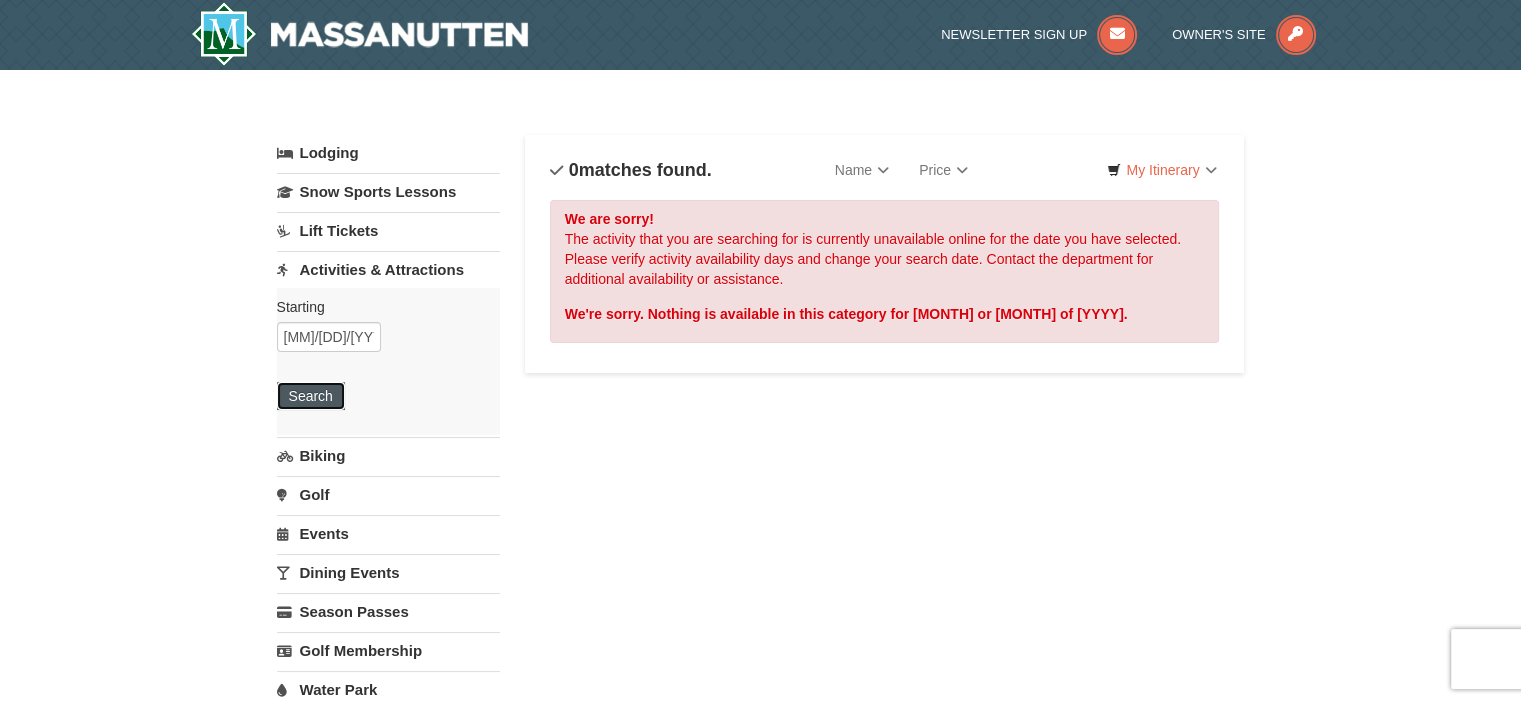 click on "Search" at bounding box center (311, 396) 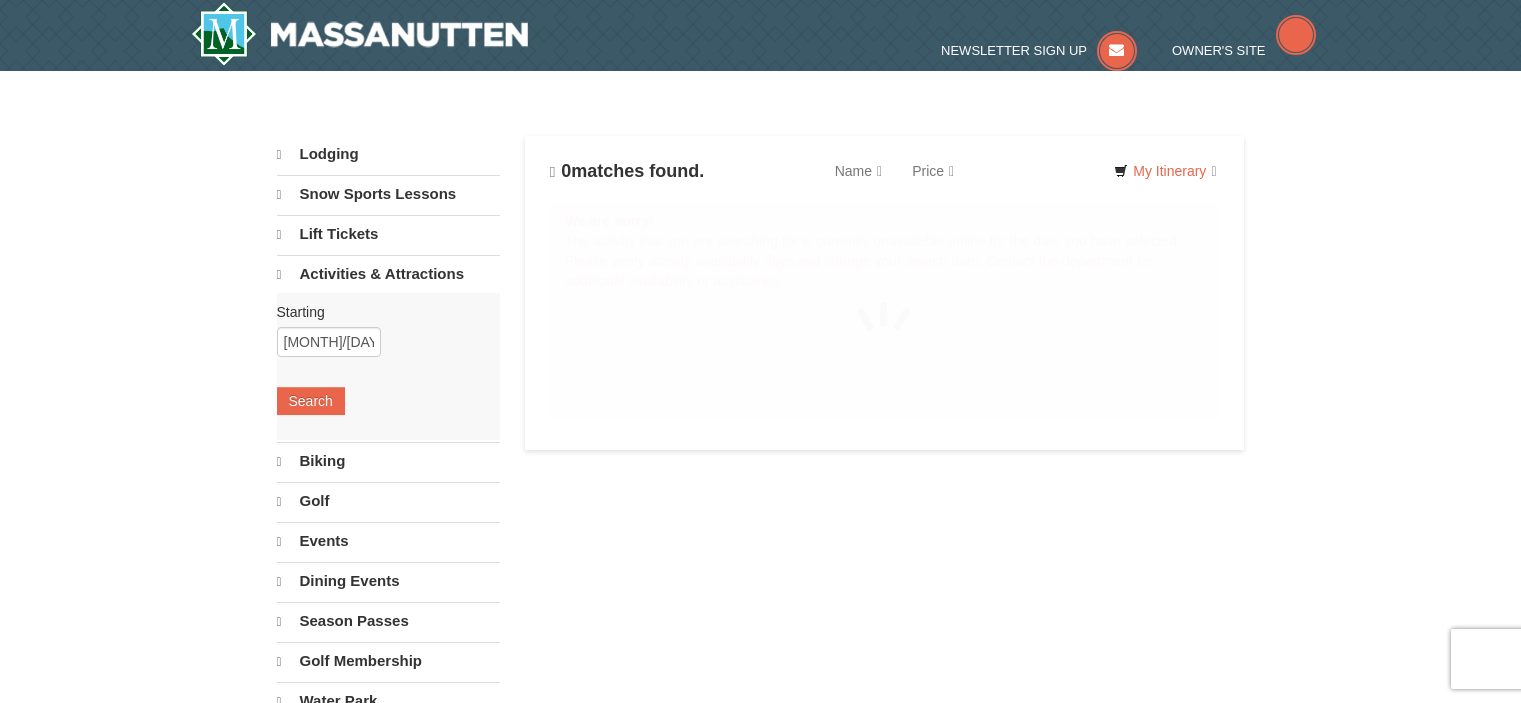 scroll, scrollTop: 0, scrollLeft: 0, axis: both 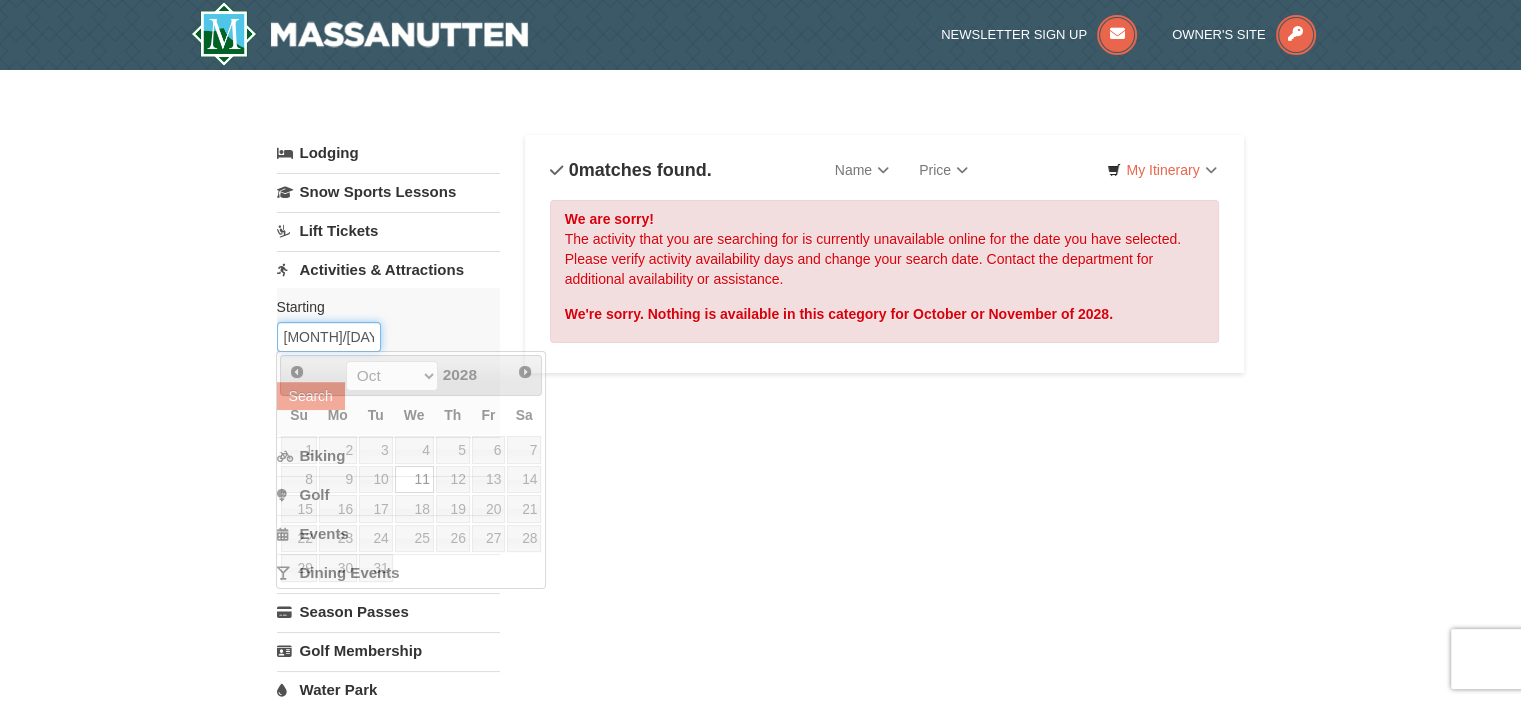 click on "10/11/2028" at bounding box center (329, 337) 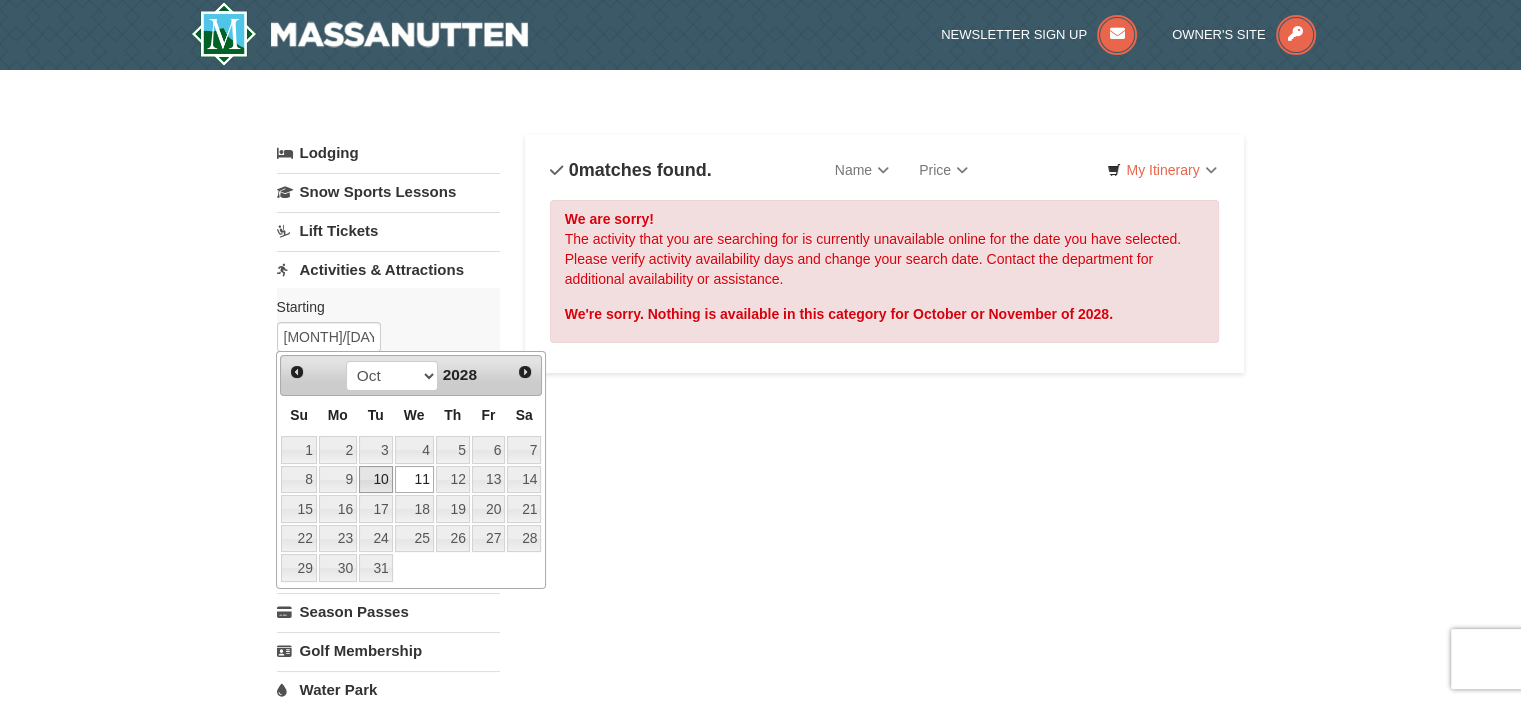 click on "10" at bounding box center (376, 480) 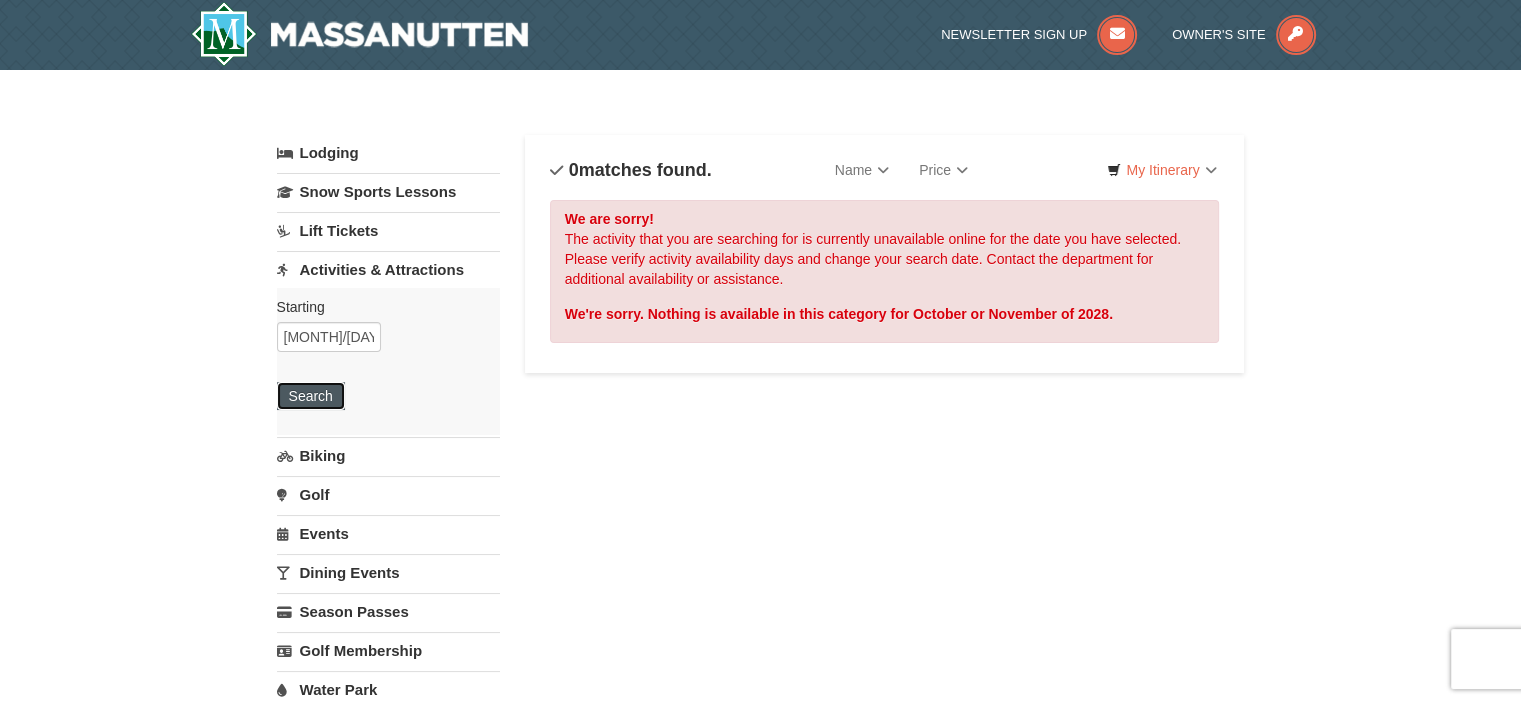 click on "Search" at bounding box center [311, 396] 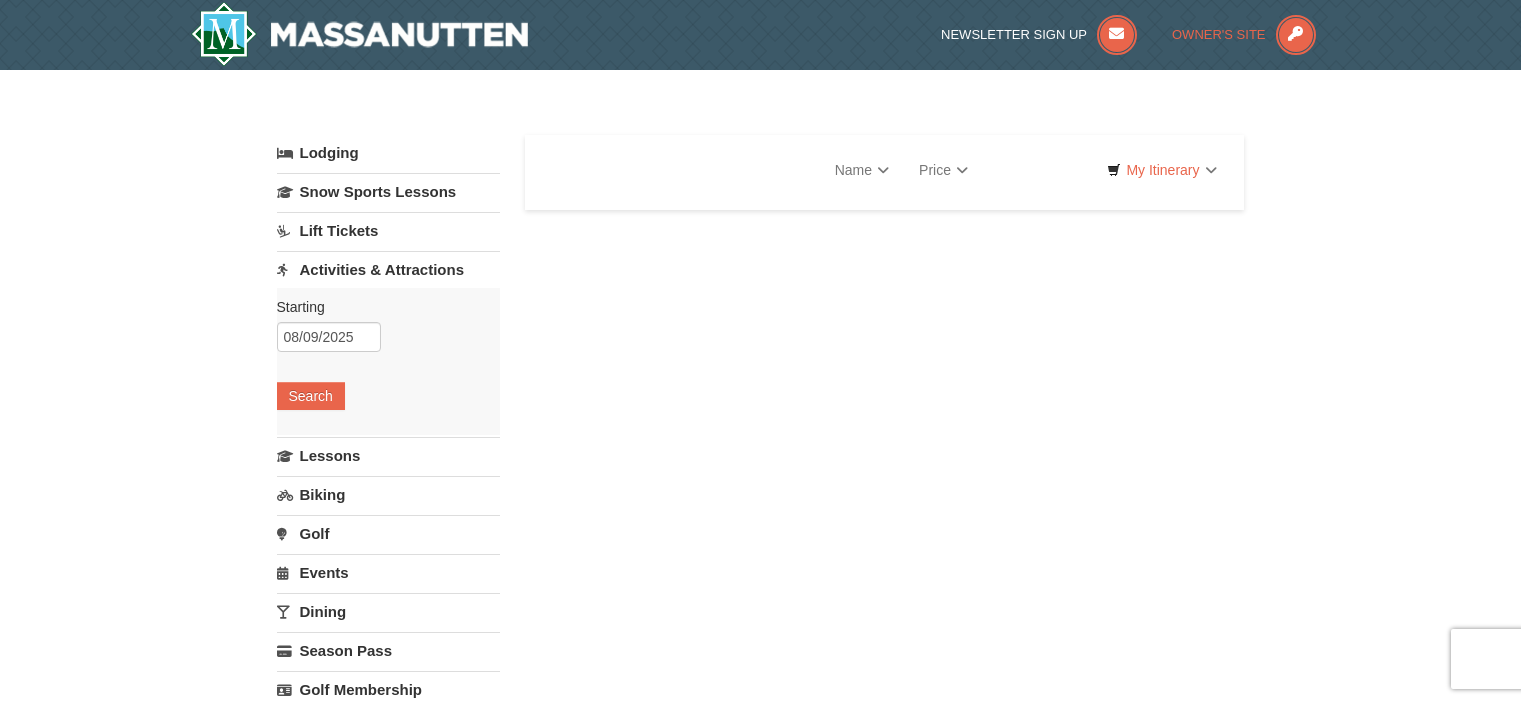 scroll, scrollTop: 0, scrollLeft: 0, axis: both 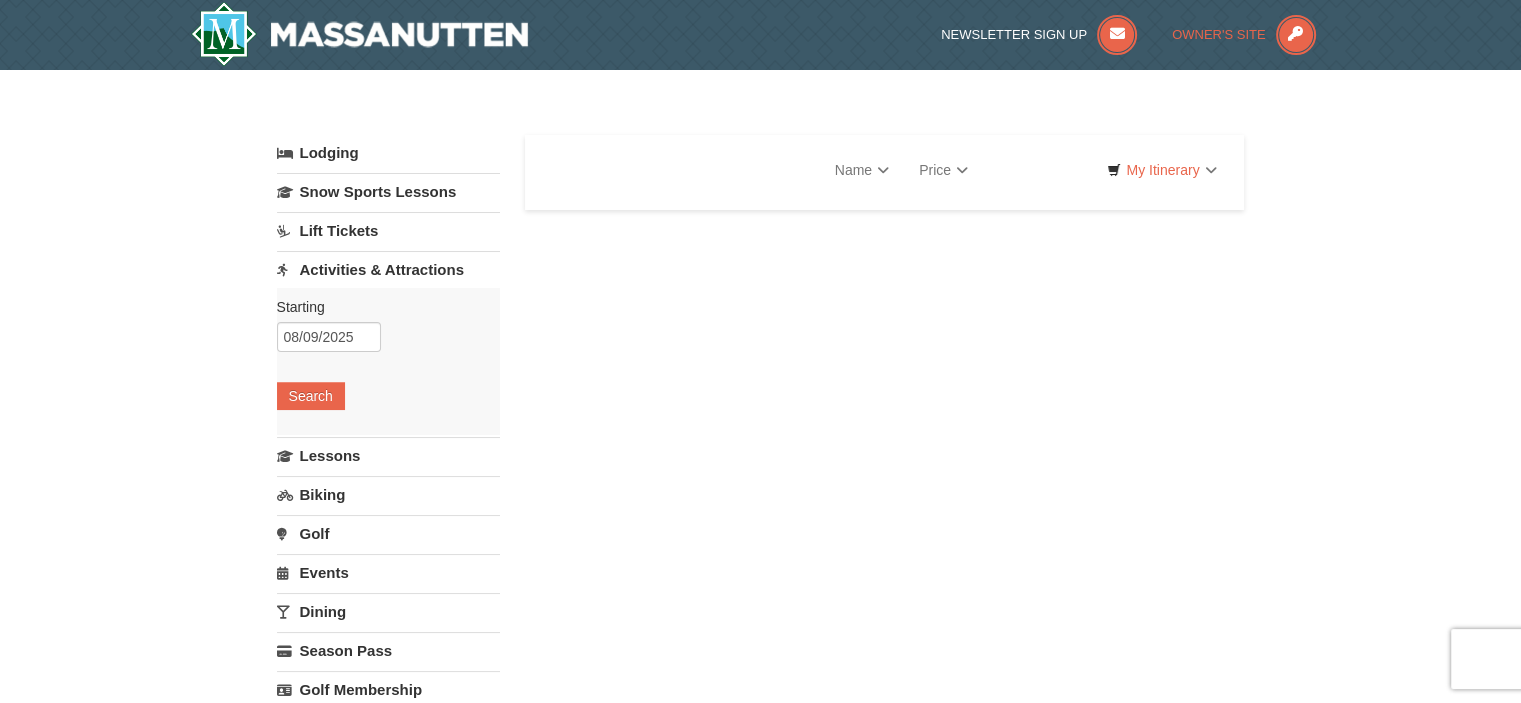 select on "8" 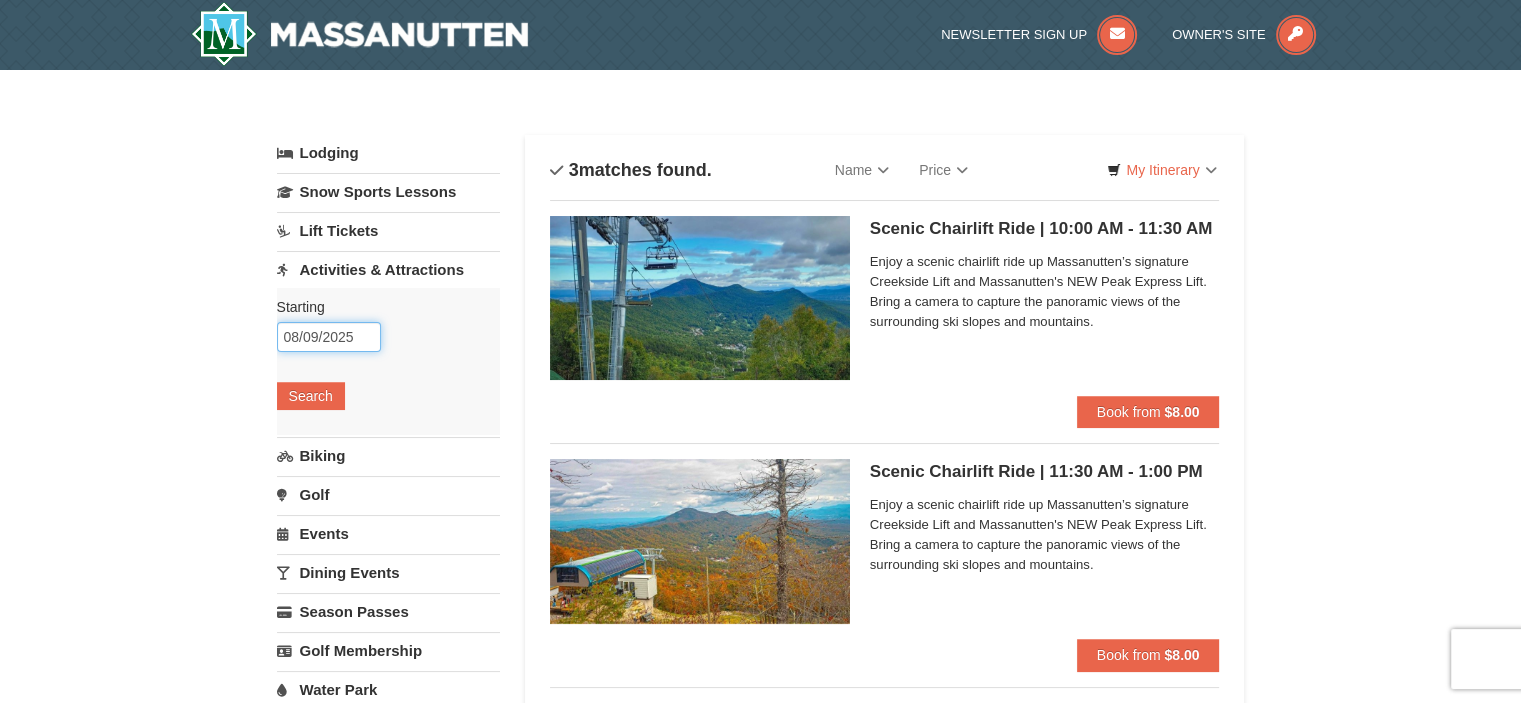 click on "08/09/2025" at bounding box center [329, 337] 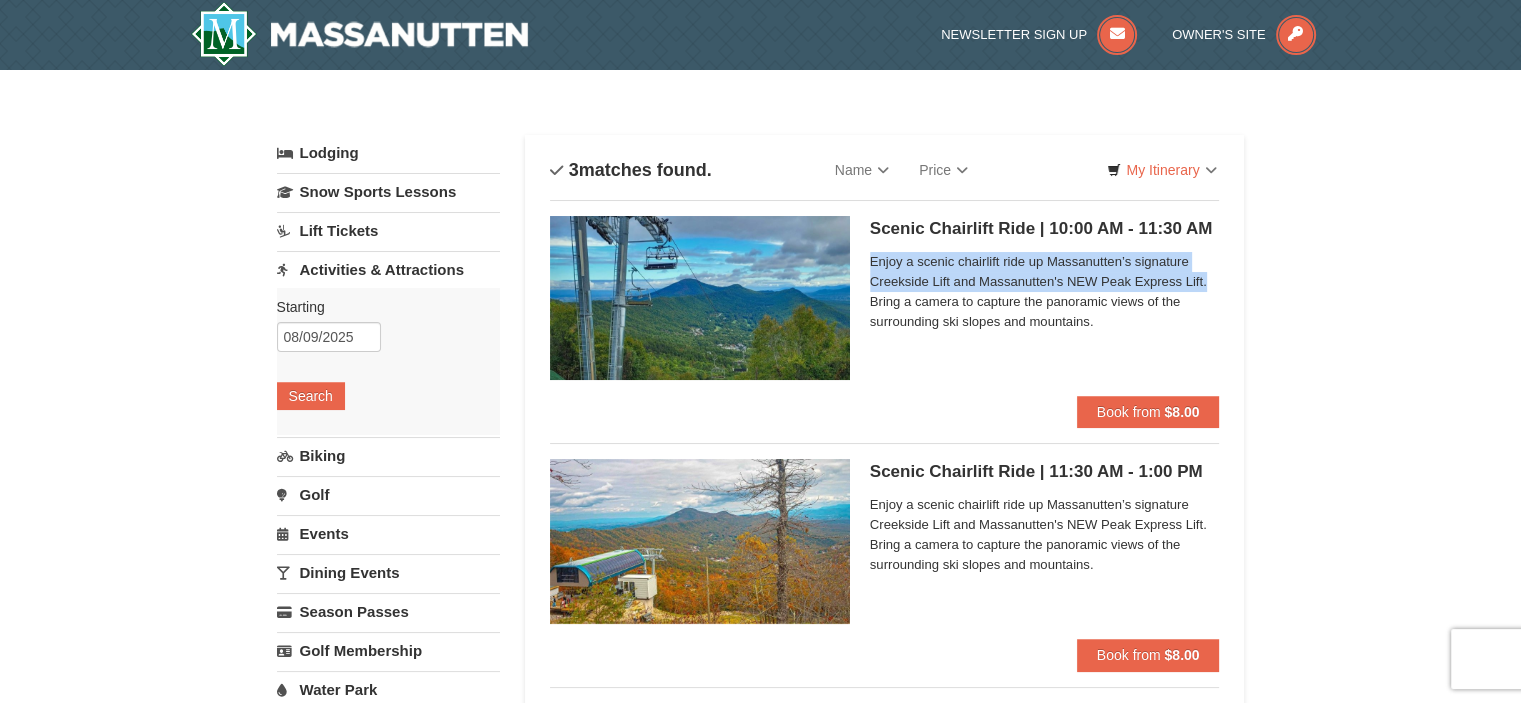 drag, startPoint x: 1496, startPoint y: 285, endPoint x: 1530, endPoint y: 199, distance: 92.47703 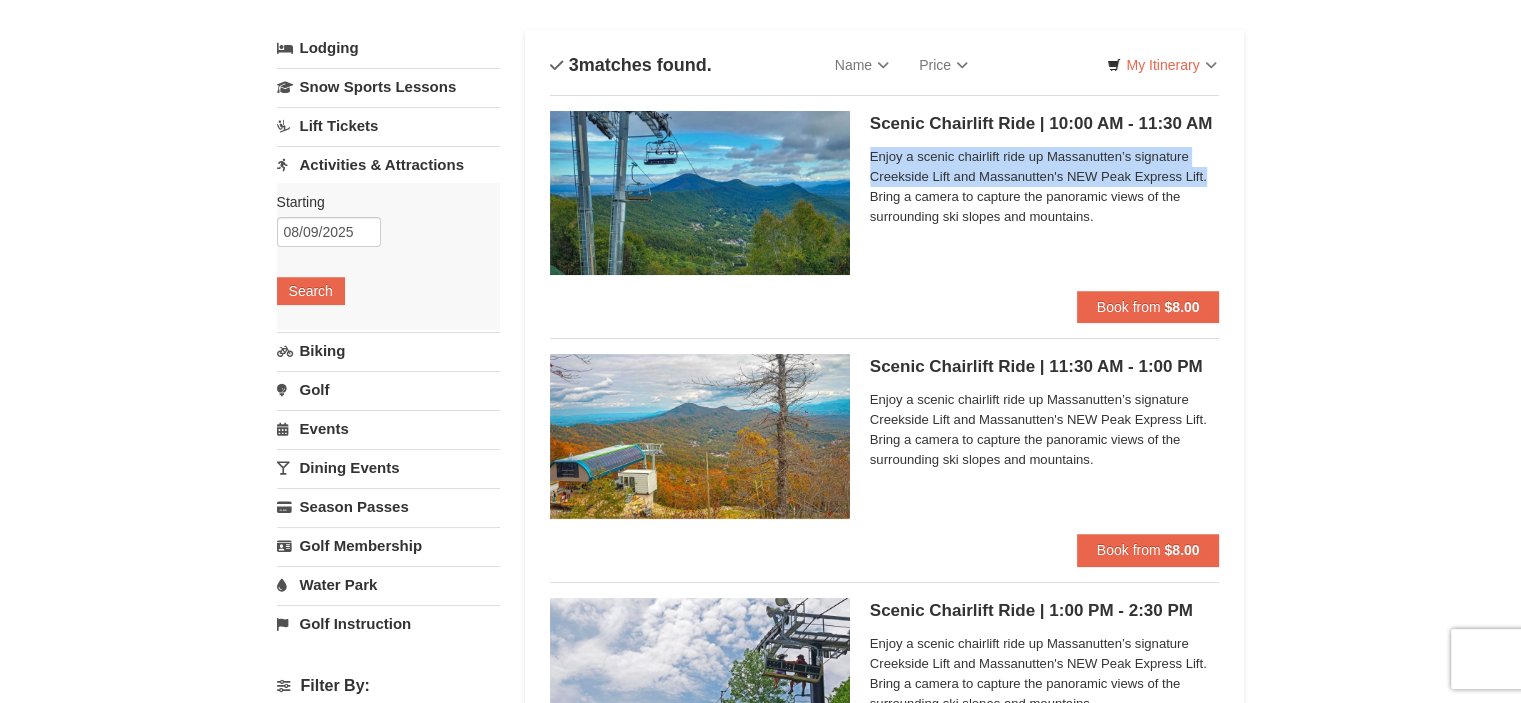 scroll, scrollTop: 100, scrollLeft: 0, axis: vertical 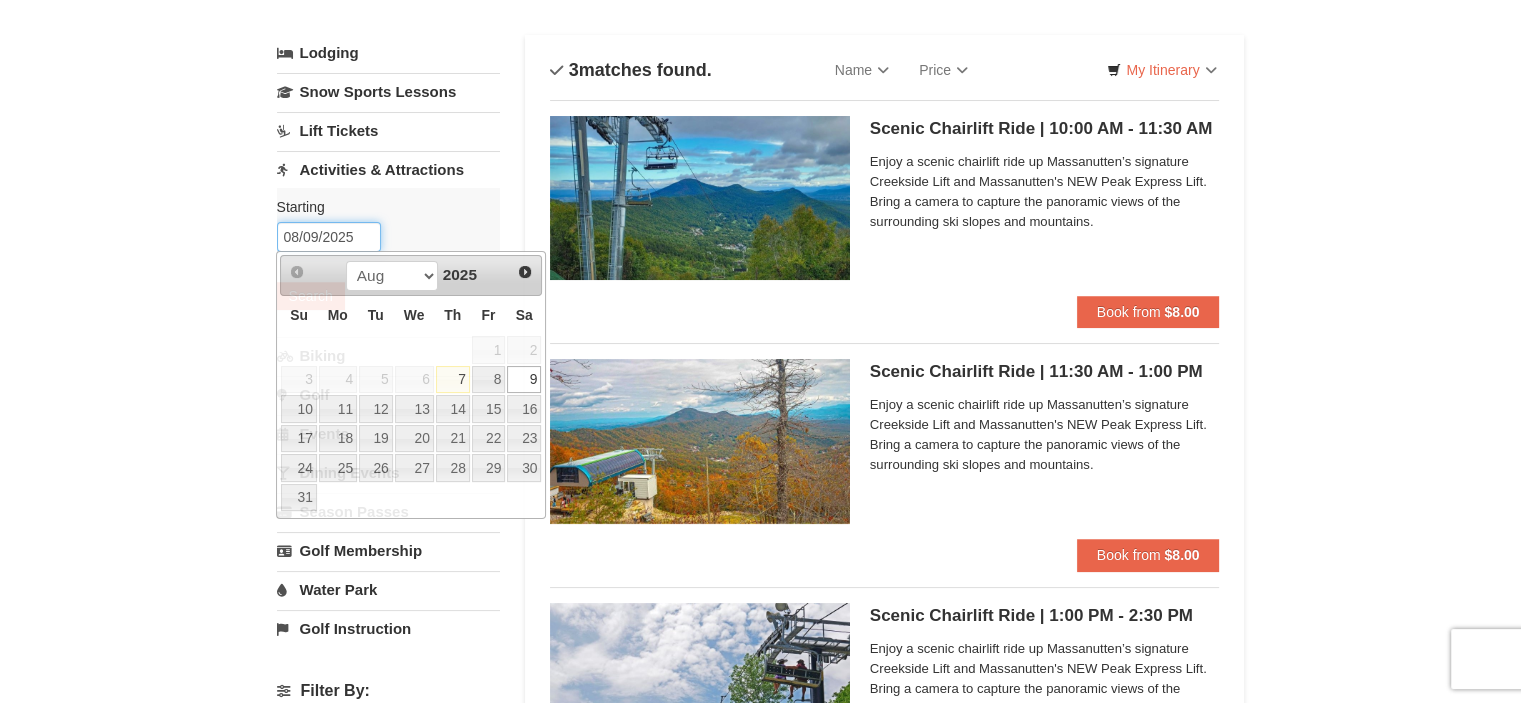 click on "08/09/2025" at bounding box center [329, 237] 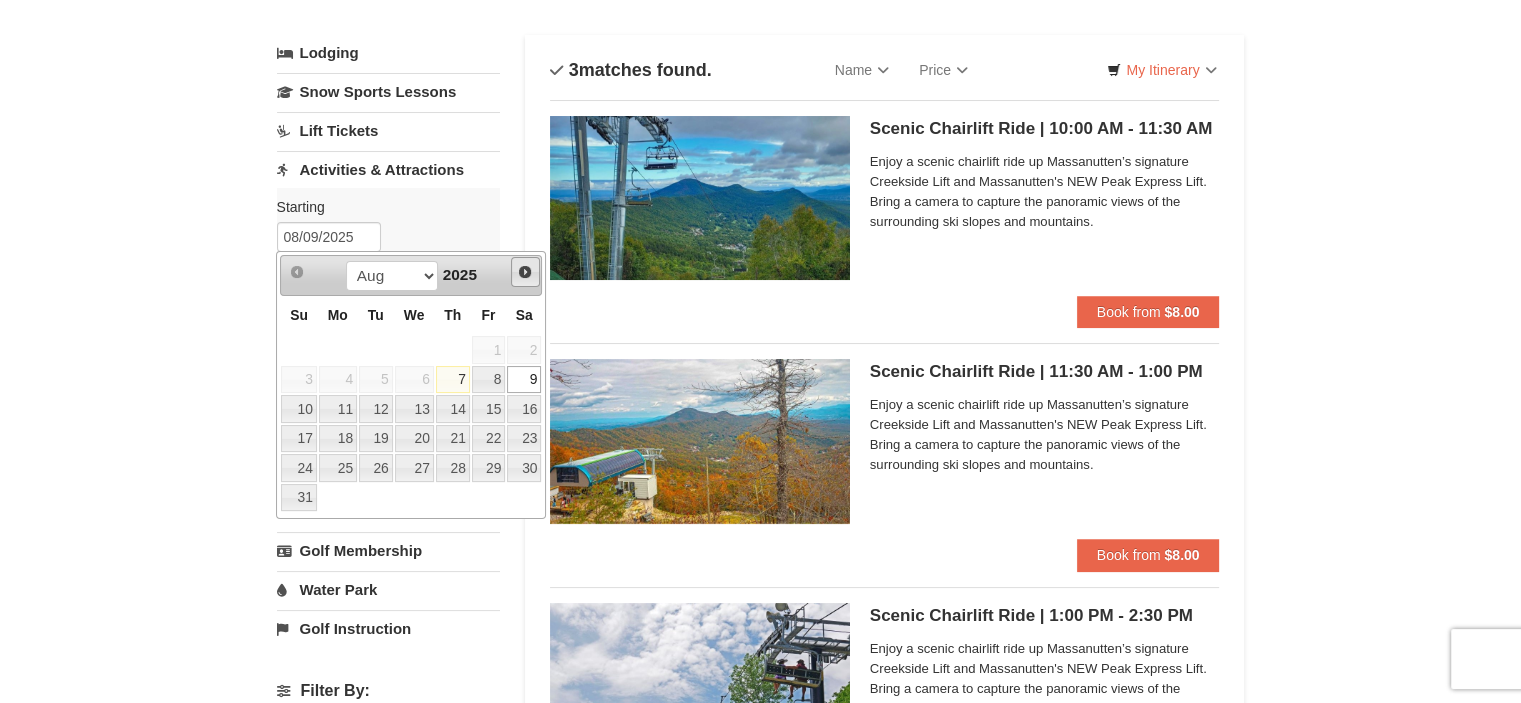 click on "Next" at bounding box center [525, 272] 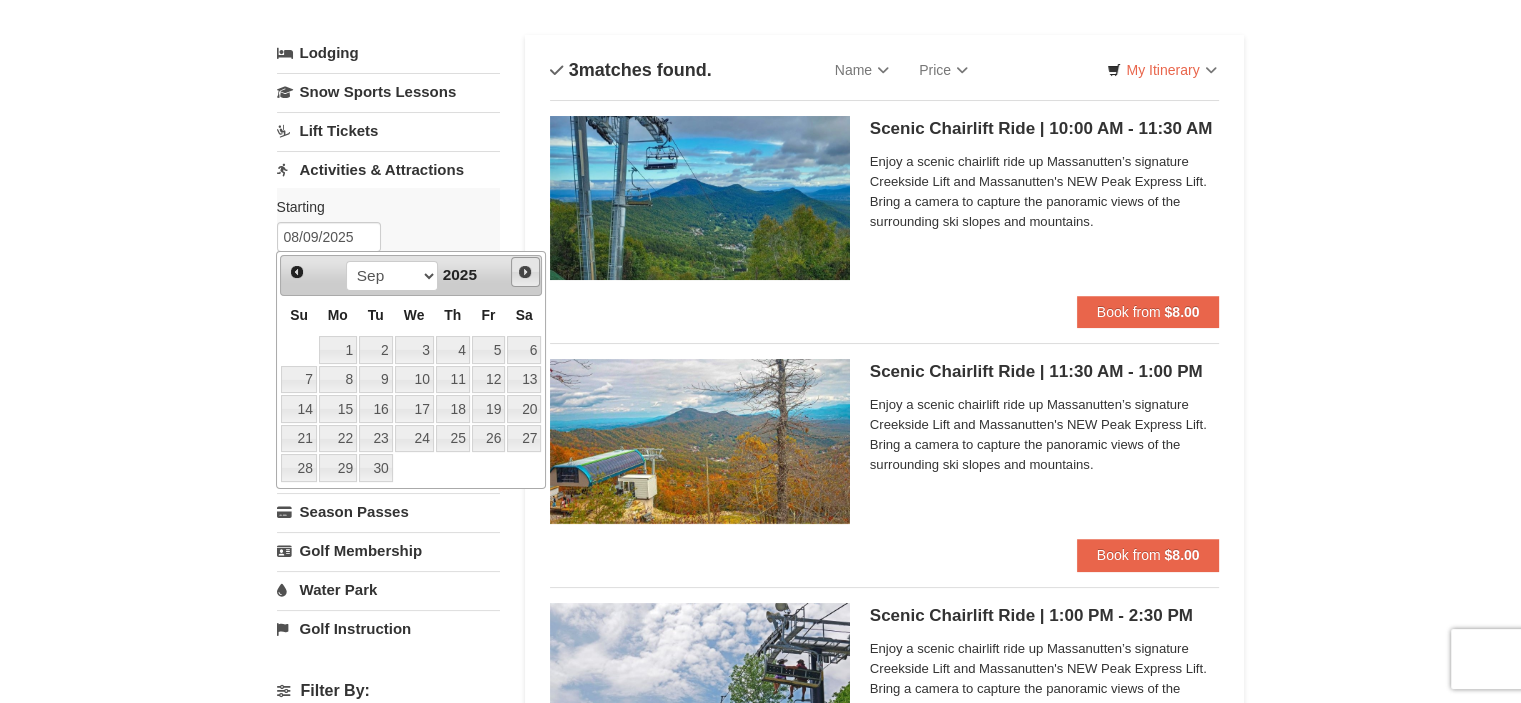 click on "Next" at bounding box center (525, 272) 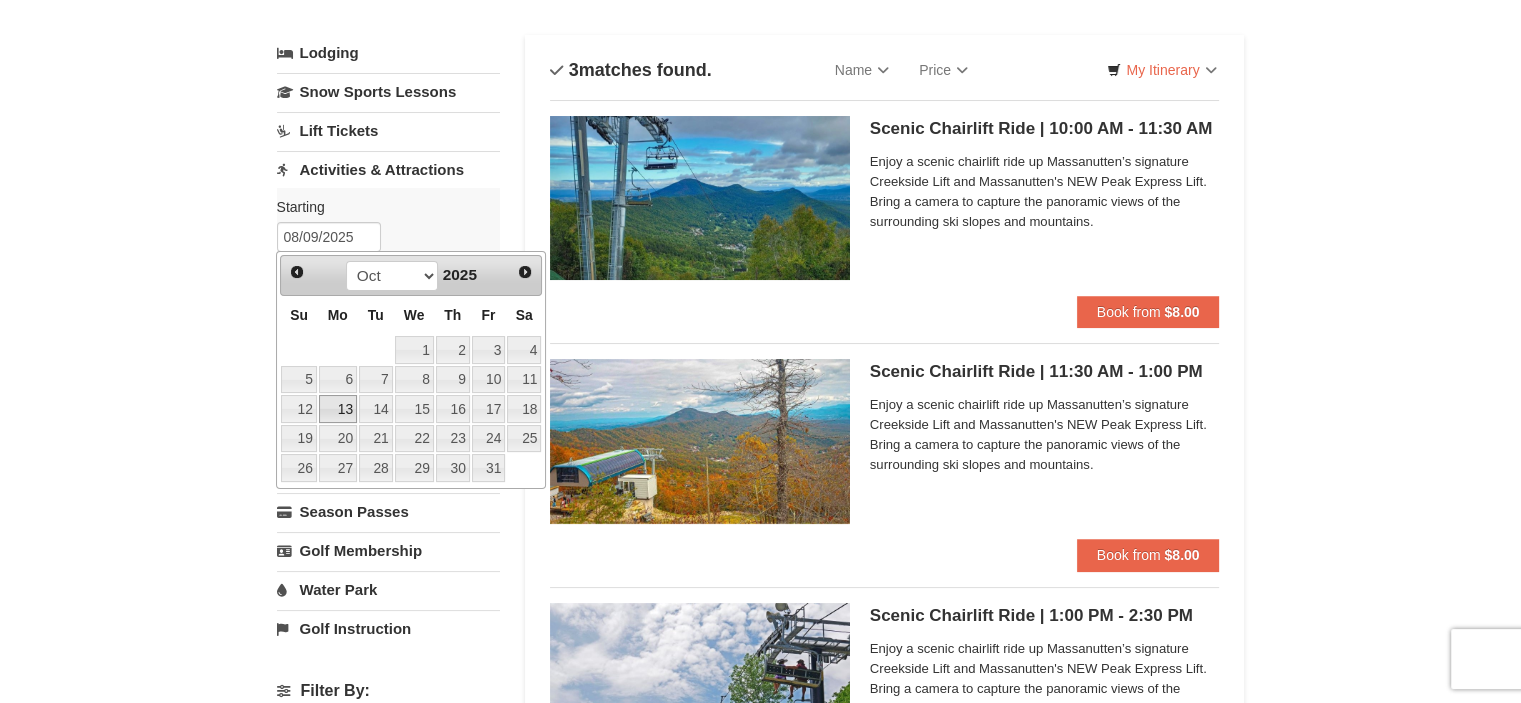click on "13" at bounding box center (338, 409) 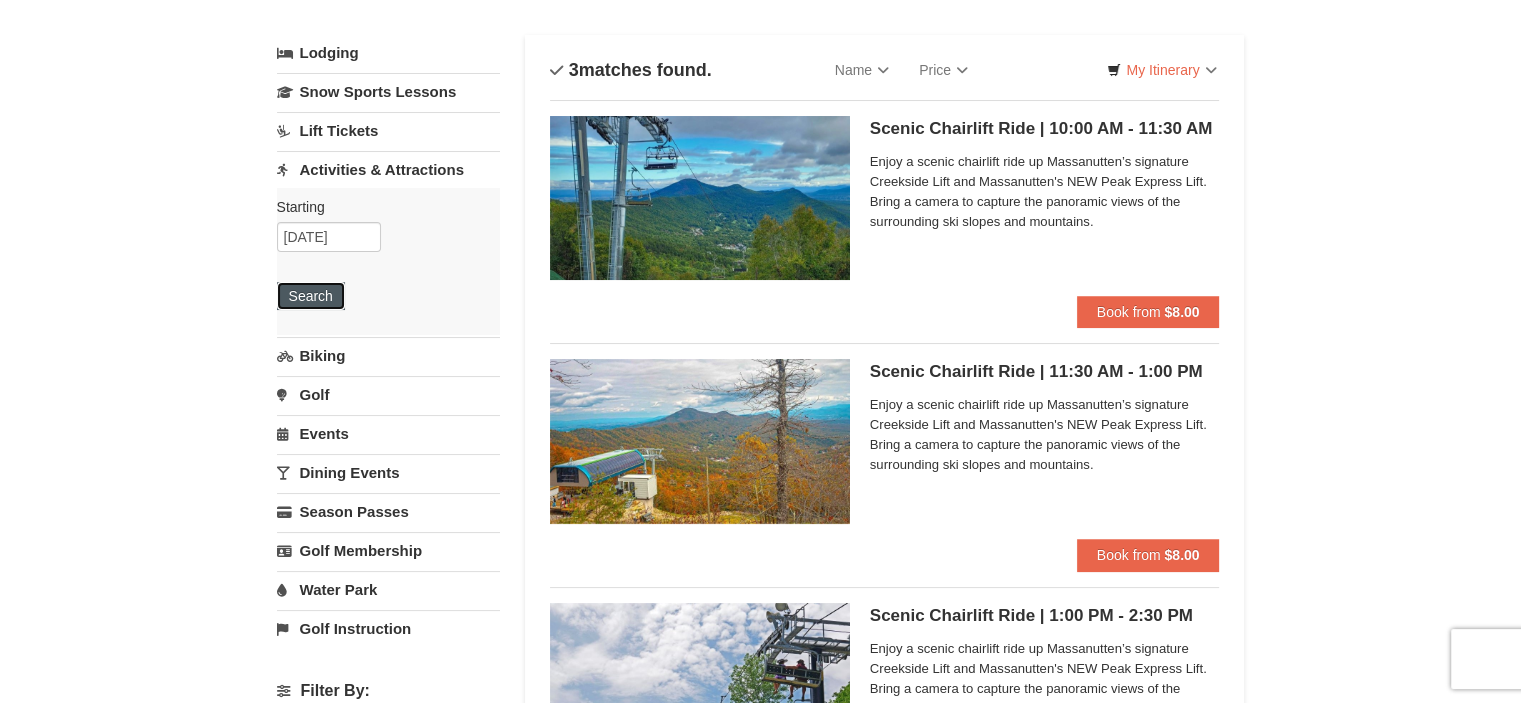click on "Search" at bounding box center (311, 296) 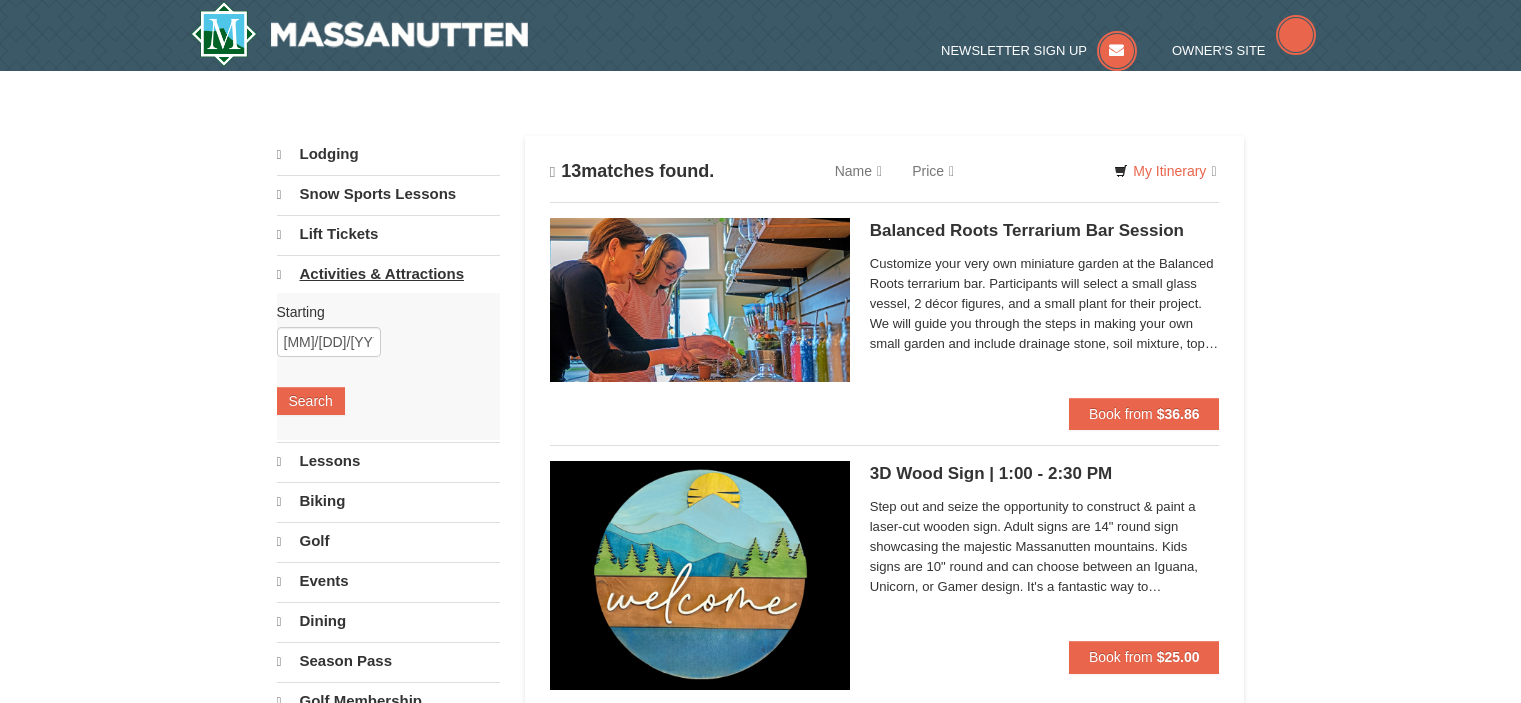 scroll, scrollTop: 0, scrollLeft: 0, axis: both 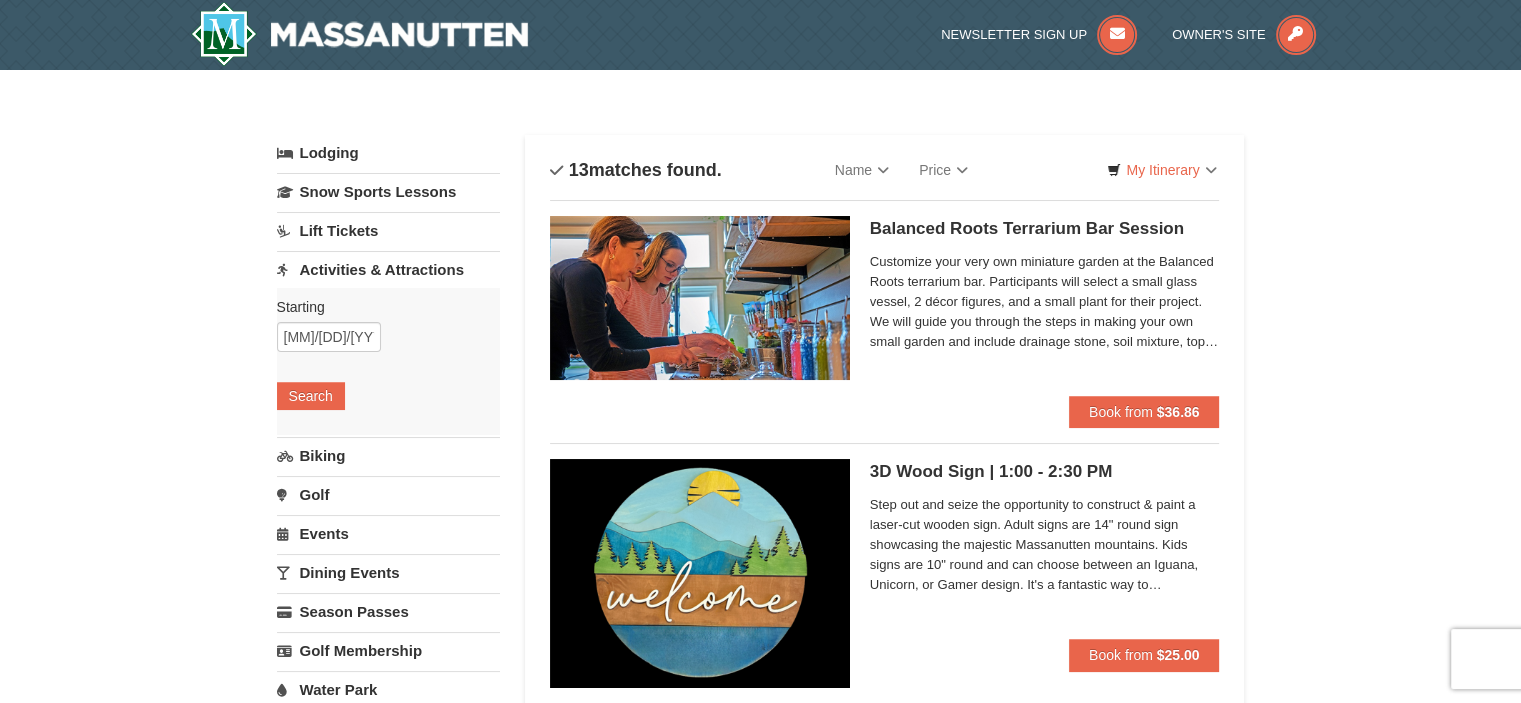 drag, startPoint x: 1535, startPoint y: 98, endPoint x: 1464, endPoint y: 90, distance: 71.44928 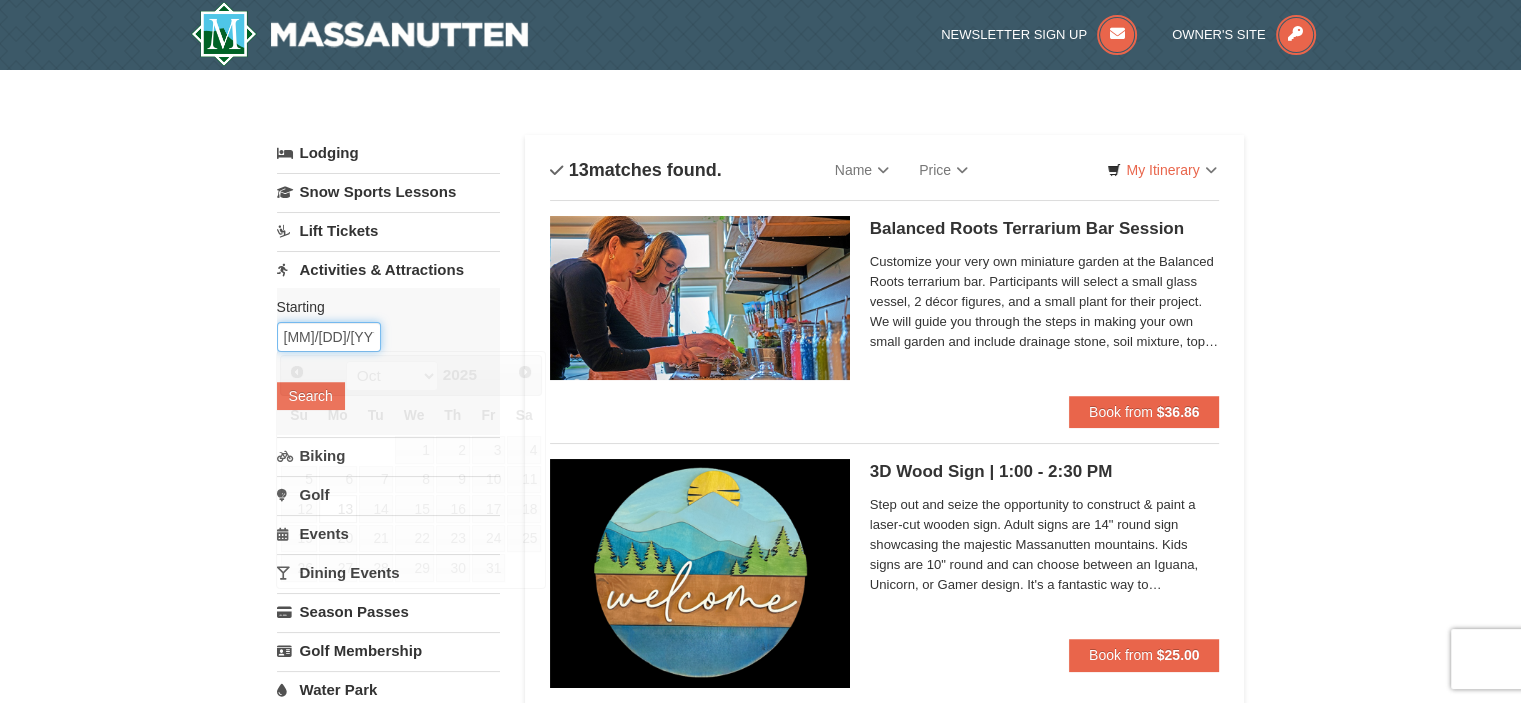 click on "[DATE]" at bounding box center (329, 337) 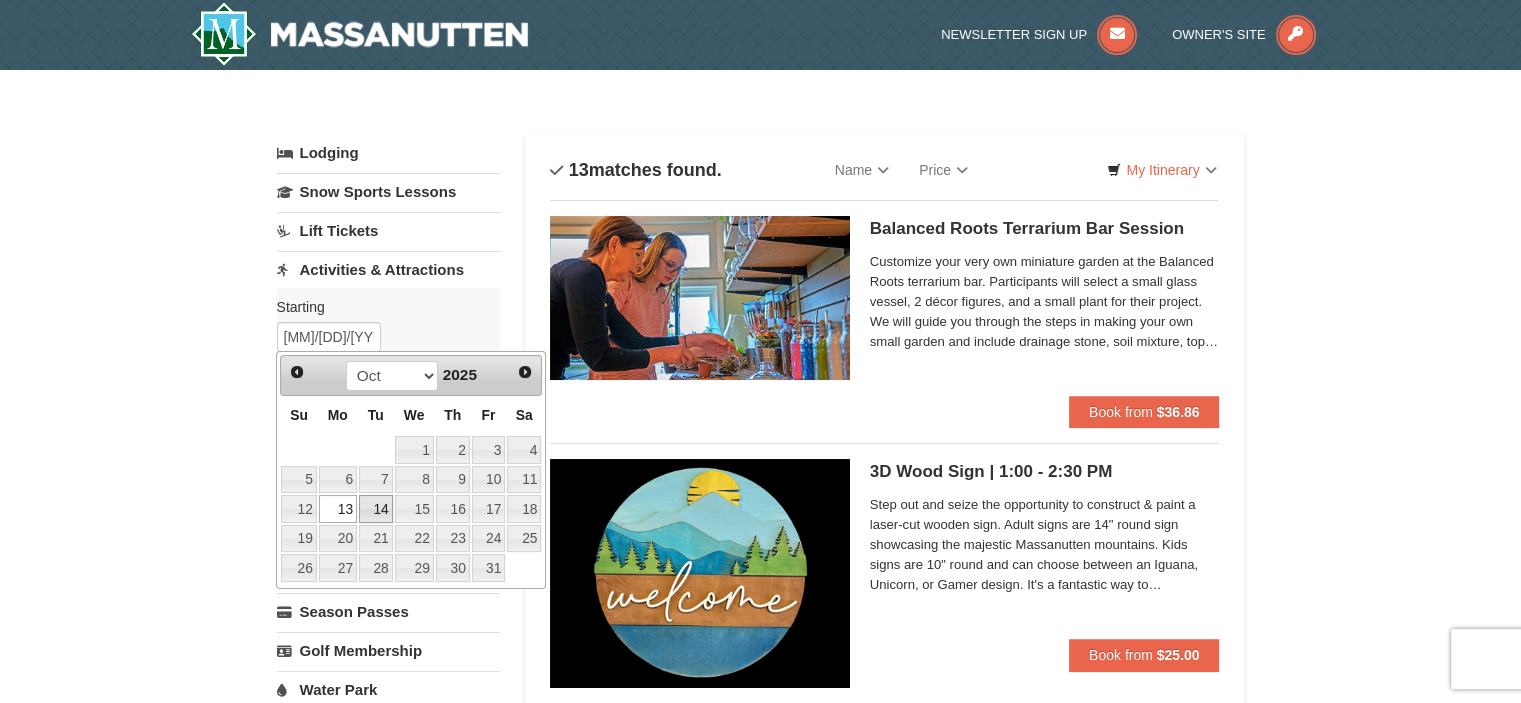 click on "14" at bounding box center (376, 509) 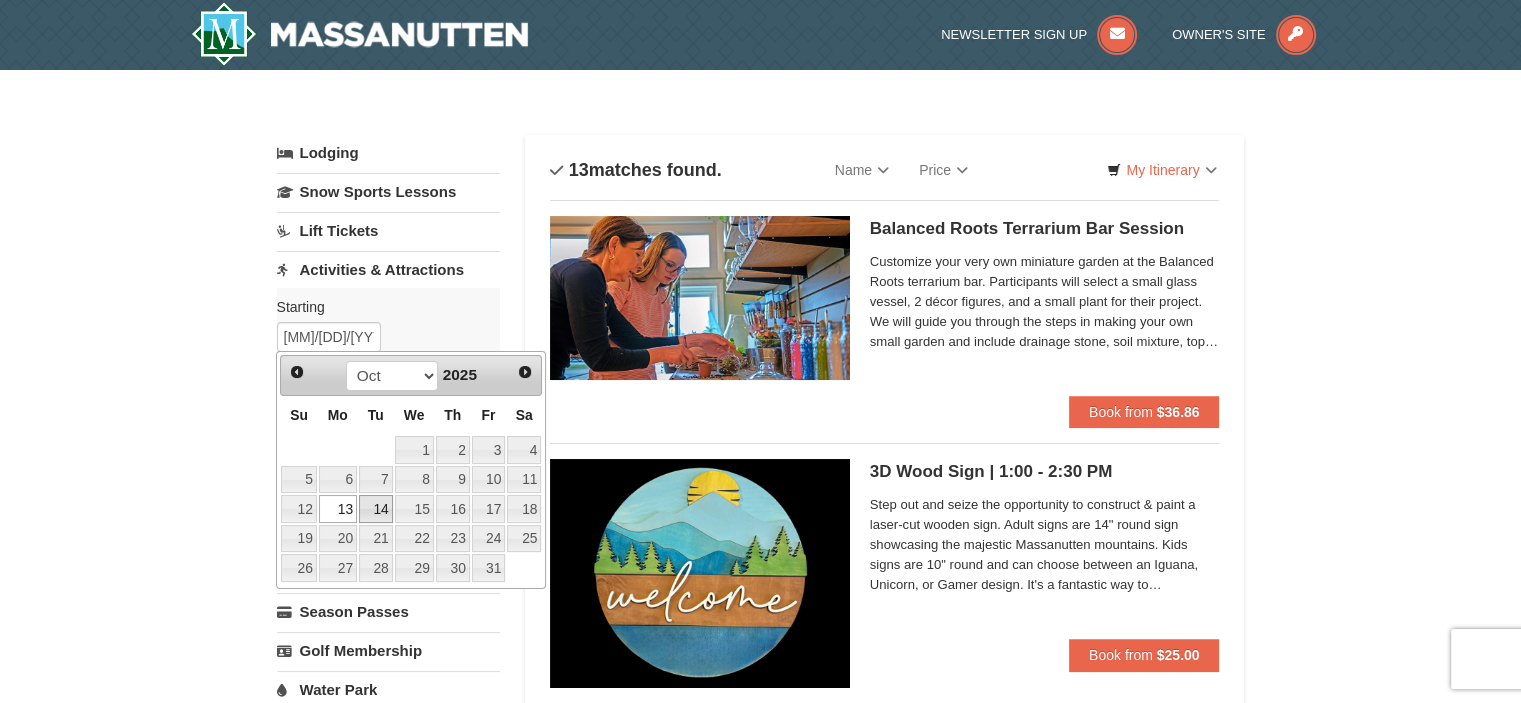 type on "[DATE]" 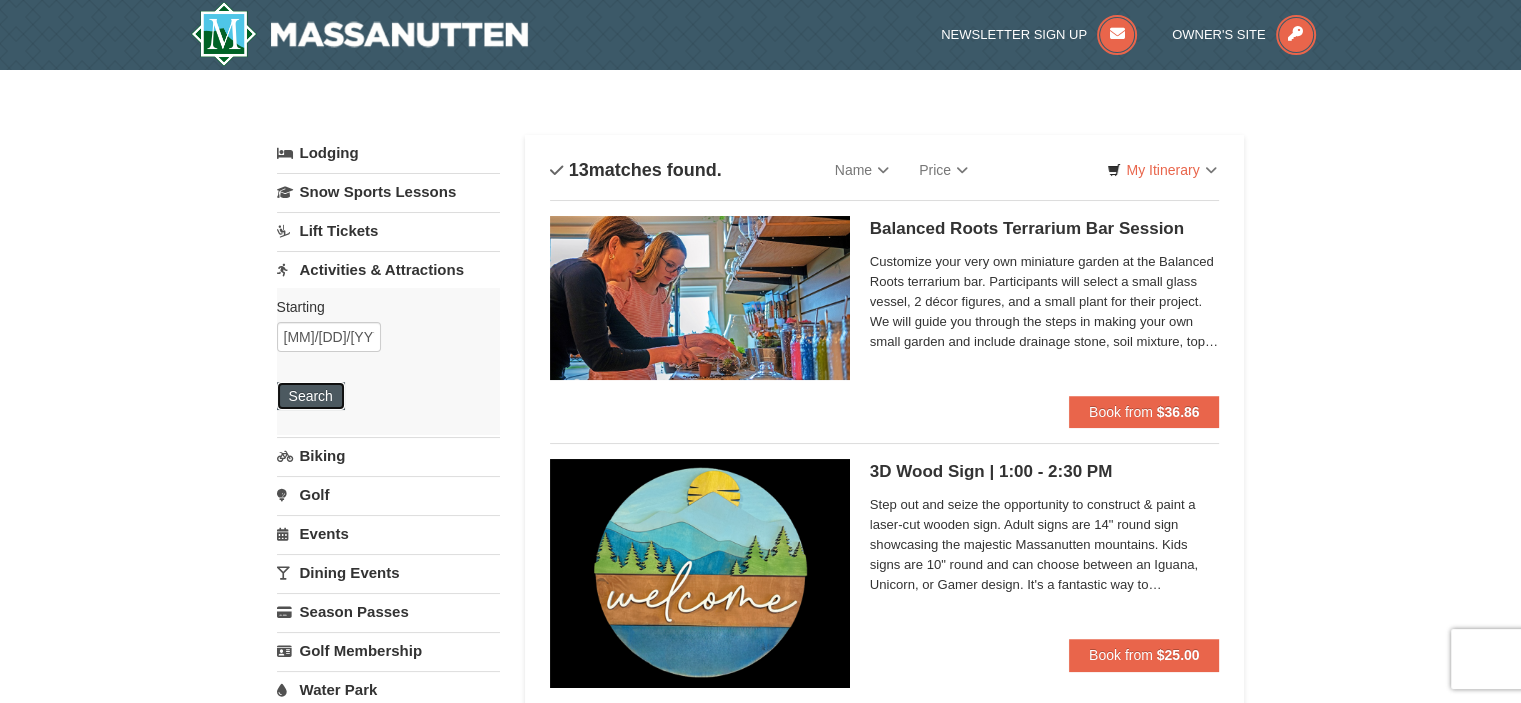 click on "Search" at bounding box center (311, 396) 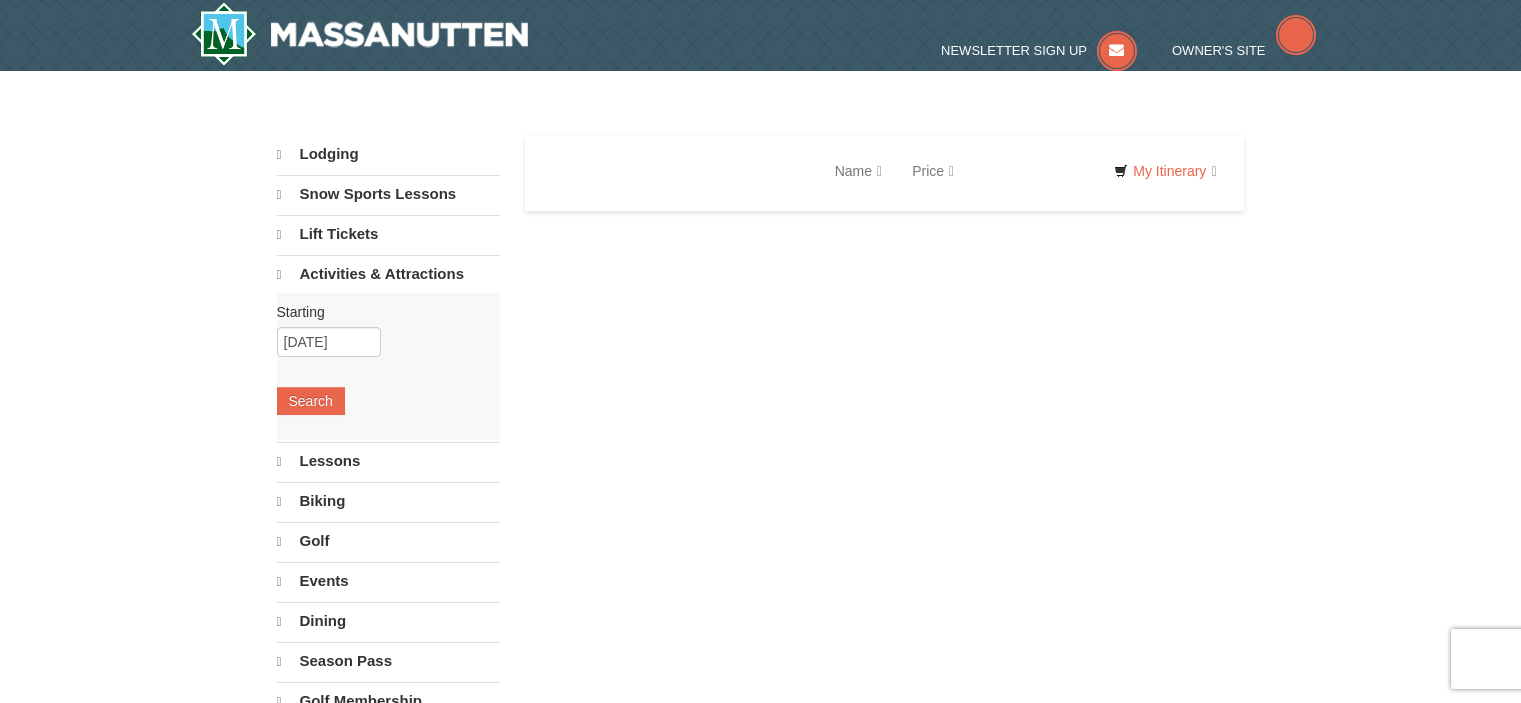 scroll, scrollTop: 0, scrollLeft: 0, axis: both 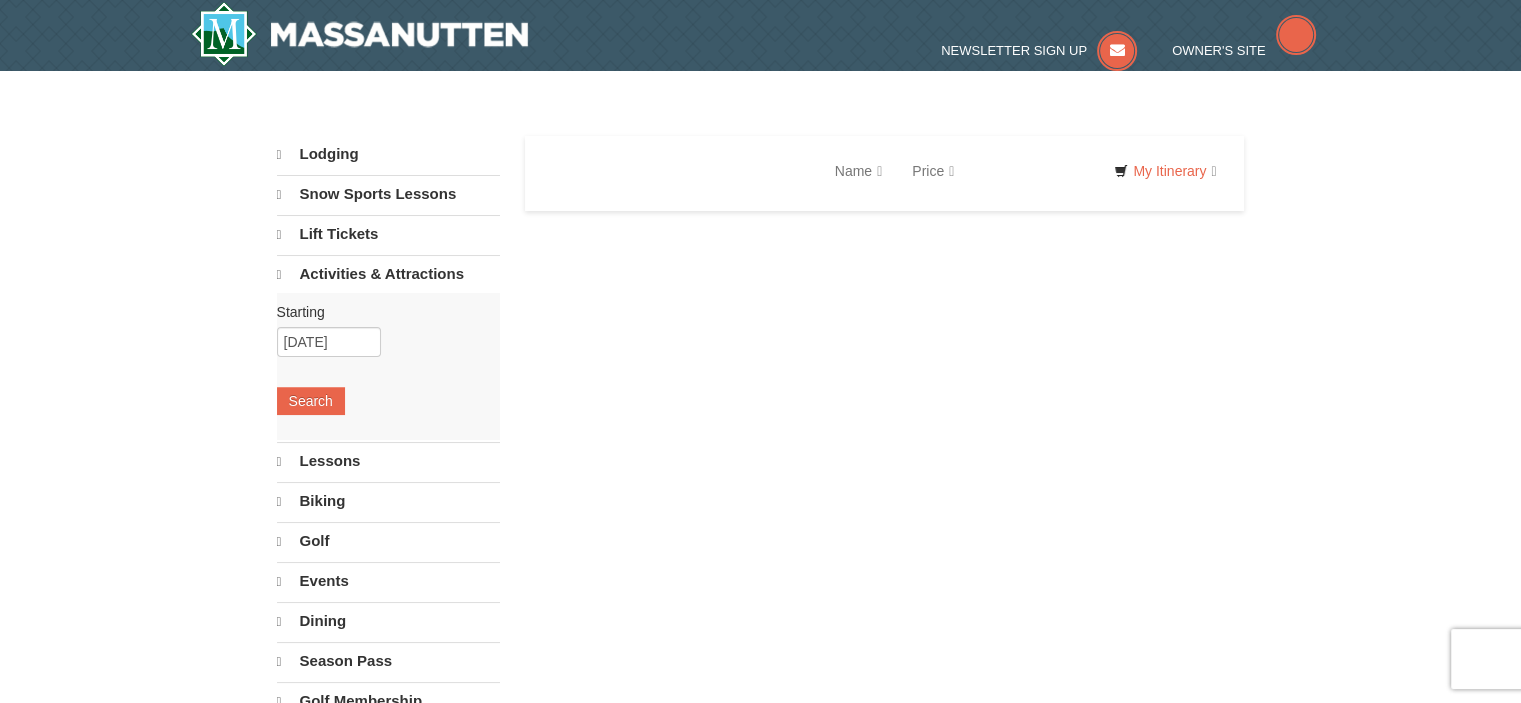 select on "8" 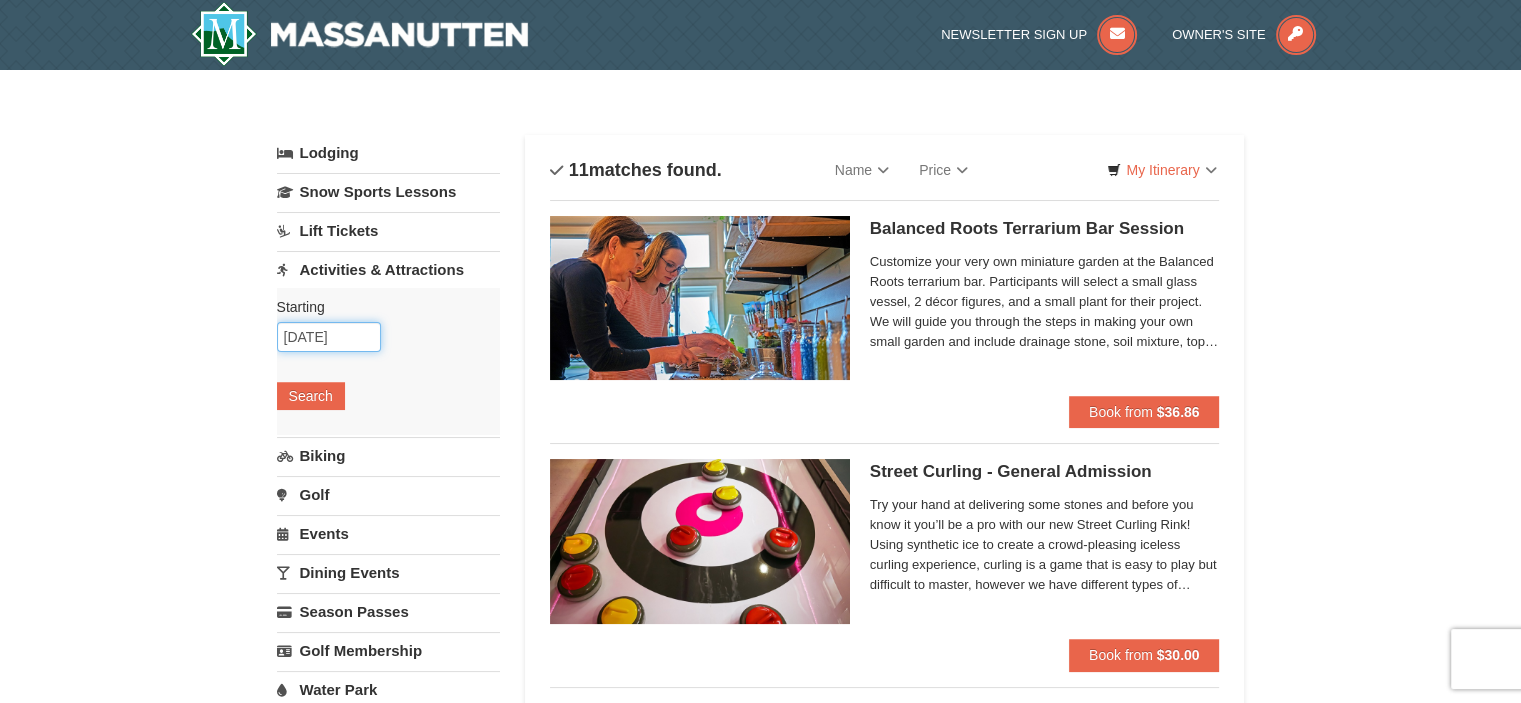 click on "10/14/2025" at bounding box center [329, 337] 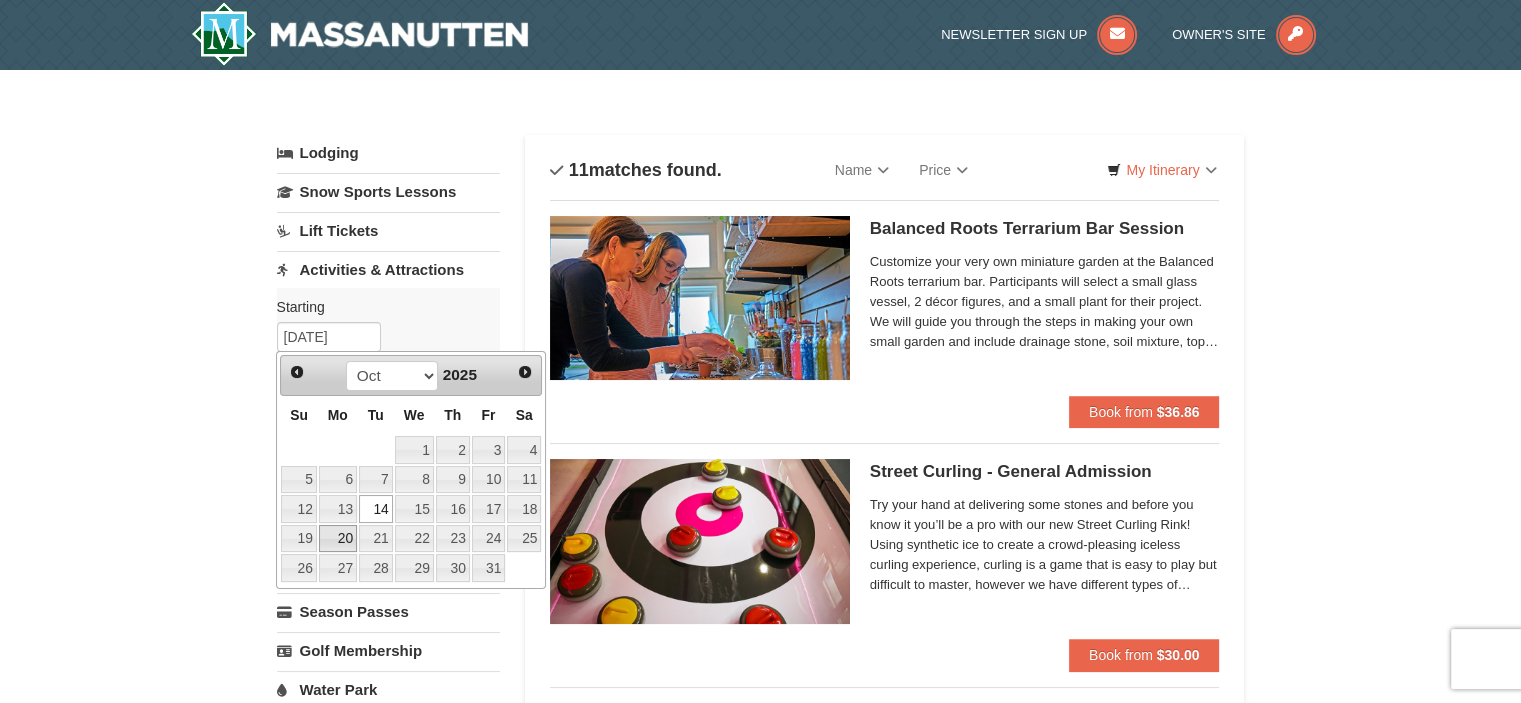 click on "20" at bounding box center (338, 539) 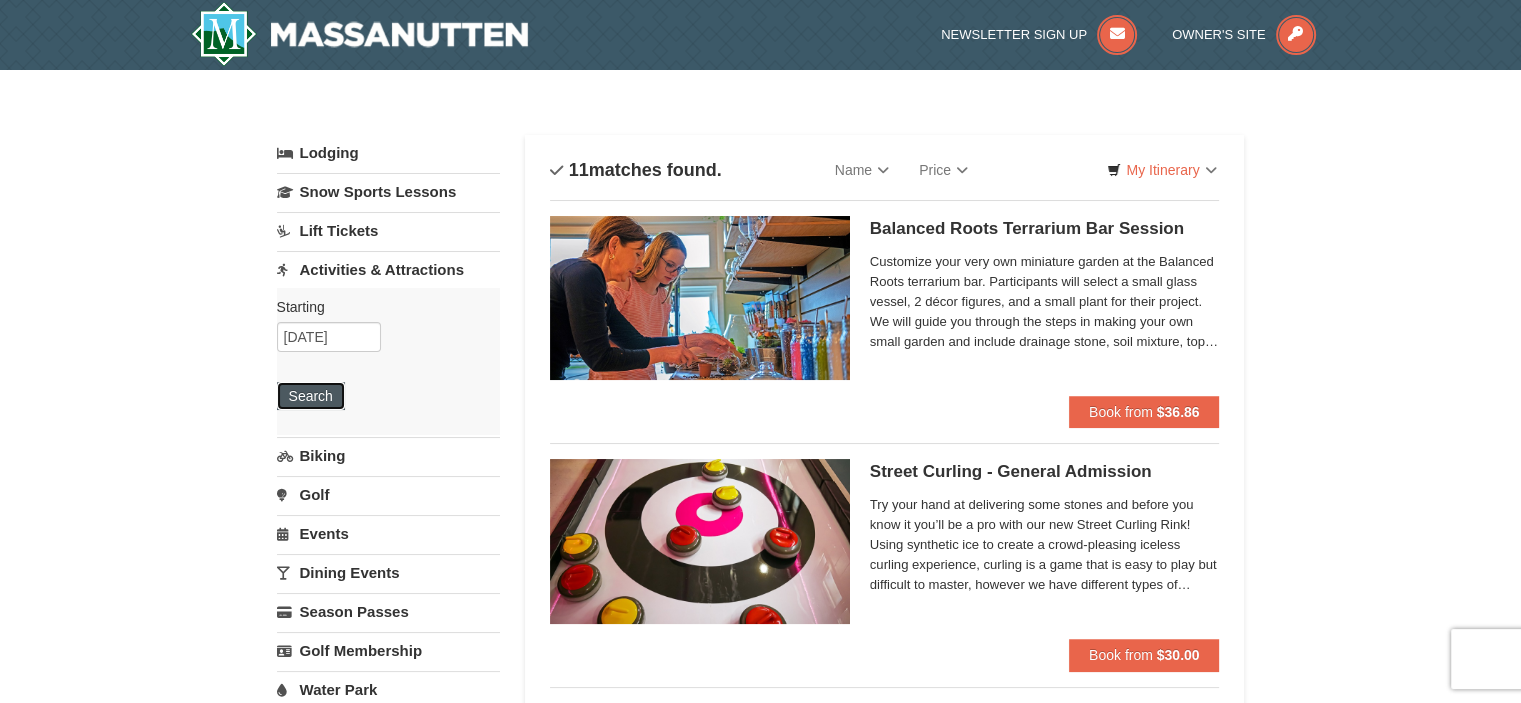 click on "Search" at bounding box center [311, 396] 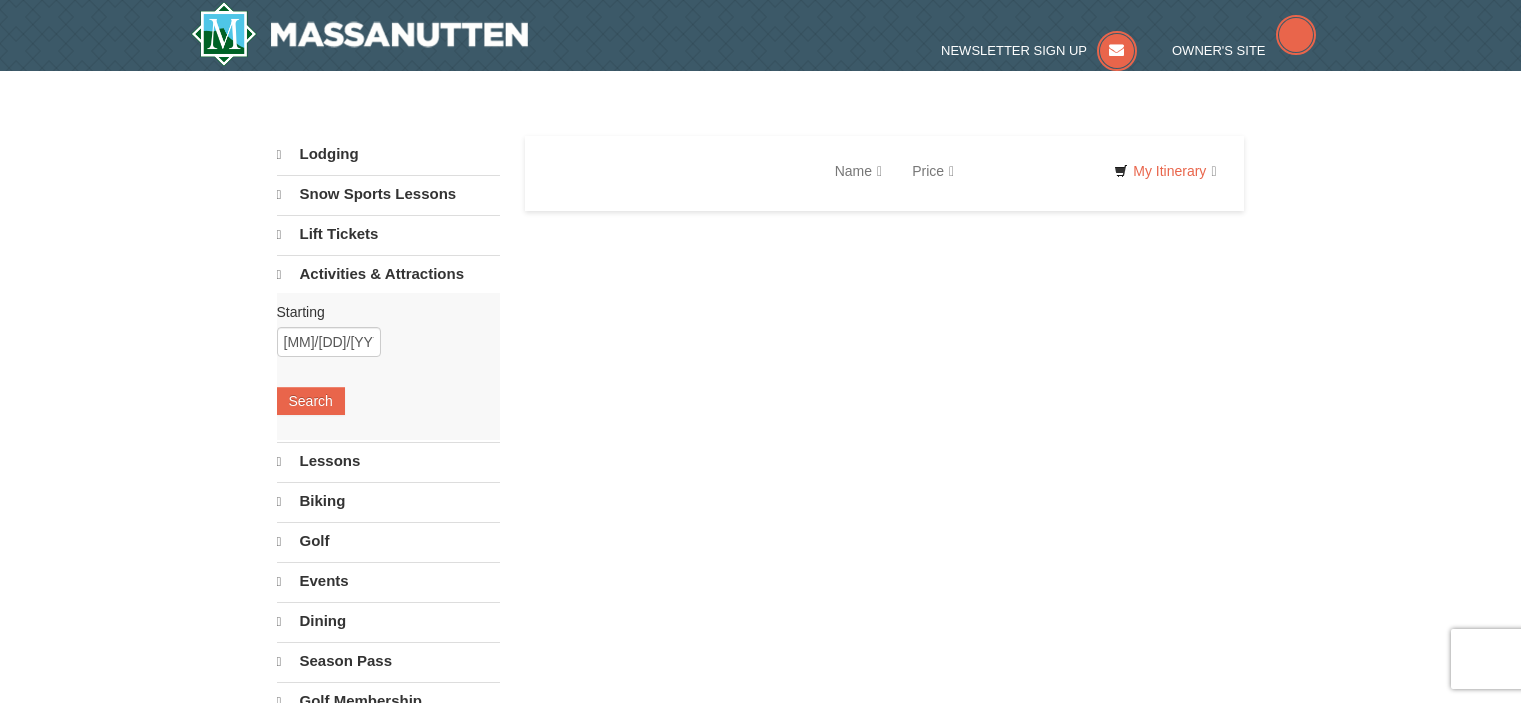 scroll, scrollTop: 0, scrollLeft: 0, axis: both 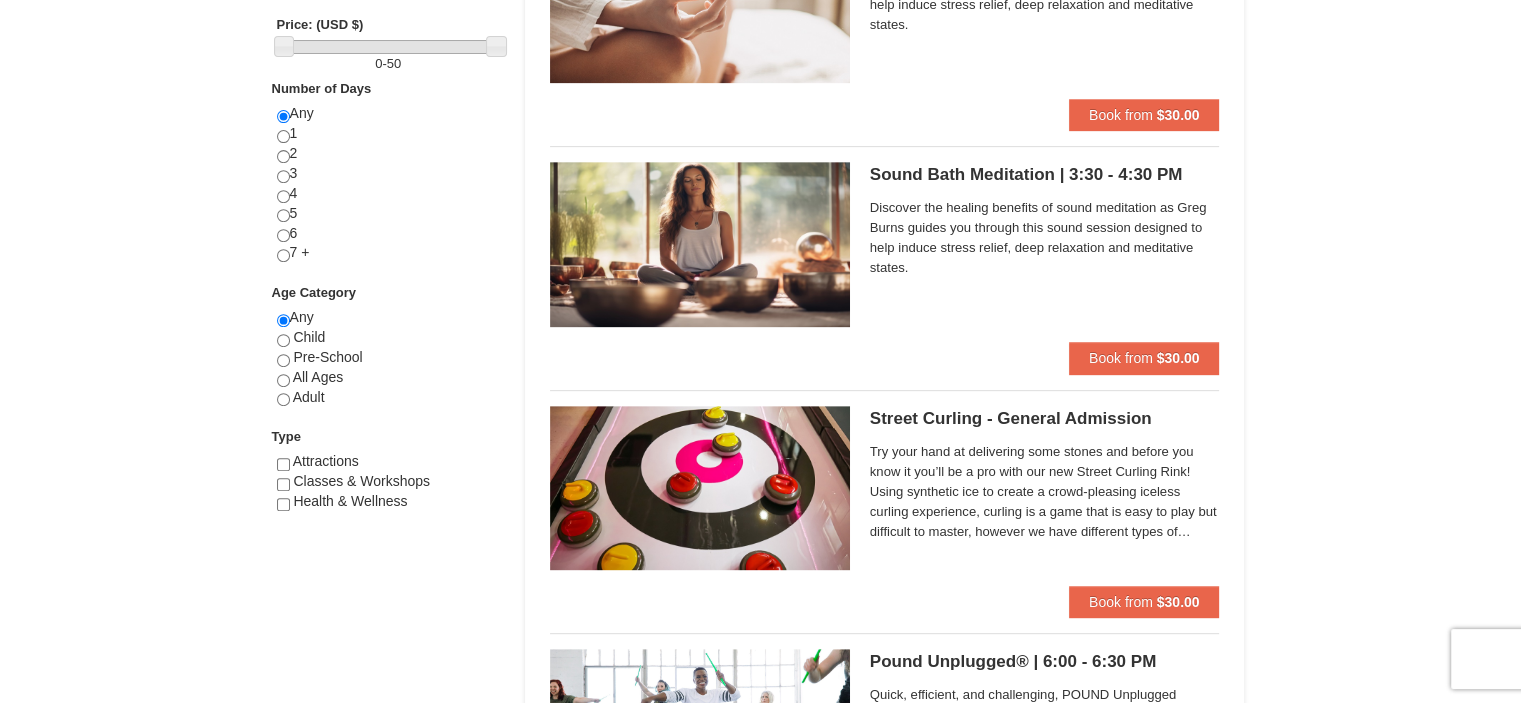 drag, startPoint x: 1531, startPoint y: 121, endPoint x: 1497, endPoint y: 259, distance: 142.12671 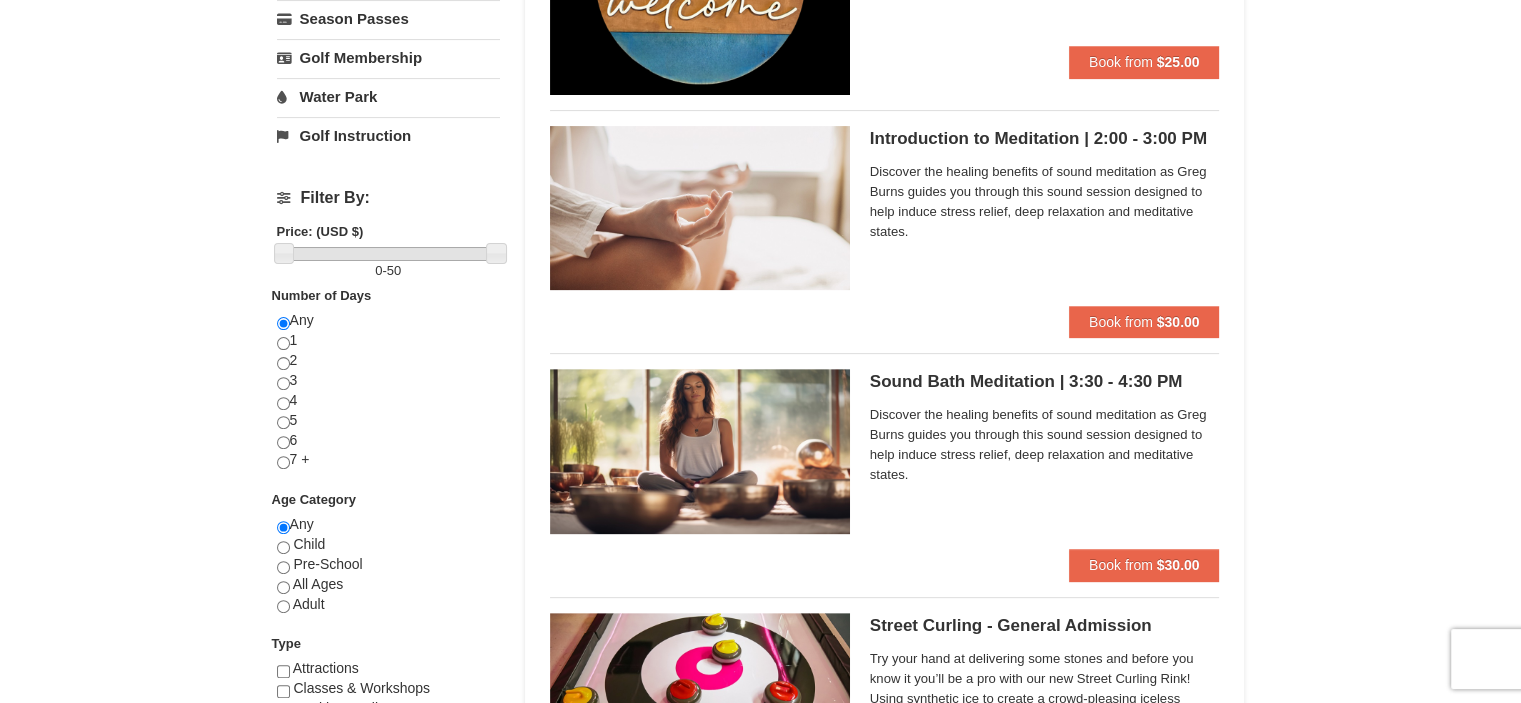 scroll, scrollTop: 830, scrollLeft: 0, axis: vertical 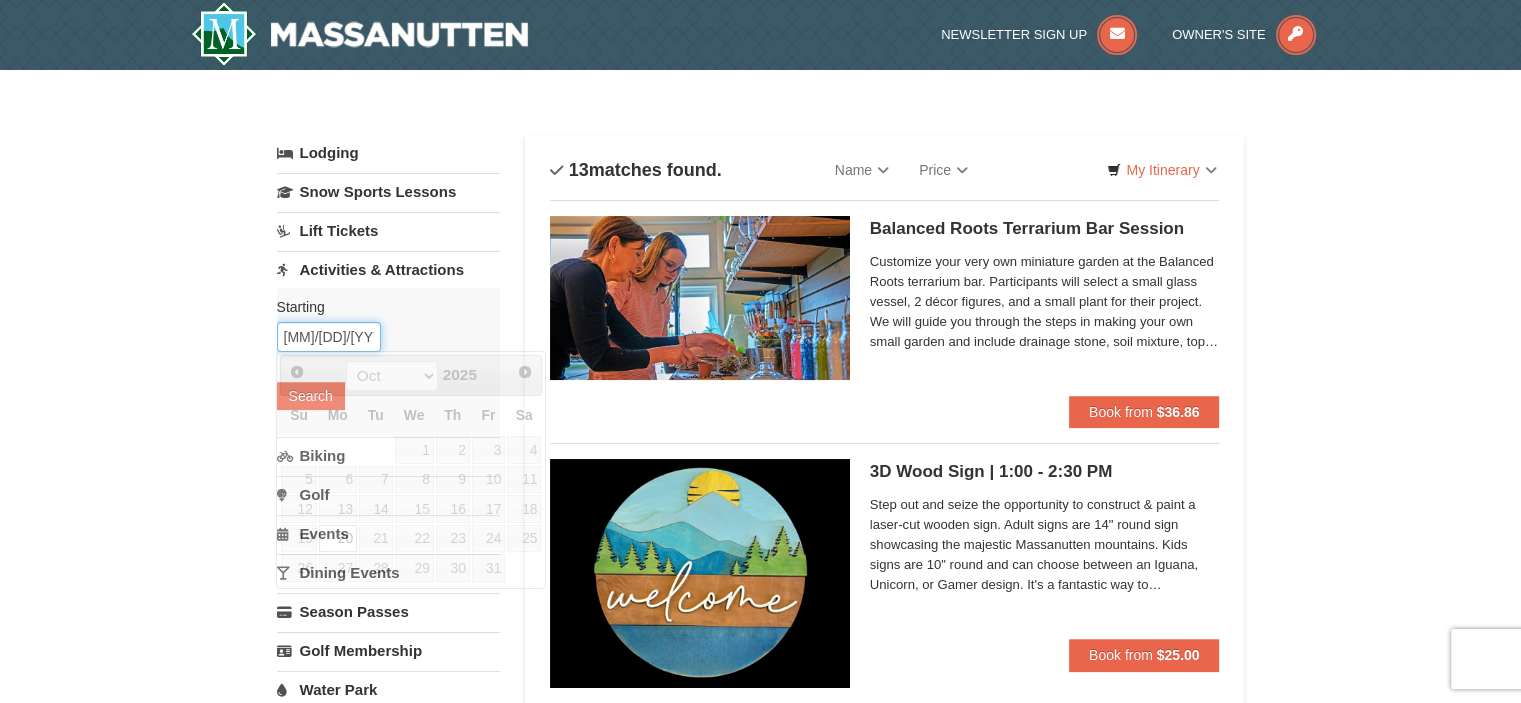 click on "10/20/2025" at bounding box center (329, 337) 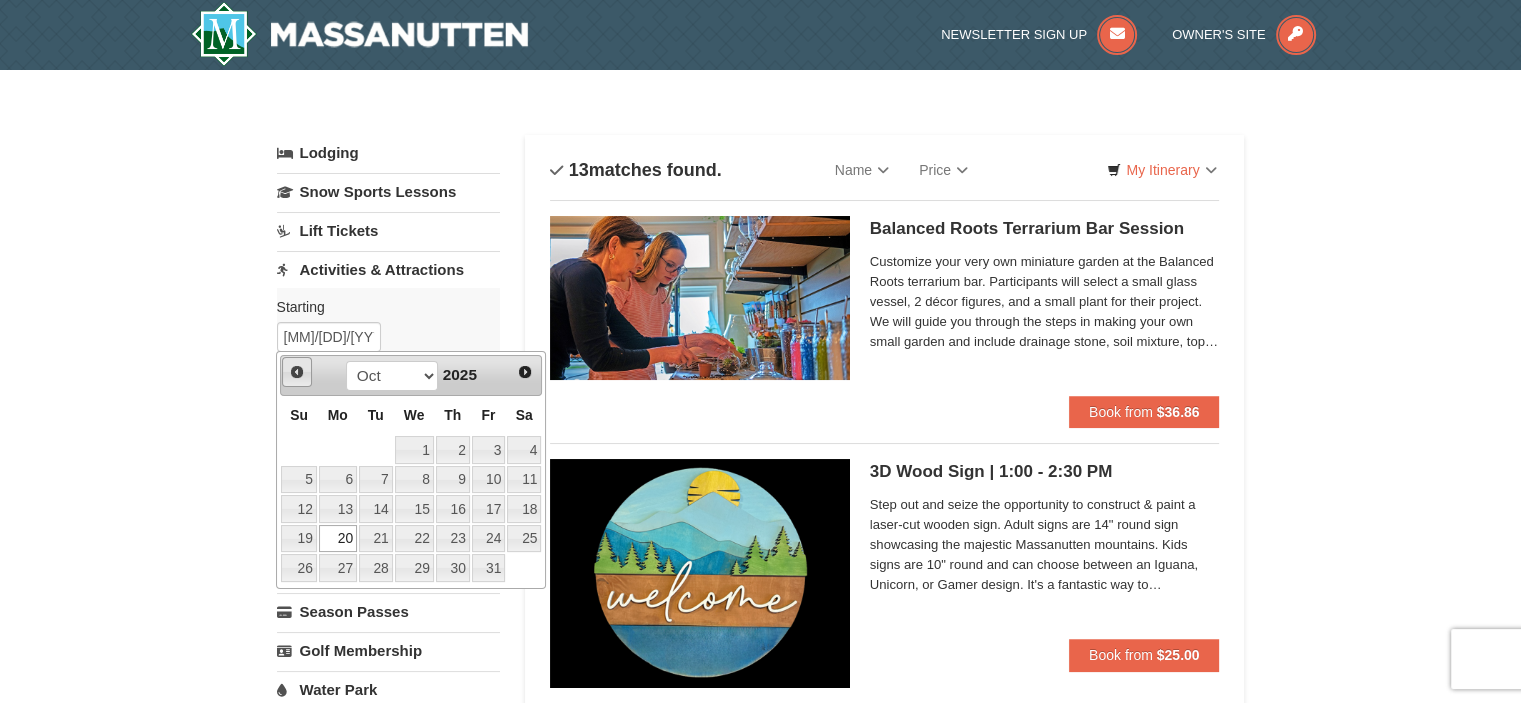 click on "Prev" at bounding box center [297, 372] 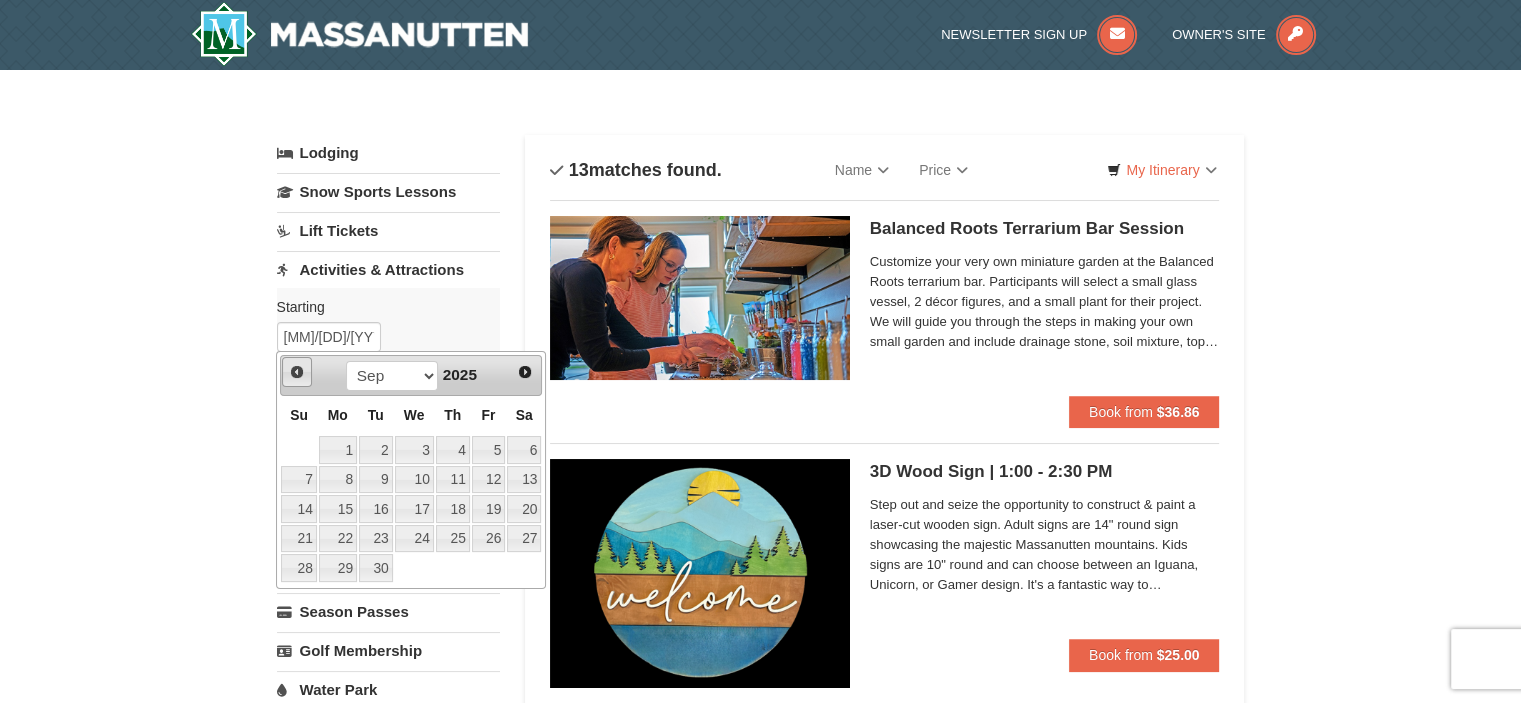 click on "Prev" at bounding box center [297, 372] 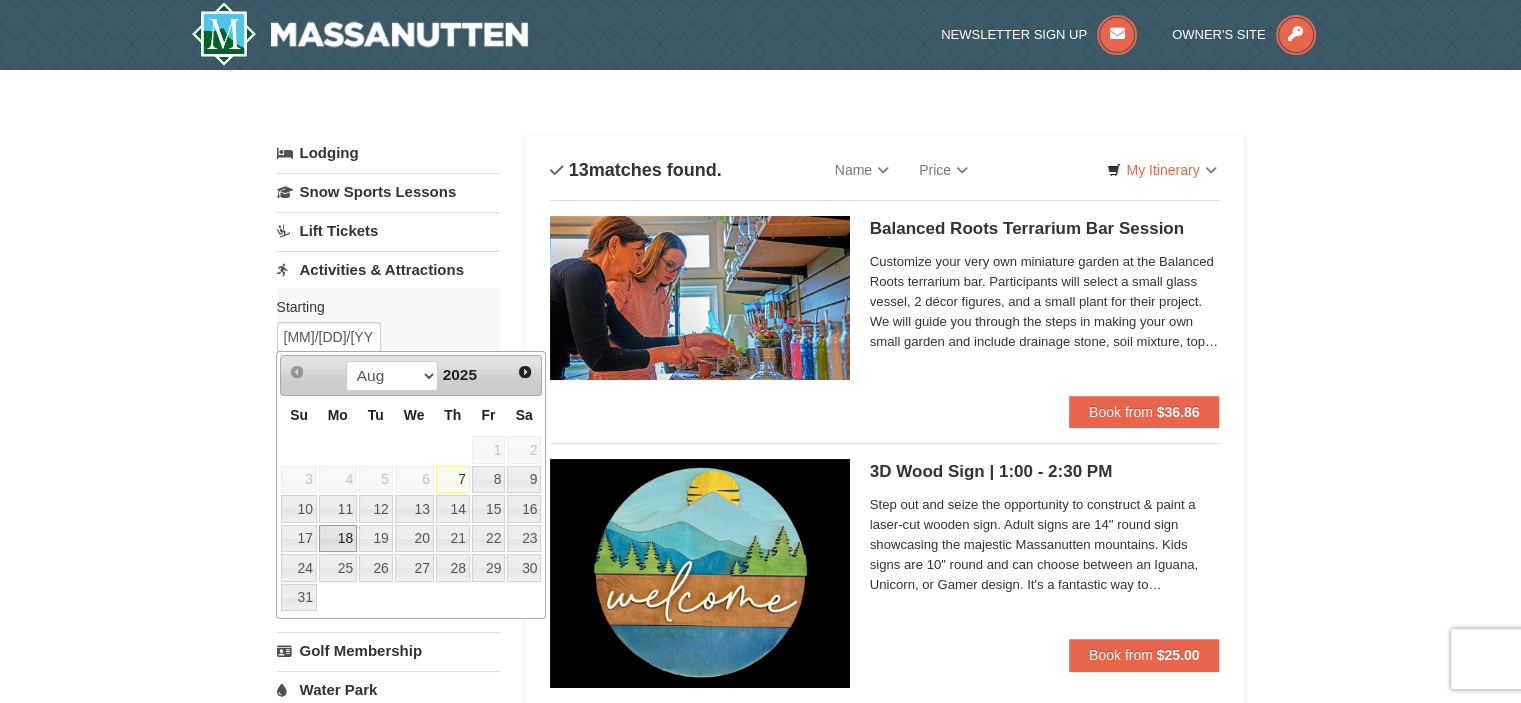 click on "18" at bounding box center (338, 539) 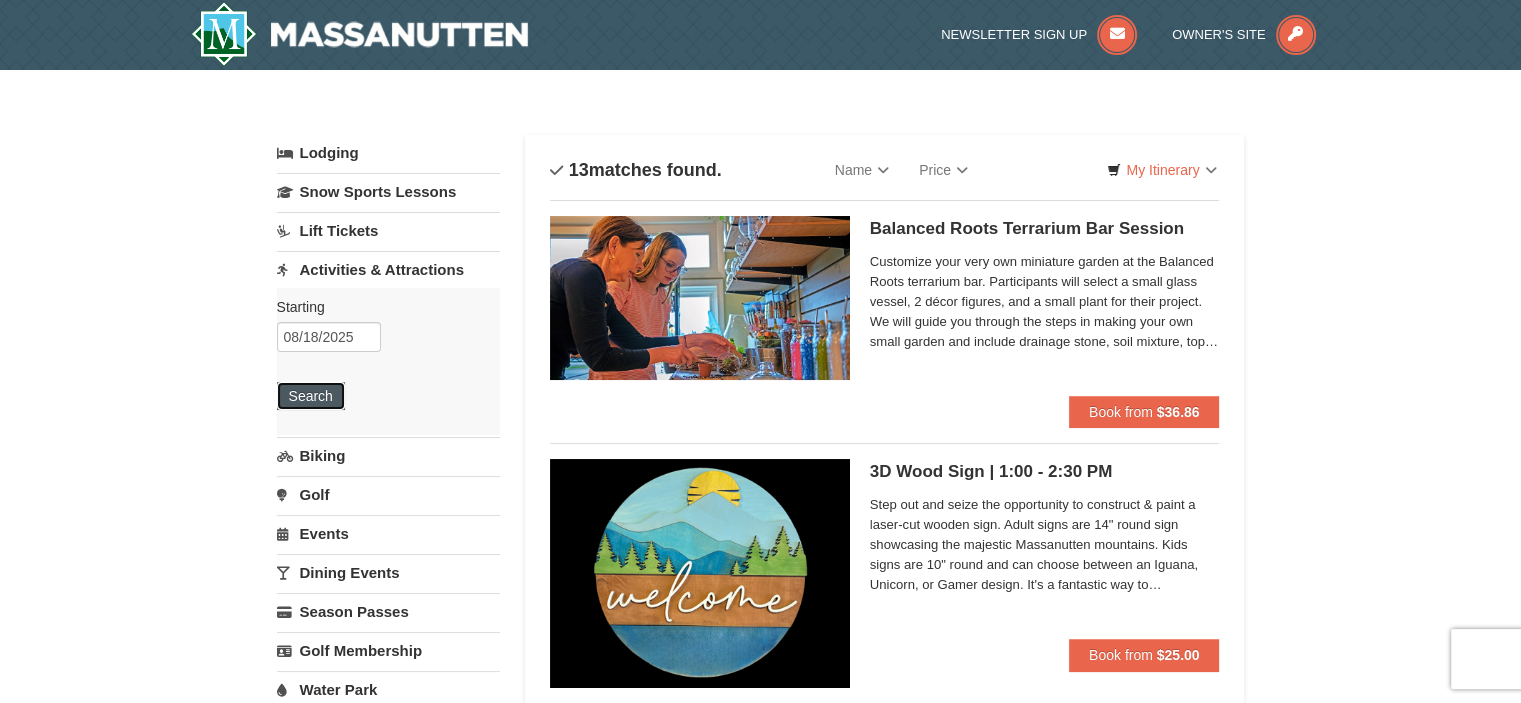 click on "Search" at bounding box center (311, 396) 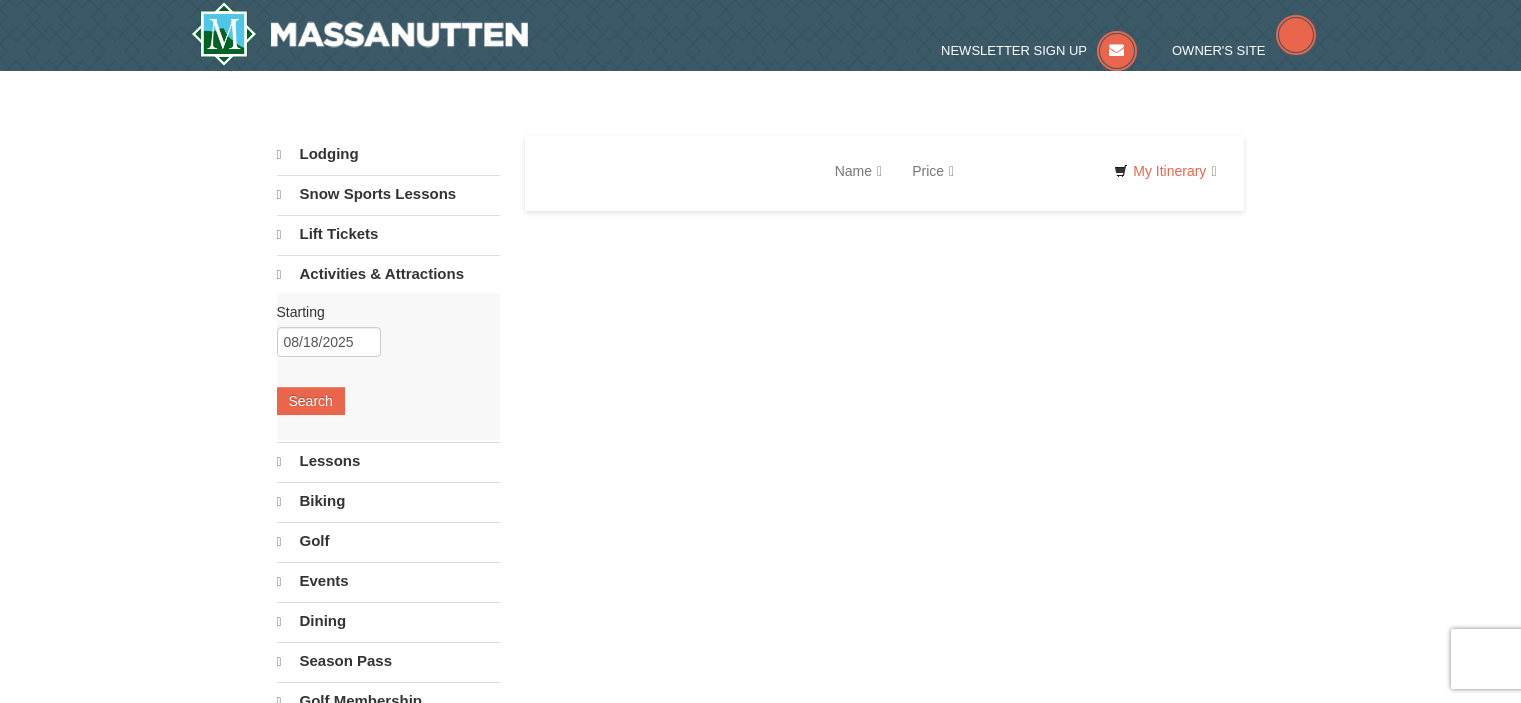scroll, scrollTop: 0, scrollLeft: 0, axis: both 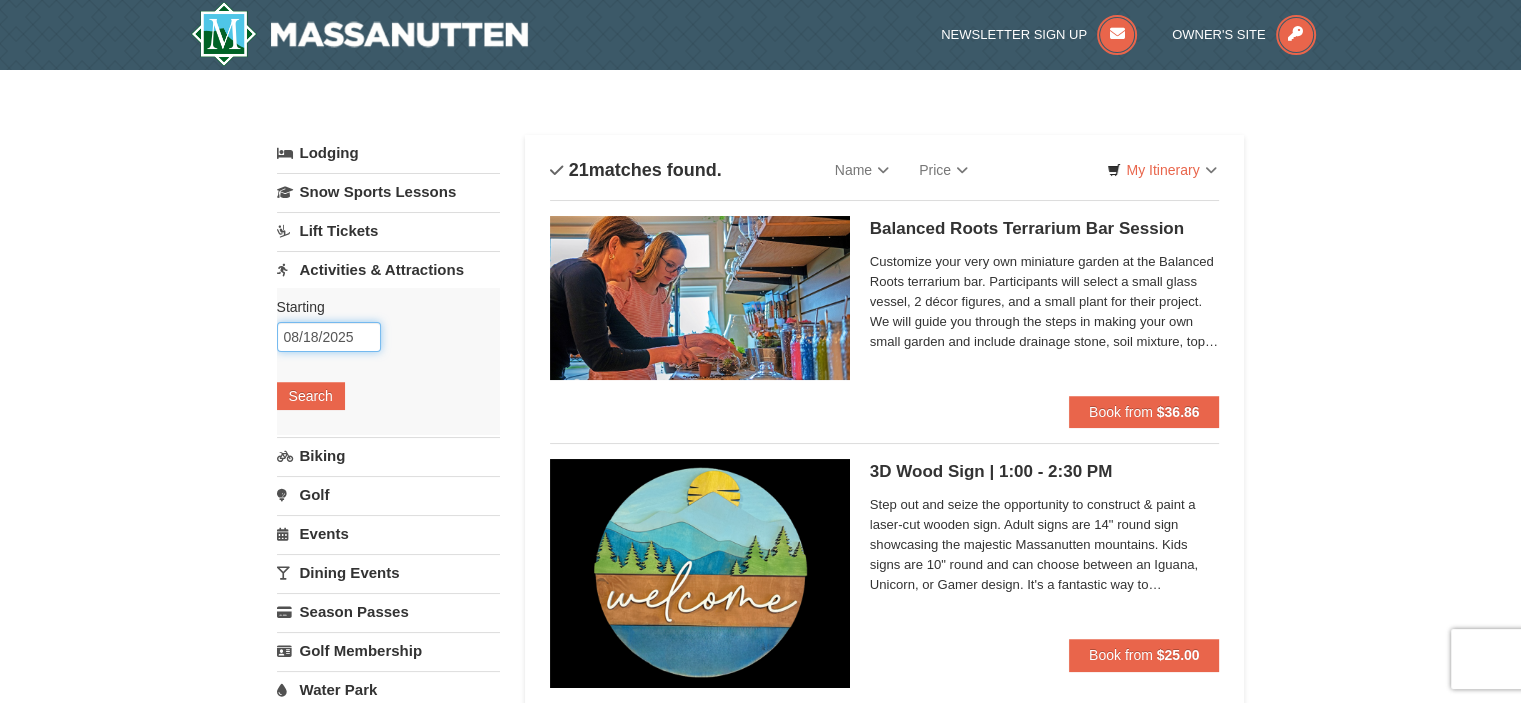 click on "08/18/2025" at bounding box center [329, 337] 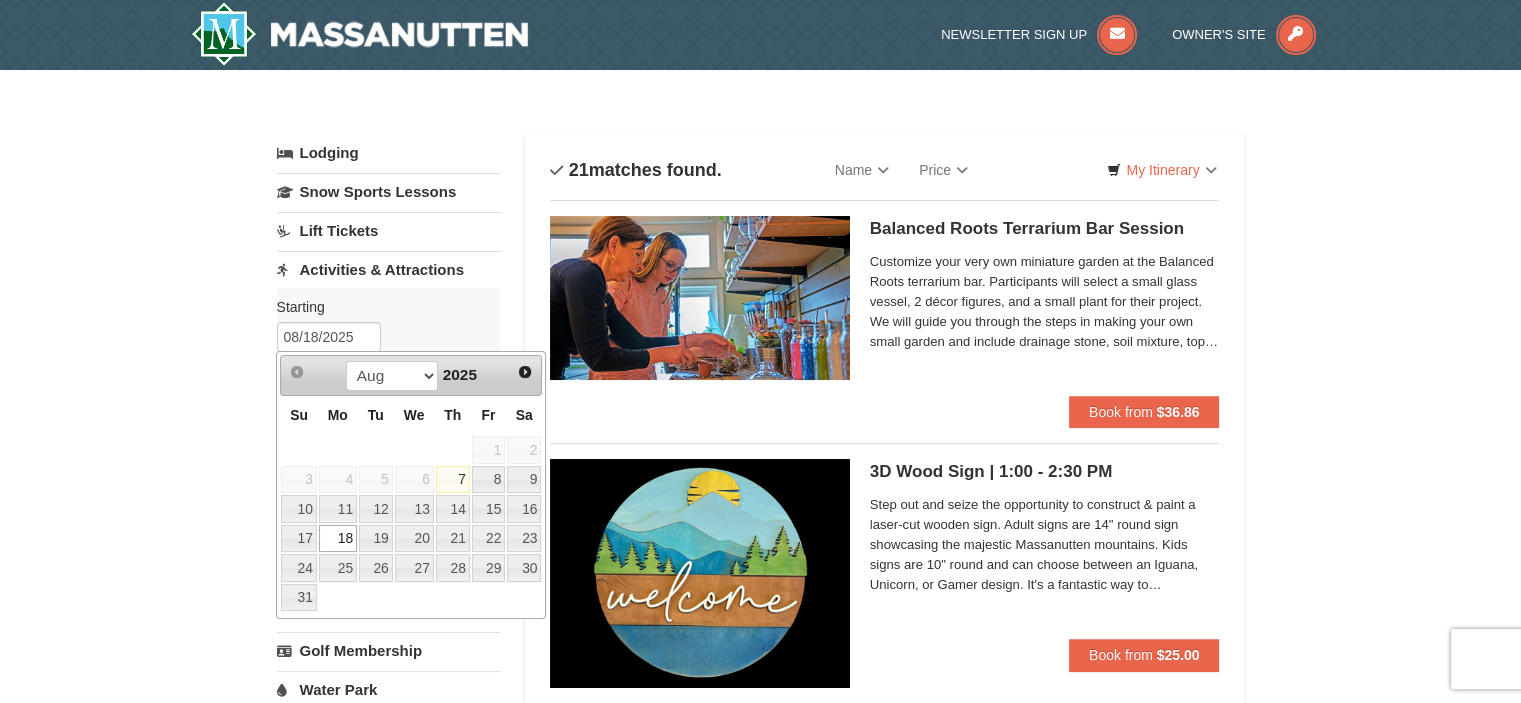 click on "7" at bounding box center (453, 480) 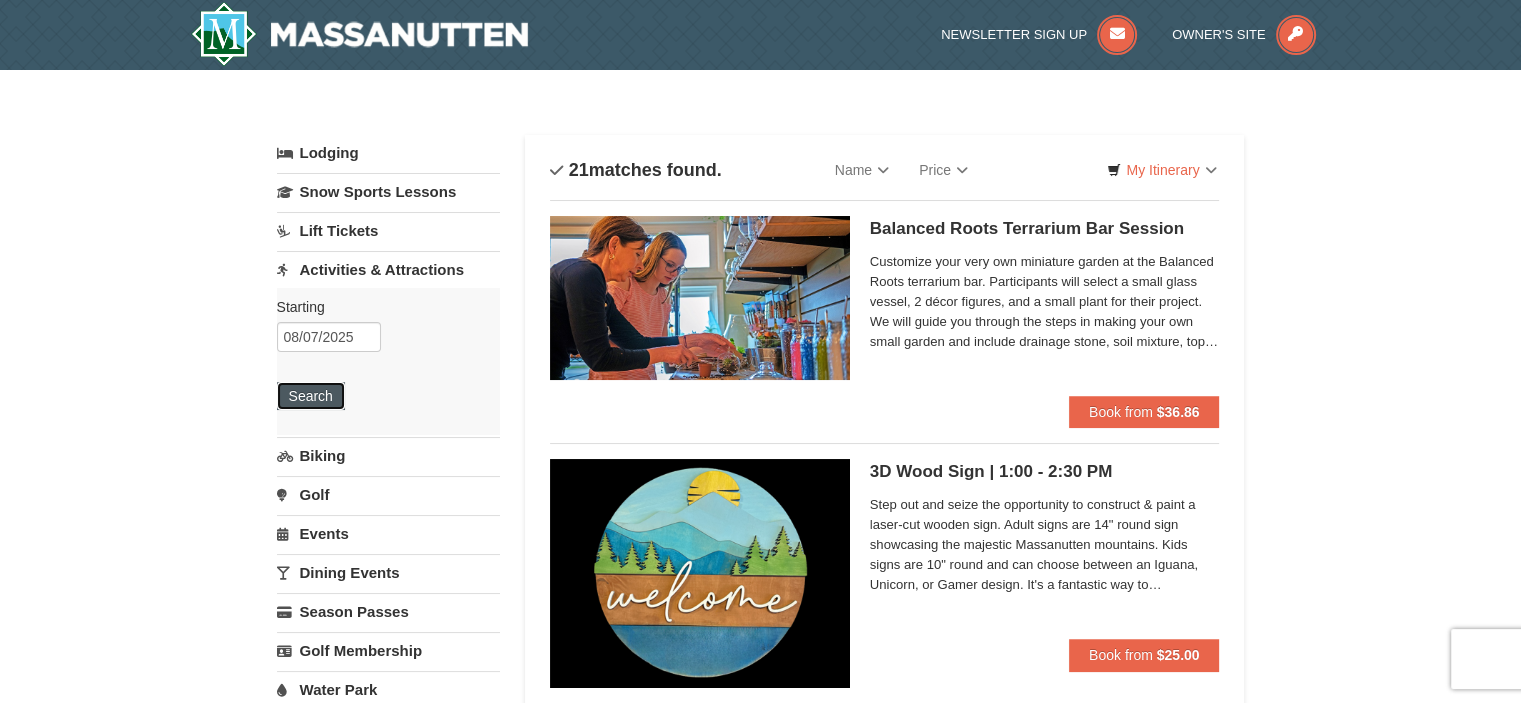 click on "Search" at bounding box center [311, 396] 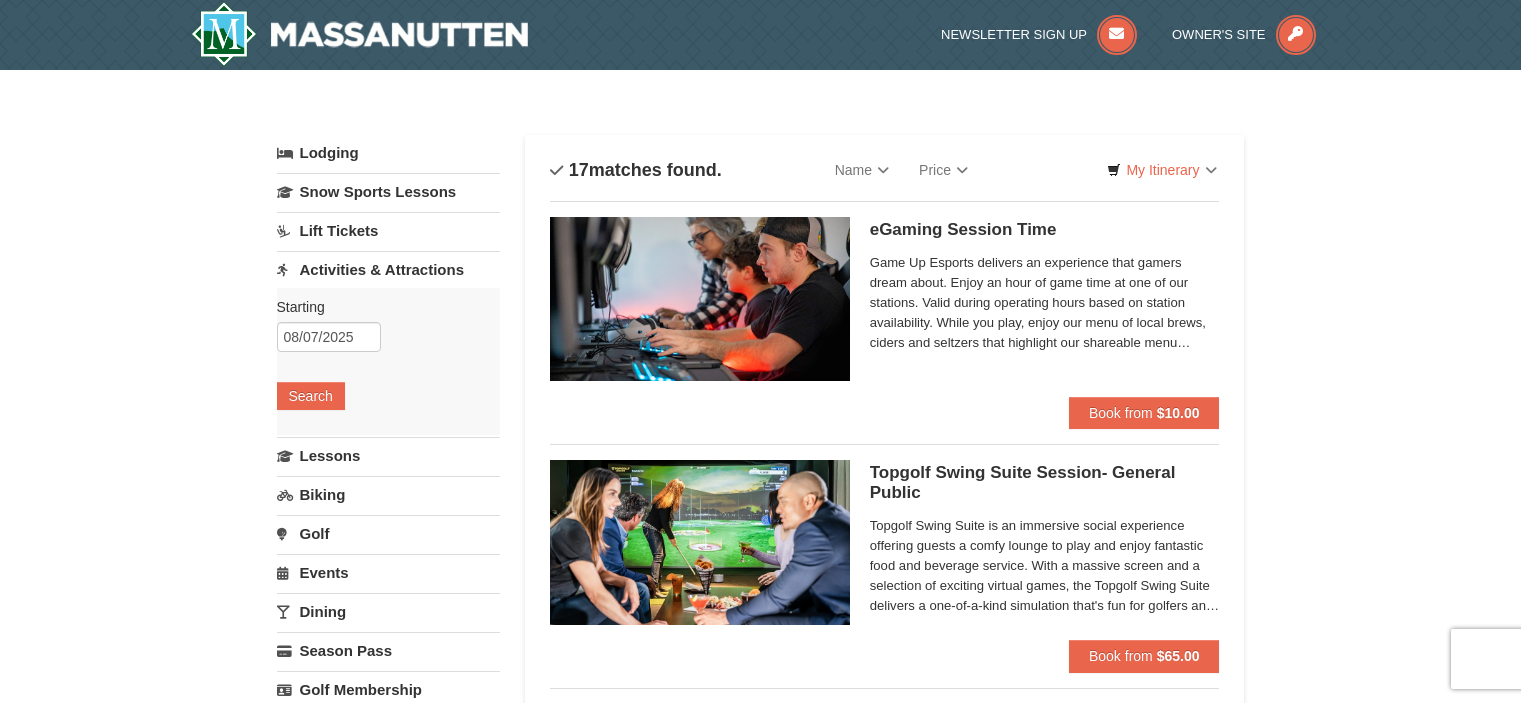 scroll, scrollTop: 0, scrollLeft: 0, axis: both 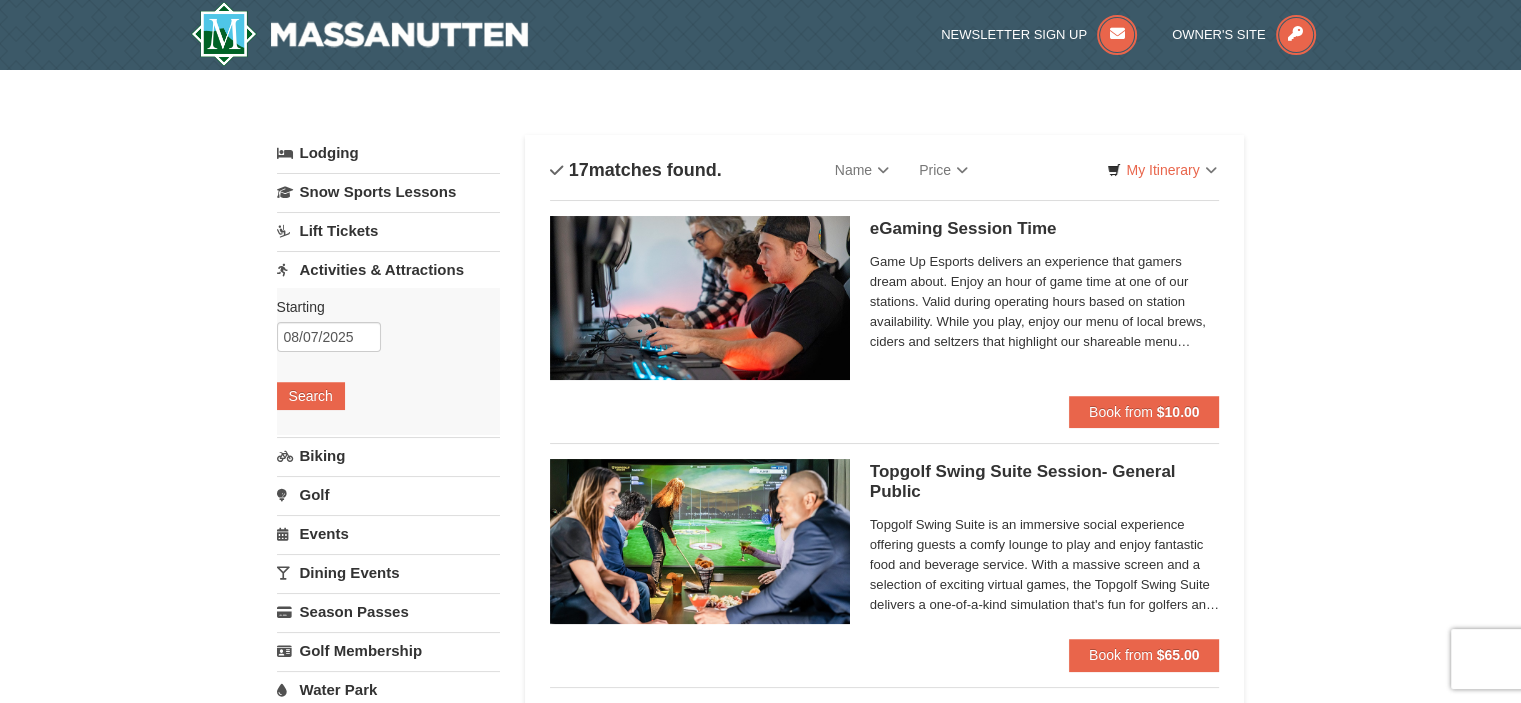 click on "Lift Tickets" at bounding box center [388, 230] 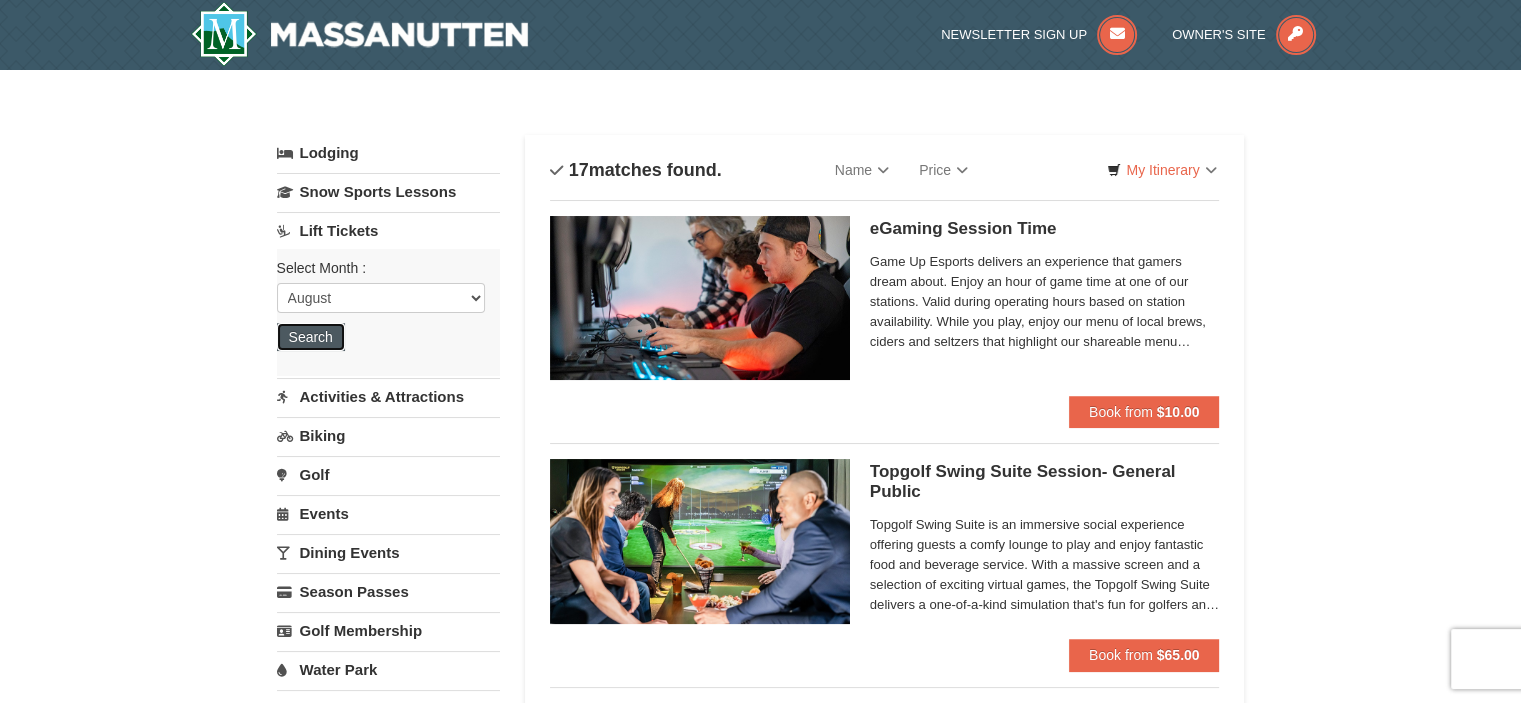 click on "Search" at bounding box center [311, 337] 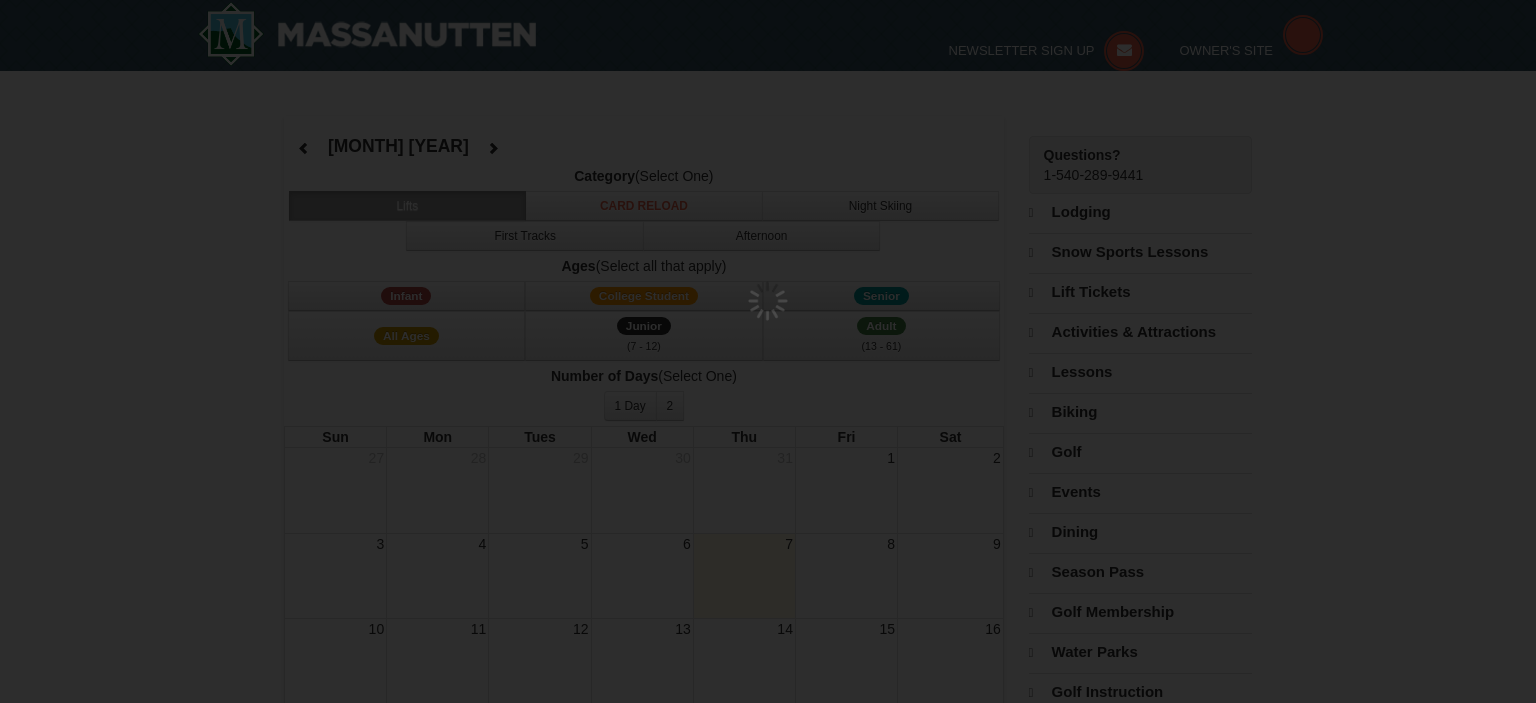 select on "8" 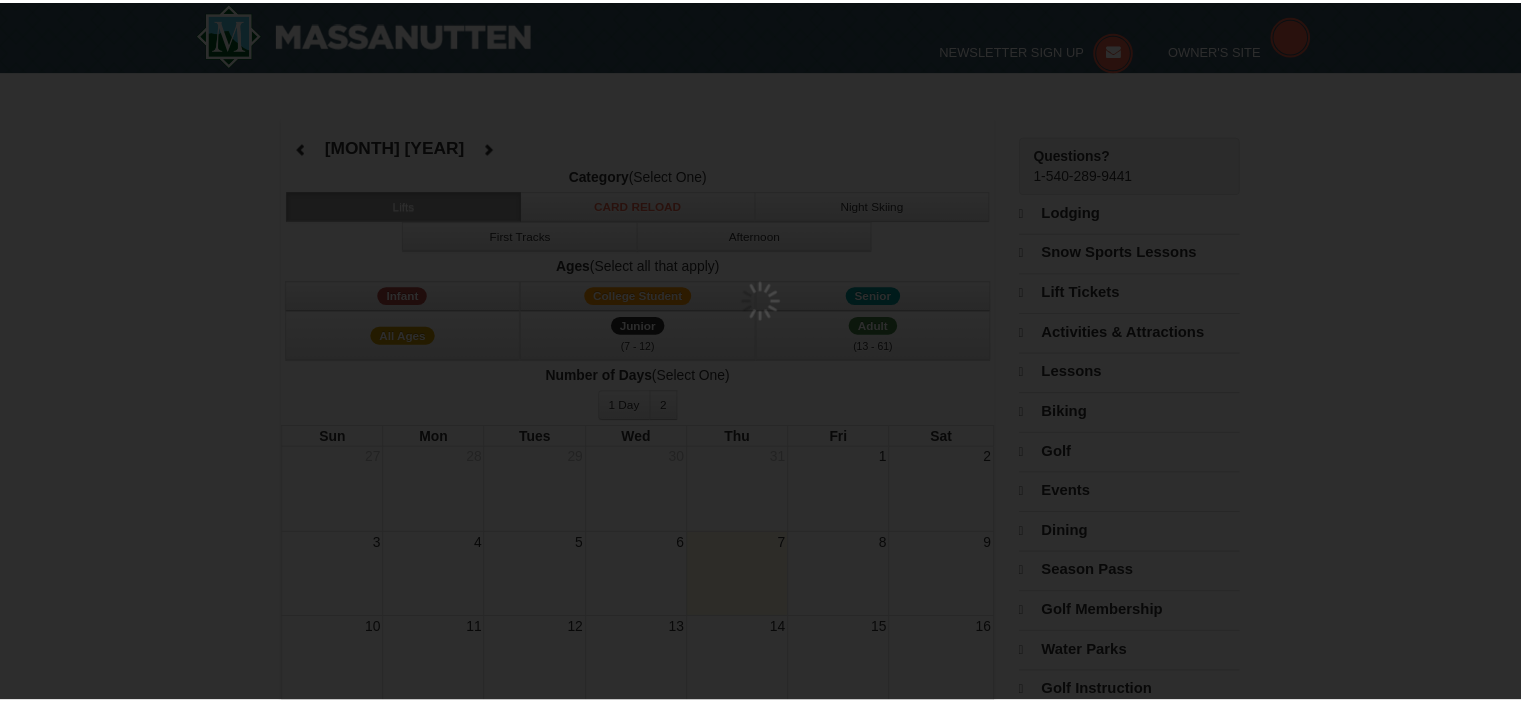 scroll, scrollTop: 0, scrollLeft: 0, axis: both 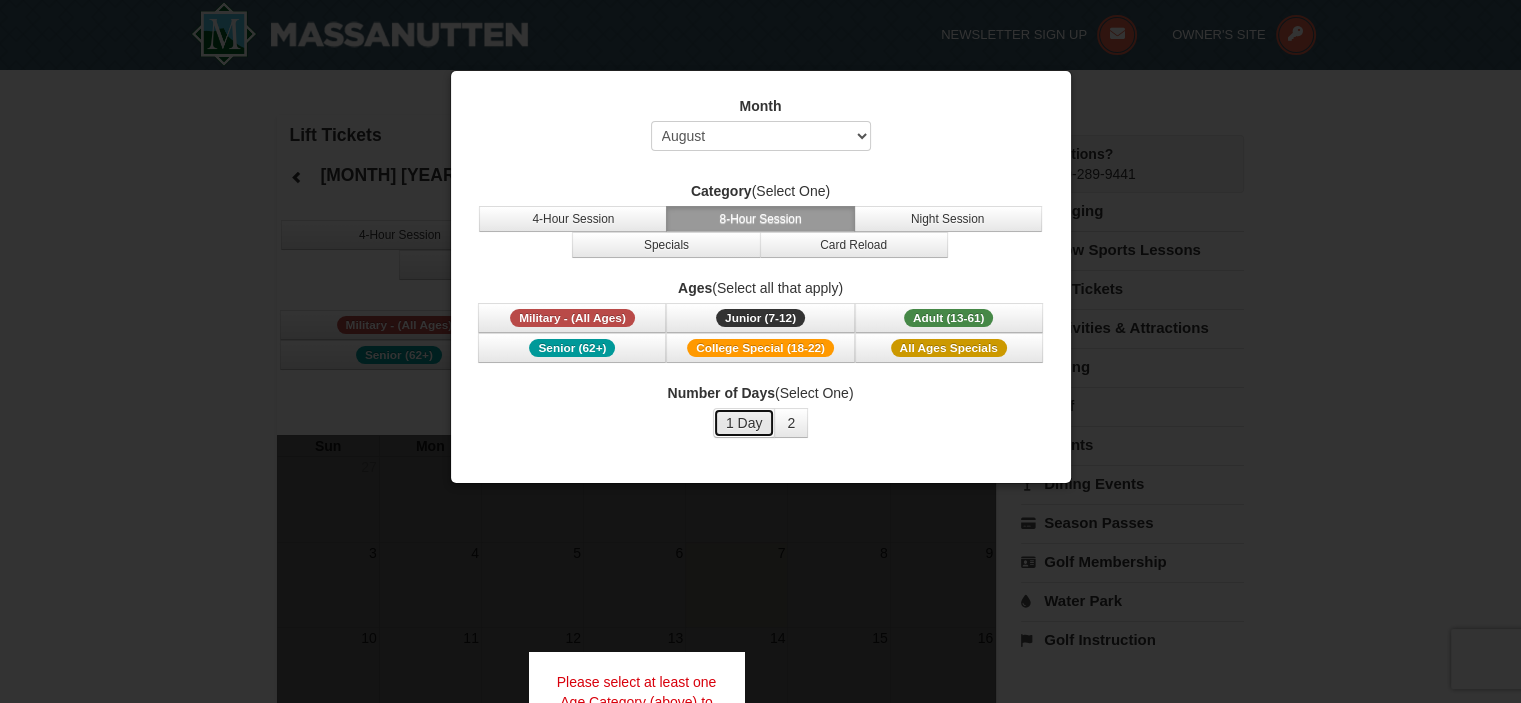 click on "1 Day" at bounding box center (744, 423) 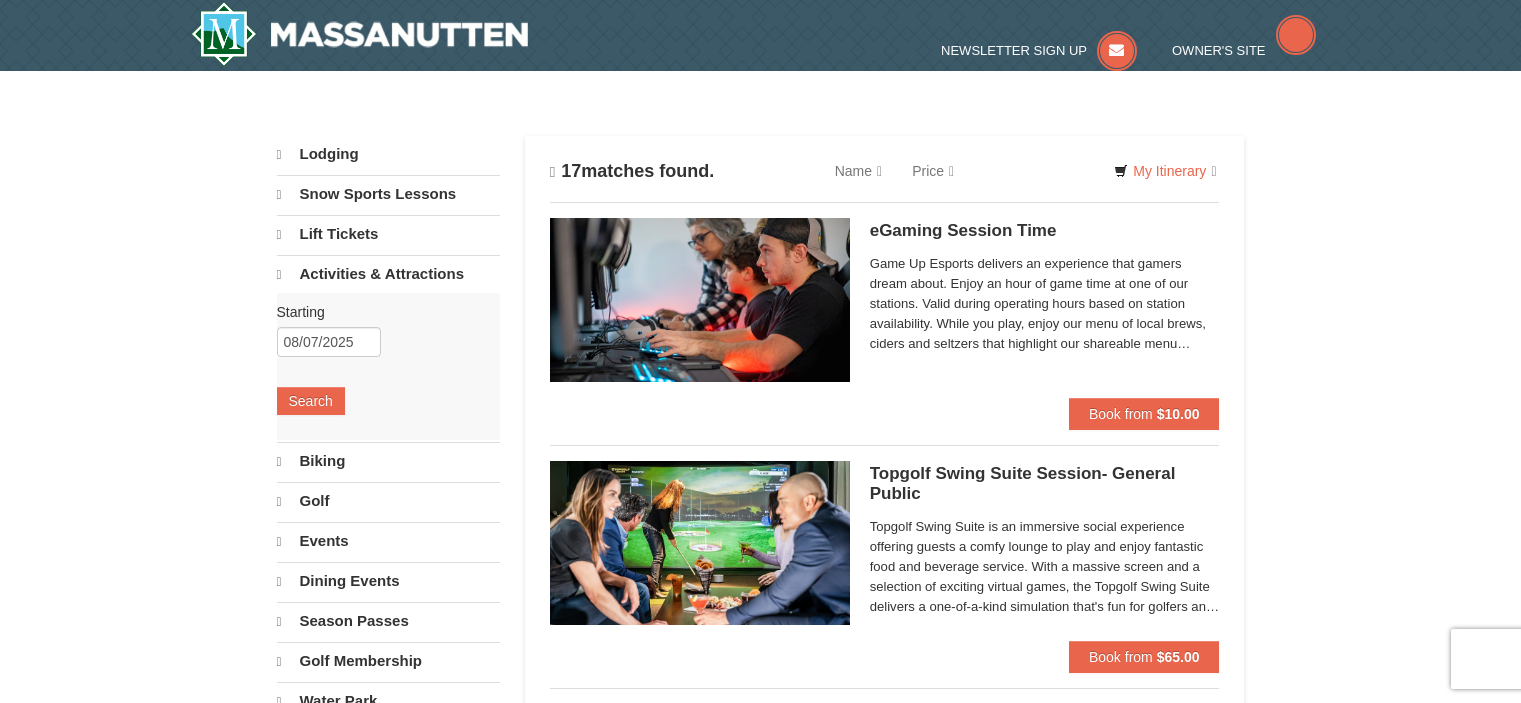 scroll, scrollTop: 0, scrollLeft: 0, axis: both 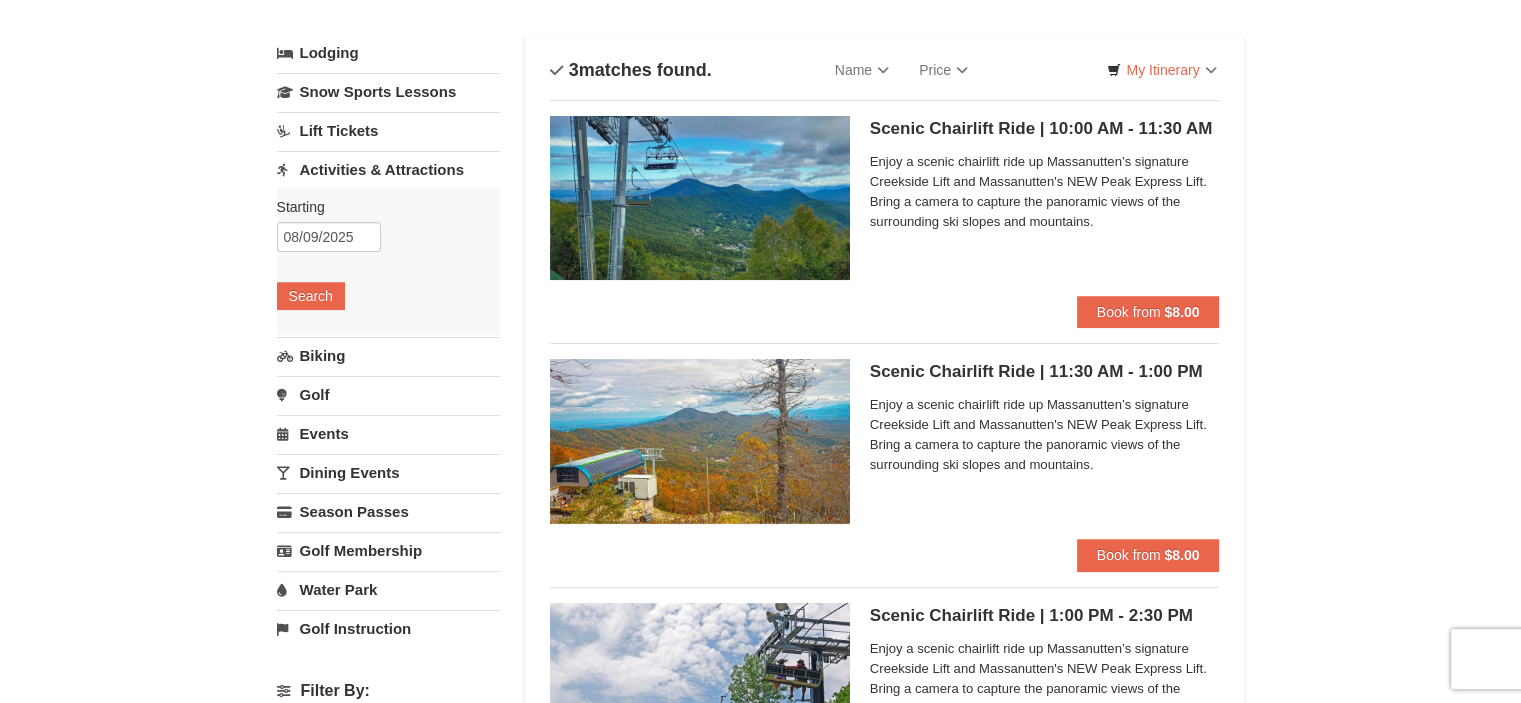click on "Scenic Chairlift Ride | [TIME] - [TIME] Massanutten Scenic Chairlift Rides" at bounding box center [1045, 129] 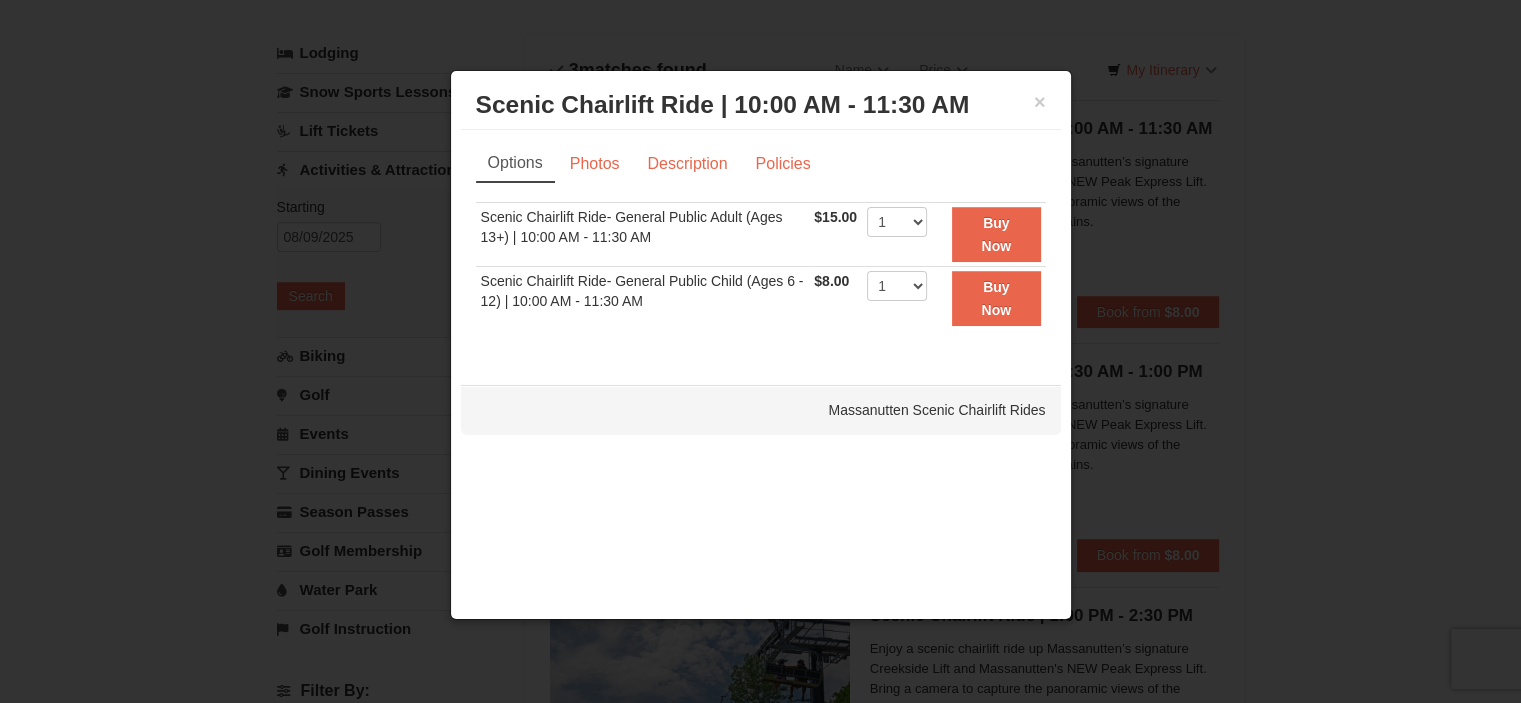 click at bounding box center [760, 351] 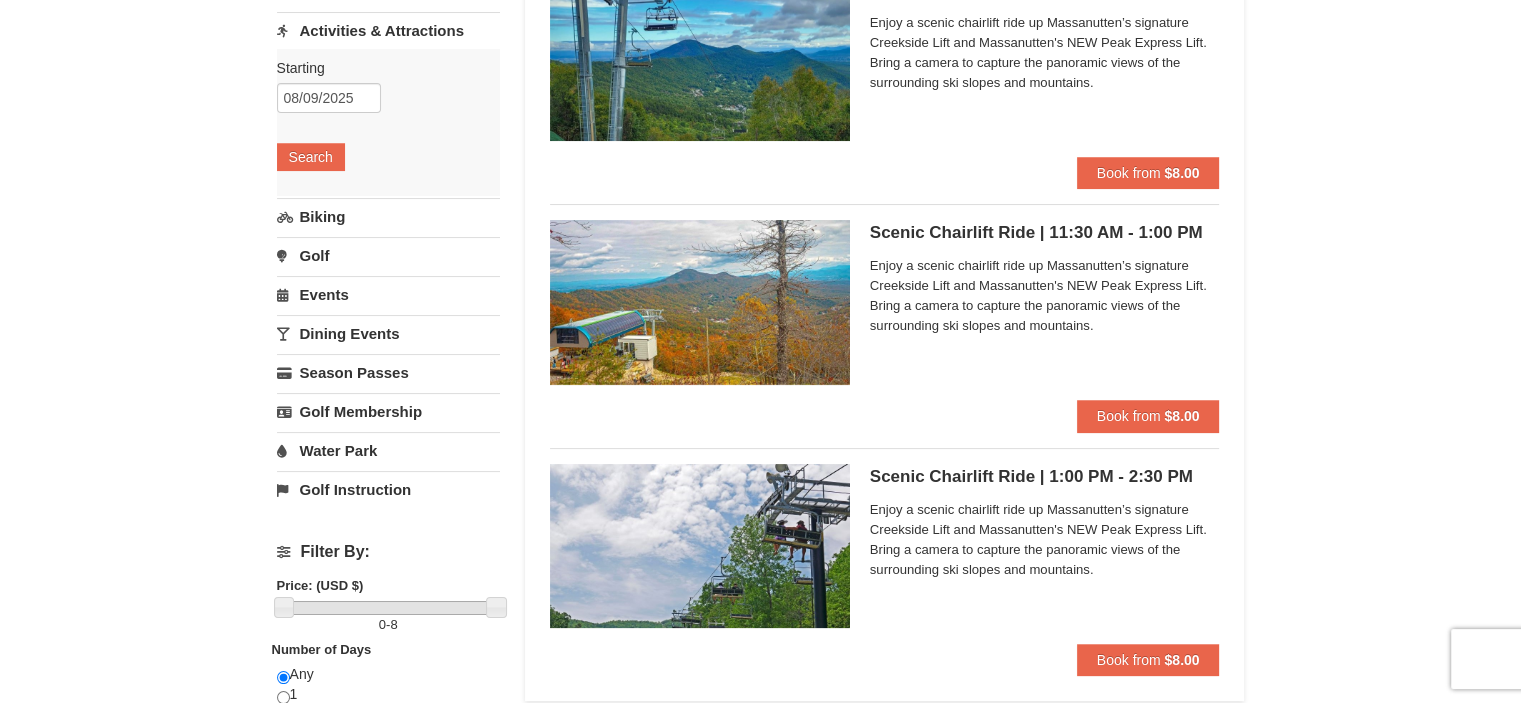 scroll, scrollTop: 0, scrollLeft: 0, axis: both 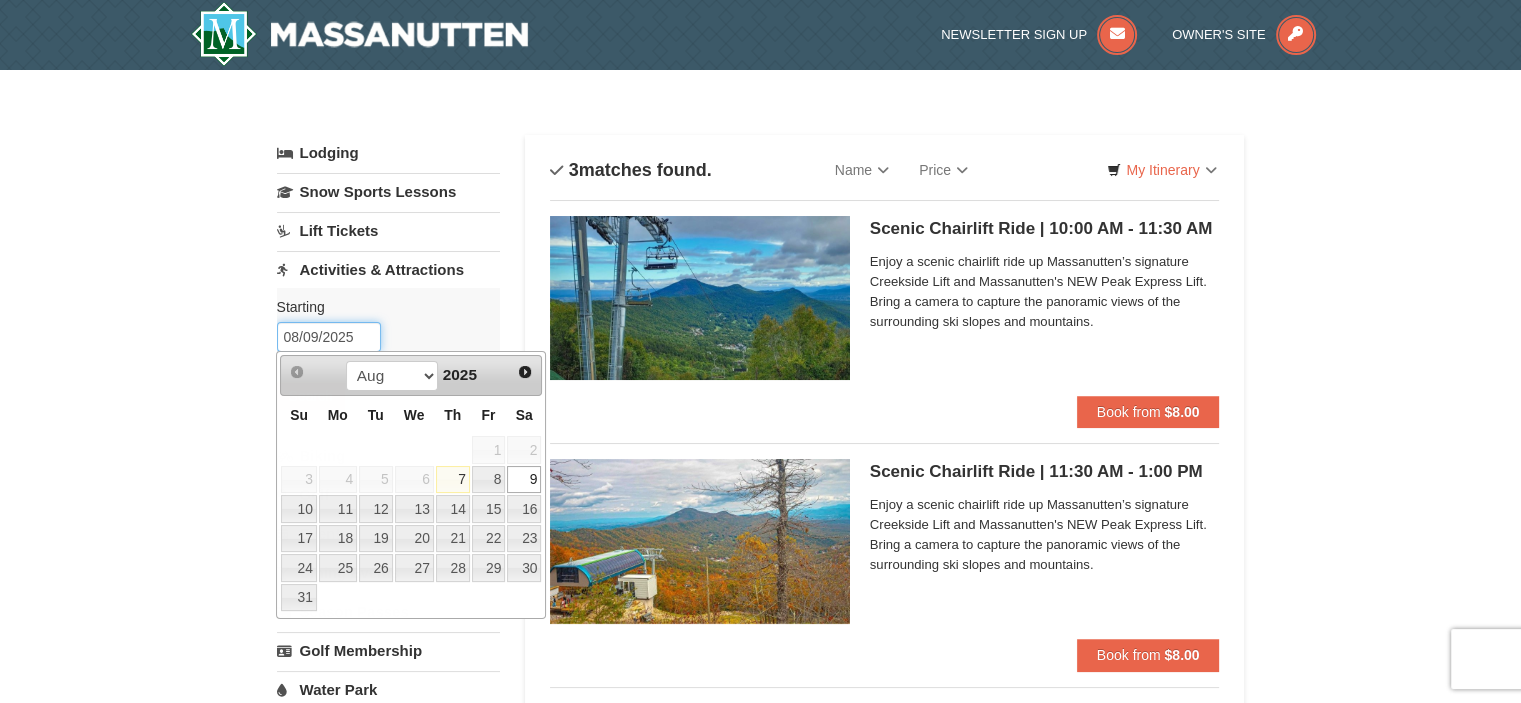 click on "08/09/2025" at bounding box center [329, 337] 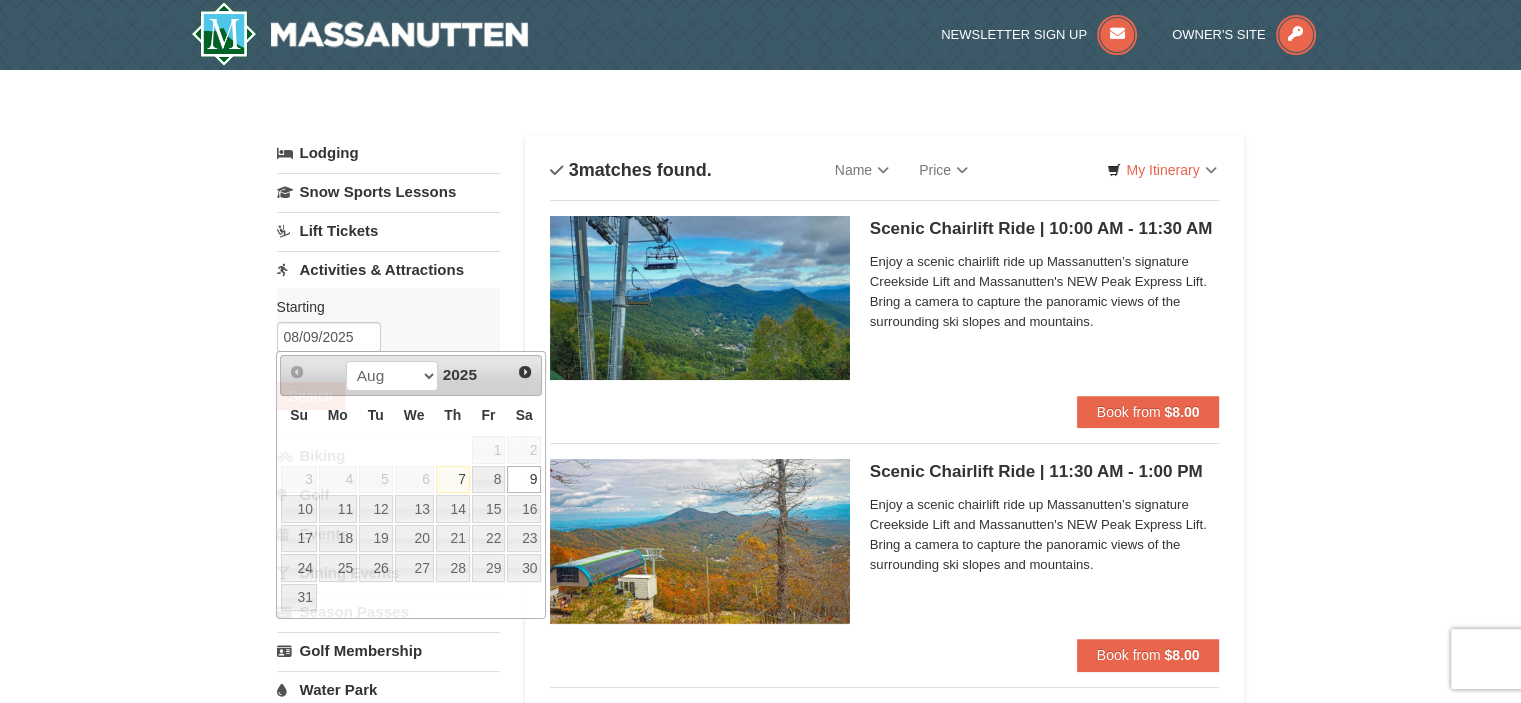 click on "Starting Please format dates MM/DD/YYYY Please format dates MM/DD/YYYY" at bounding box center [381, 307] 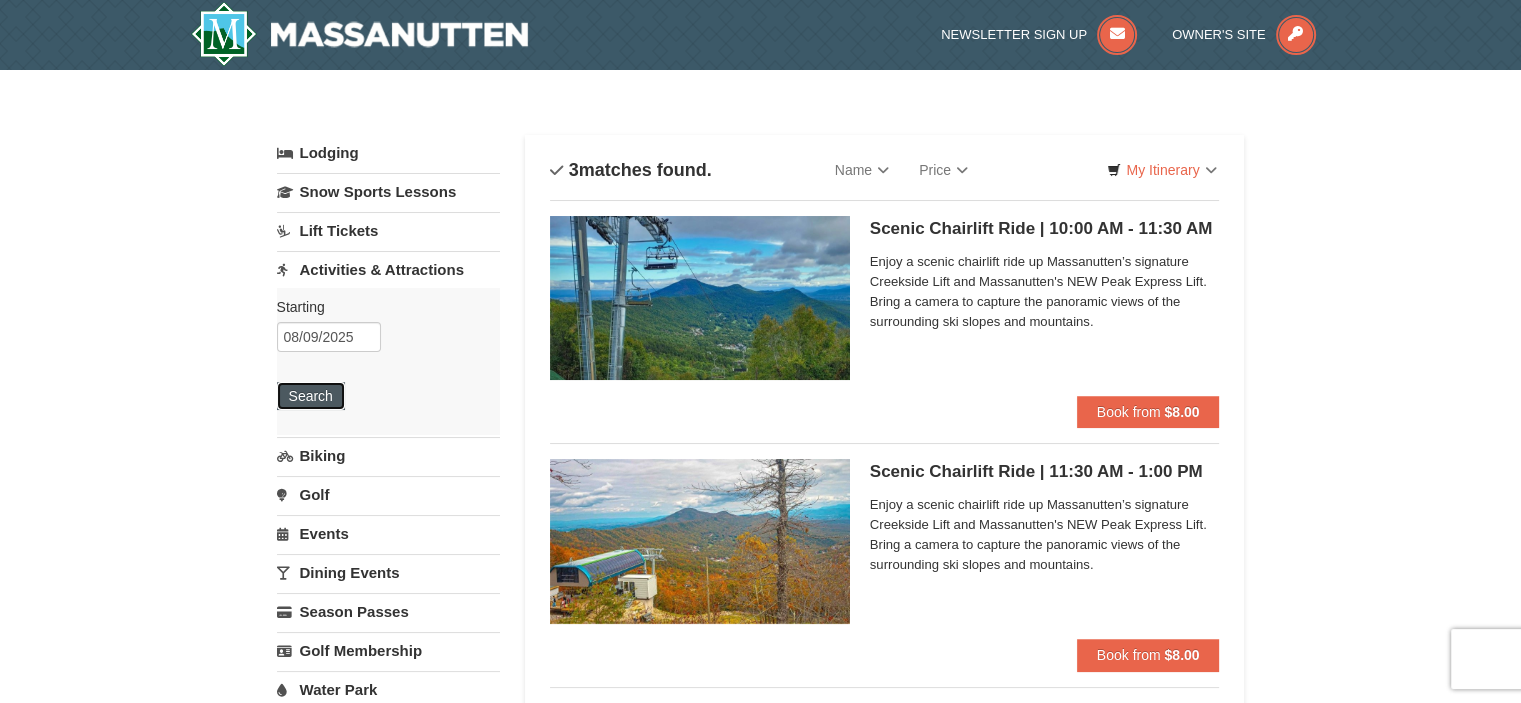 click on "Search" at bounding box center [311, 396] 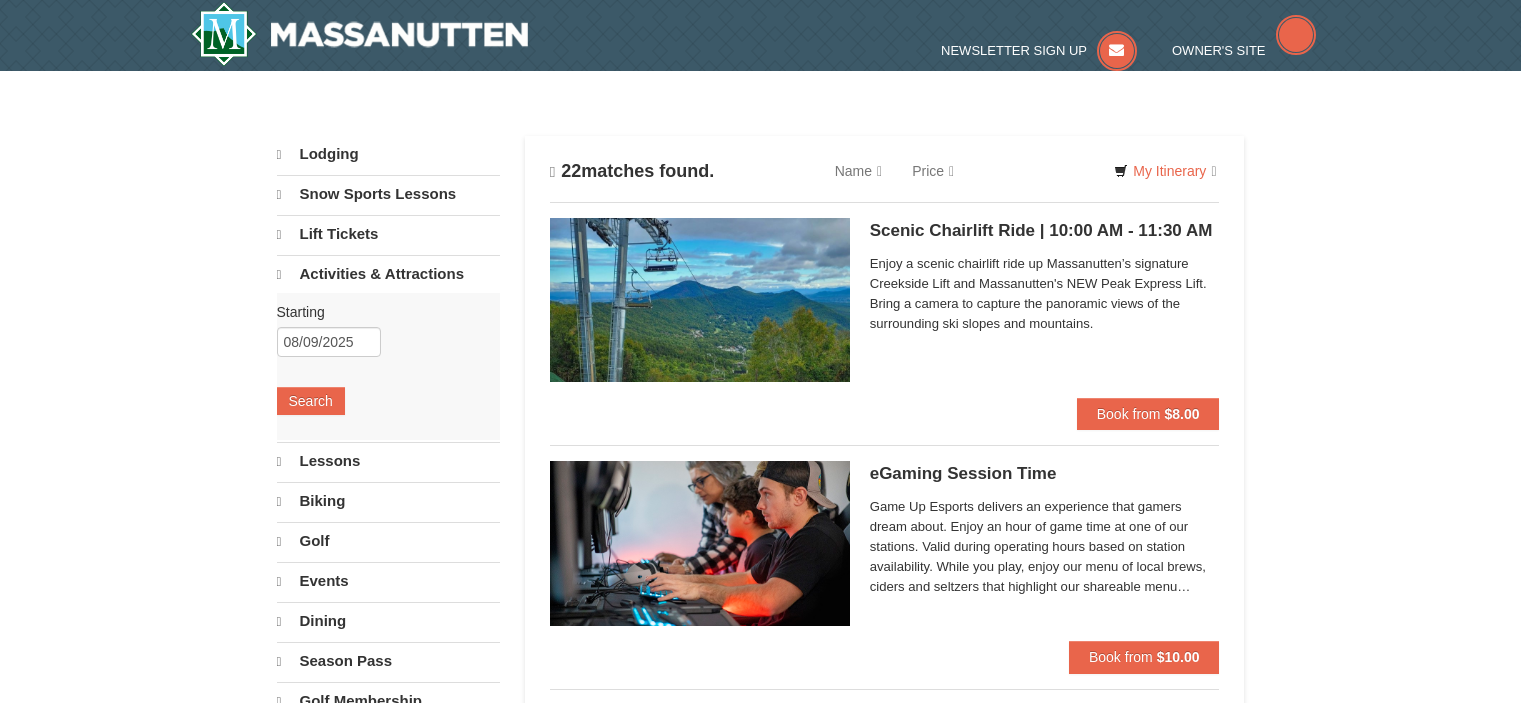 scroll, scrollTop: 0, scrollLeft: 0, axis: both 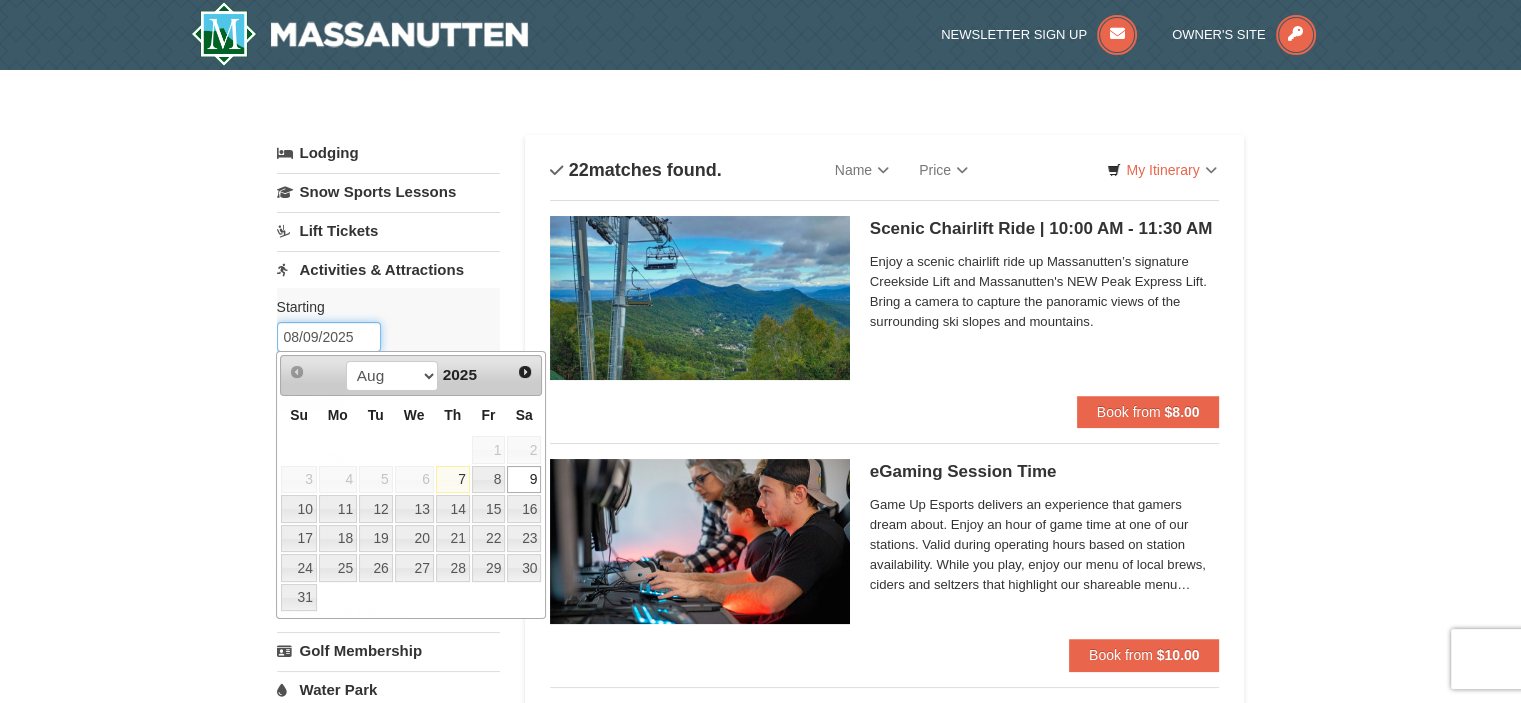 click on "08/09/2025" at bounding box center (329, 337) 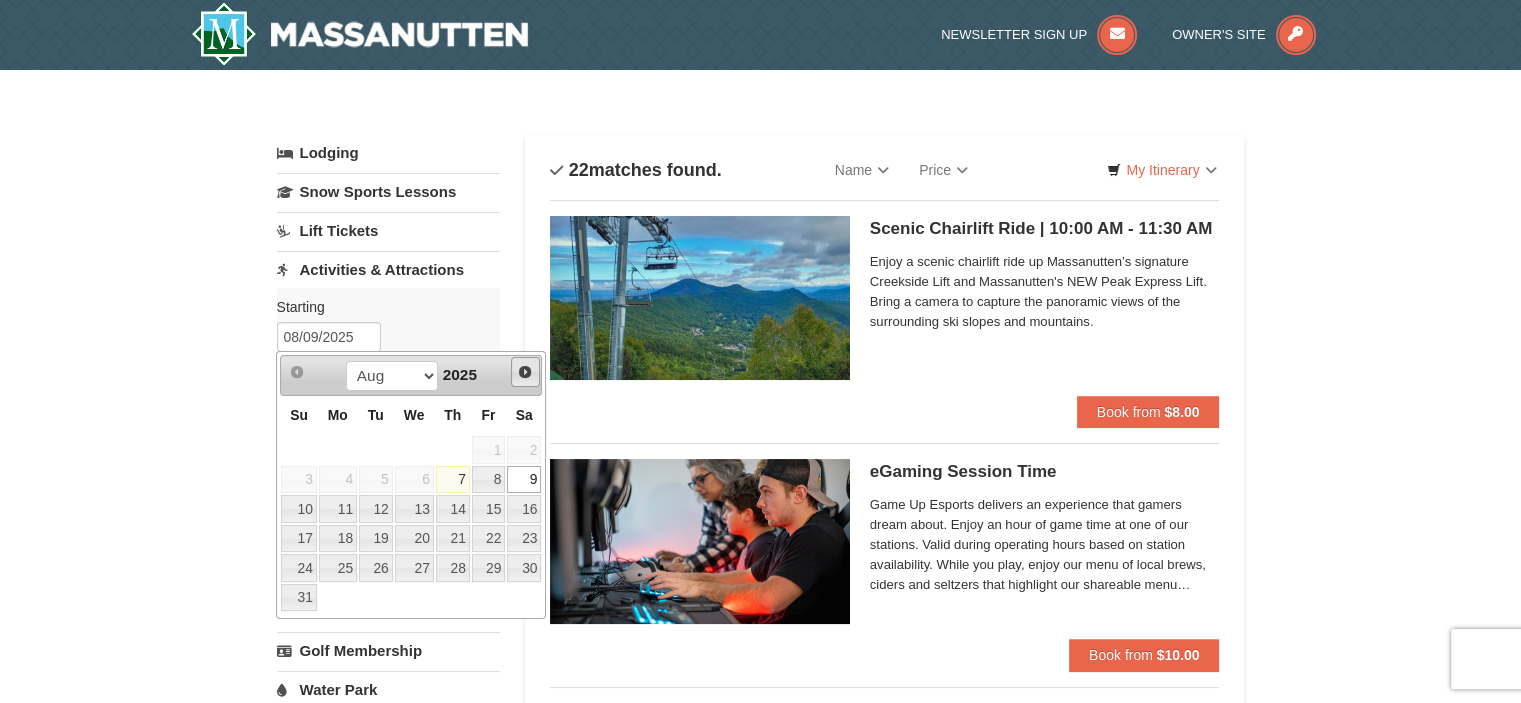 click on "Next" at bounding box center [525, 372] 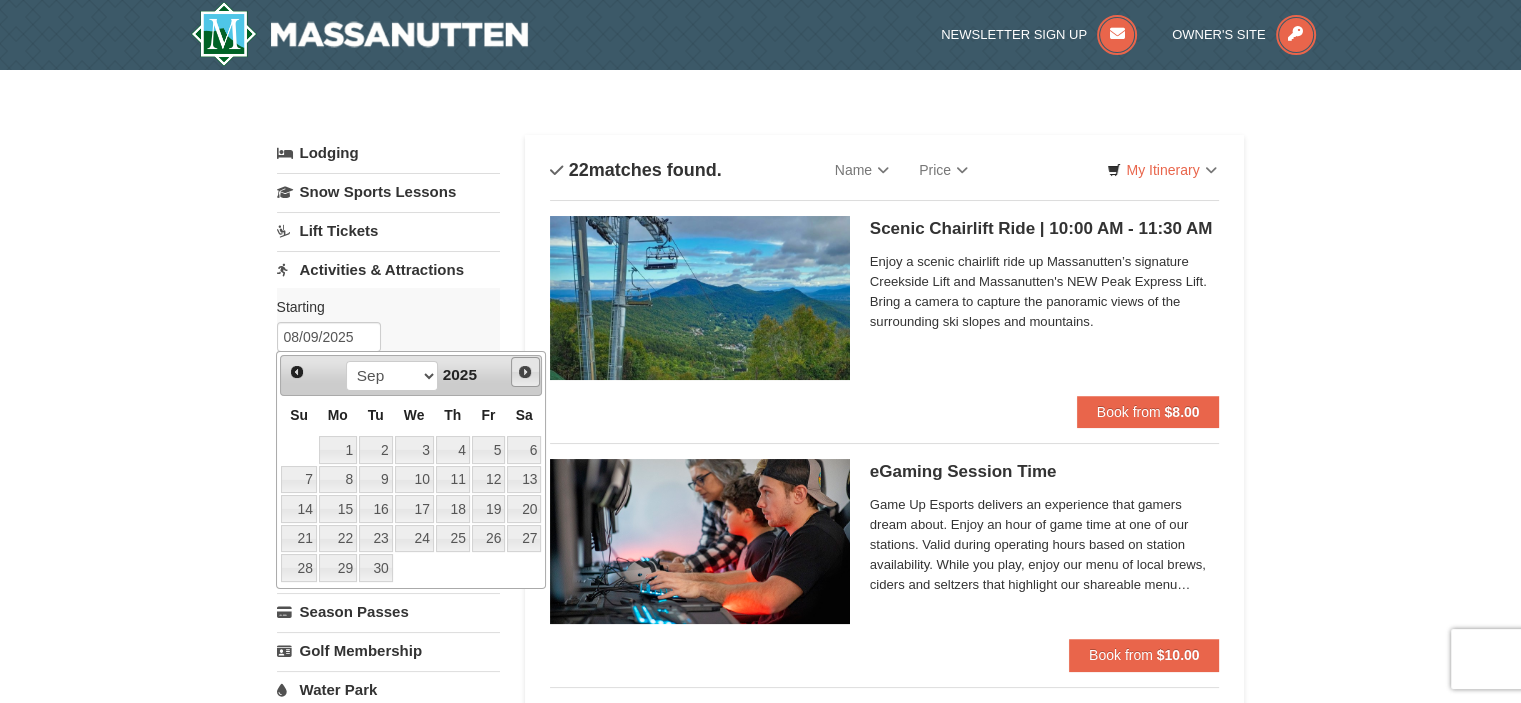 click on "Next" at bounding box center [525, 372] 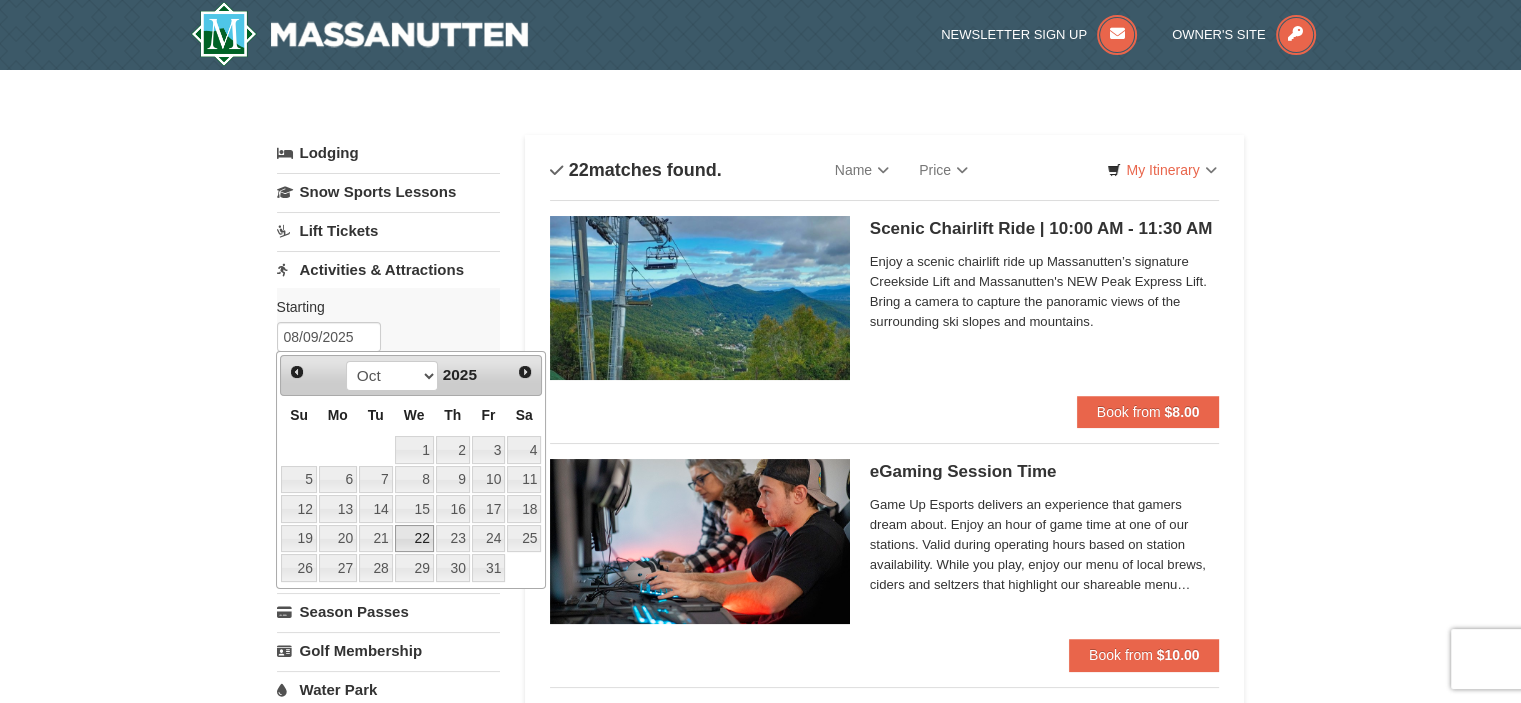 click on "22" at bounding box center (414, 539) 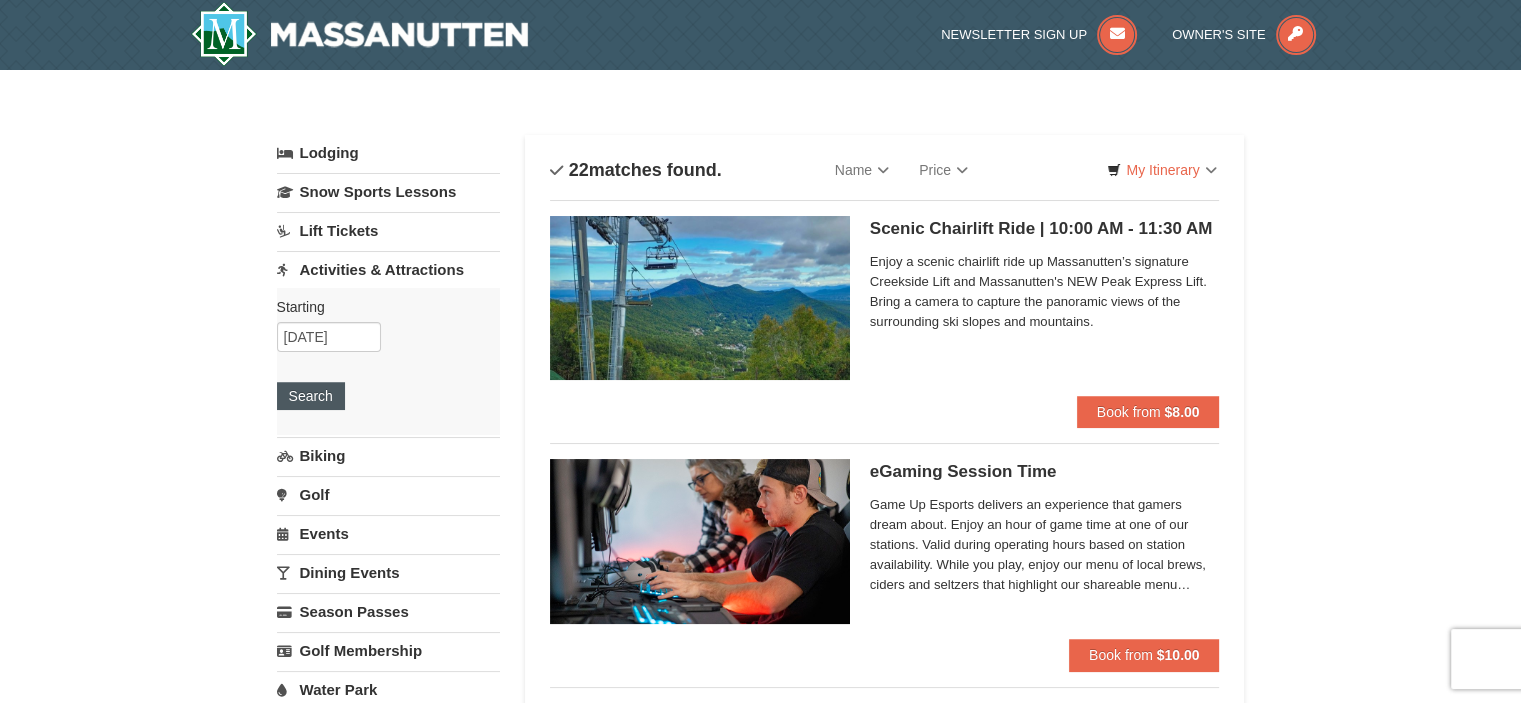 click on "Starting Please format dates MM/DD/YYYY Please format dates MM/DD/YYYY
10/22/2025
Search" at bounding box center [388, 361] 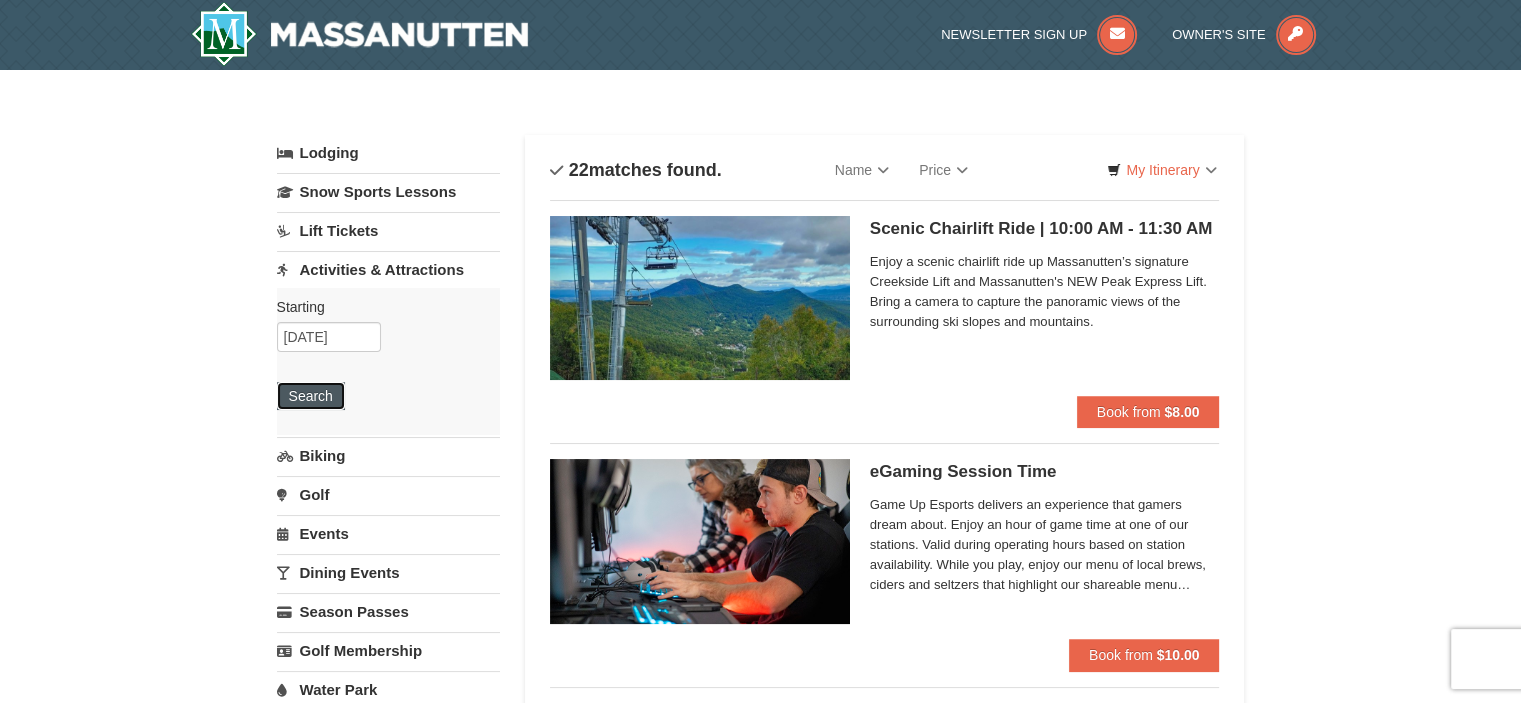 click on "Search" at bounding box center (311, 396) 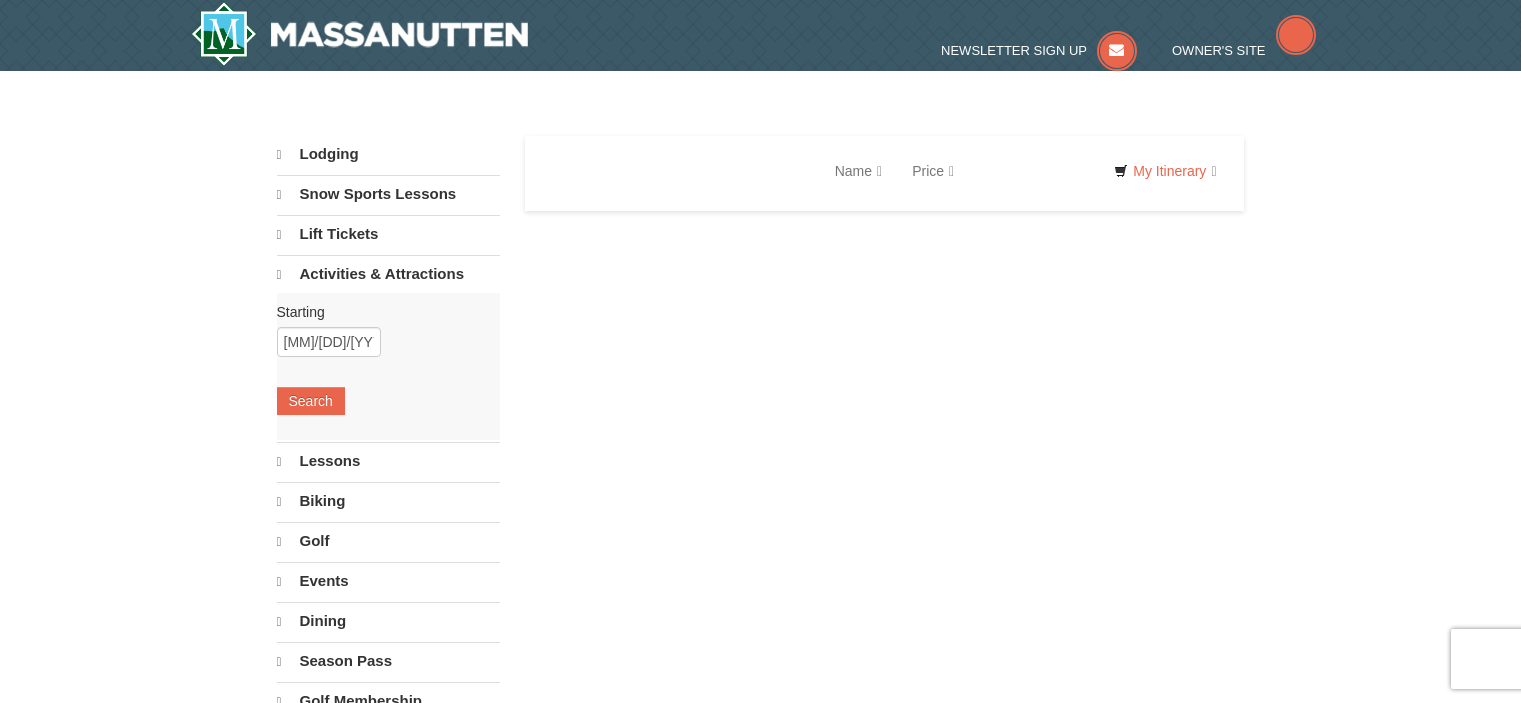 scroll, scrollTop: 0, scrollLeft: 0, axis: both 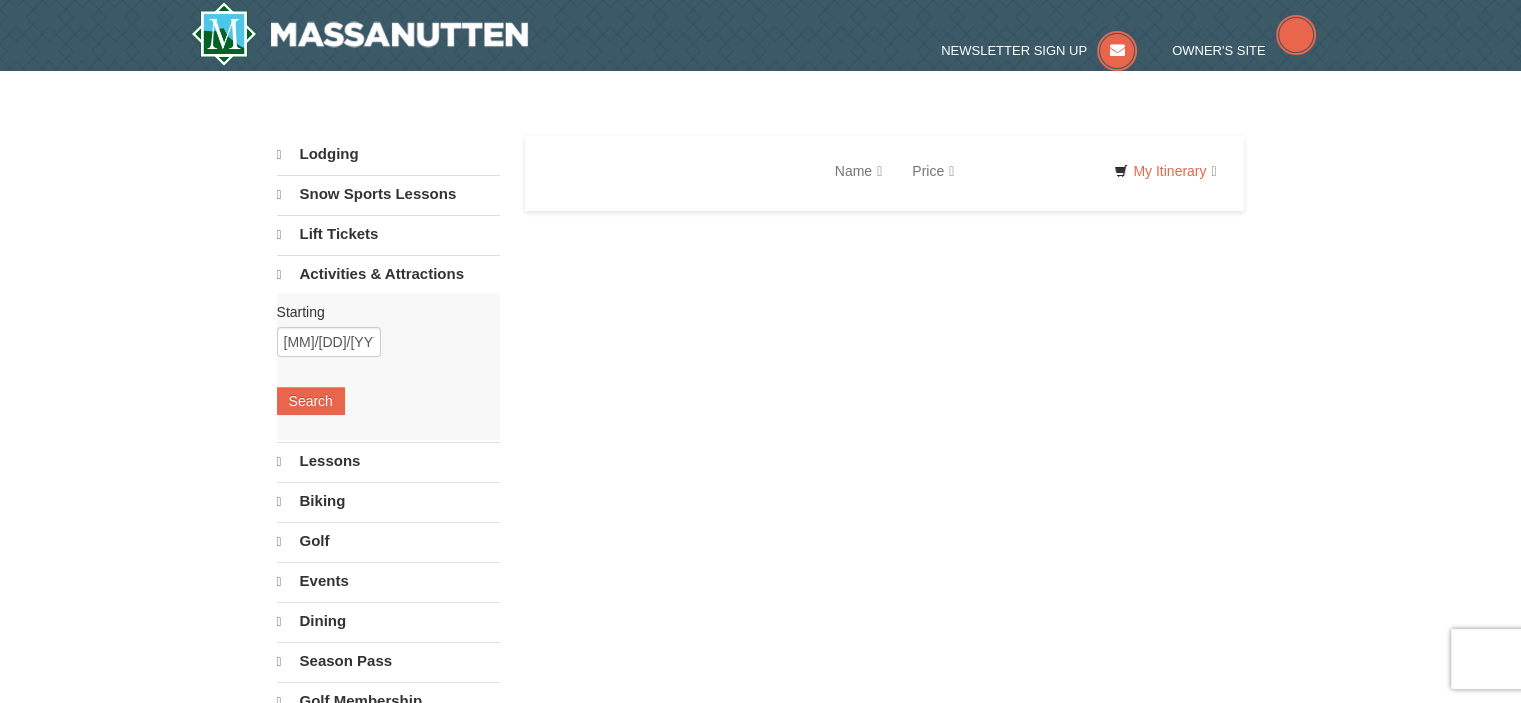 select on "8" 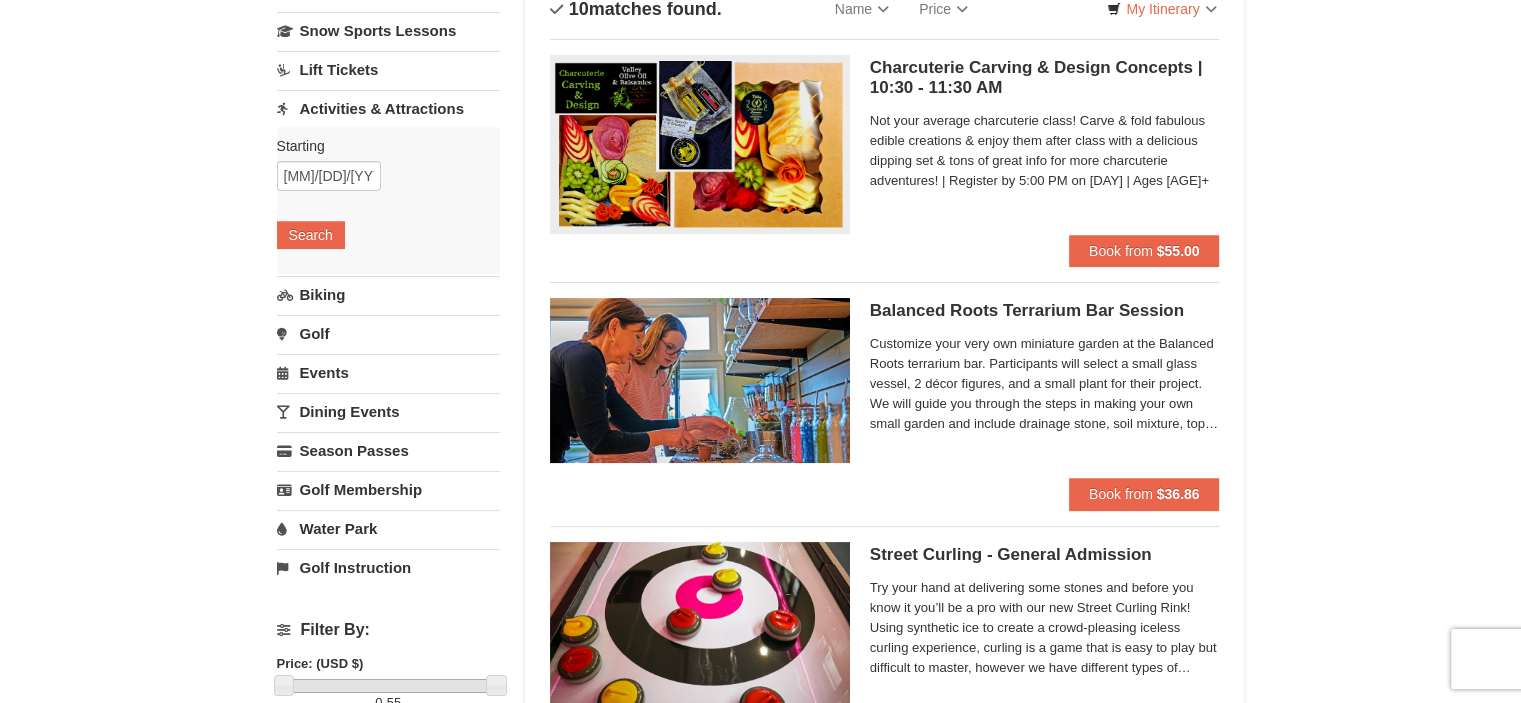 scroll, scrollTop: 0, scrollLeft: 0, axis: both 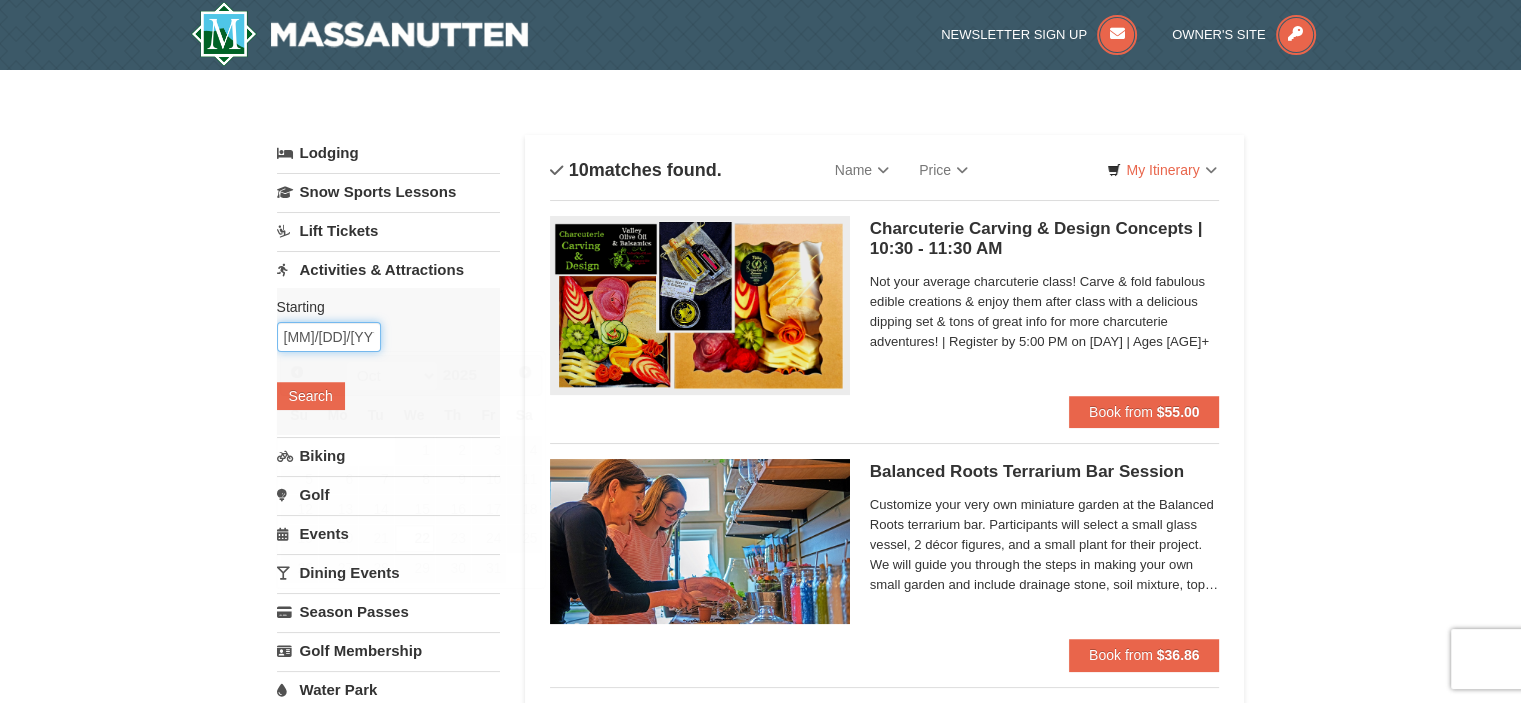 click on "10/22/2025" at bounding box center [329, 337] 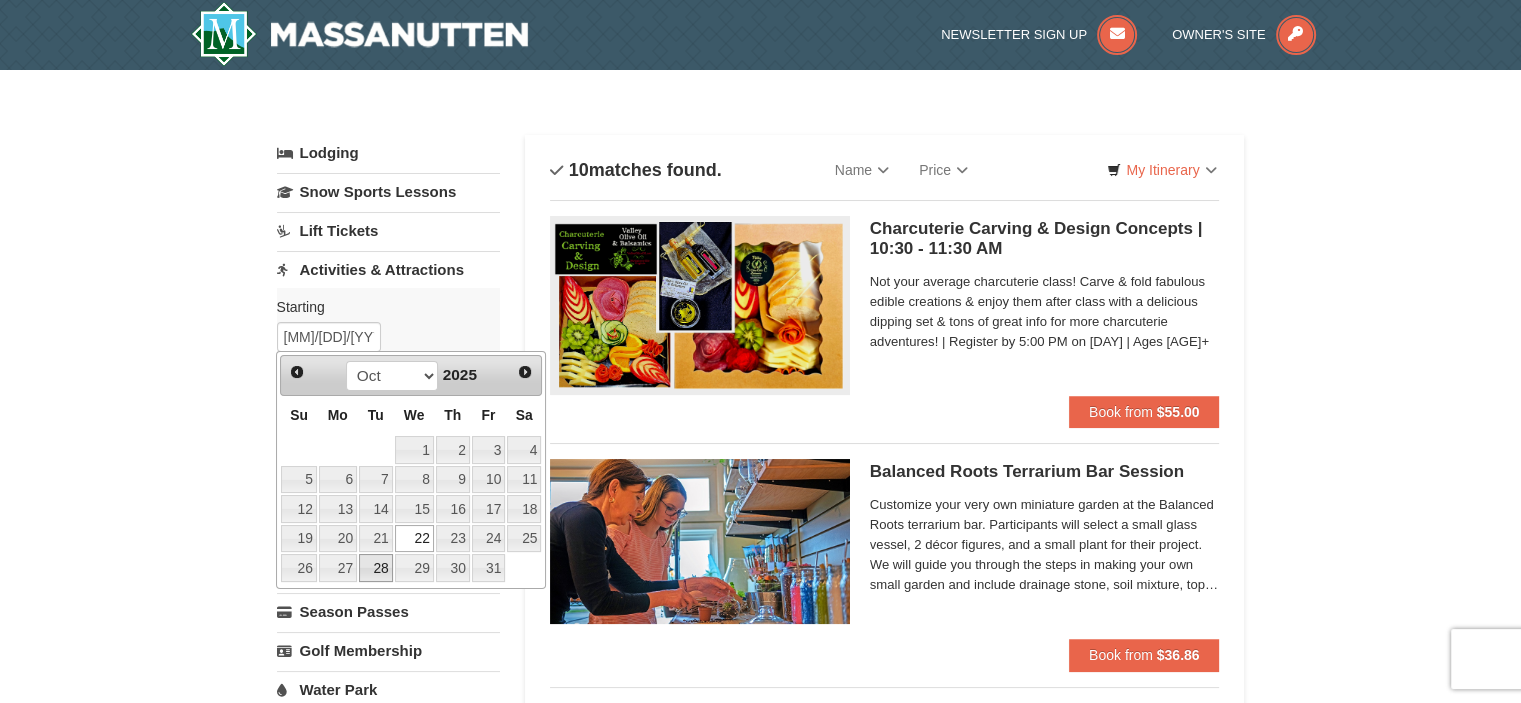 click on "28" at bounding box center [376, 568] 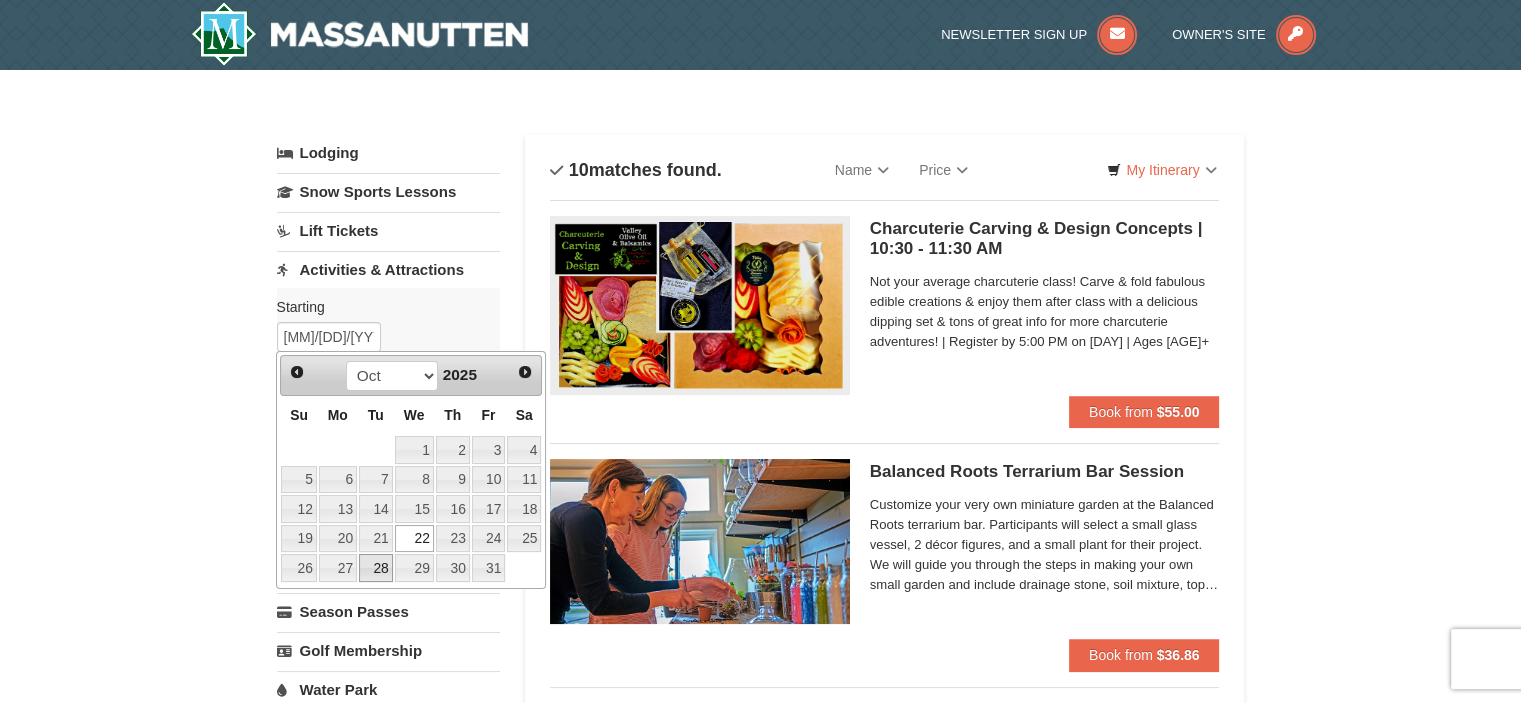 type on "10/28/2025" 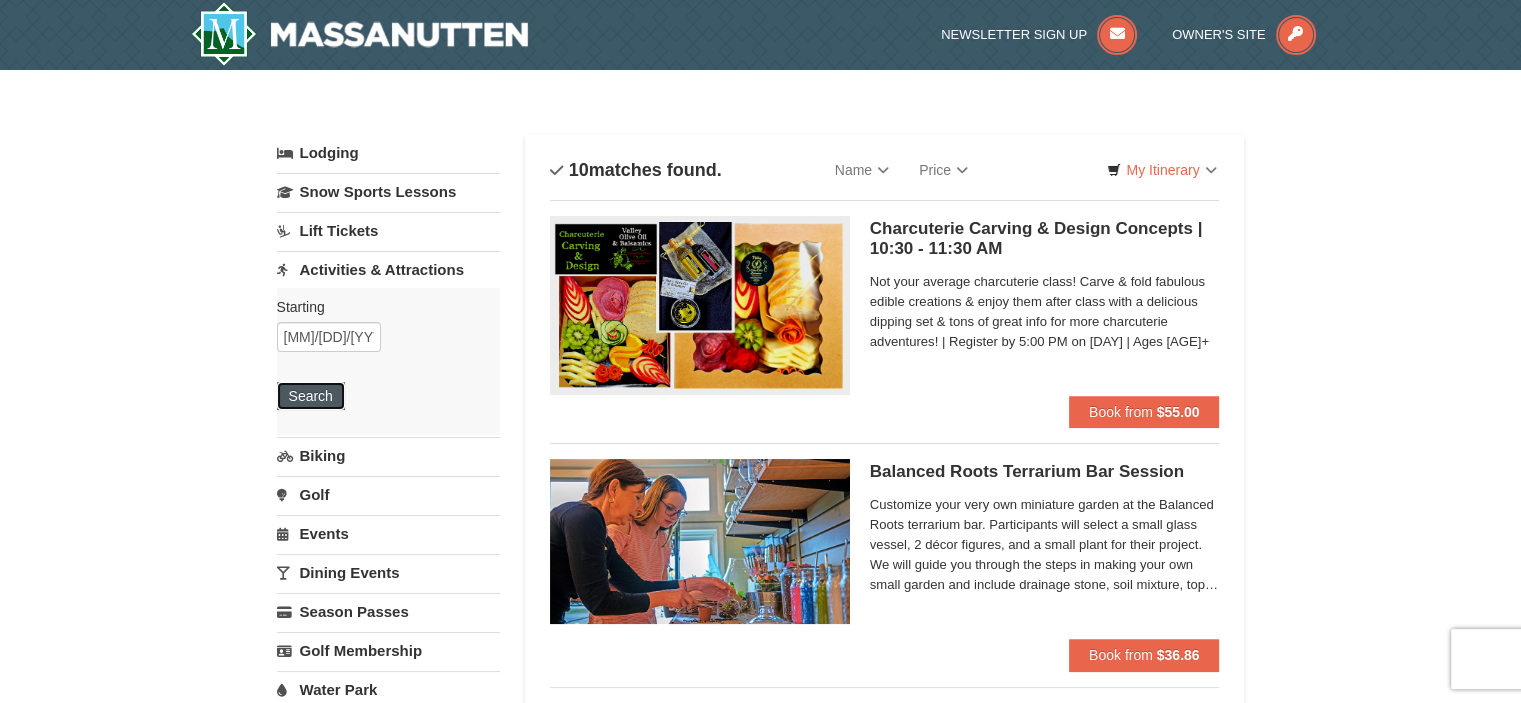 click on "Search" at bounding box center (311, 396) 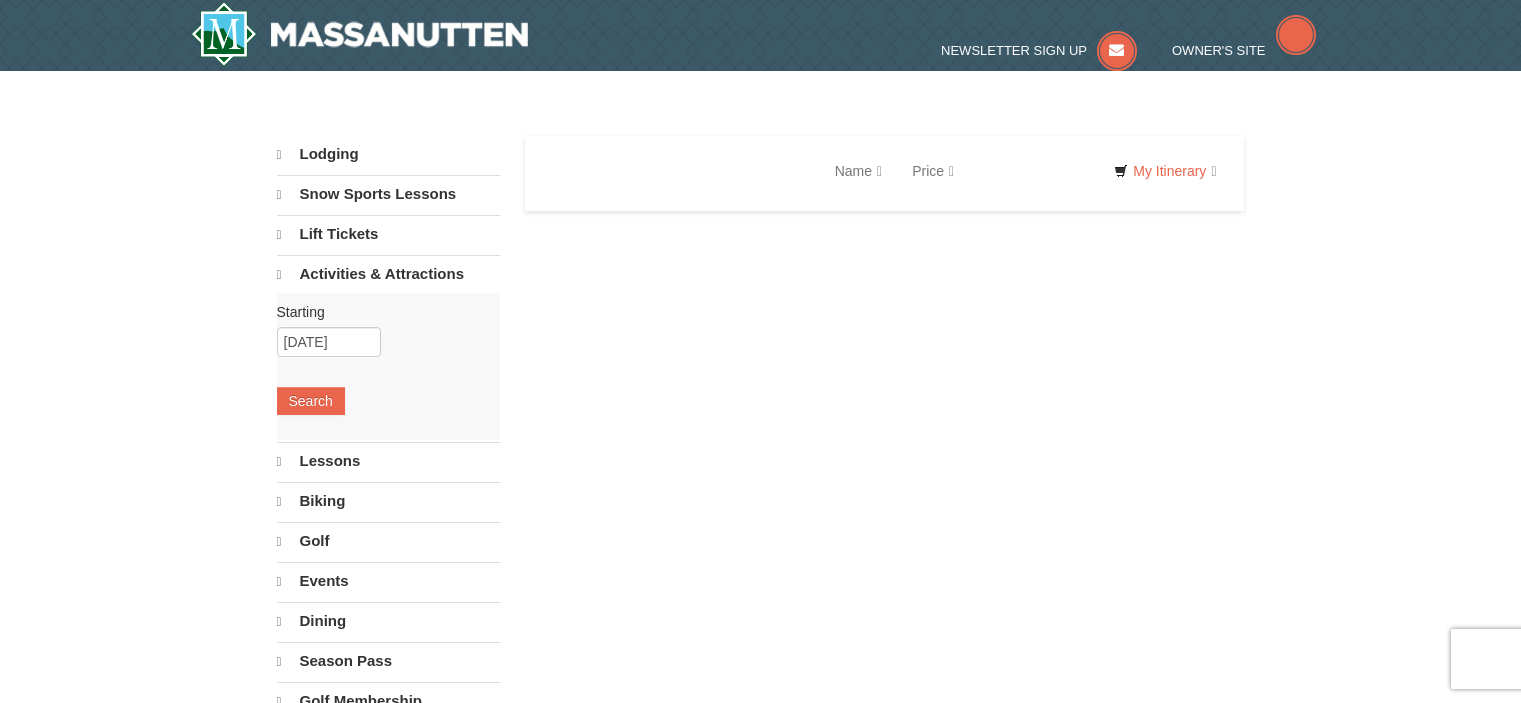 scroll, scrollTop: 0, scrollLeft: 0, axis: both 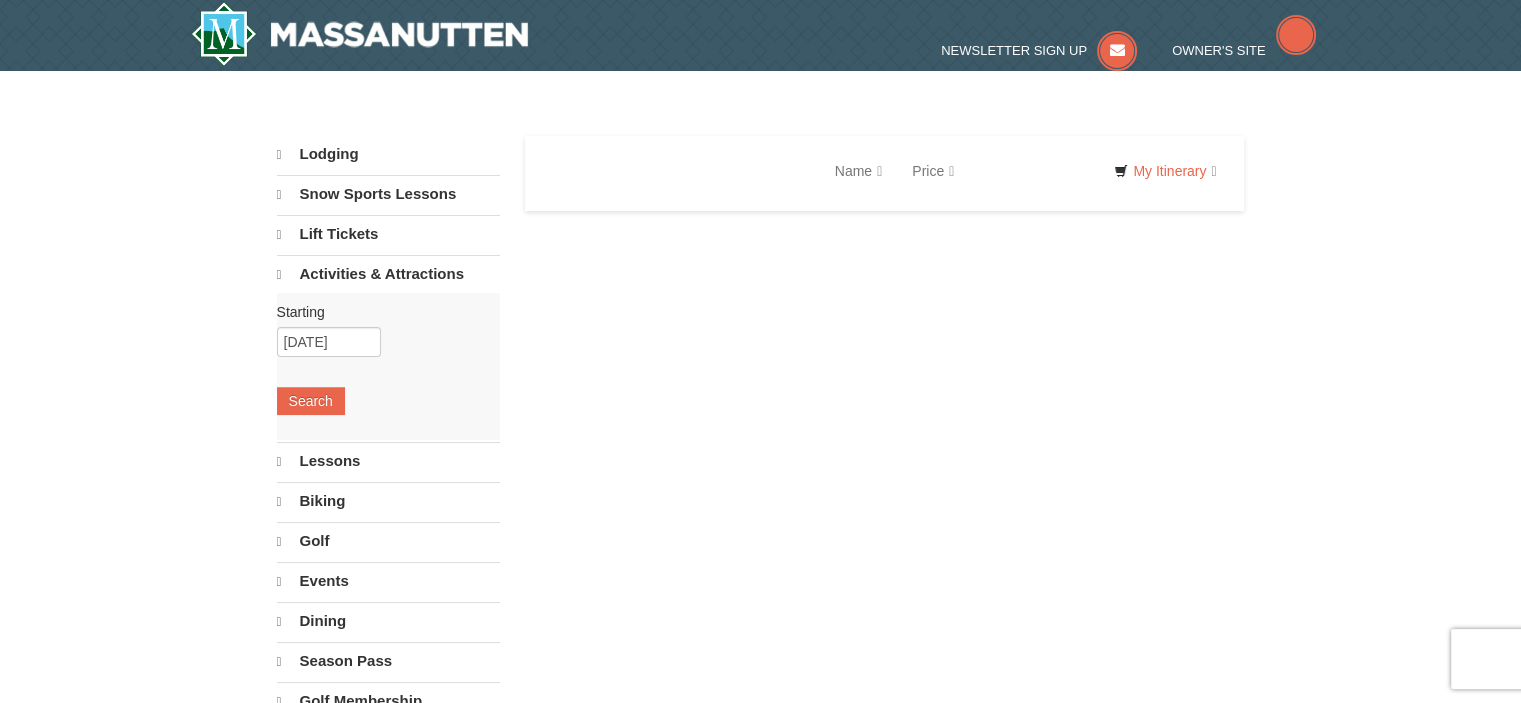 select on "8" 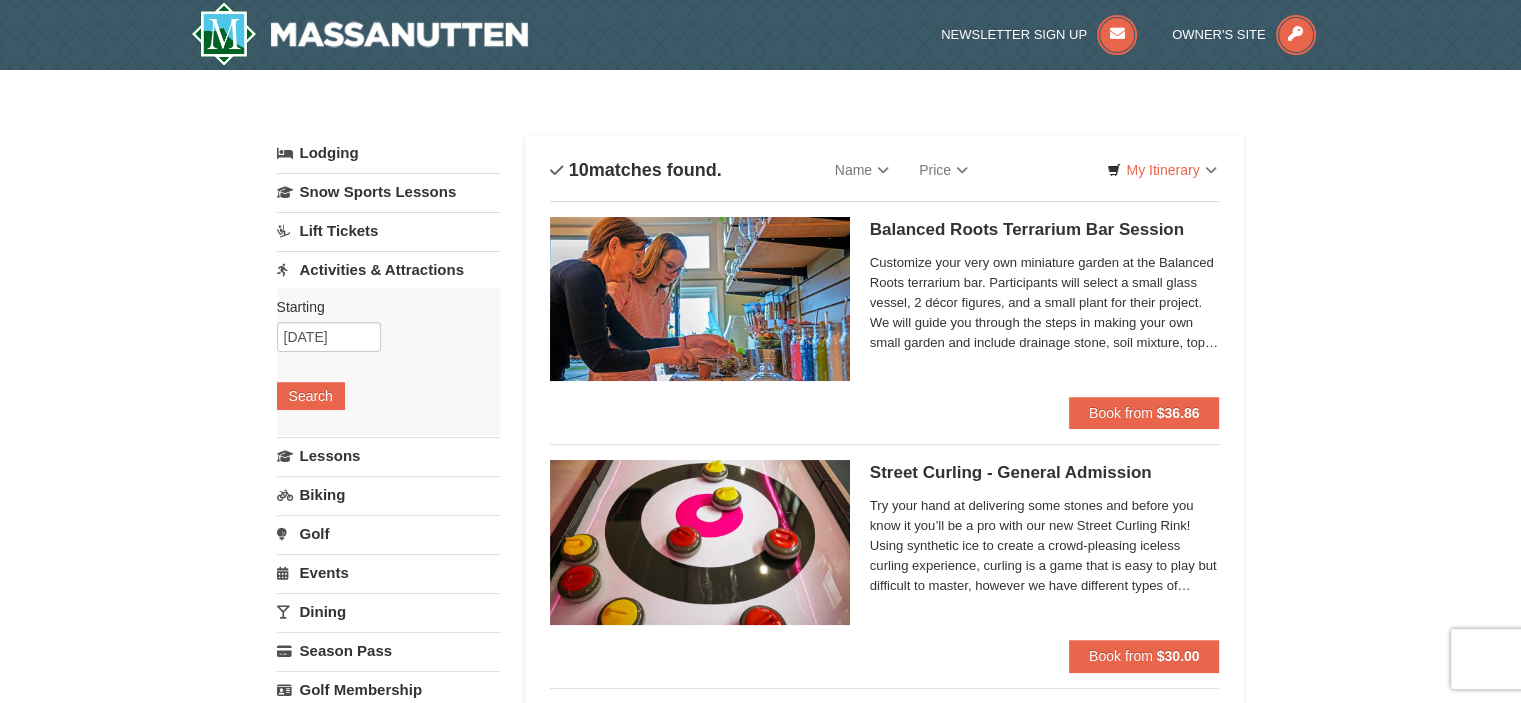 scroll, scrollTop: 0, scrollLeft: 0, axis: both 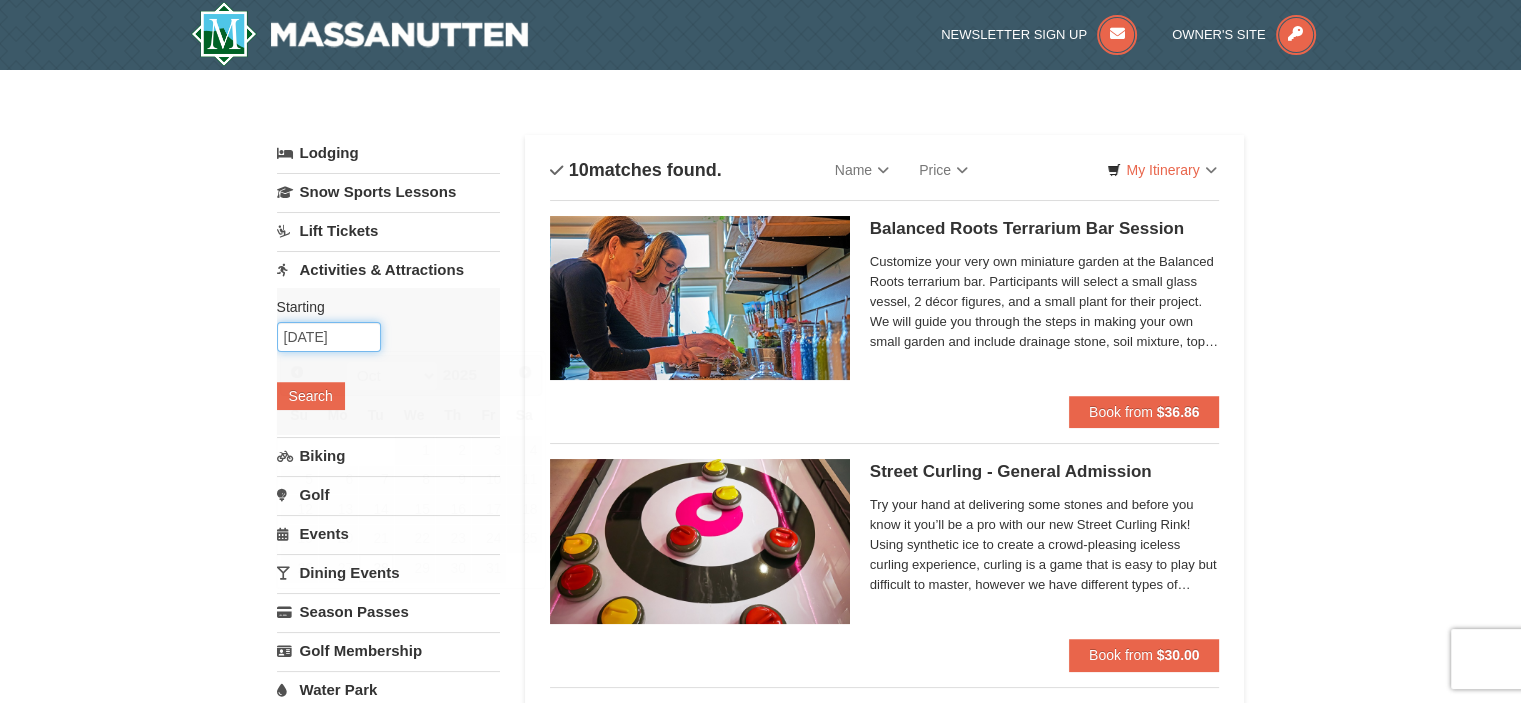 click on "10/28/2025" at bounding box center [329, 337] 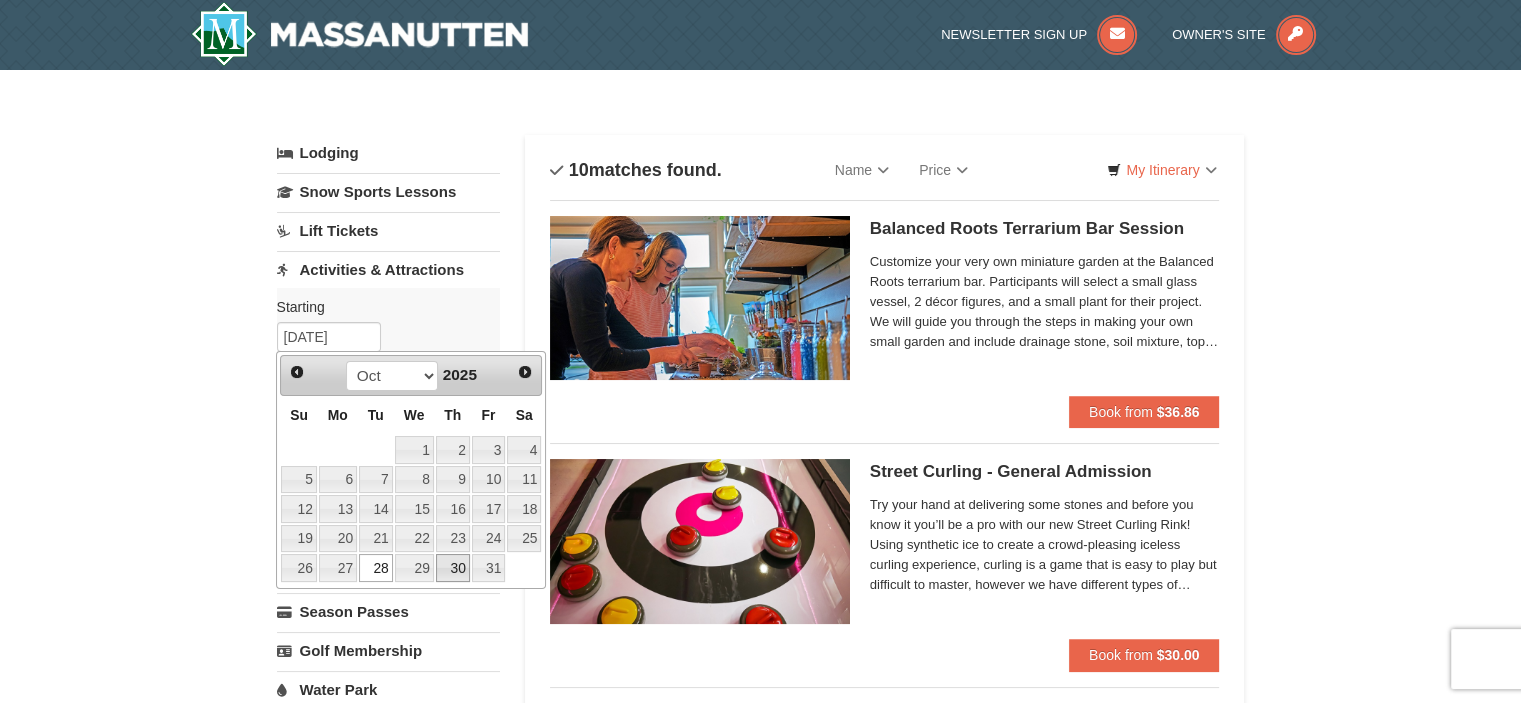 click on "30" at bounding box center (453, 568) 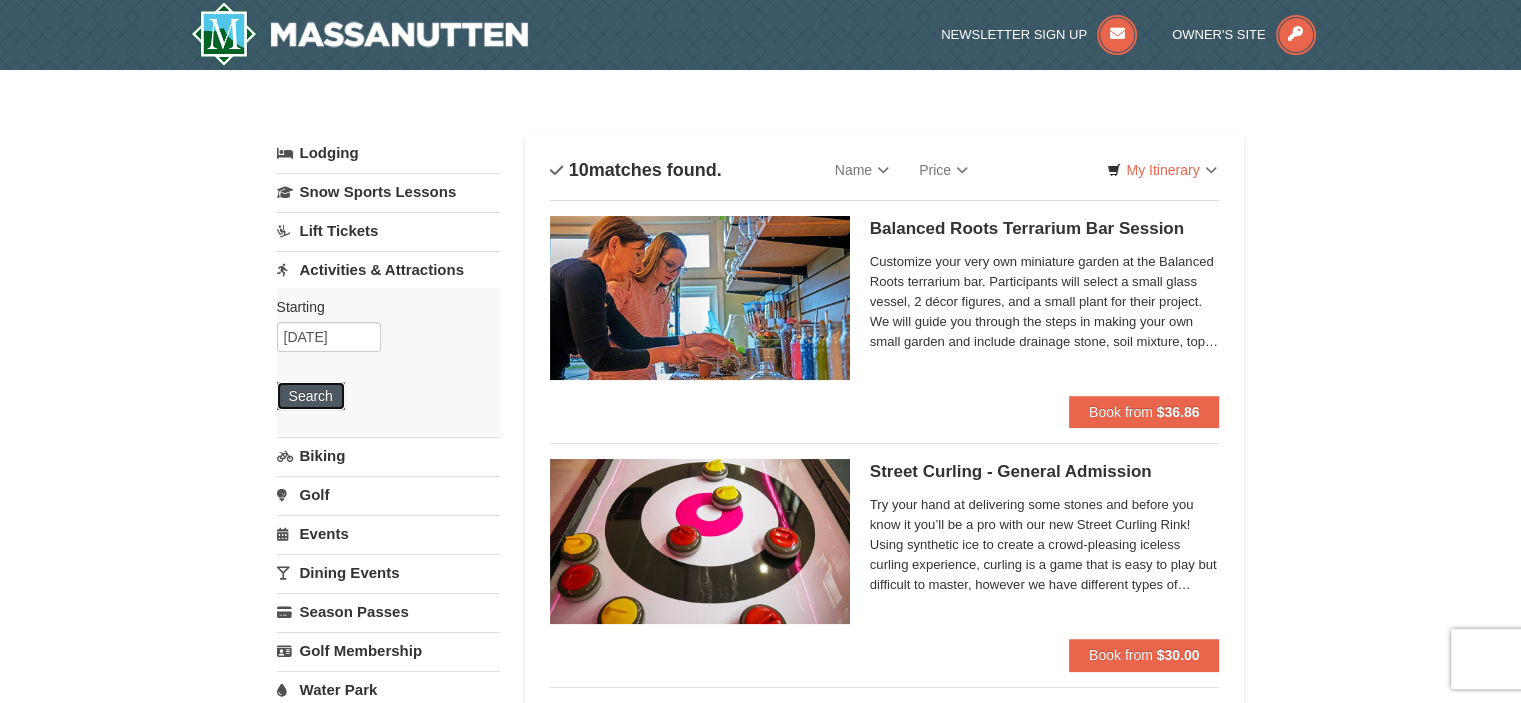 click on "Search" at bounding box center (311, 396) 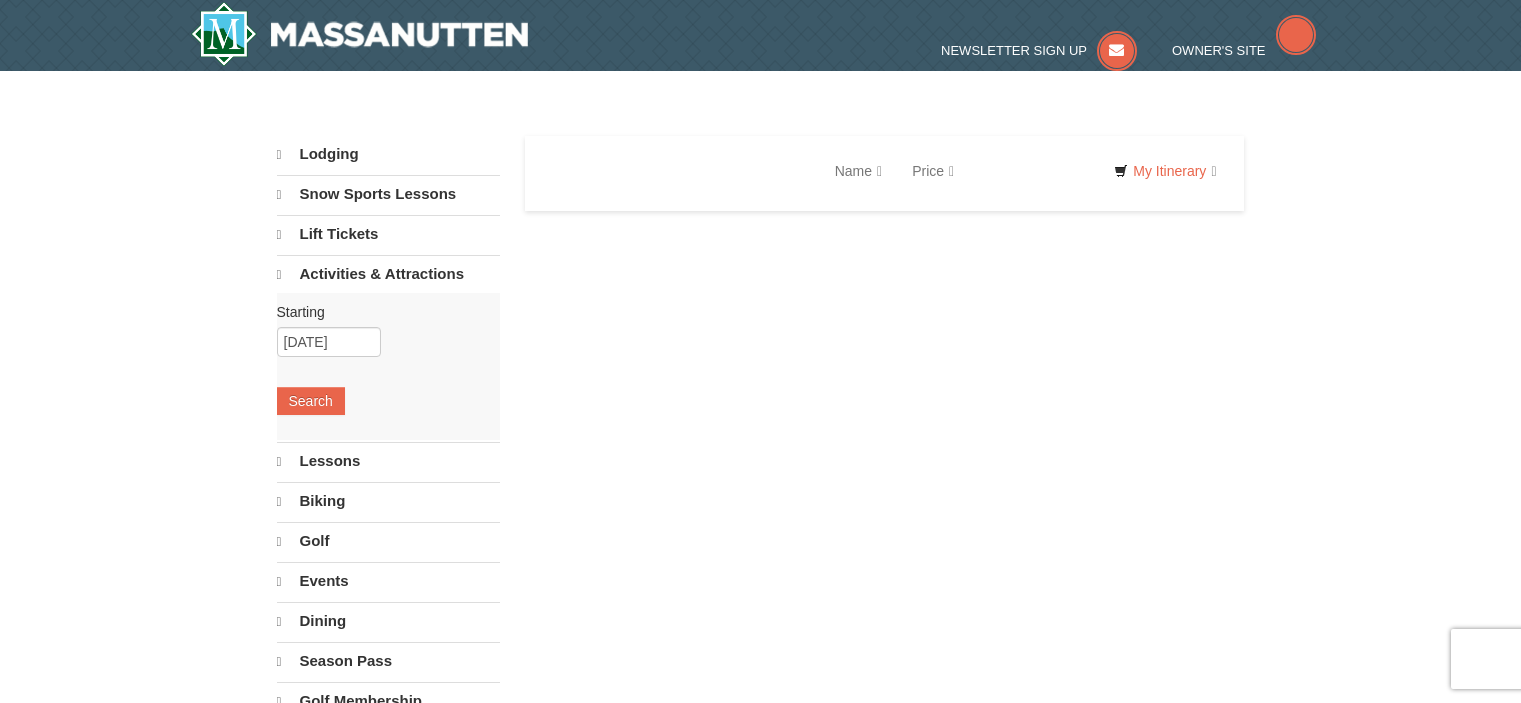 scroll, scrollTop: 0, scrollLeft: 0, axis: both 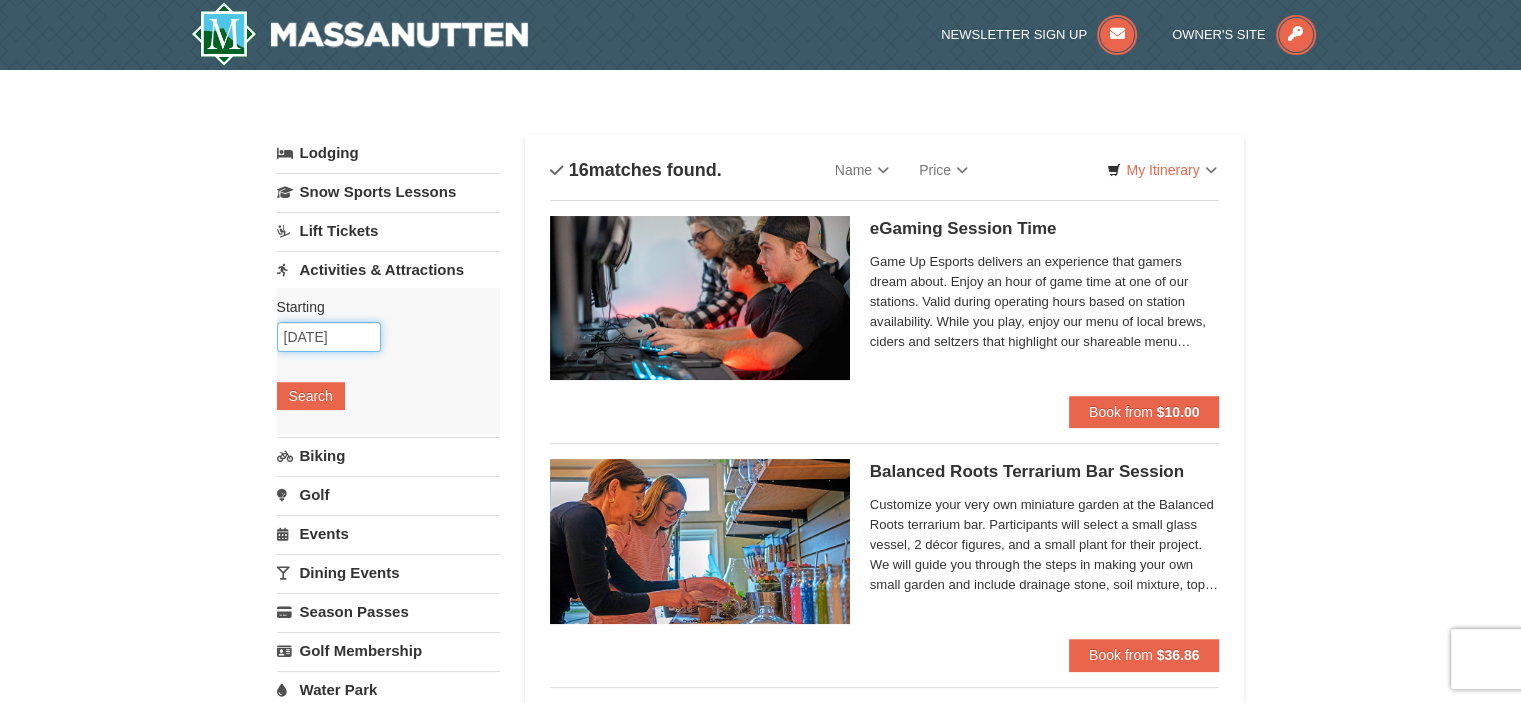 click on "10/30/2025" at bounding box center [329, 337] 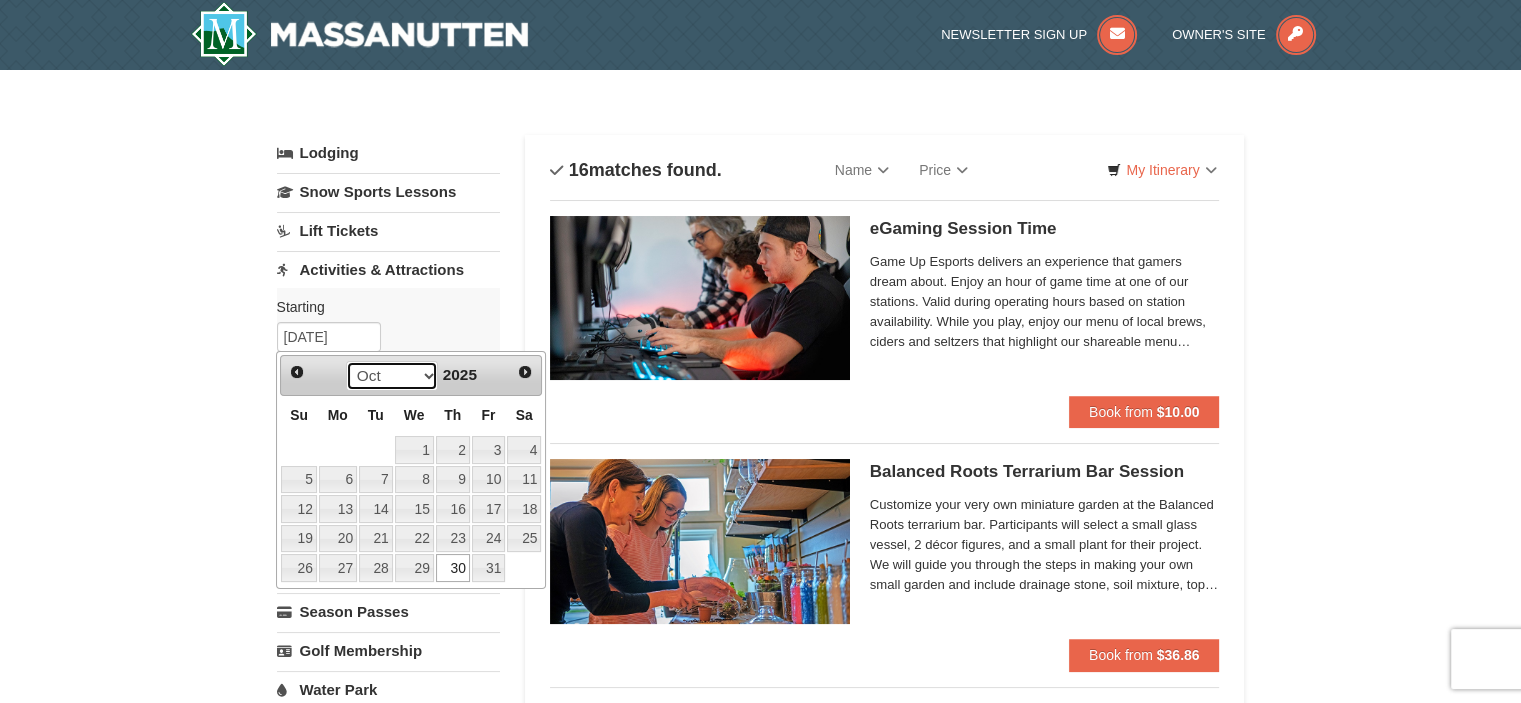 click on "Aug Sep Oct Nov Dec" at bounding box center (392, 376) 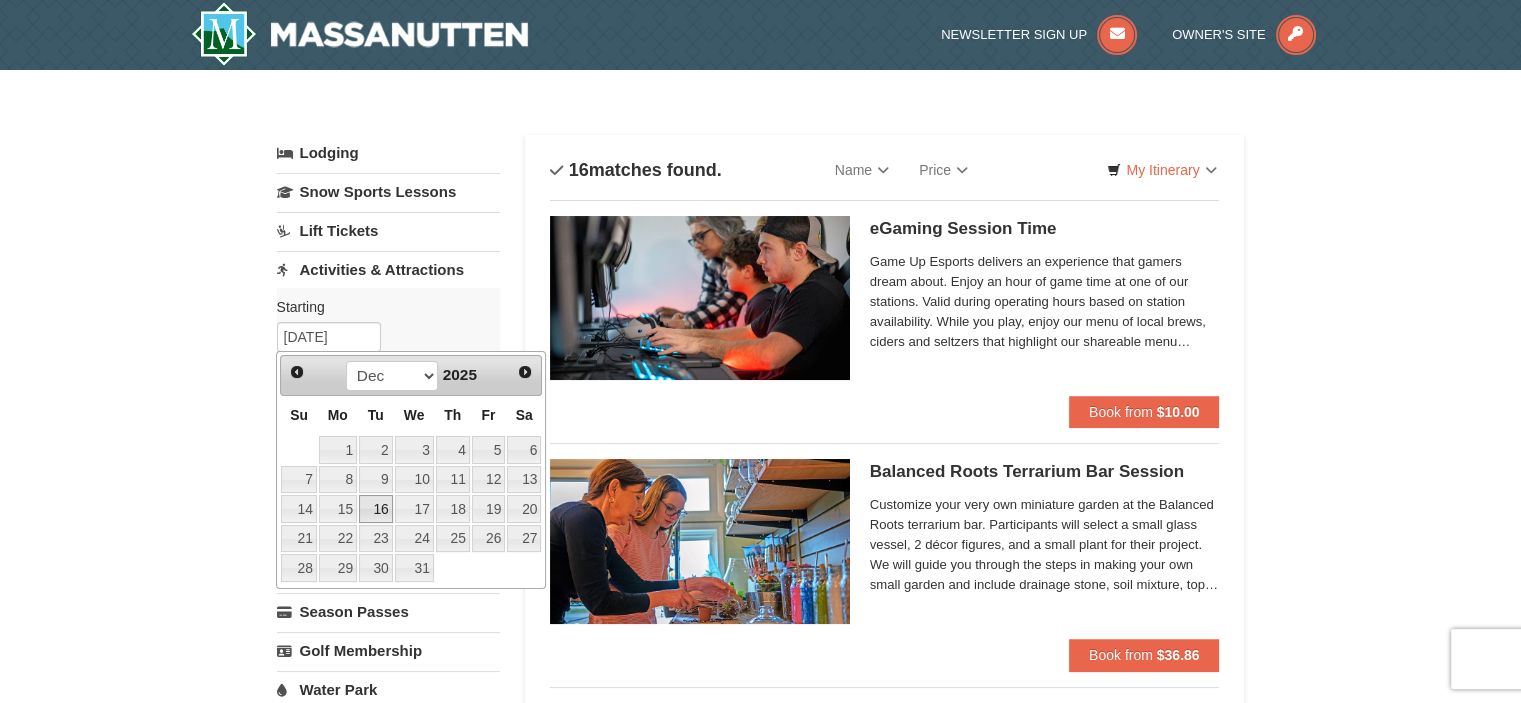 click on "16" at bounding box center (376, 509) 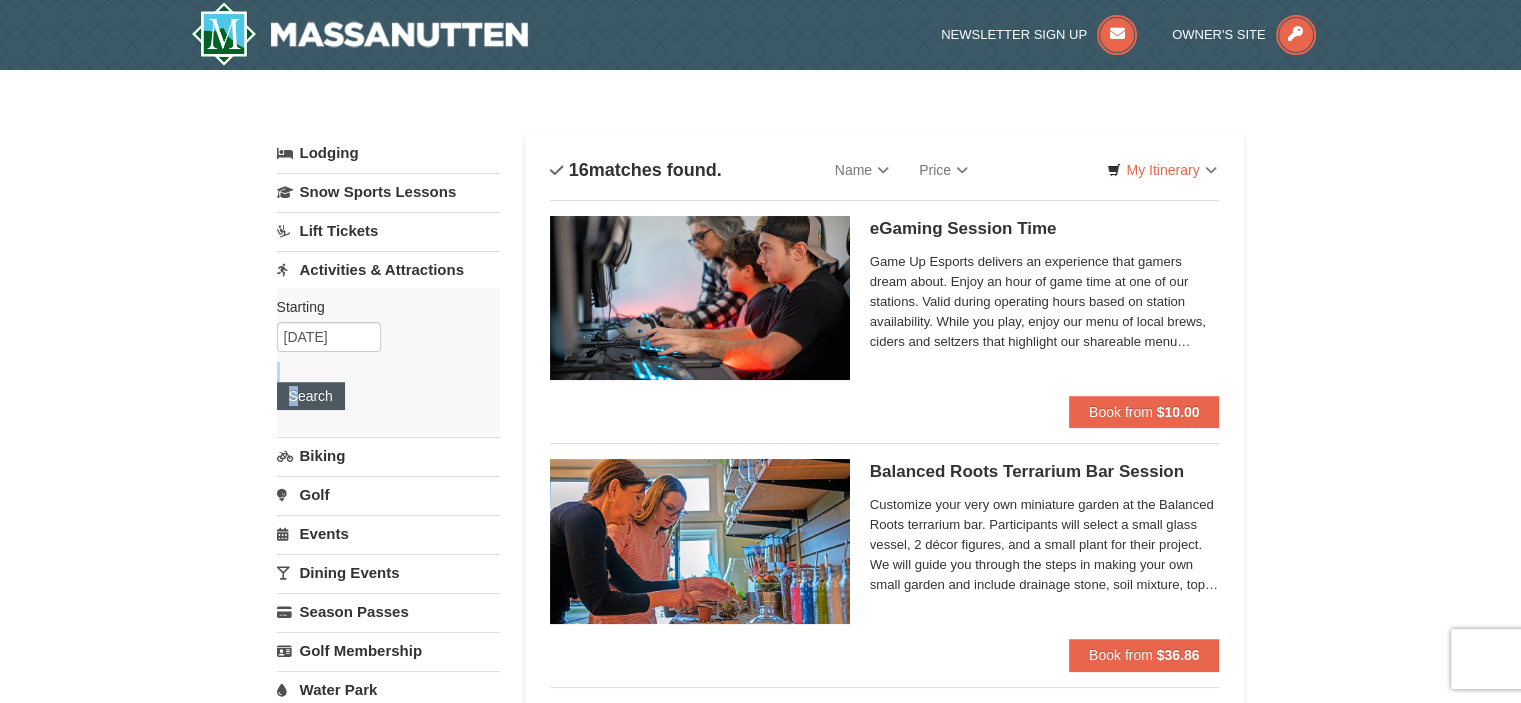 drag, startPoint x: 289, startPoint y: 378, endPoint x: 300, endPoint y: 402, distance: 26.400757 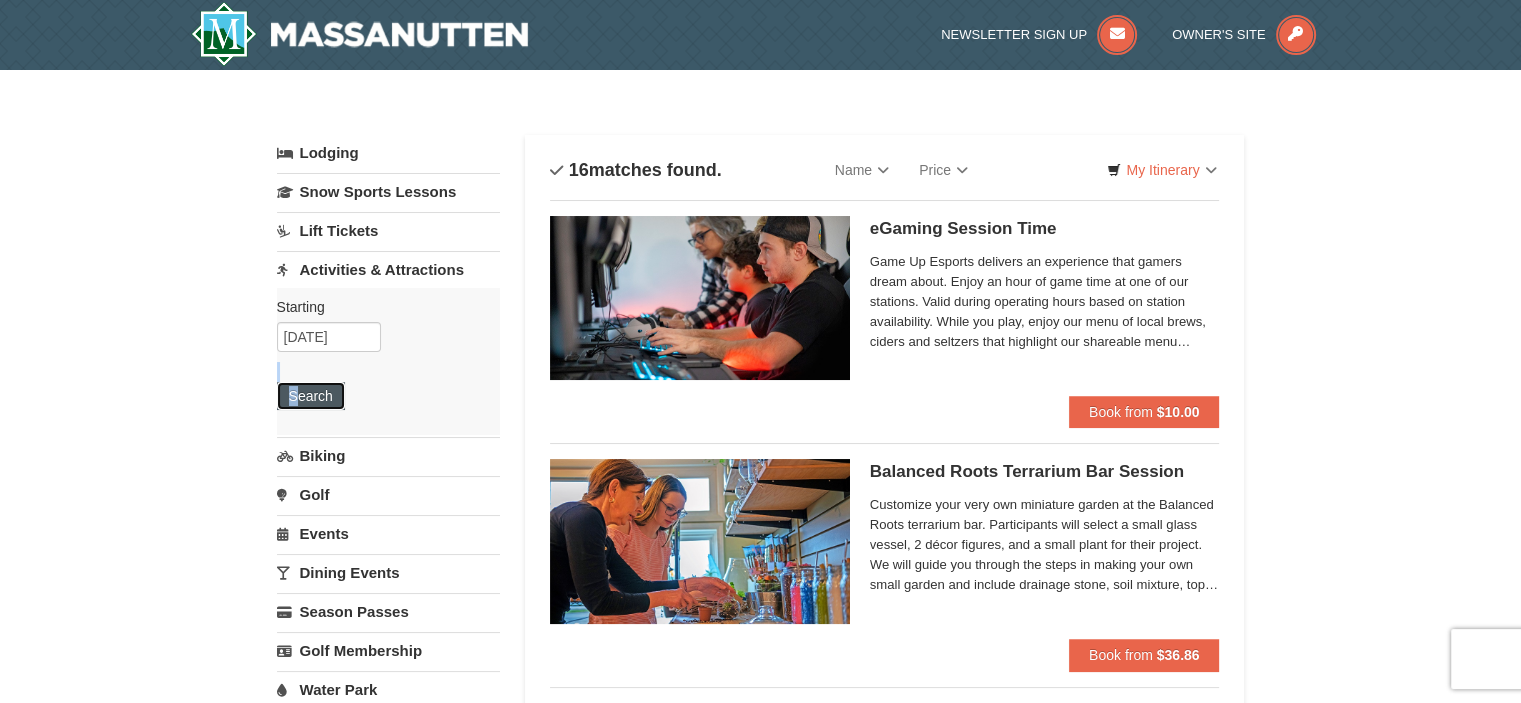 click on "Search" at bounding box center [311, 396] 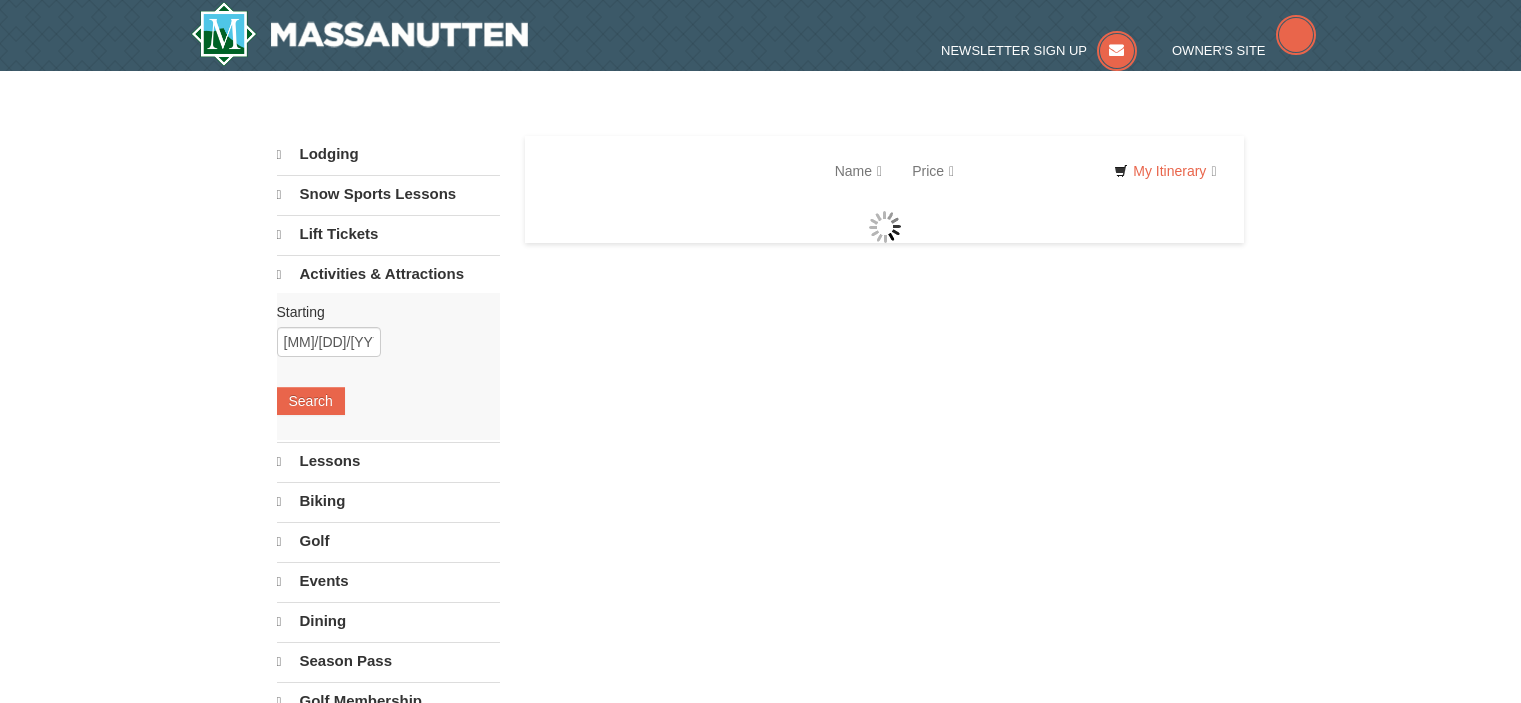 scroll, scrollTop: 0, scrollLeft: 0, axis: both 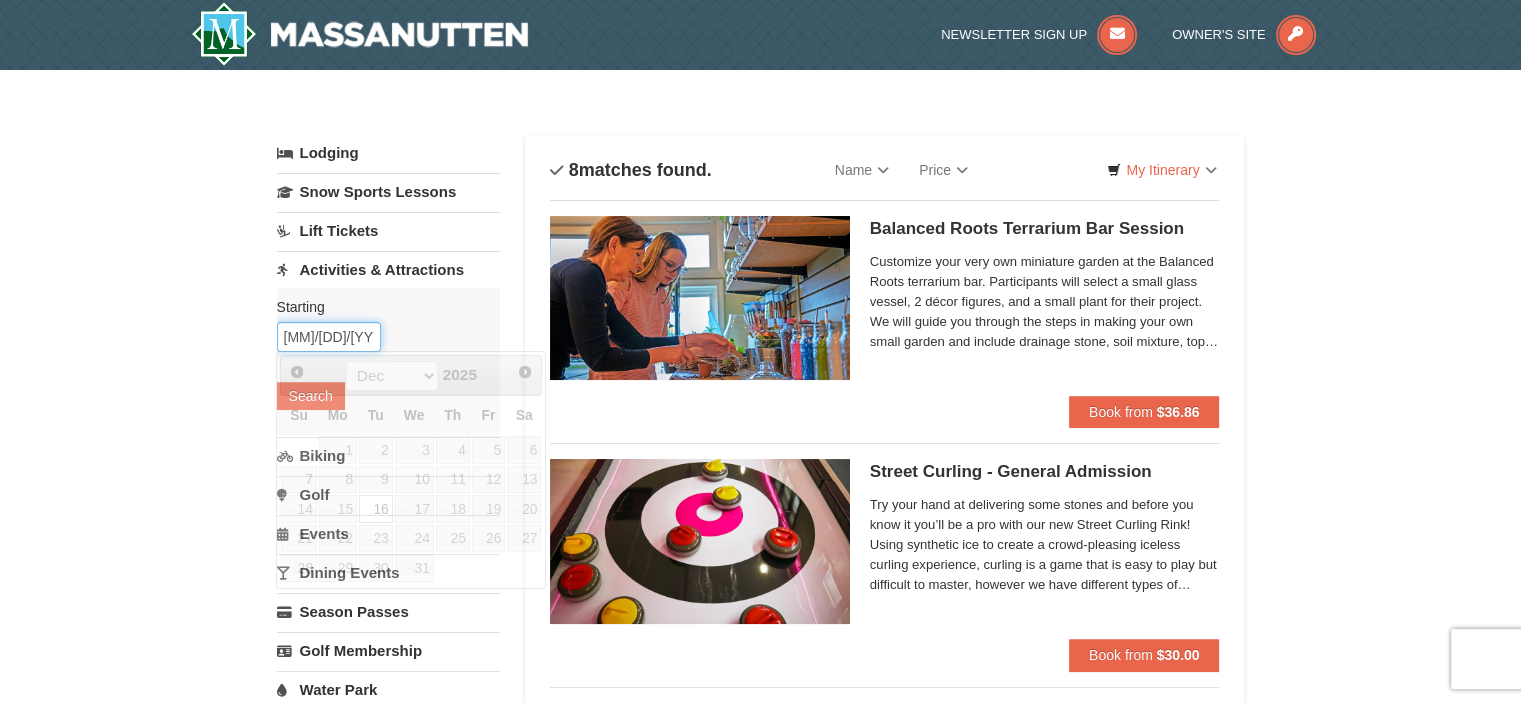 click on "[MM]/[DD]/[YYYY]" at bounding box center [329, 337] 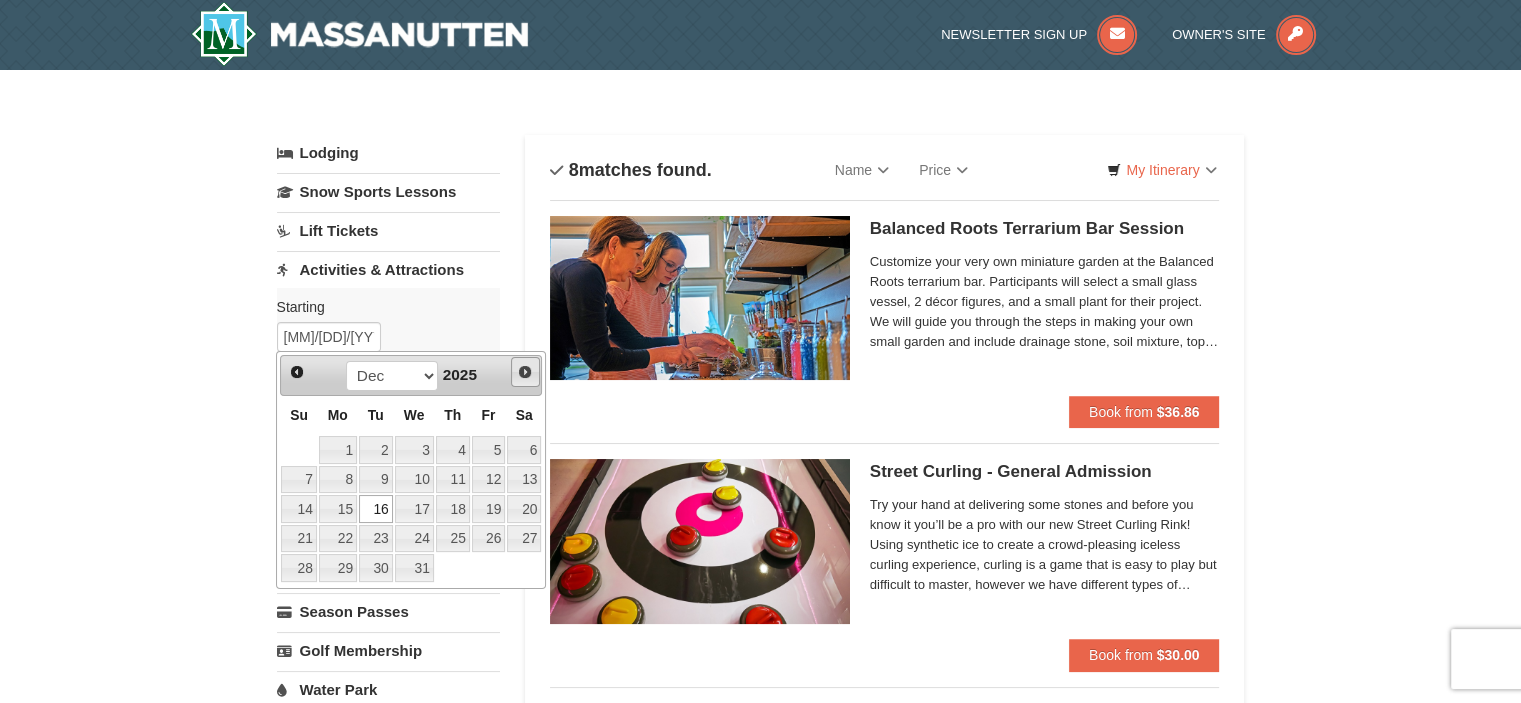 click on "Next" at bounding box center (525, 372) 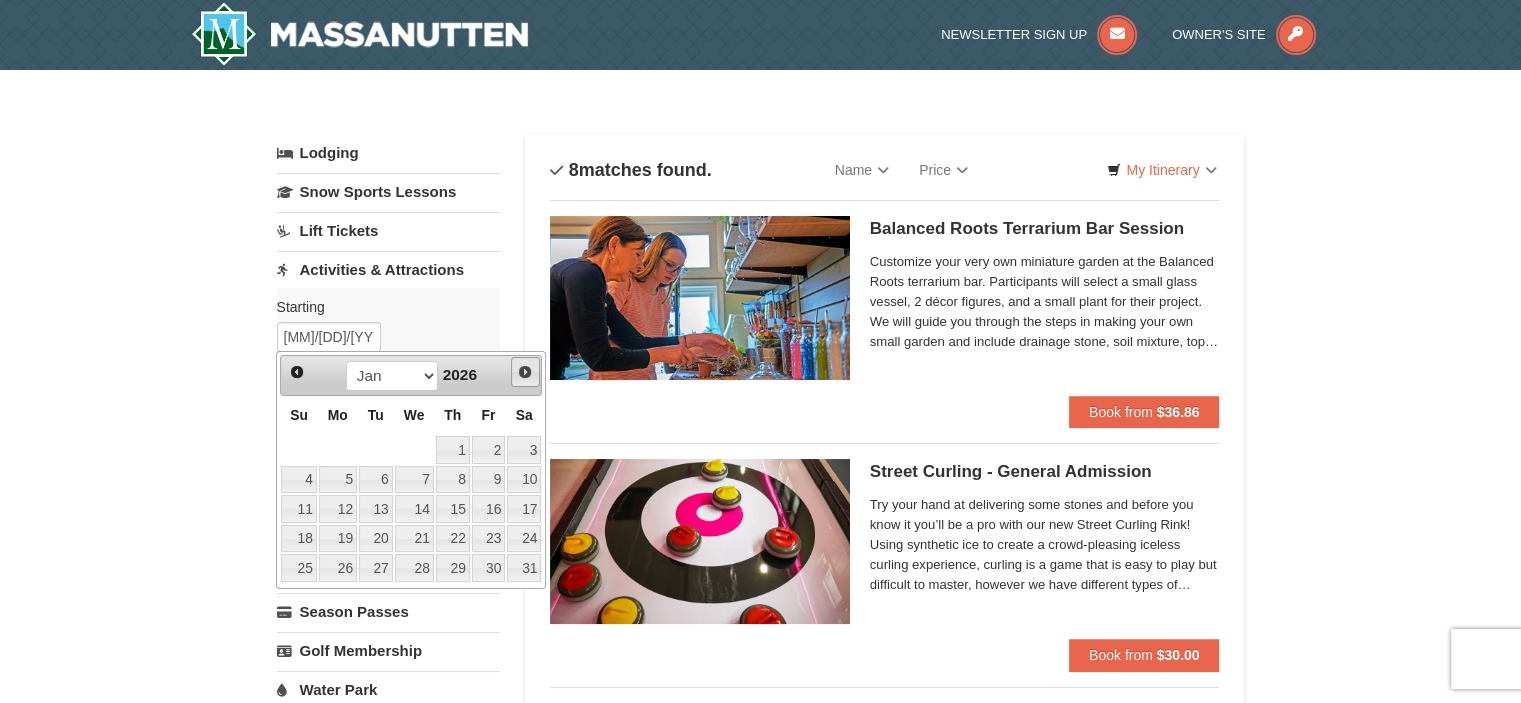 click on "Next" at bounding box center [525, 372] 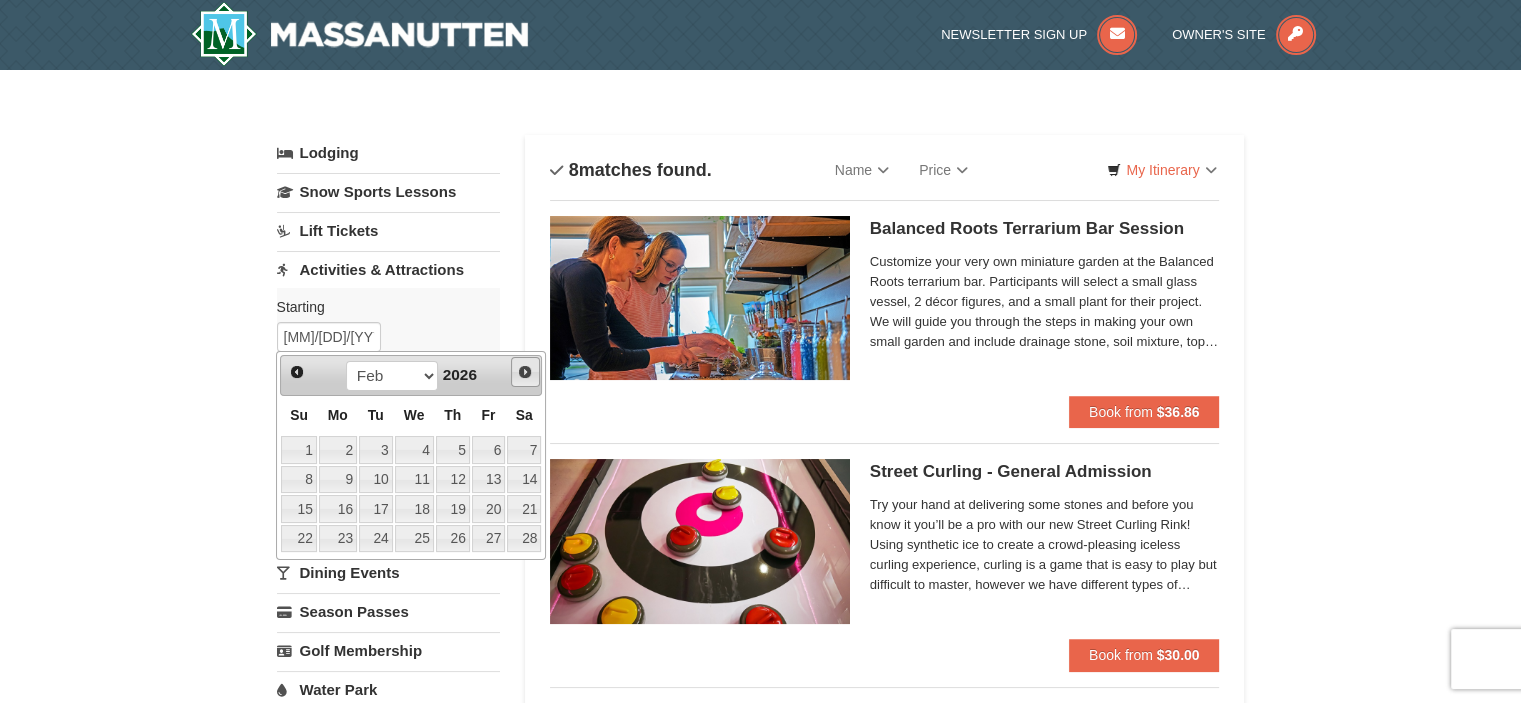 click on "Next" at bounding box center (525, 372) 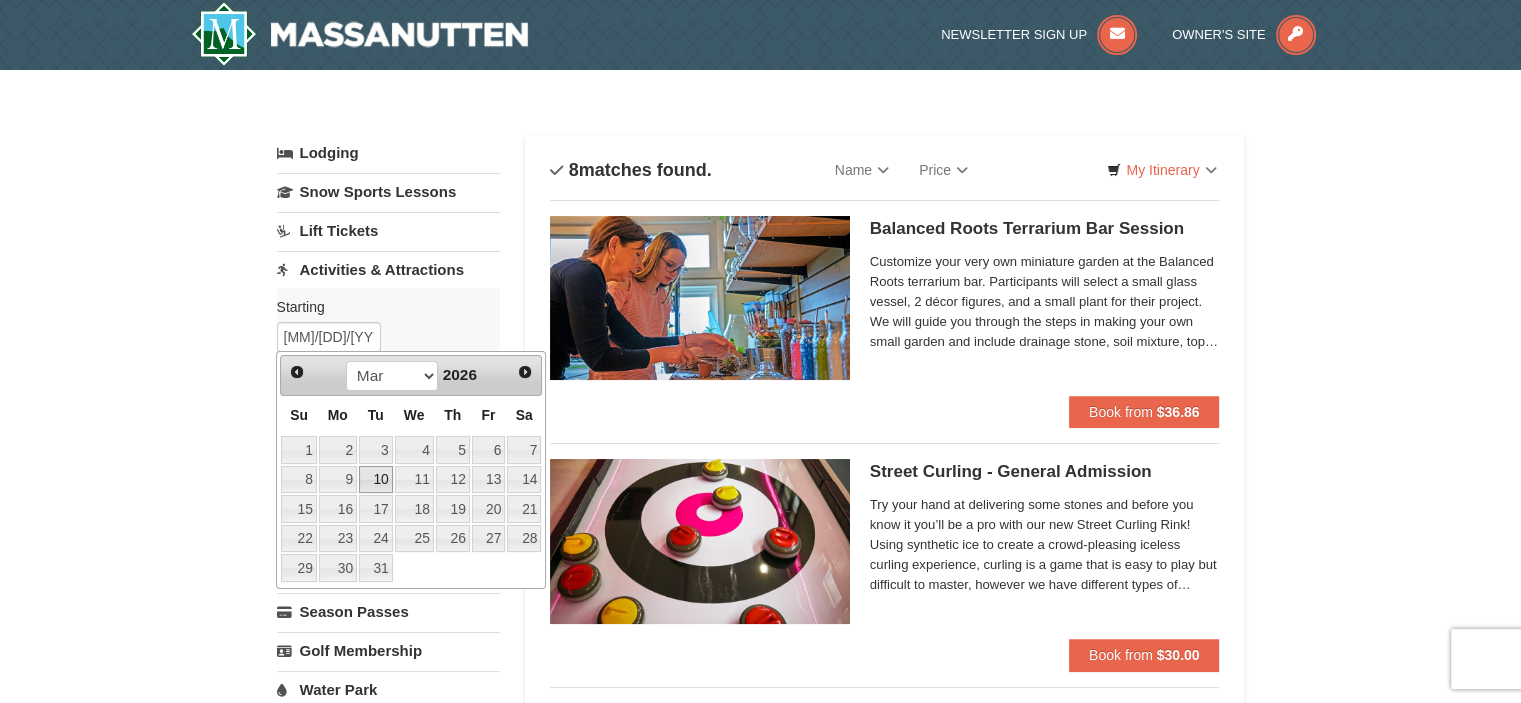 click on "10" at bounding box center (376, 480) 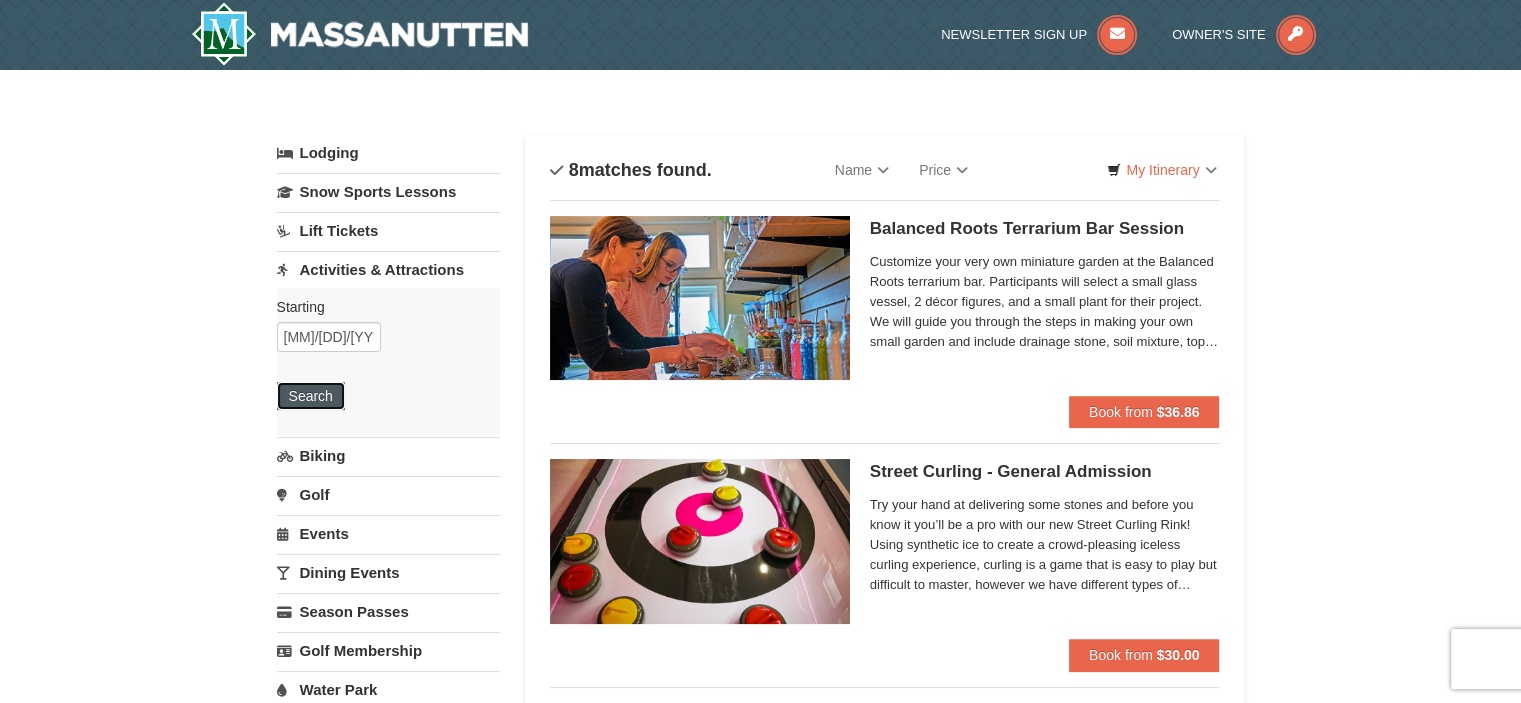 click on "Search" at bounding box center [311, 396] 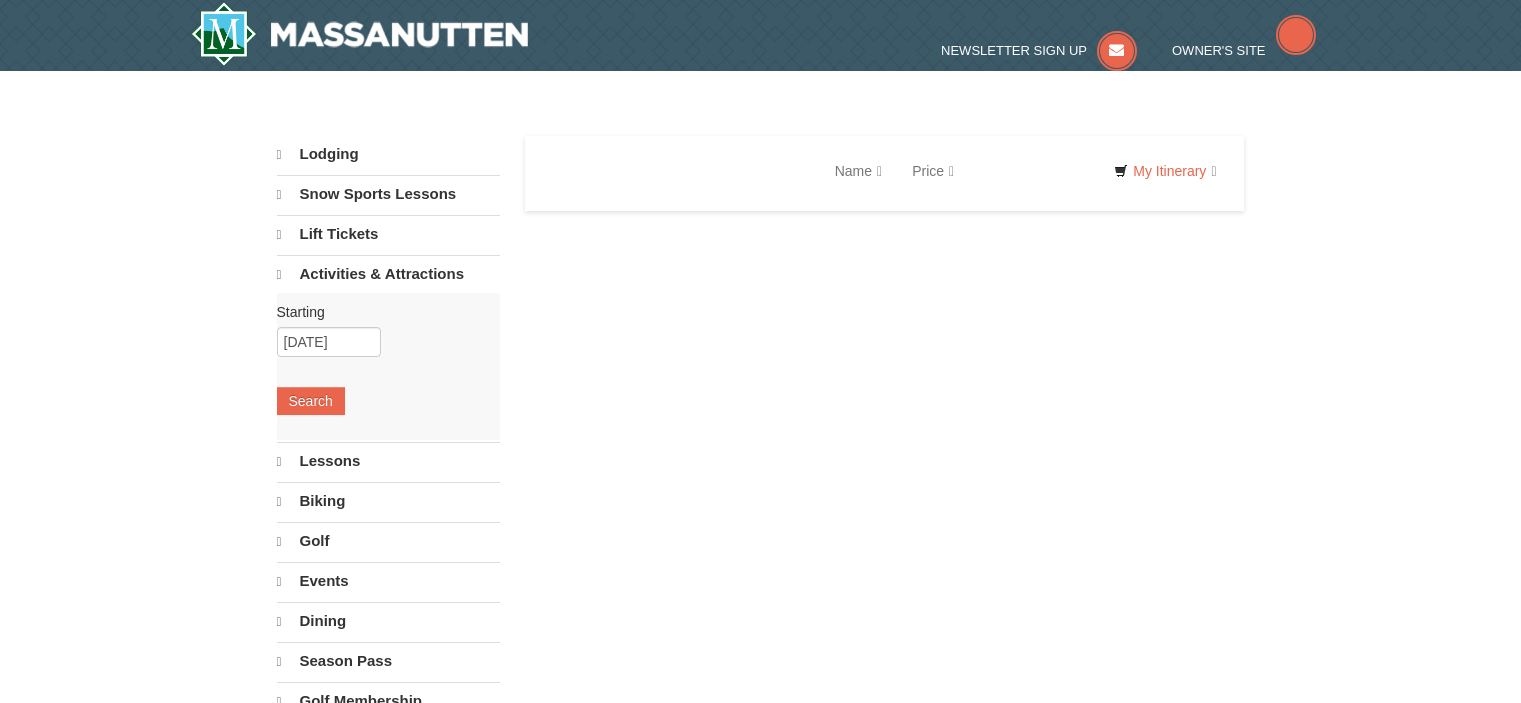 scroll, scrollTop: 0, scrollLeft: 0, axis: both 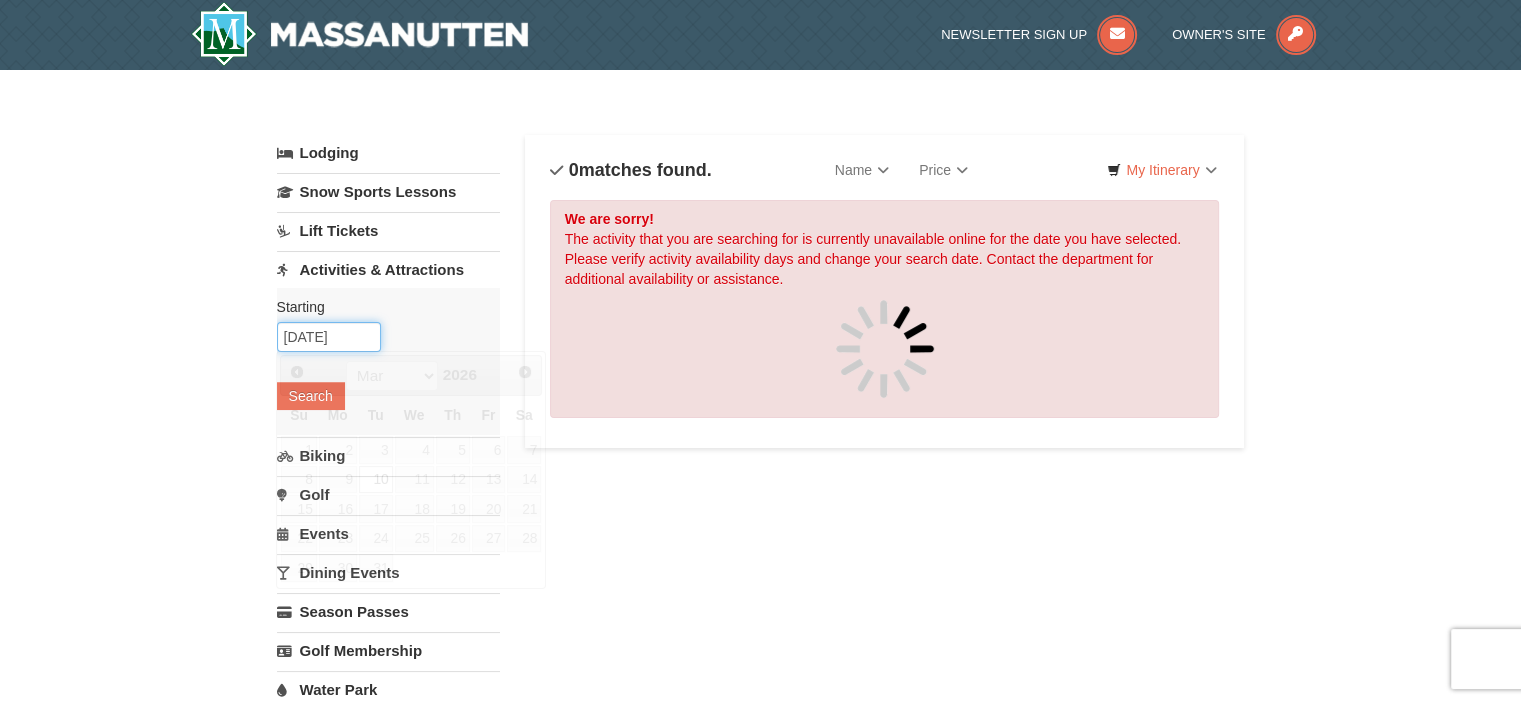 click on "03/10/2026" at bounding box center (329, 337) 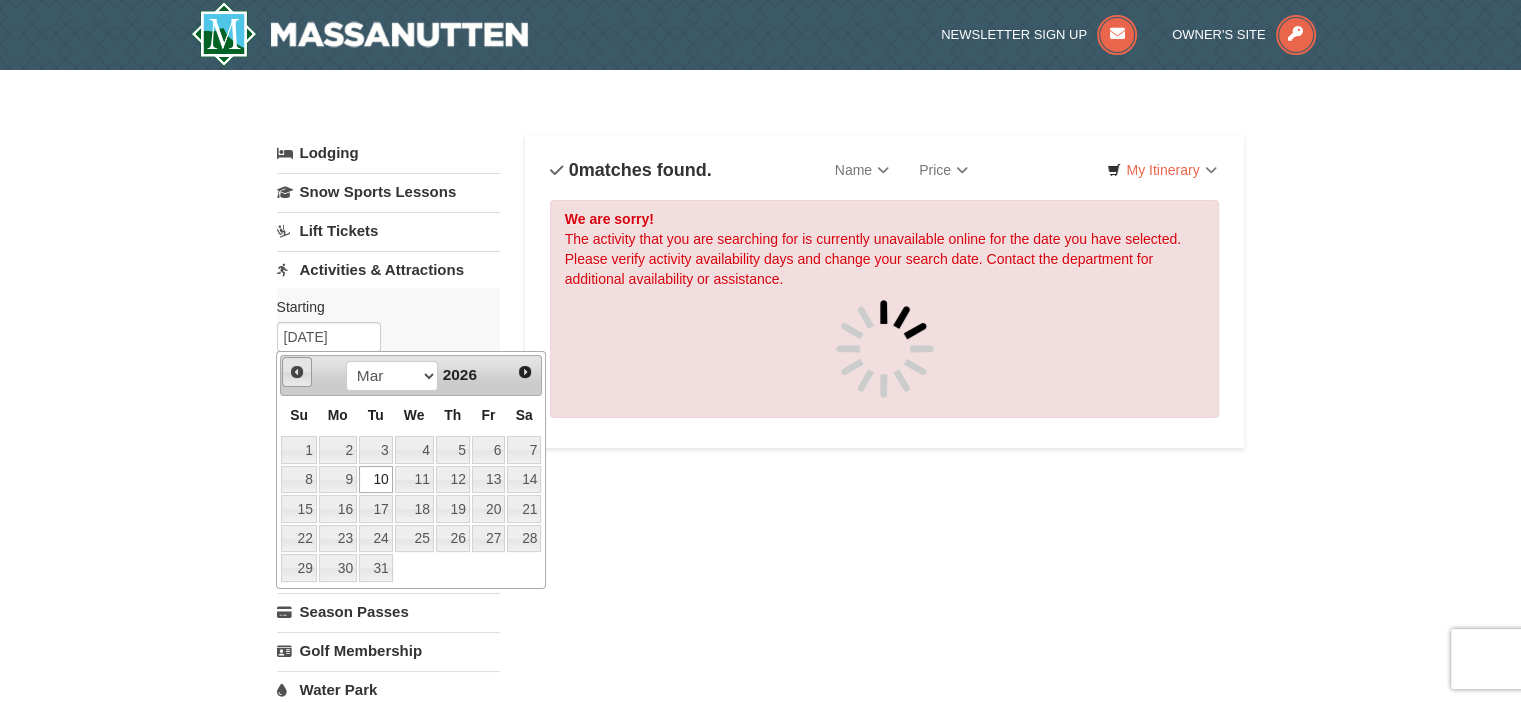 click on "Prev" at bounding box center (297, 372) 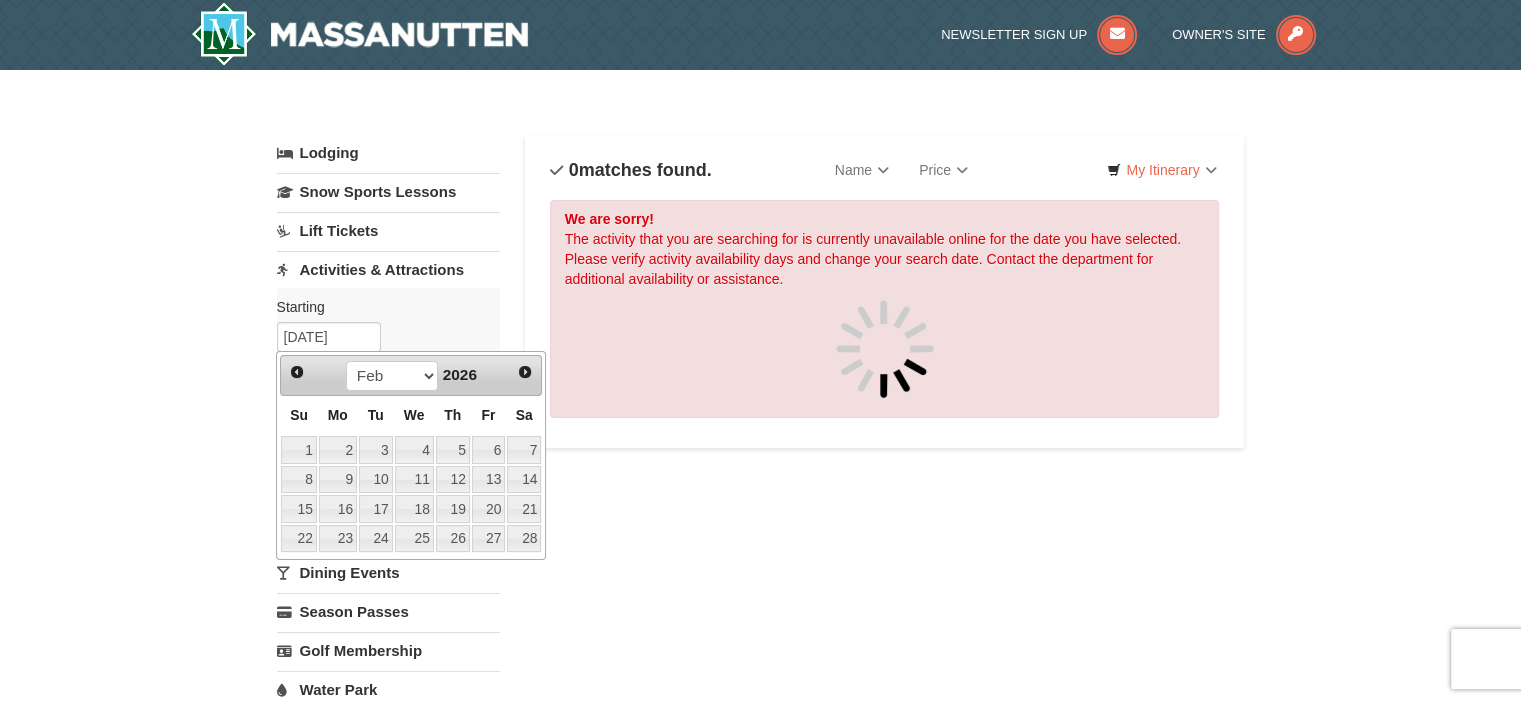click on "9" at bounding box center (338, 480) 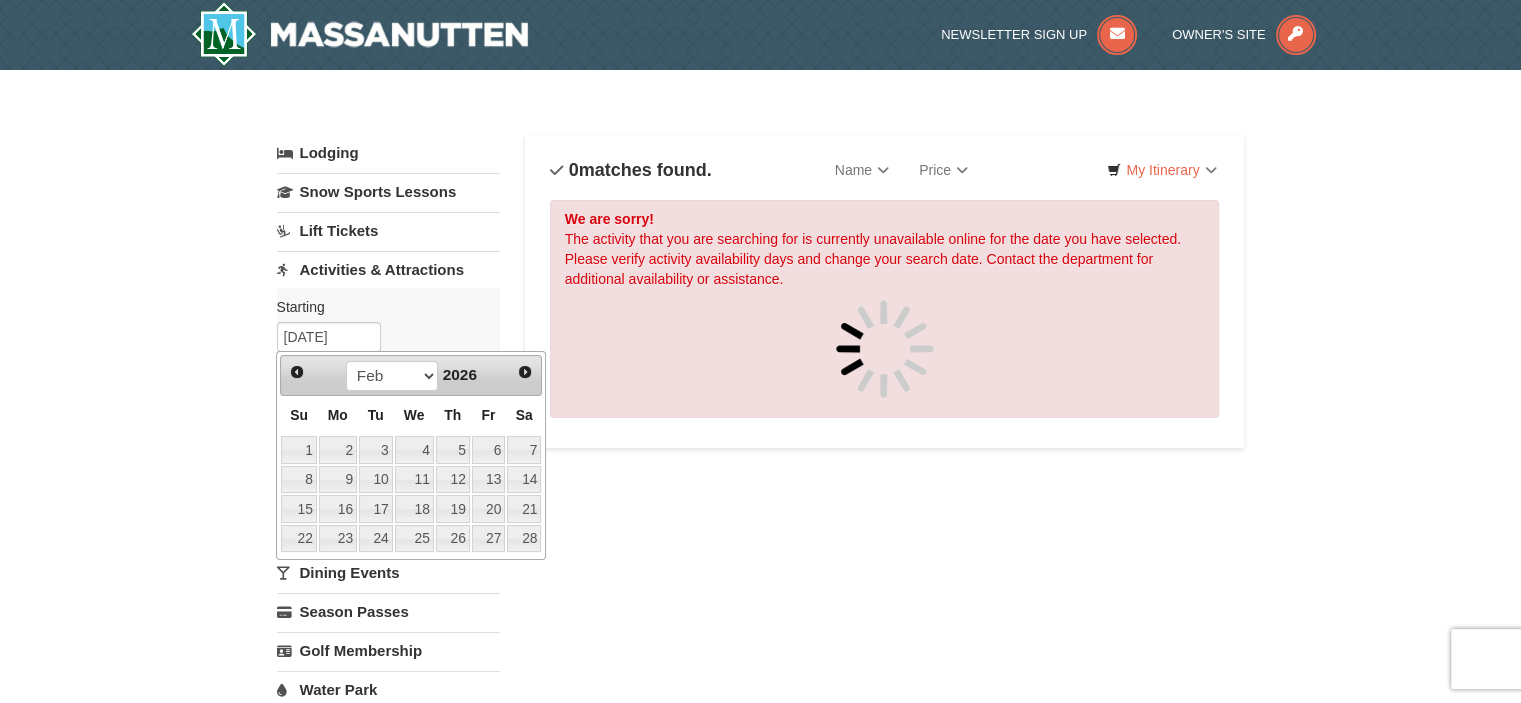 type on "02/09/2026" 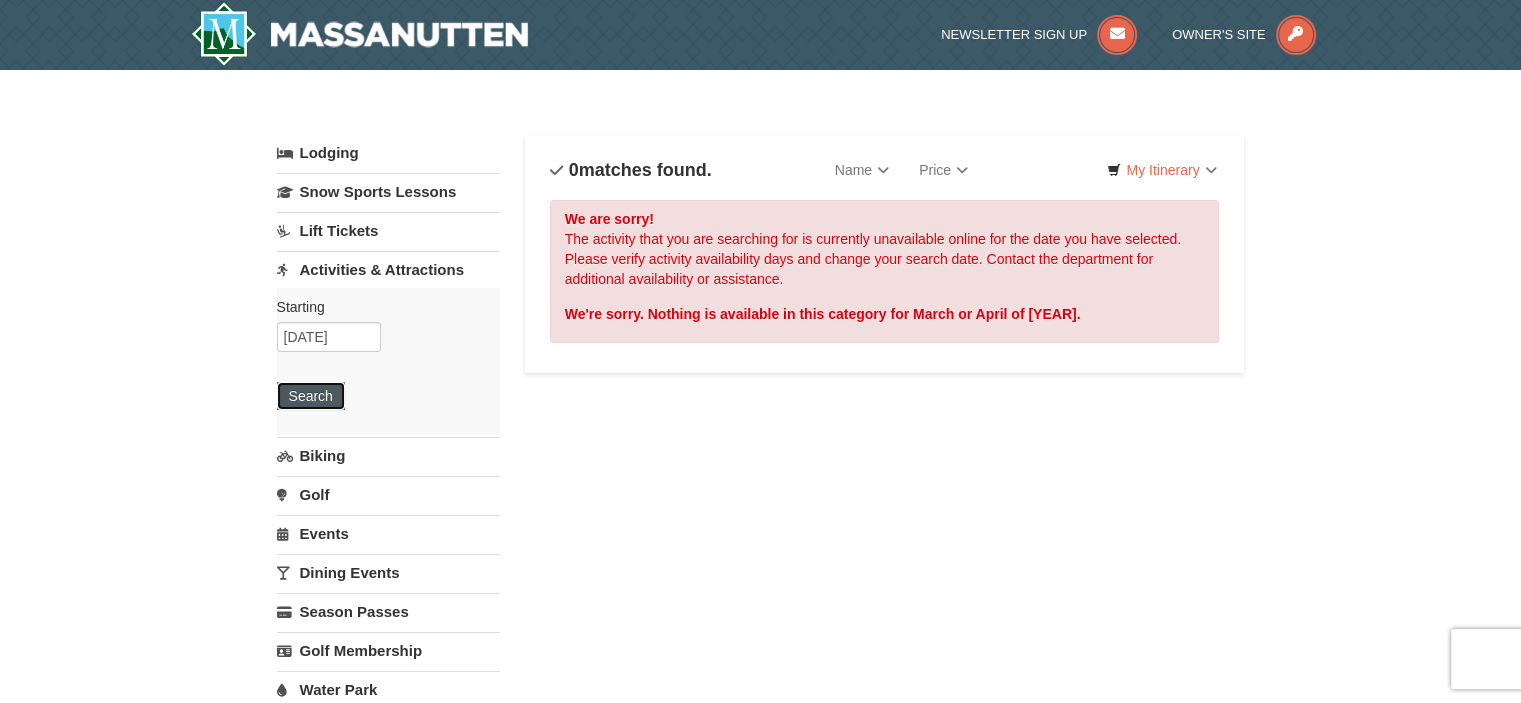 click on "Search" at bounding box center [311, 396] 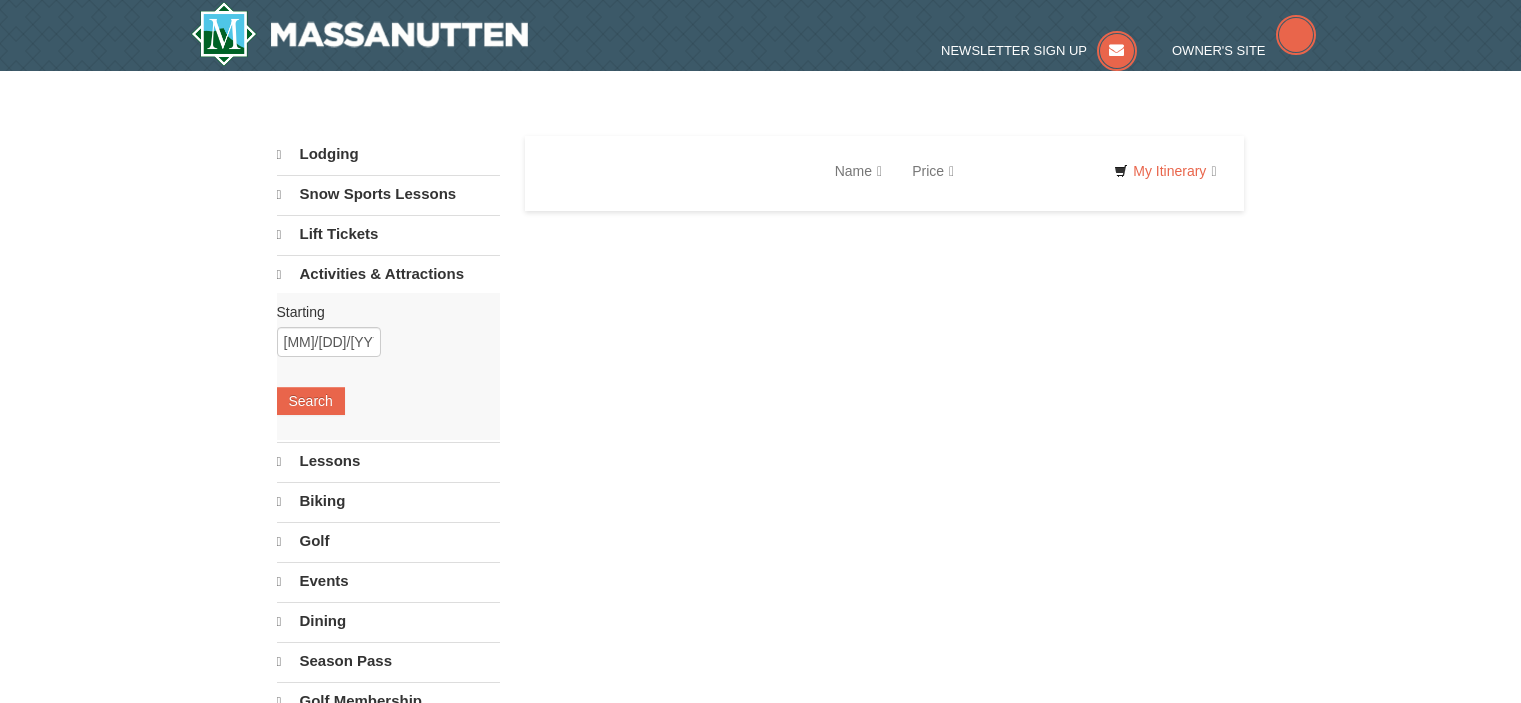 scroll, scrollTop: 0, scrollLeft: 0, axis: both 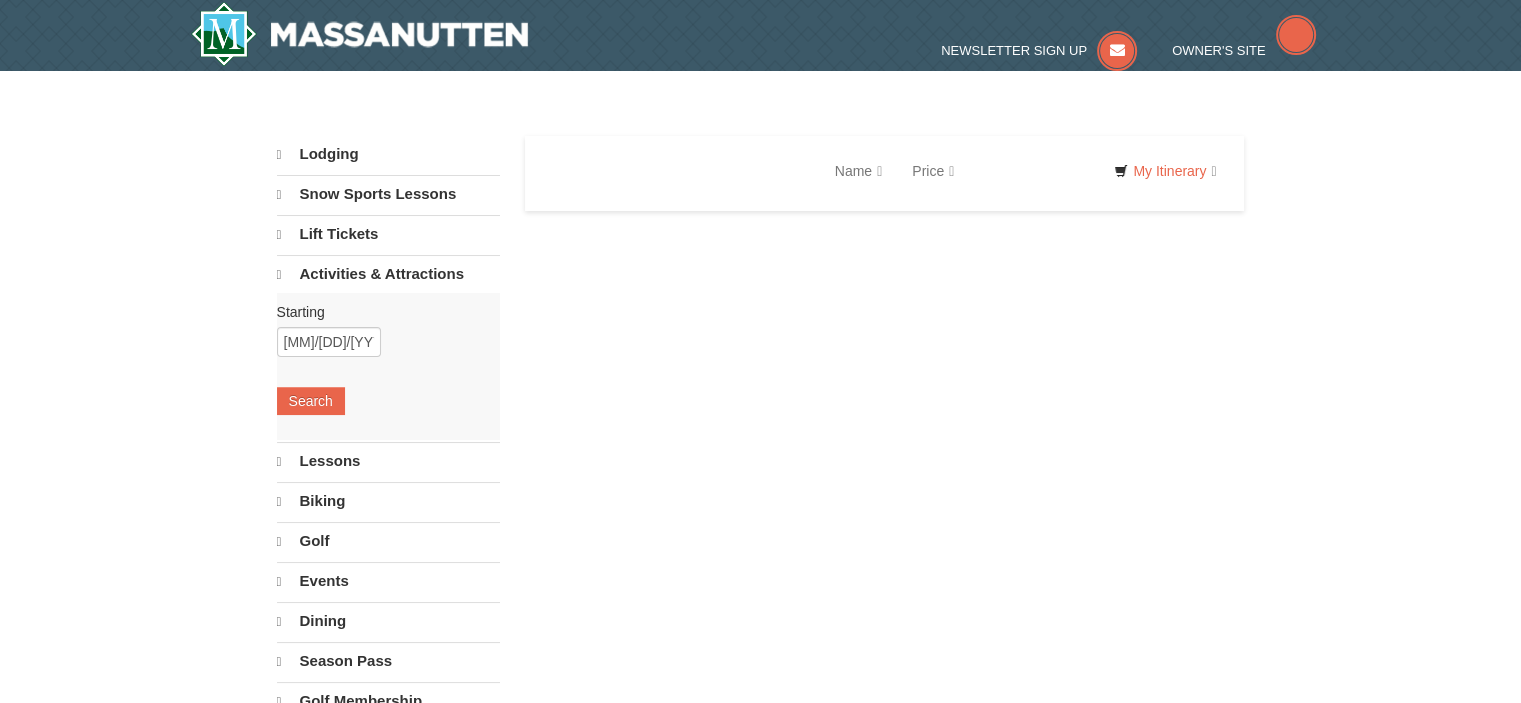 select on "8" 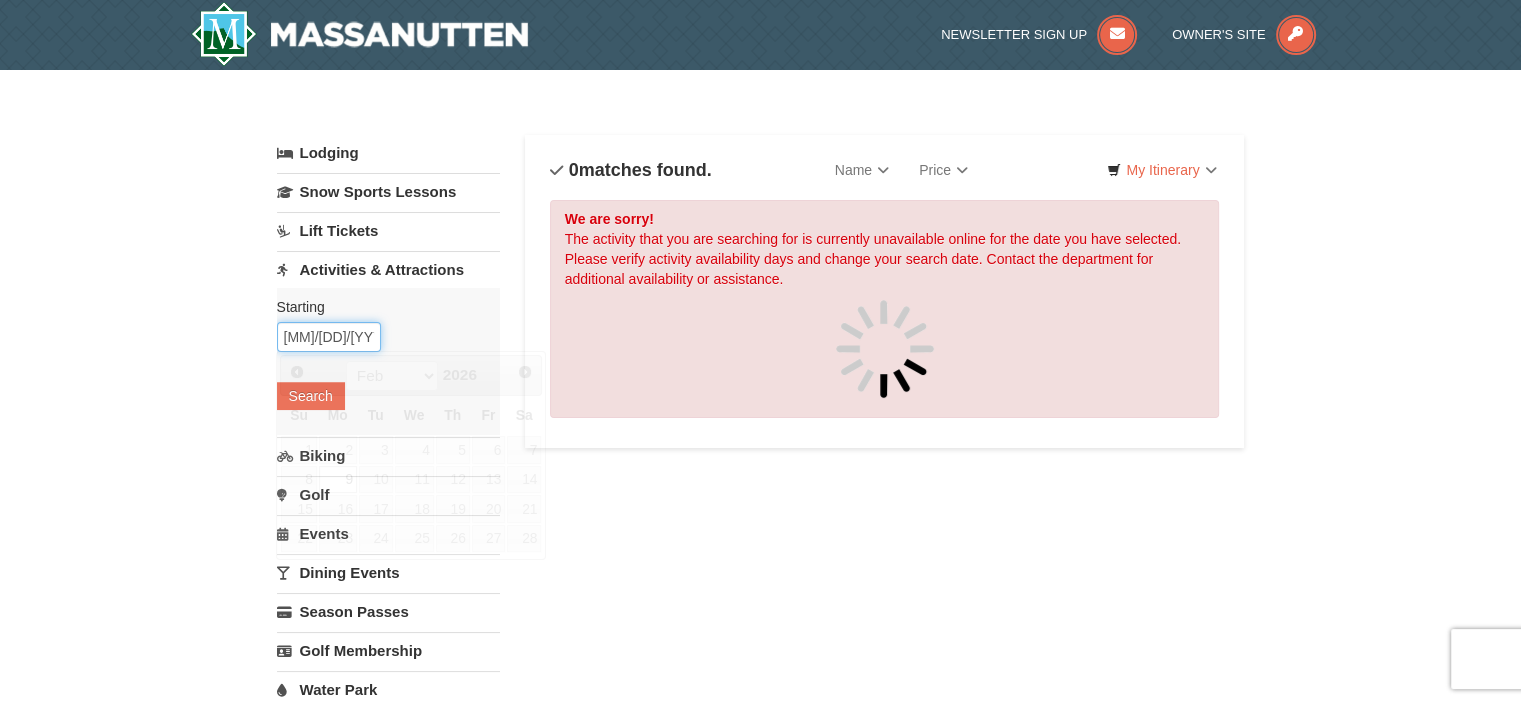 click on "02/09/2026" at bounding box center (329, 337) 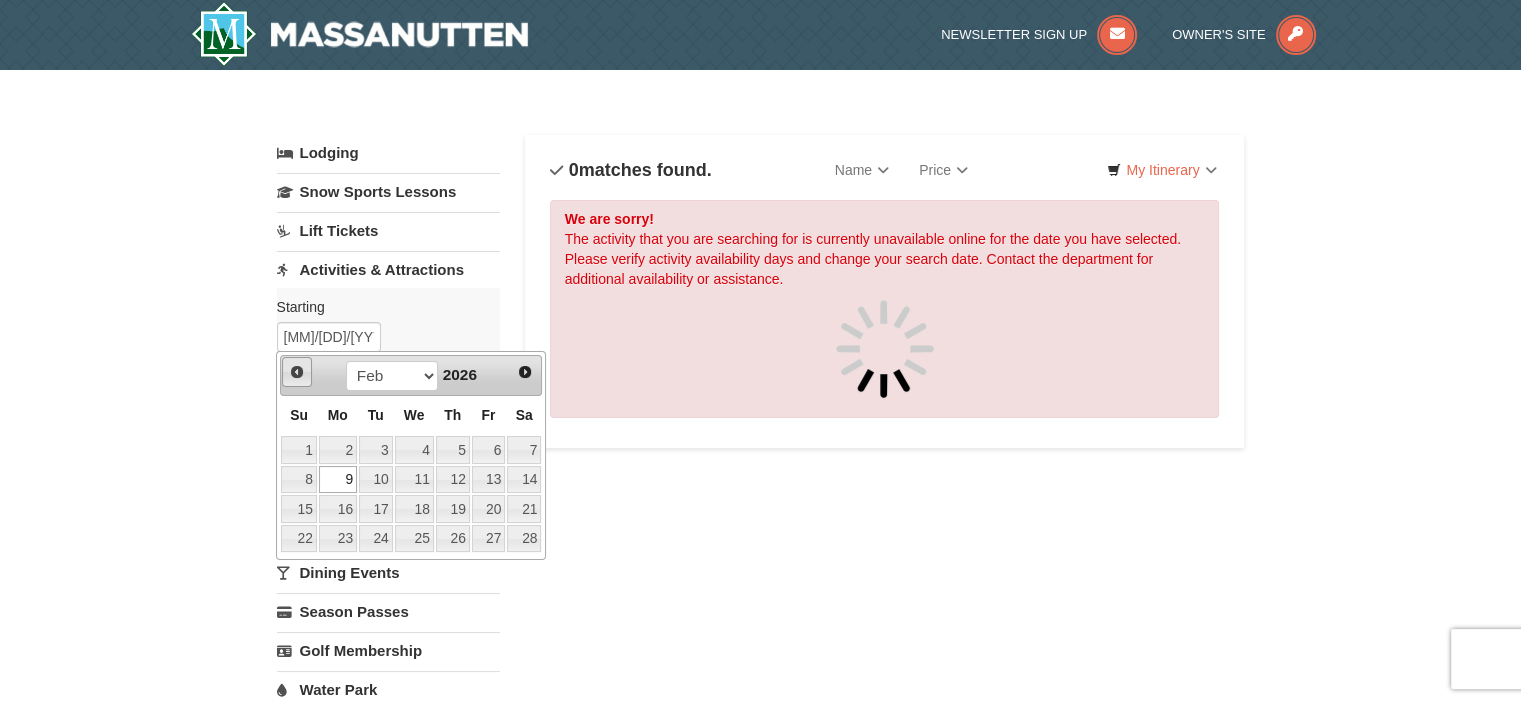 click on "Prev" at bounding box center [297, 372] 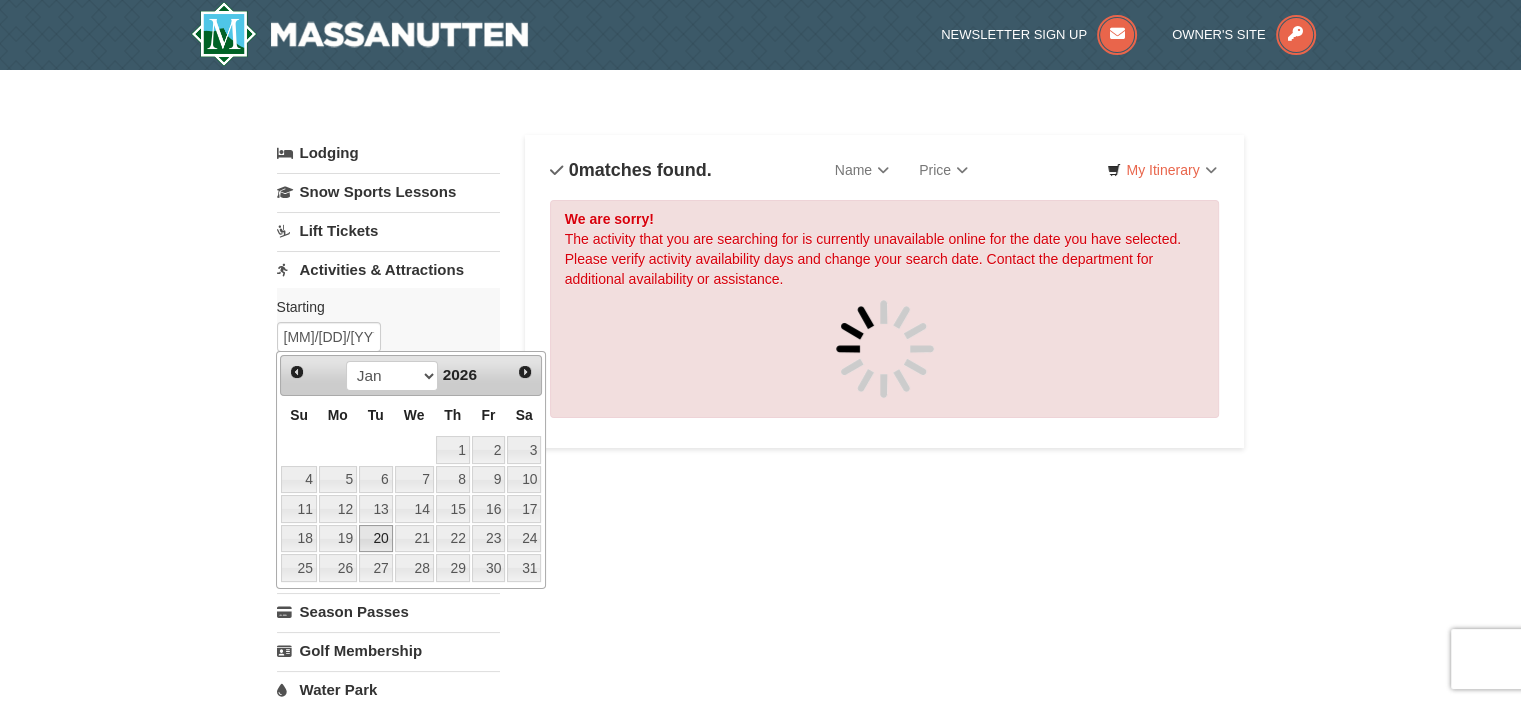 click on "20" at bounding box center [376, 539] 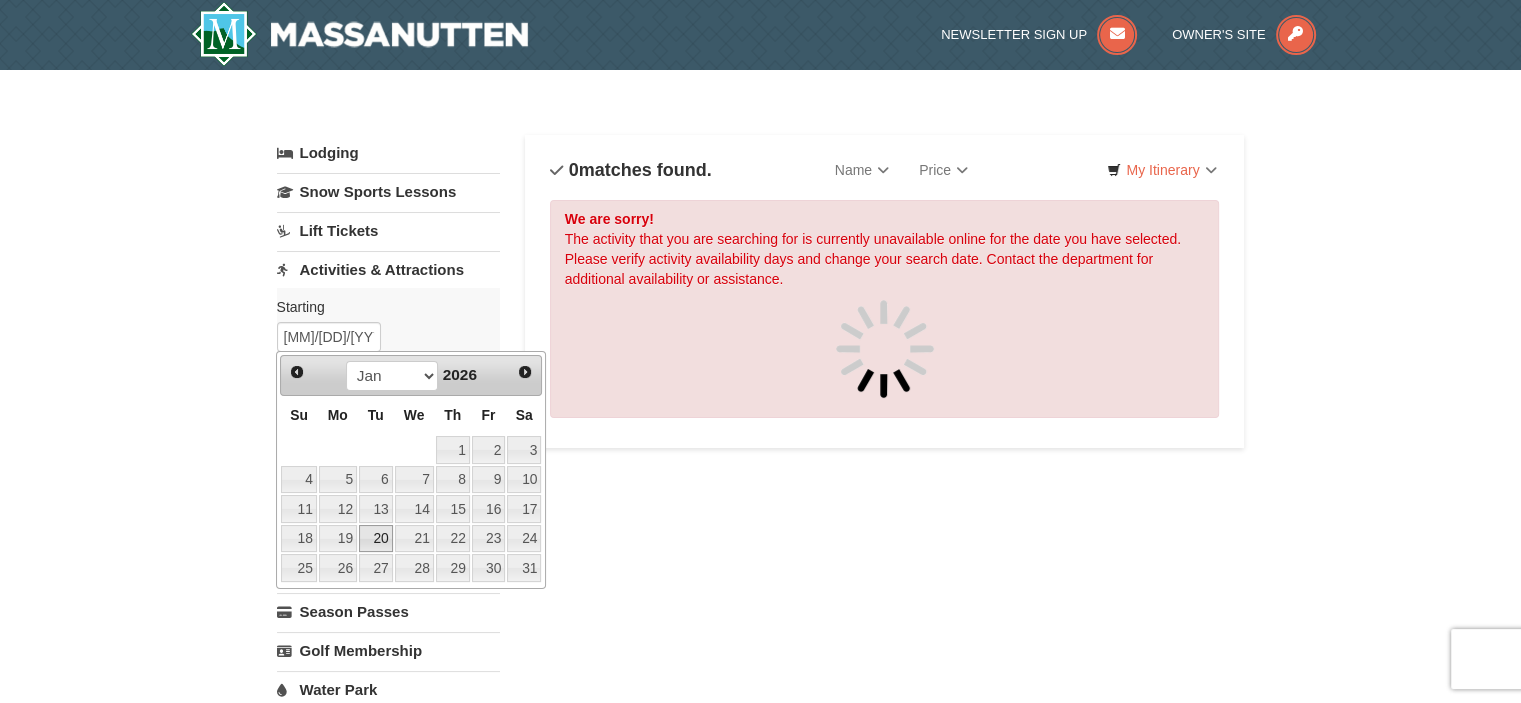 type on "01/20/2026" 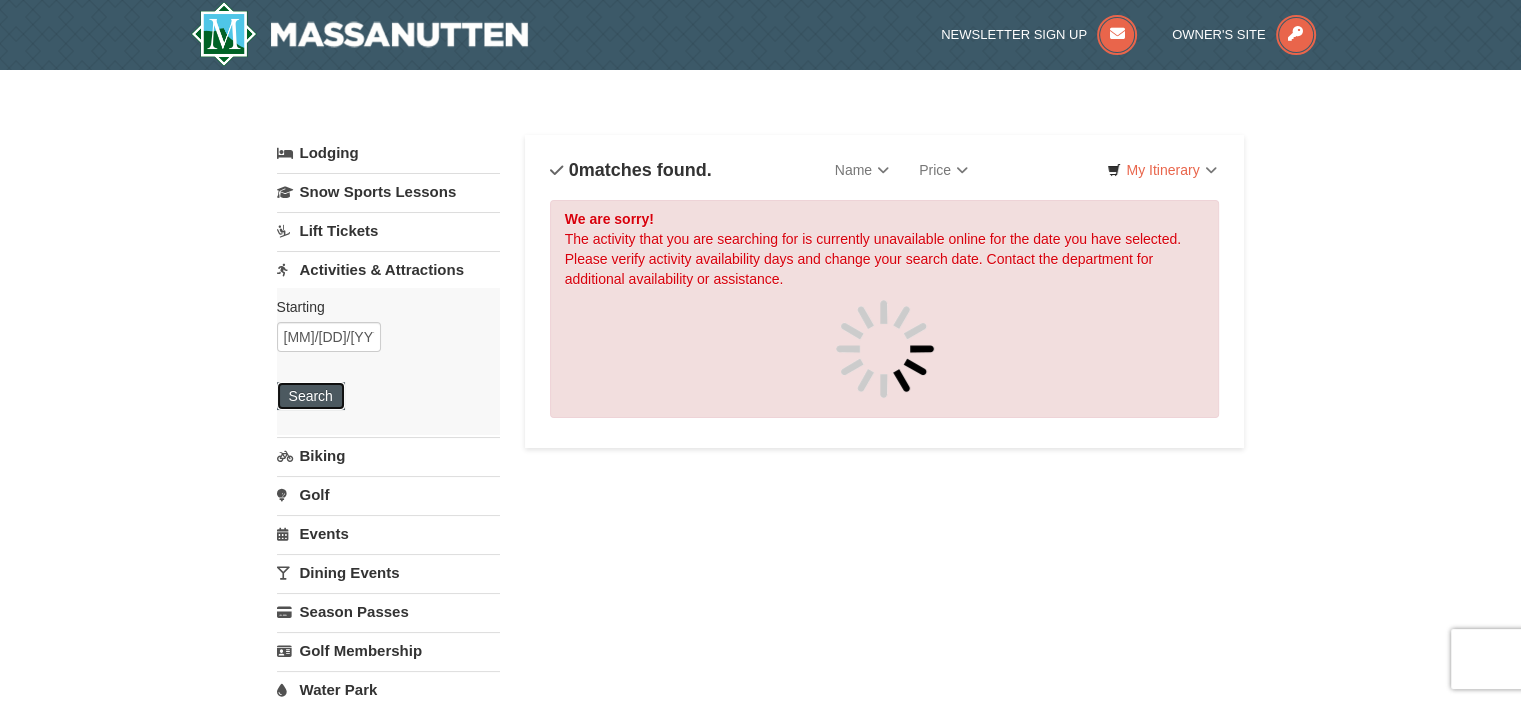 click on "Search" at bounding box center [311, 396] 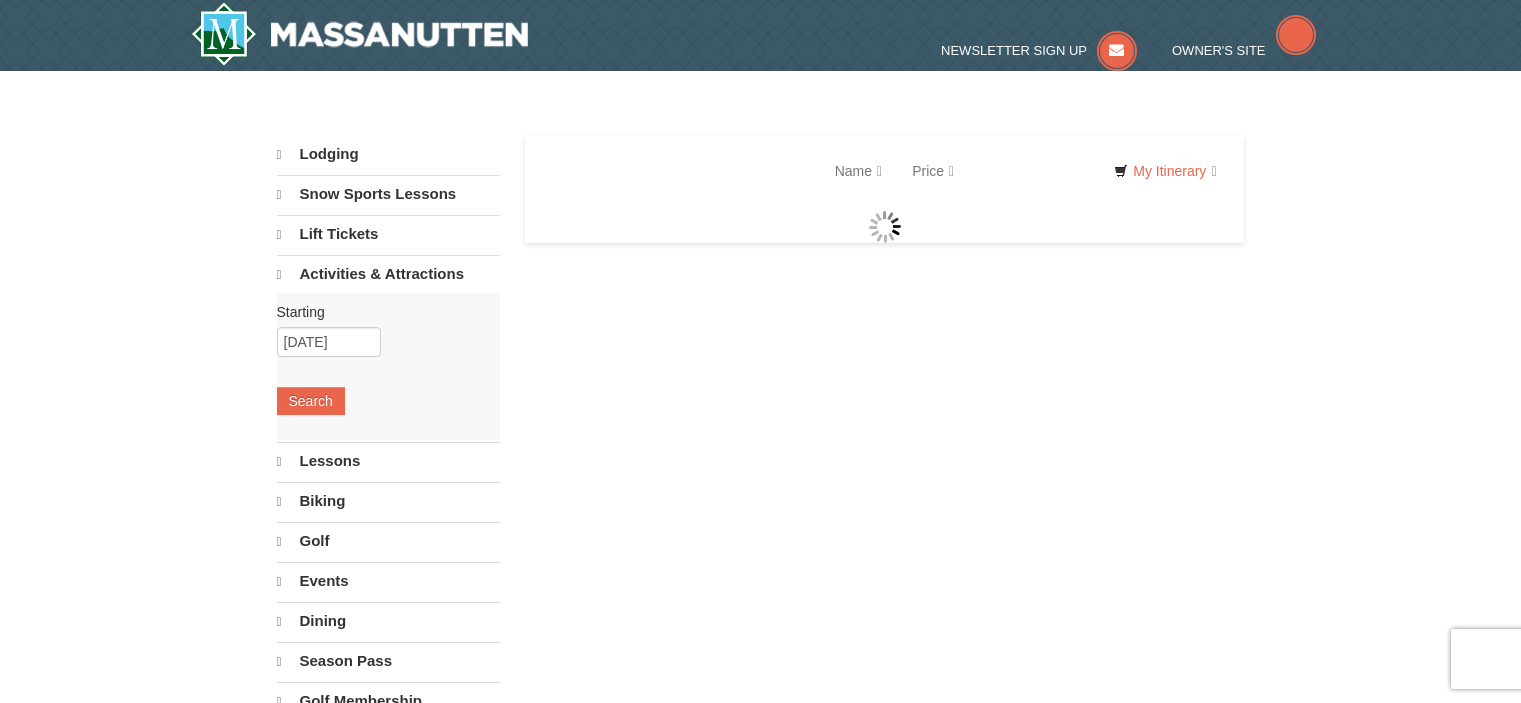scroll, scrollTop: 0, scrollLeft: 0, axis: both 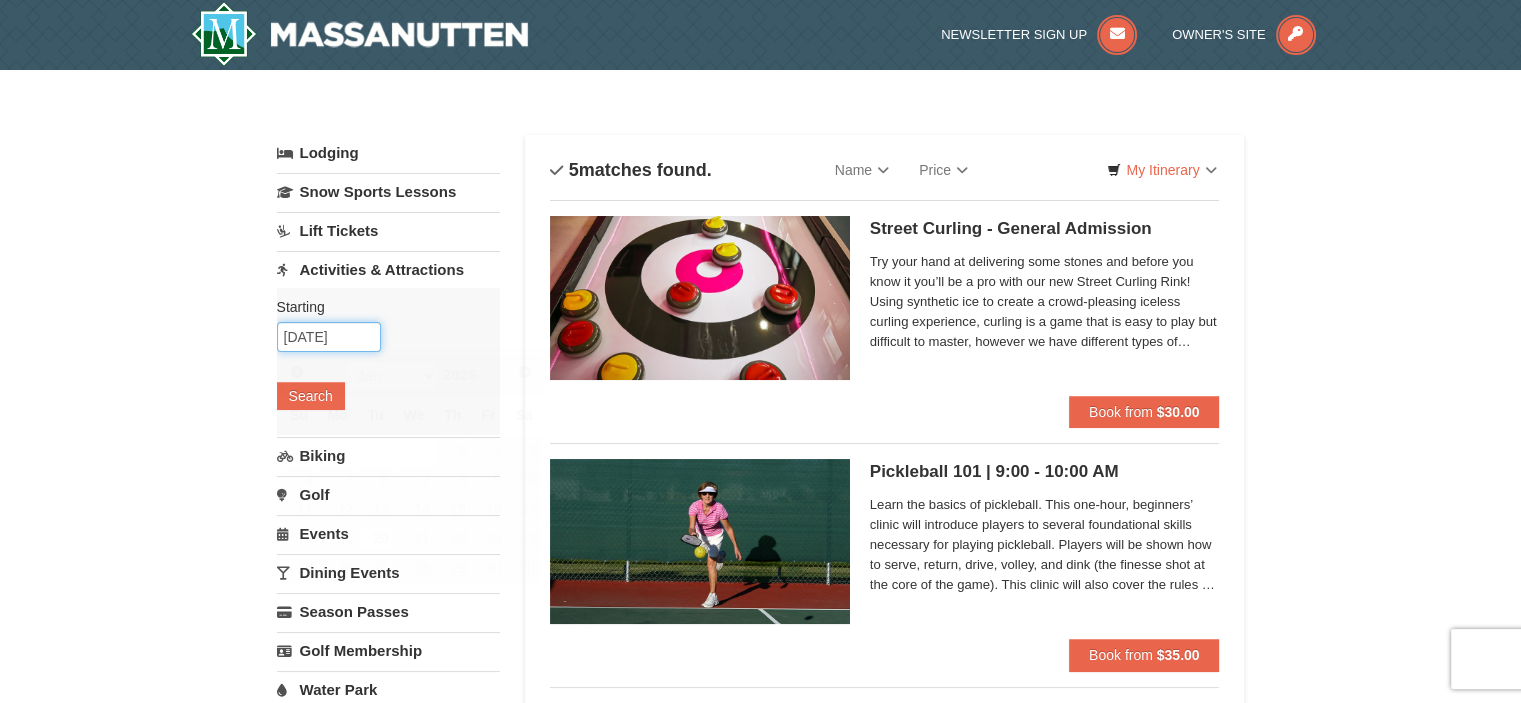 click on "01/20/2026" at bounding box center [329, 337] 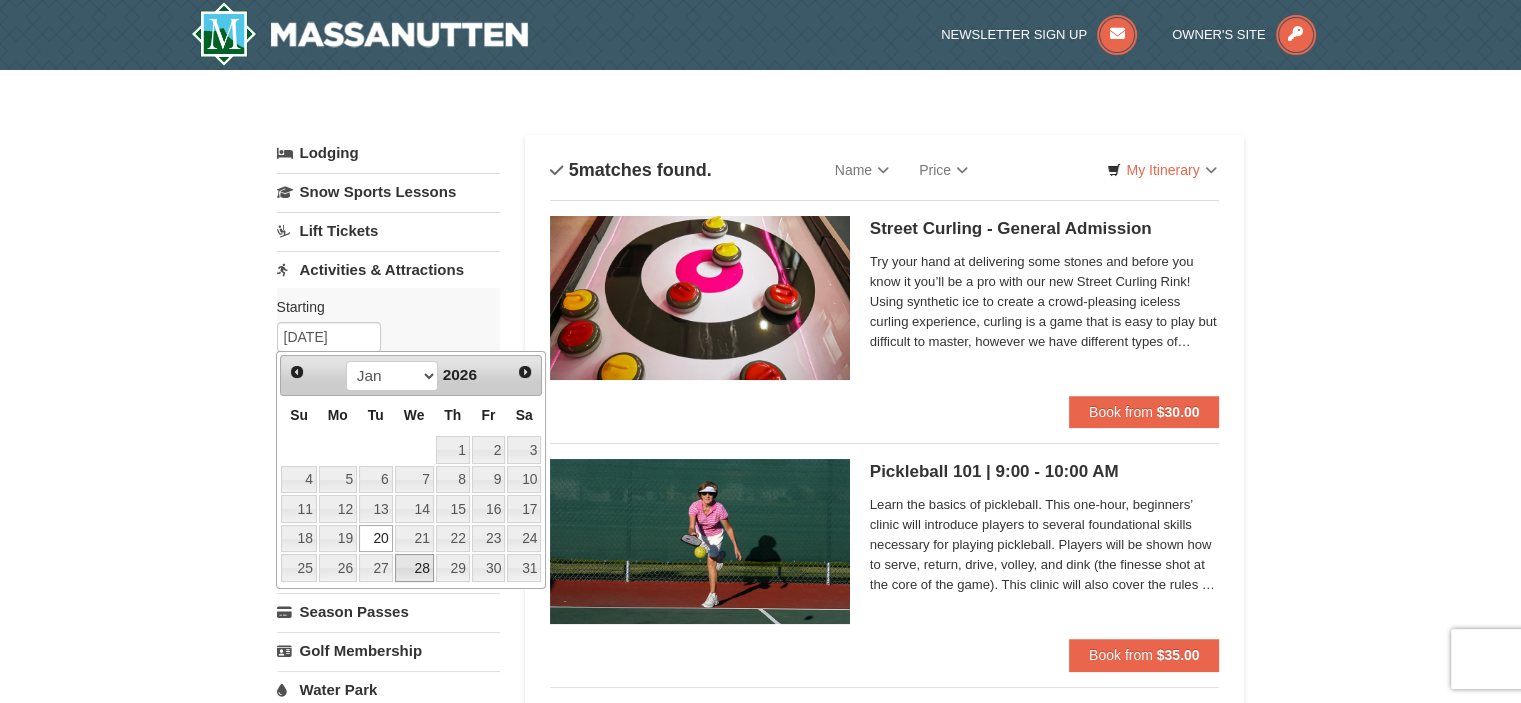 click on "28" at bounding box center [414, 568] 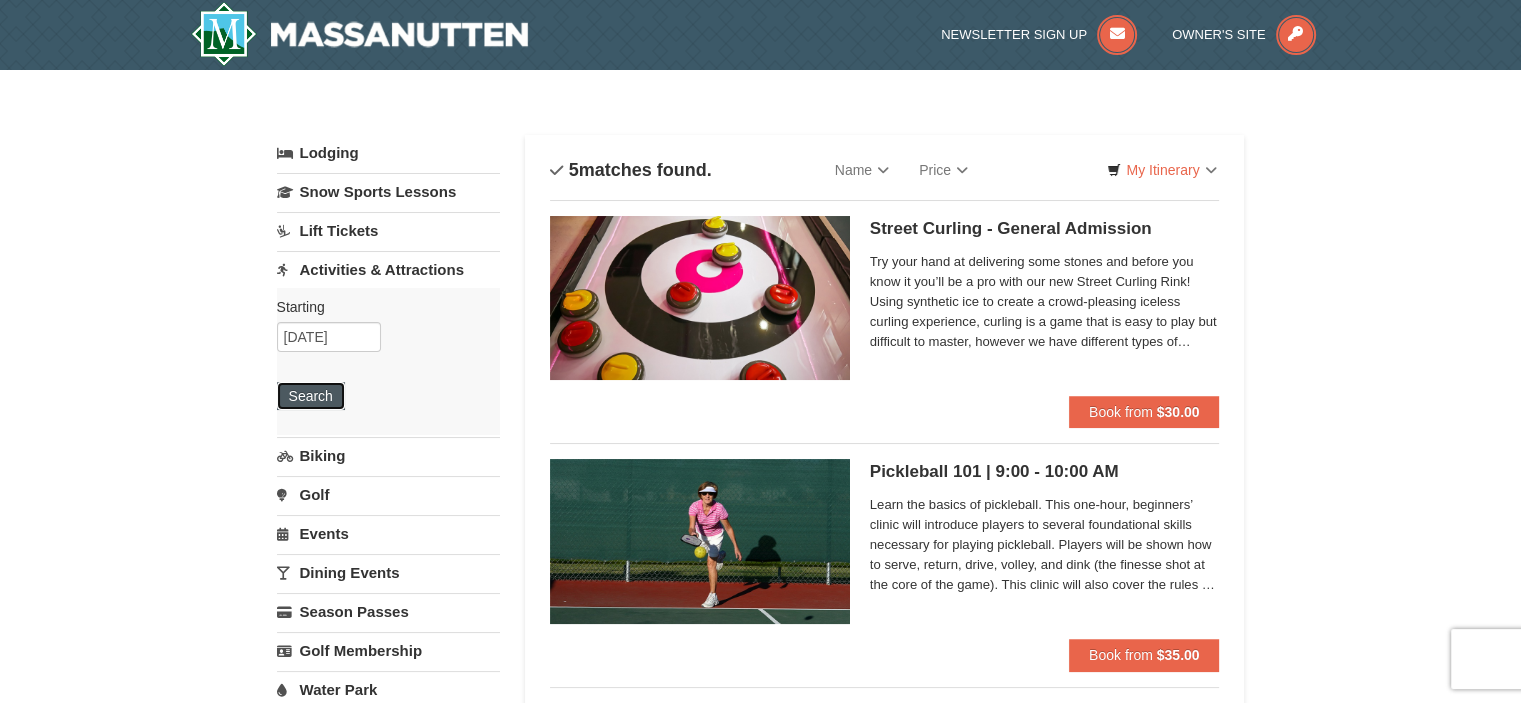 click on "Search" at bounding box center [311, 396] 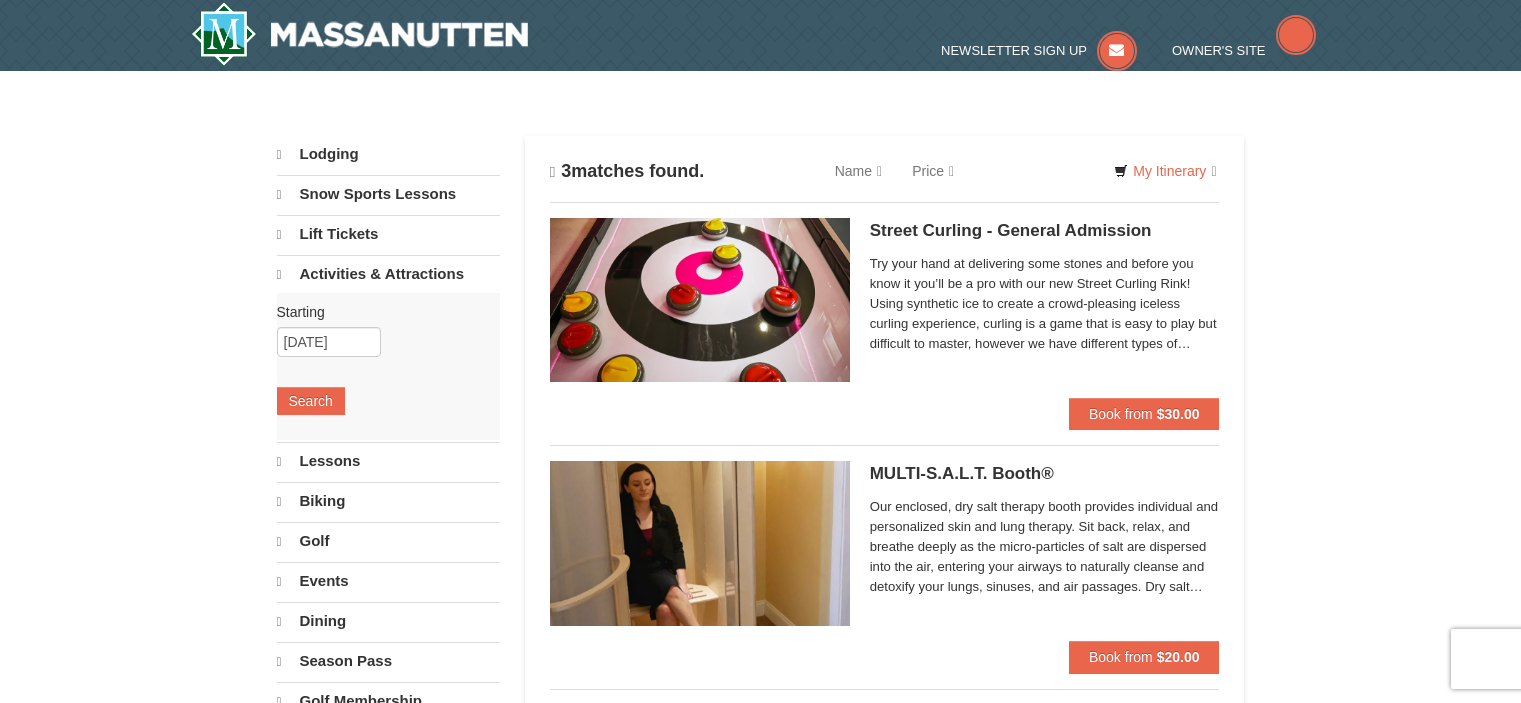 scroll, scrollTop: 0, scrollLeft: 0, axis: both 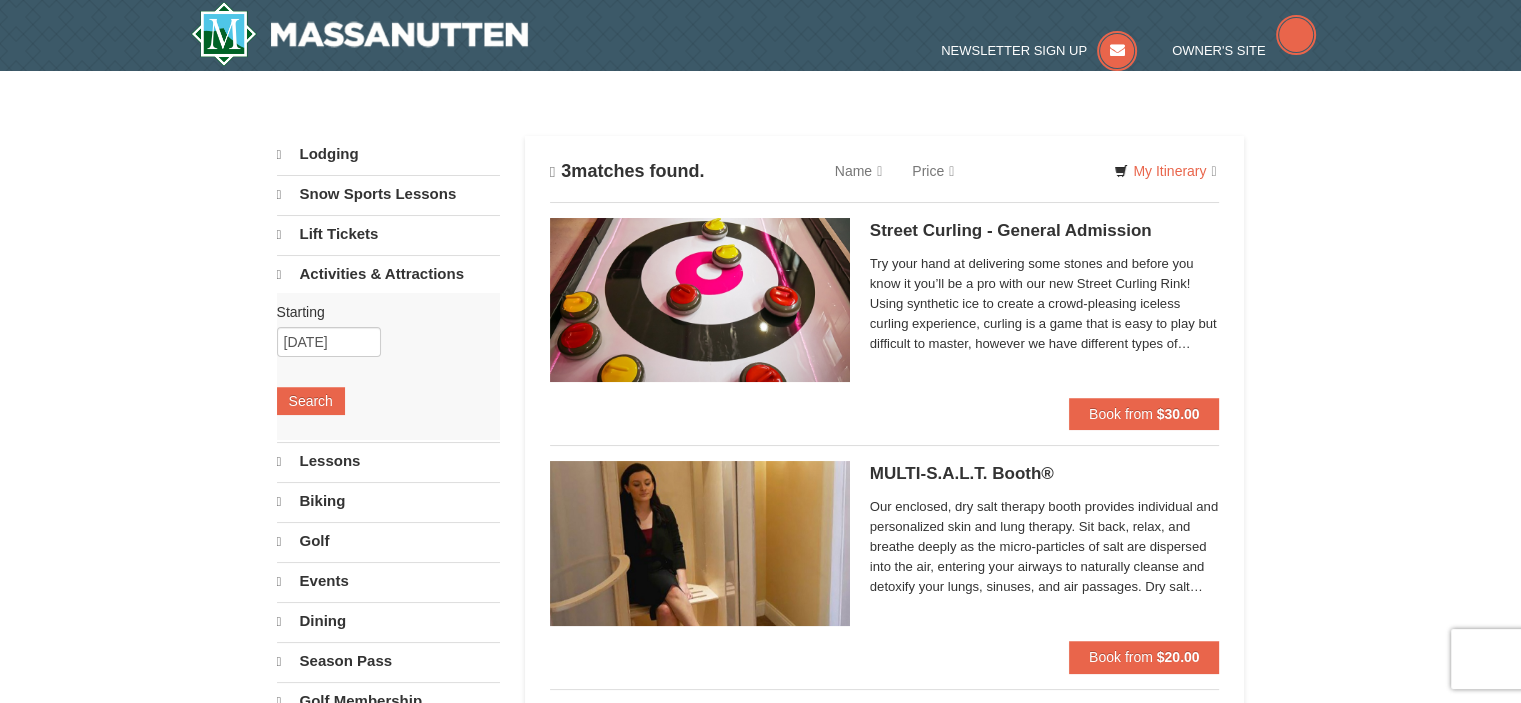 select on "8" 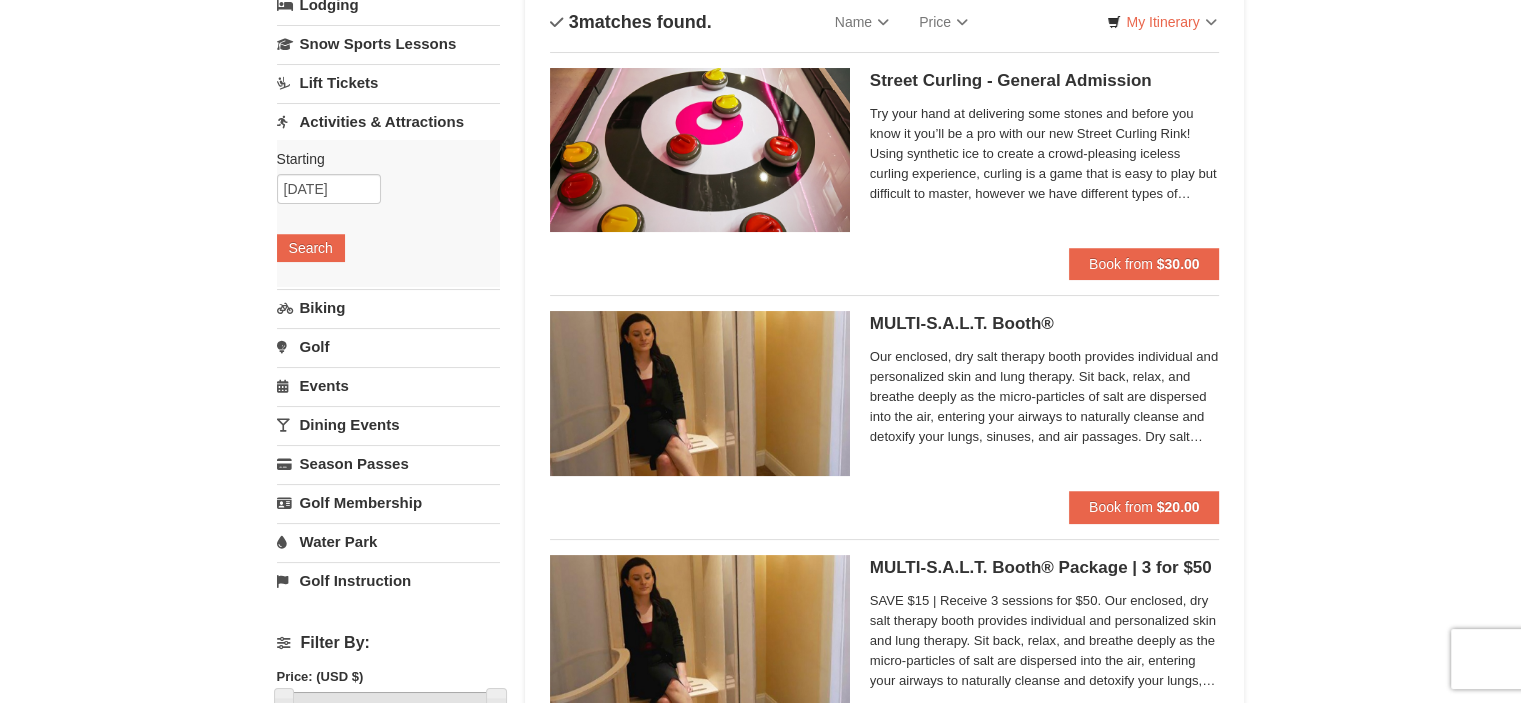 scroll, scrollTop: 129, scrollLeft: 0, axis: vertical 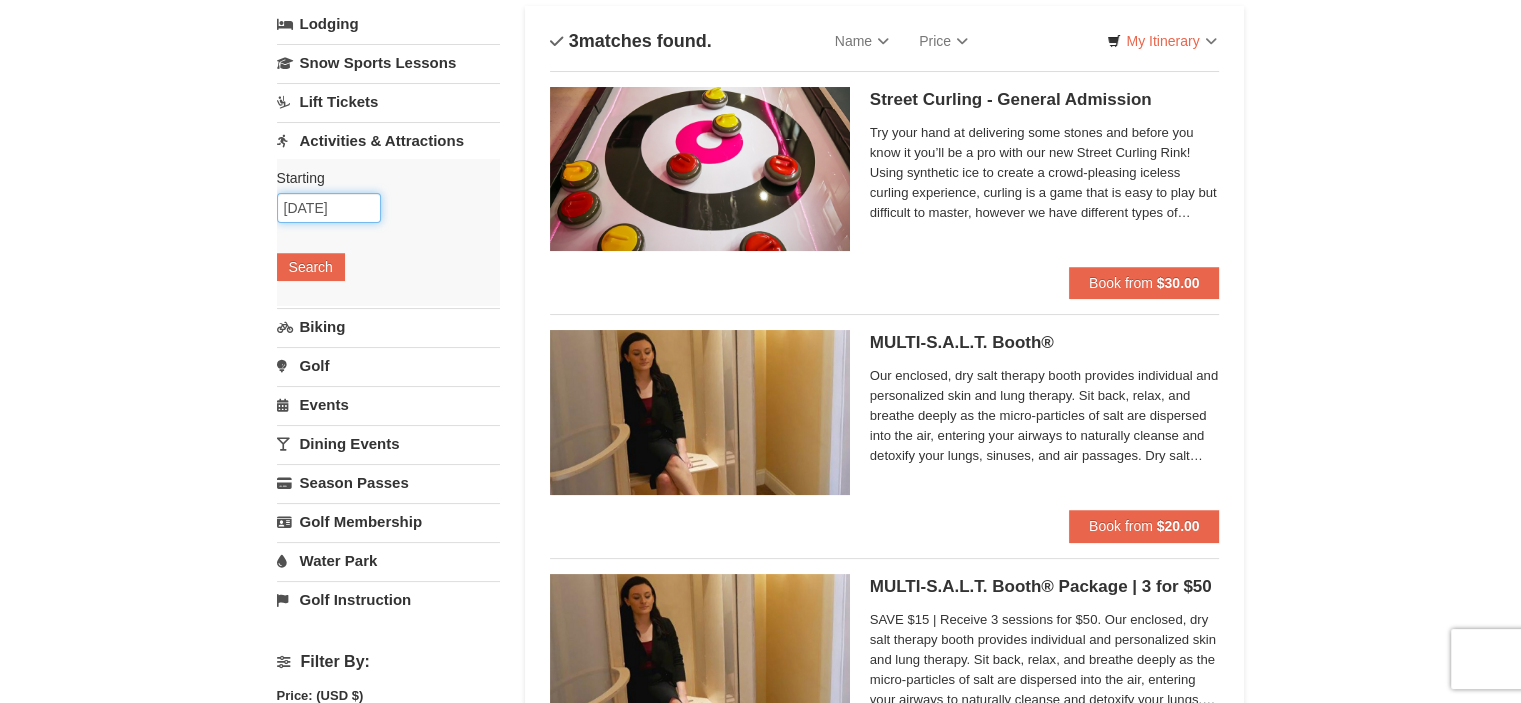click on "[DATE]" at bounding box center [329, 208] 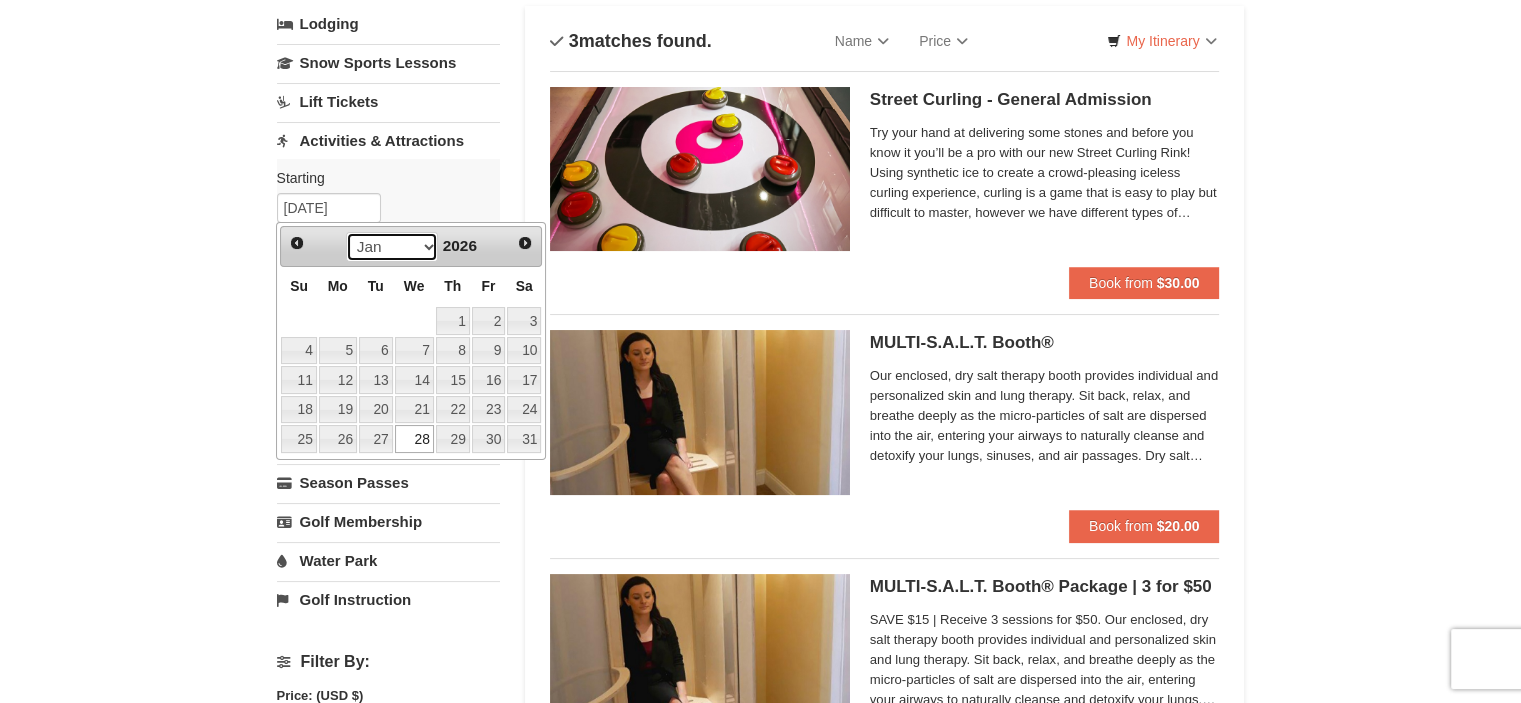 click on "Jan Feb Mar Apr May Jun Jul Aug Sep Oct Nov Dec" at bounding box center (392, 247) 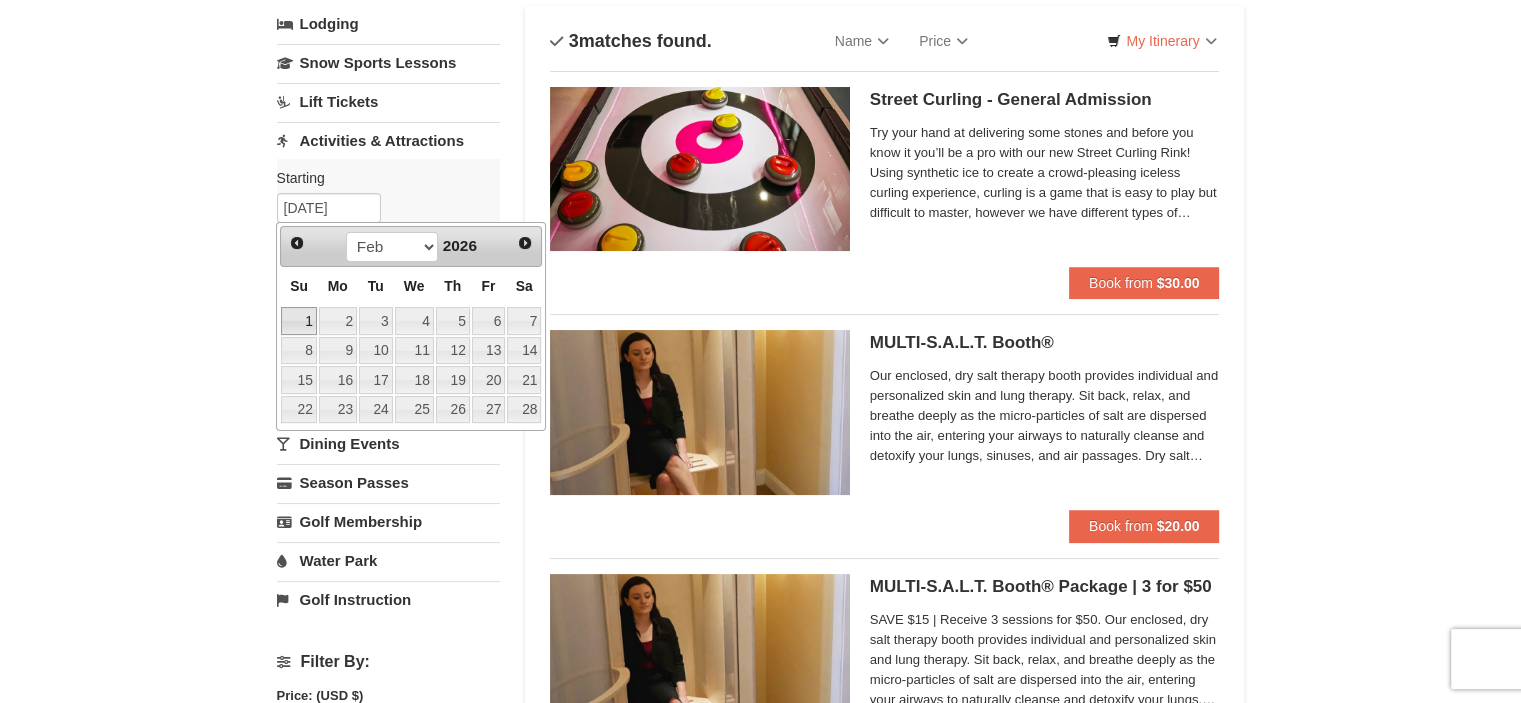 click on "1" at bounding box center (298, 321) 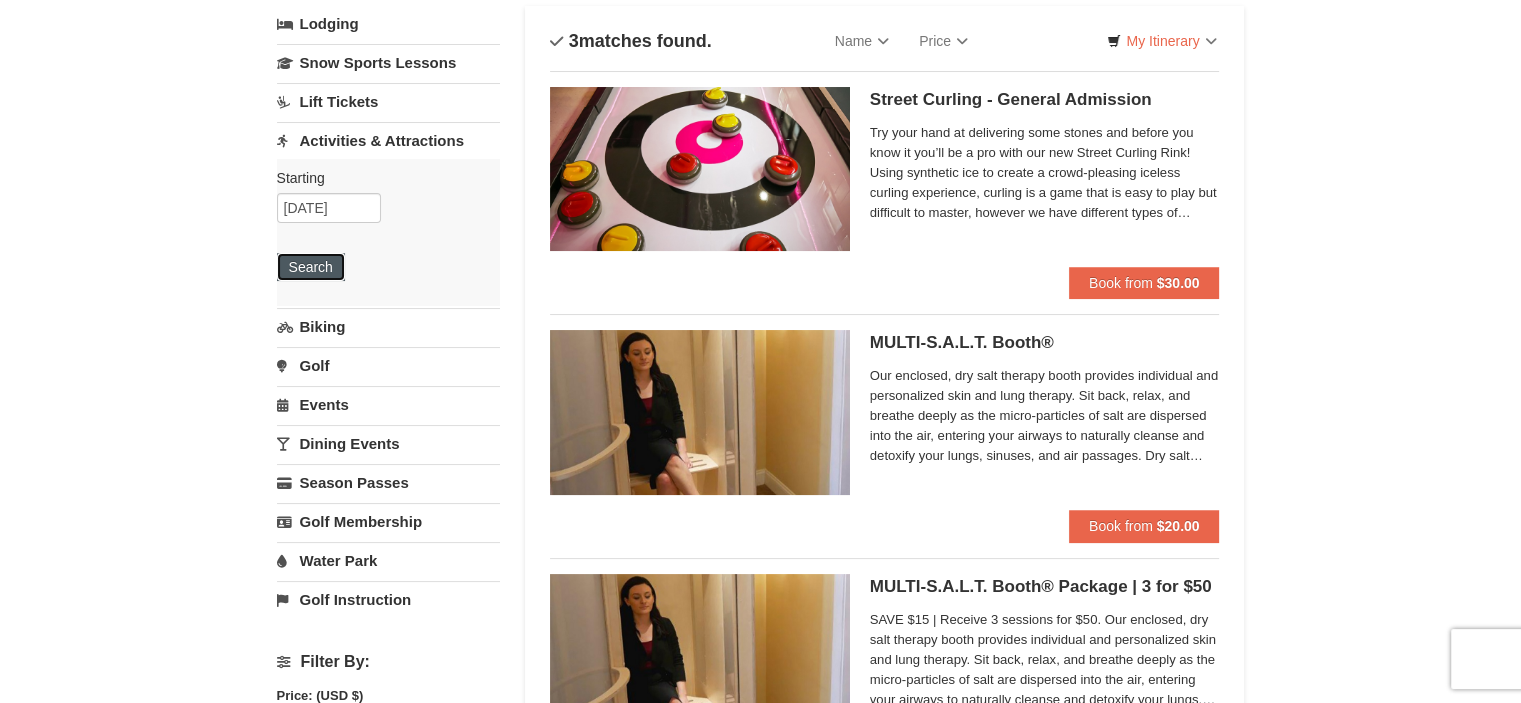 click on "Search" at bounding box center (311, 267) 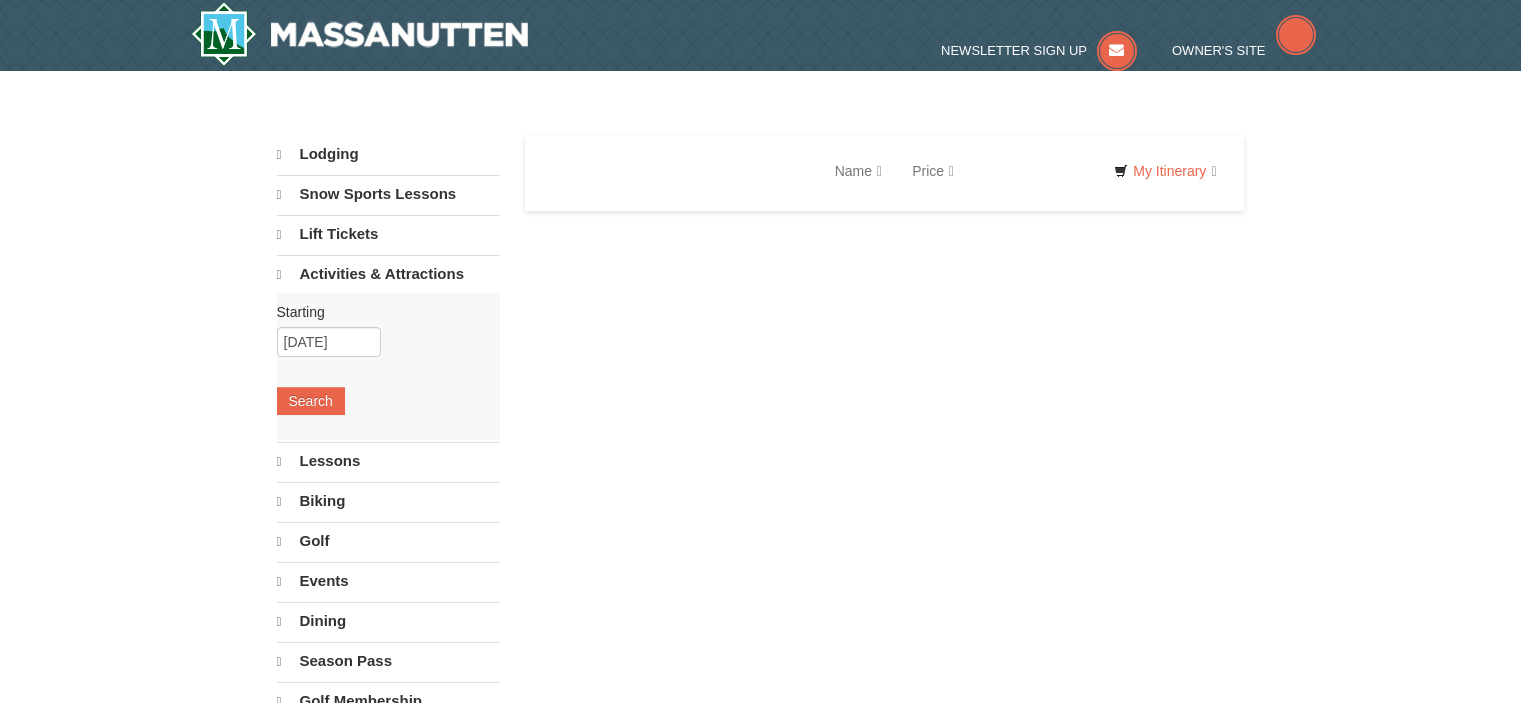 scroll, scrollTop: 0, scrollLeft: 0, axis: both 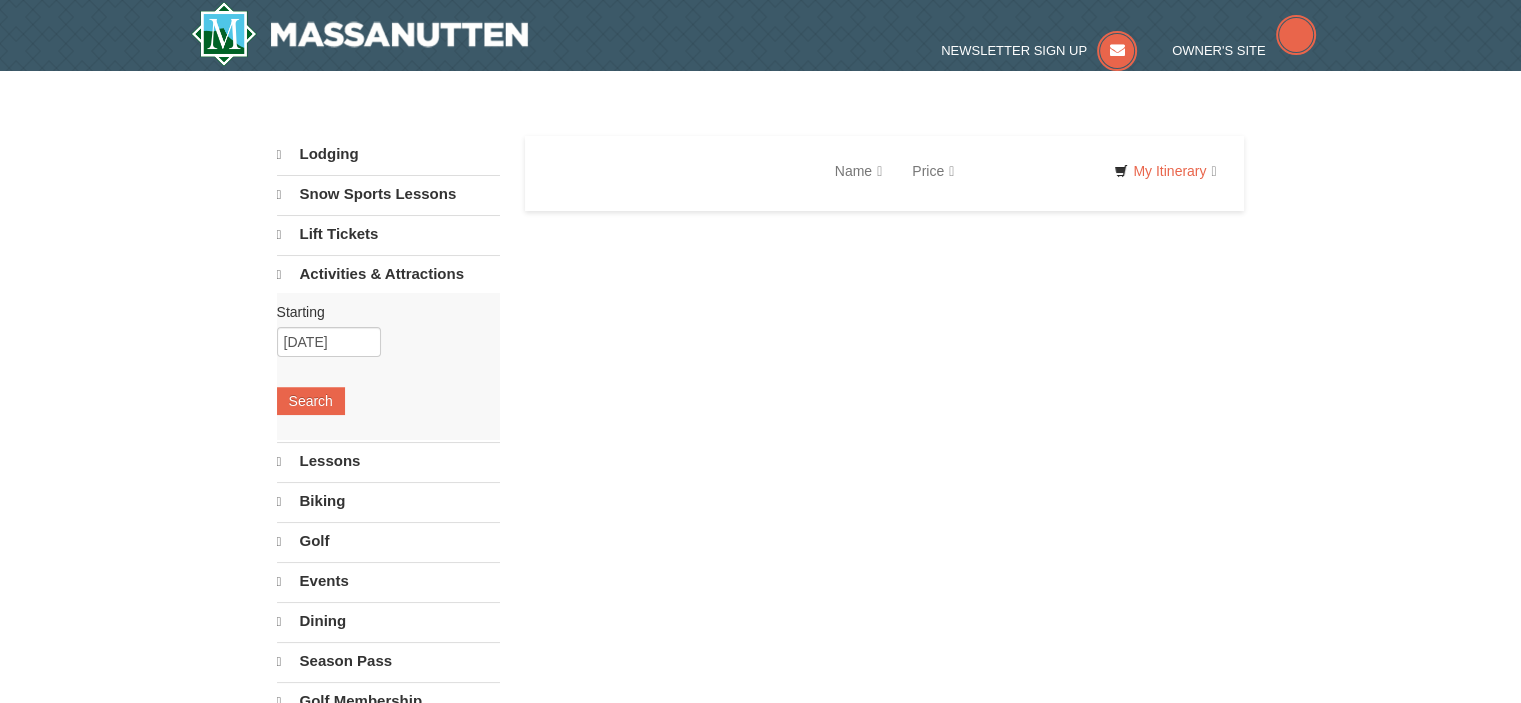 select on "8" 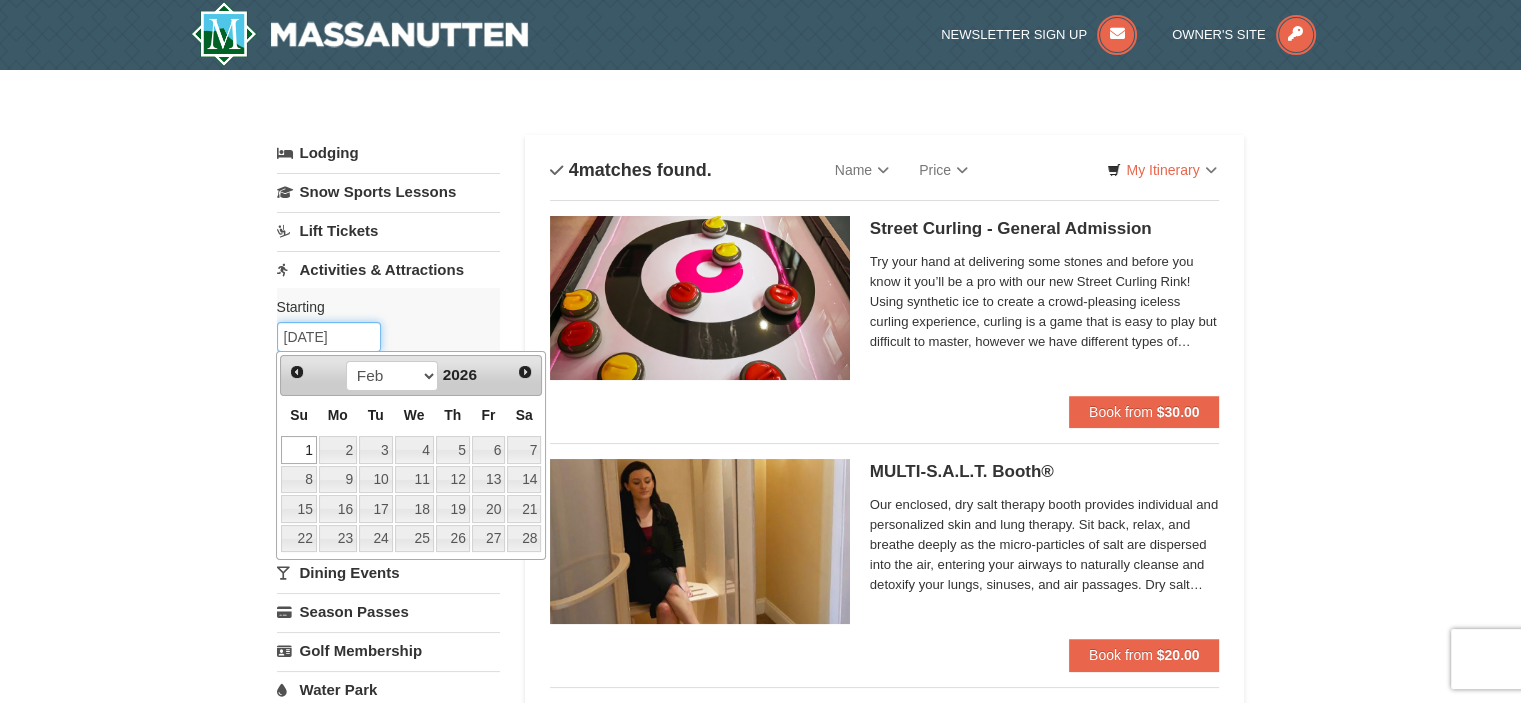 click on "[DATE]" at bounding box center (329, 337) 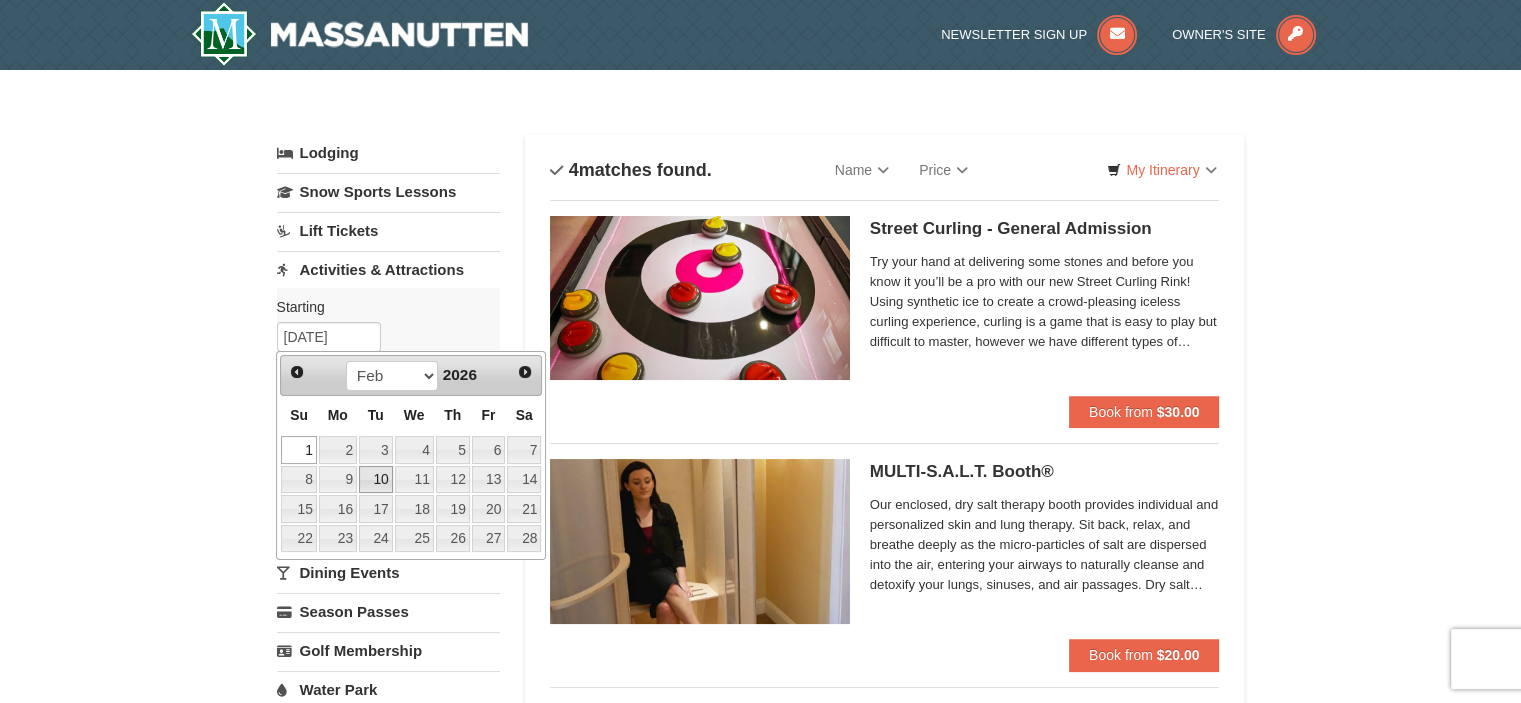click on "10" at bounding box center (376, 480) 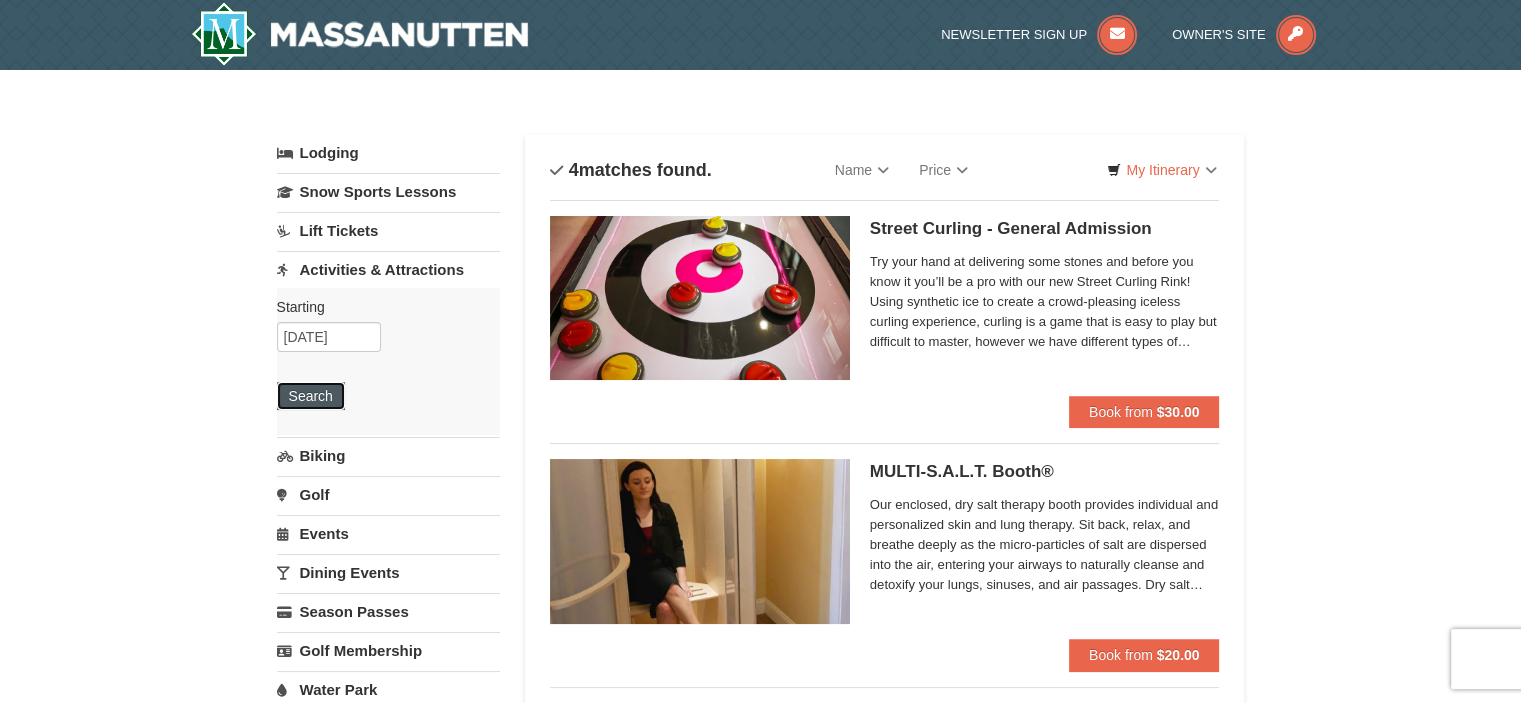 click on "Search" at bounding box center (311, 396) 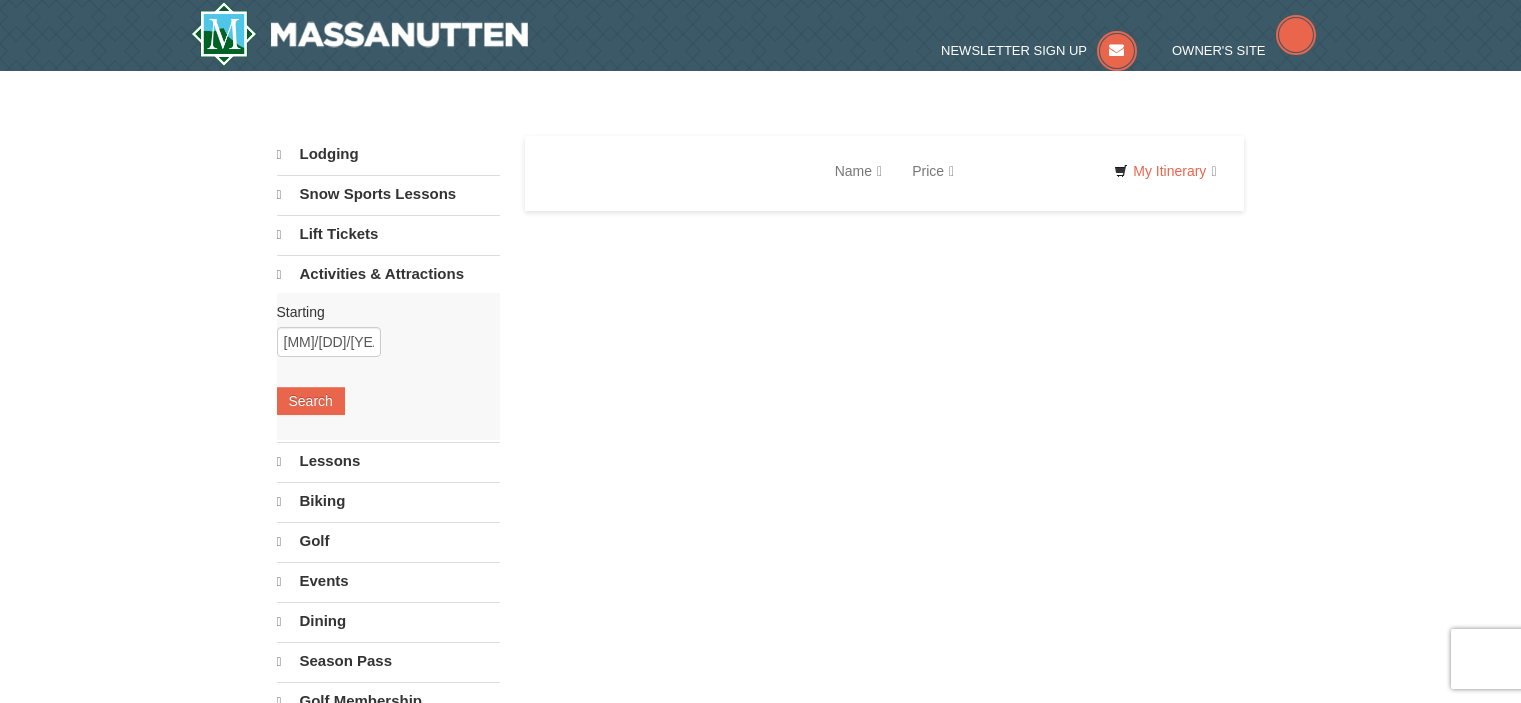 scroll, scrollTop: 0, scrollLeft: 0, axis: both 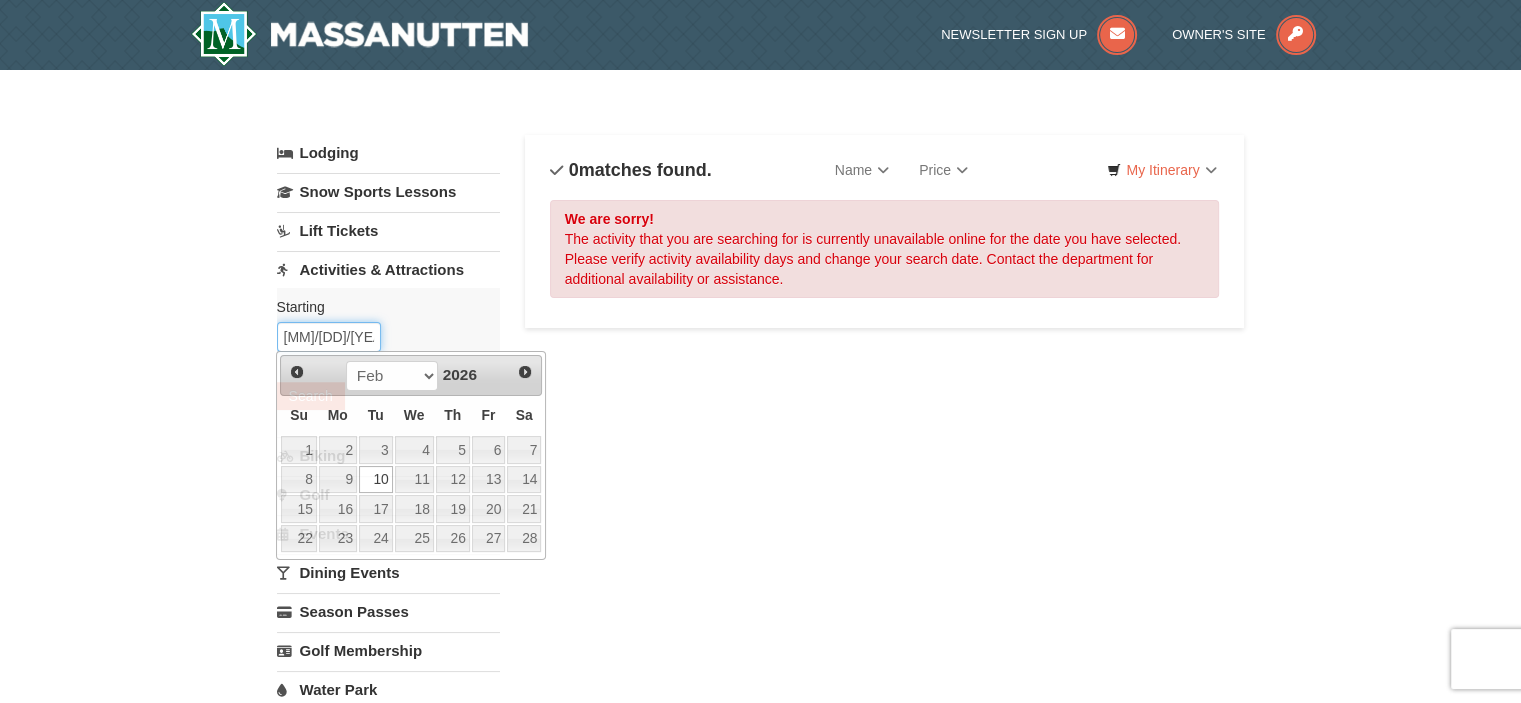 click on "02/10/2026" at bounding box center (329, 337) 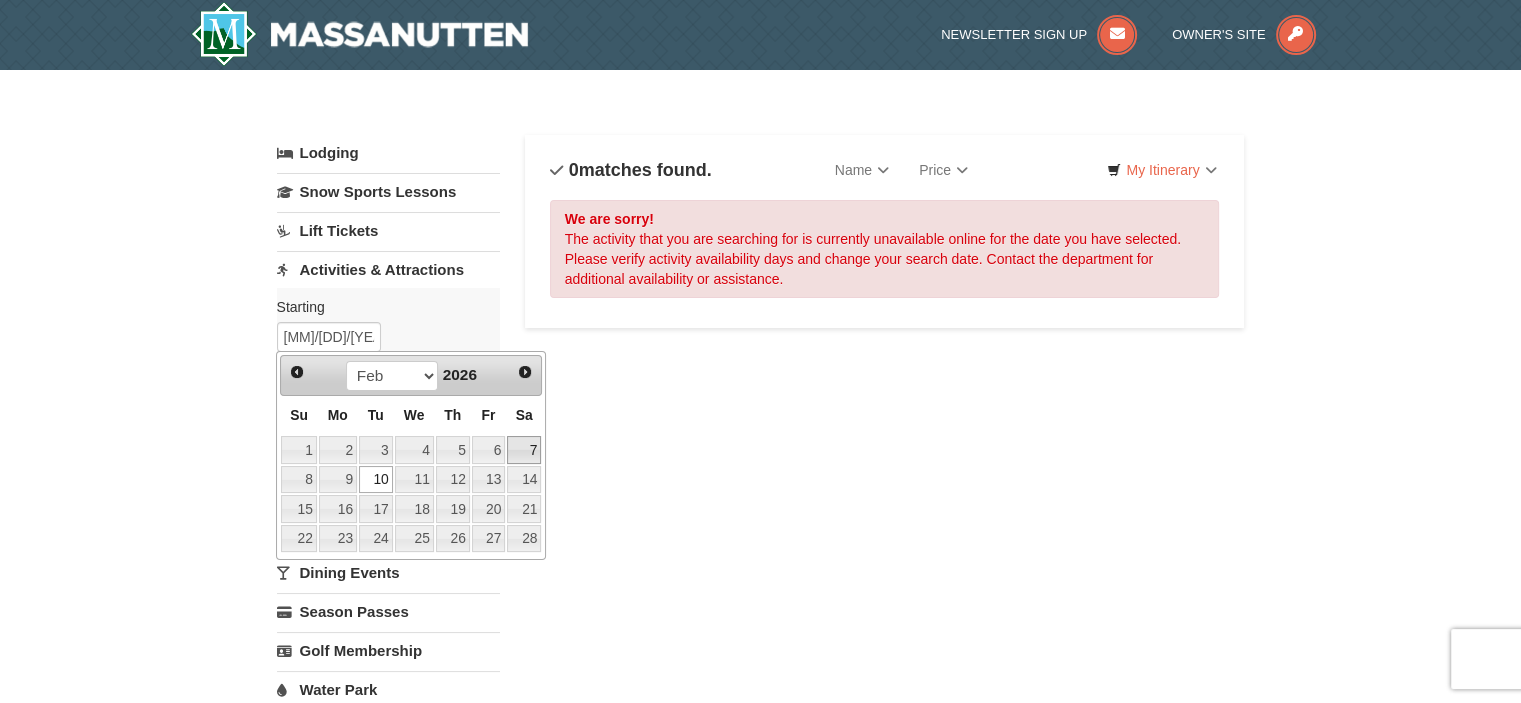 click on "7" at bounding box center [524, 450] 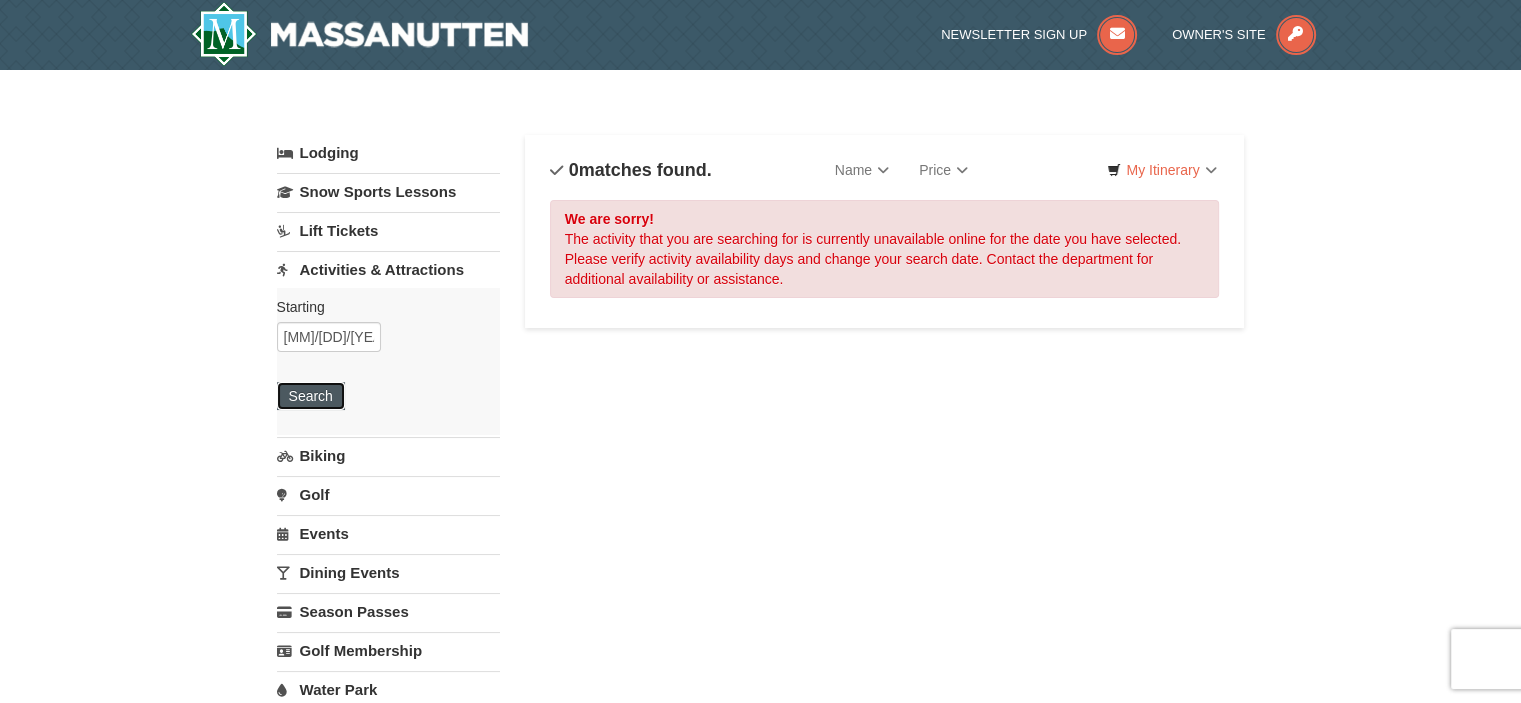 click on "Search" at bounding box center [311, 396] 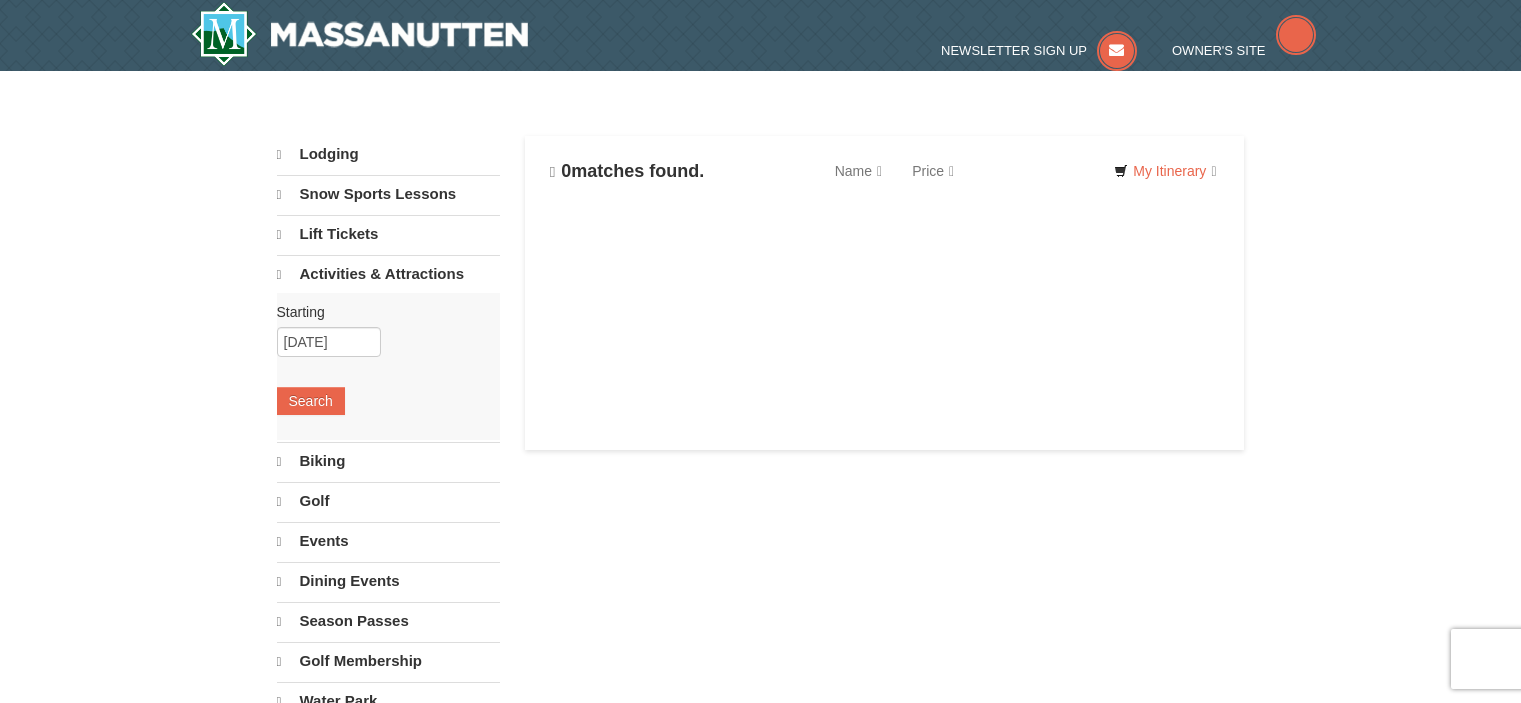 scroll, scrollTop: 0, scrollLeft: 0, axis: both 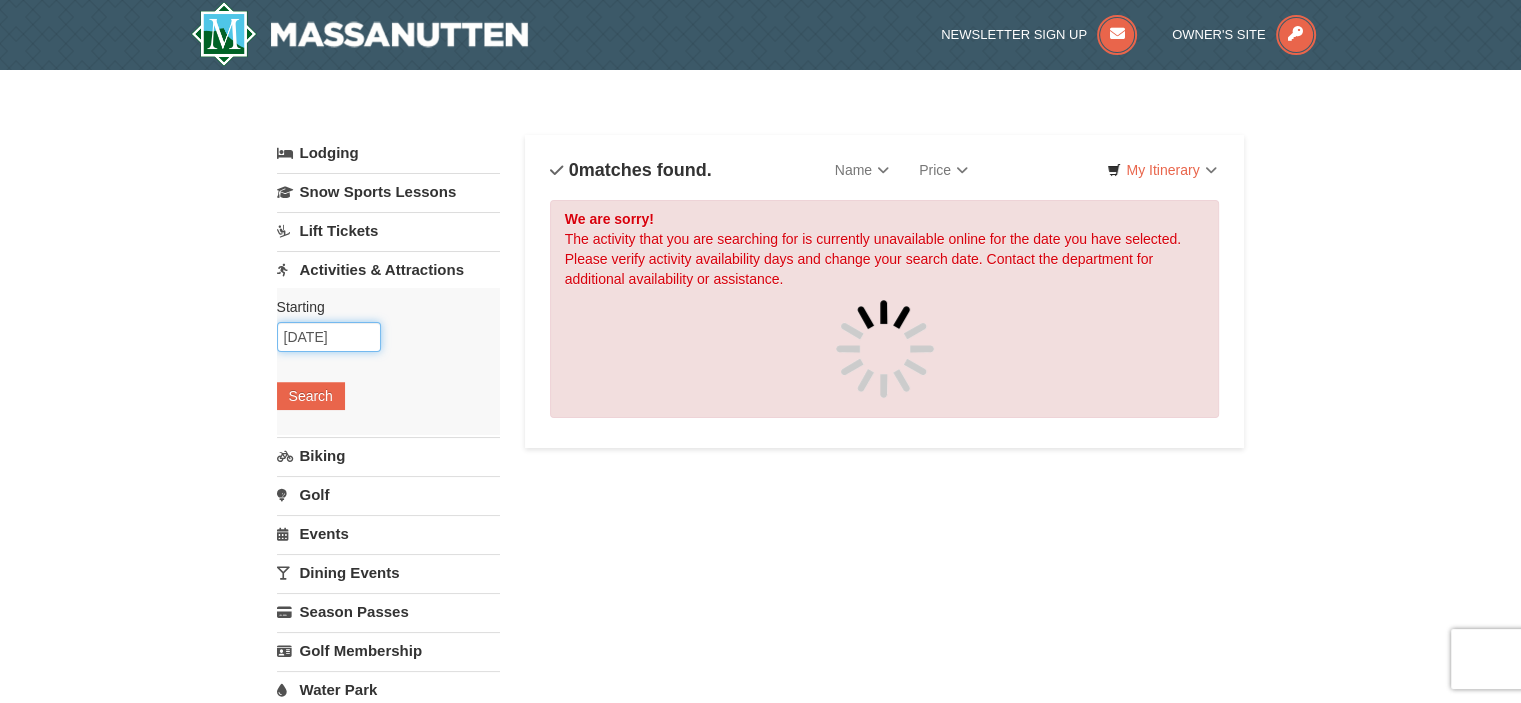 click on "[MM]/[DD]/[YEAR]" at bounding box center [329, 337] 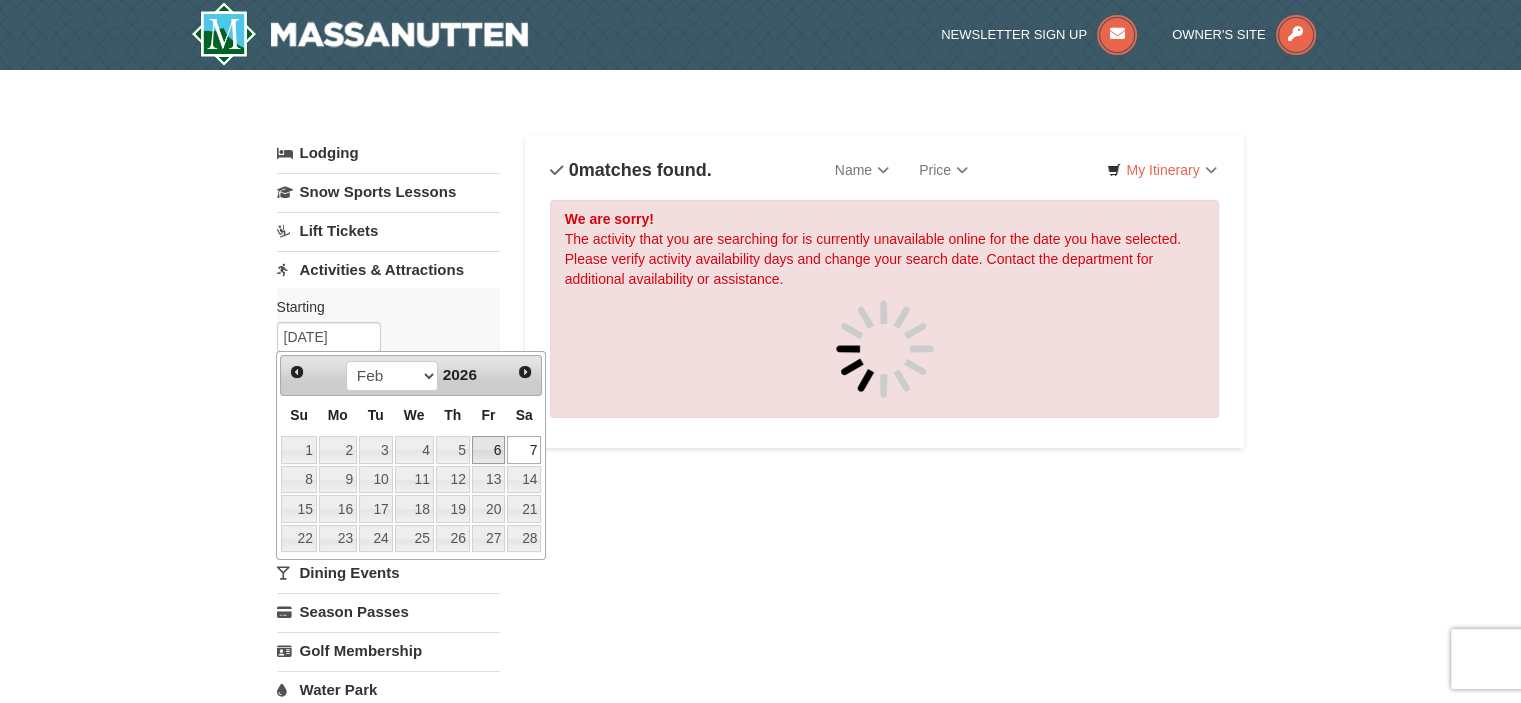 click on "6" at bounding box center [489, 450] 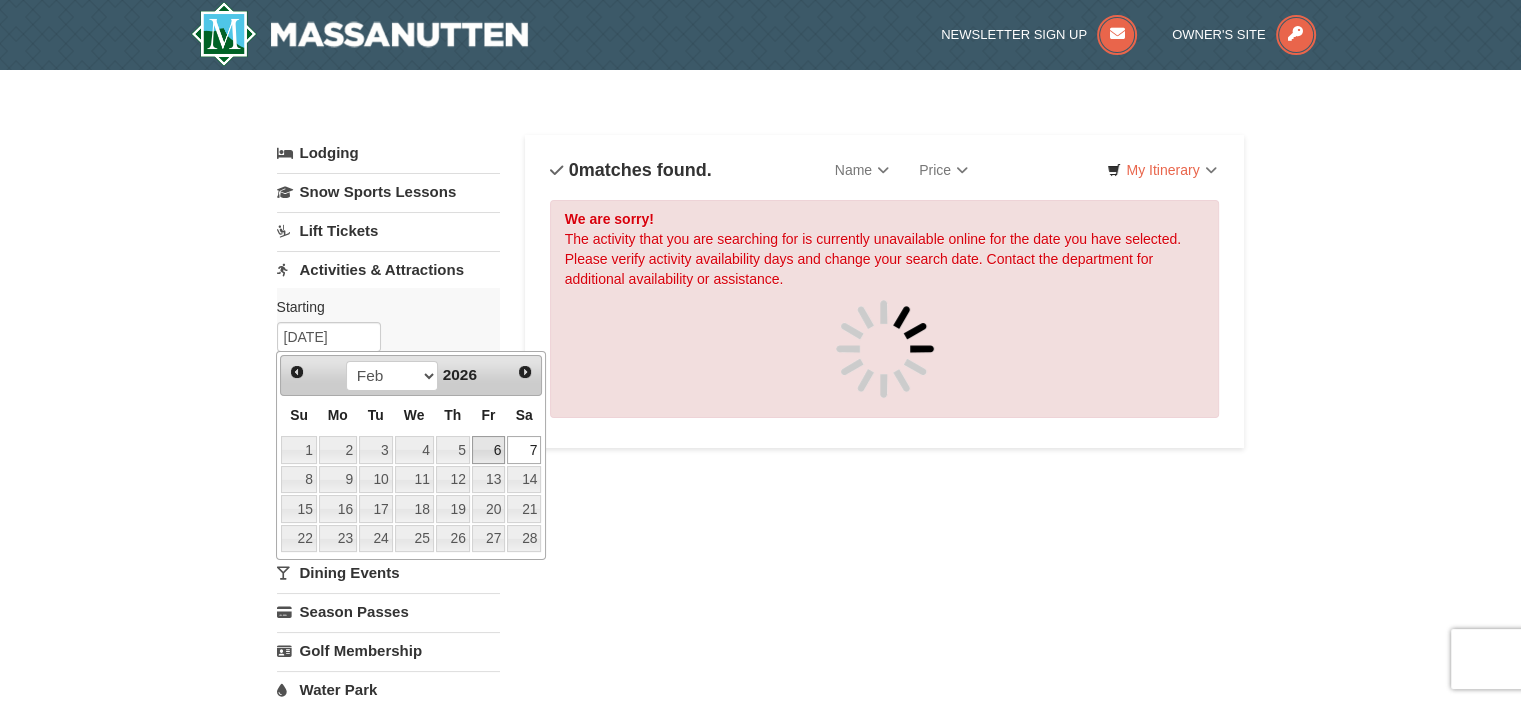 type on "02/06/2026" 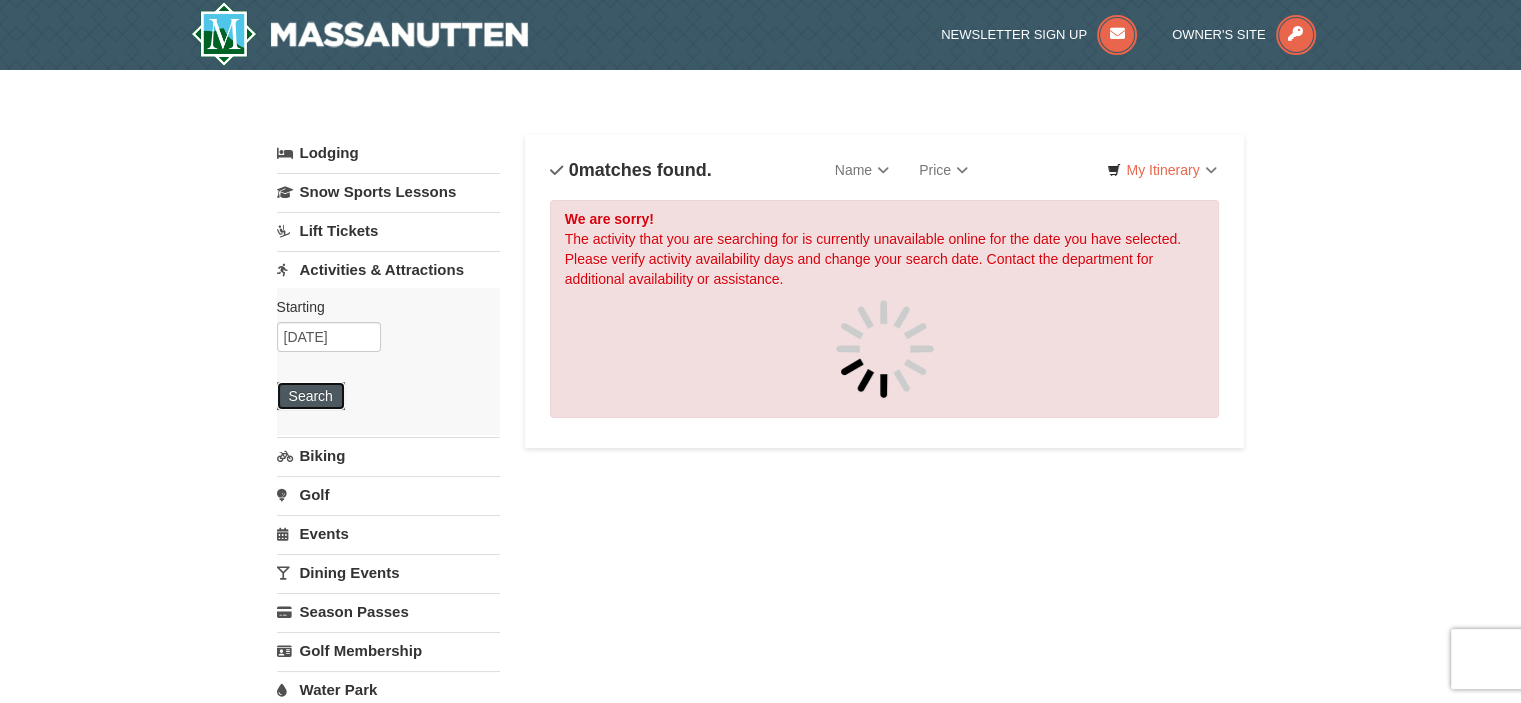 click on "Search" at bounding box center (311, 396) 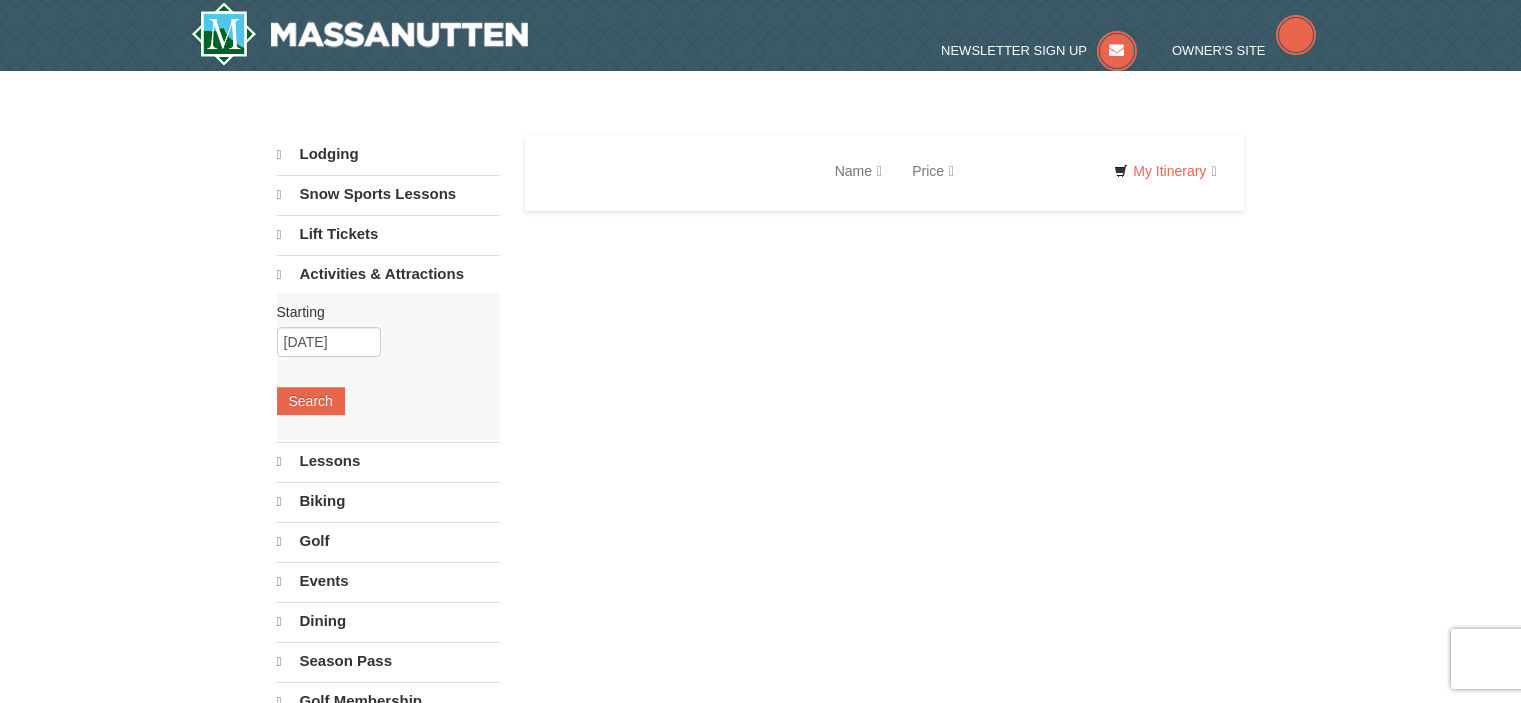 scroll, scrollTop: 0, scrollLeft: 0, axis: both 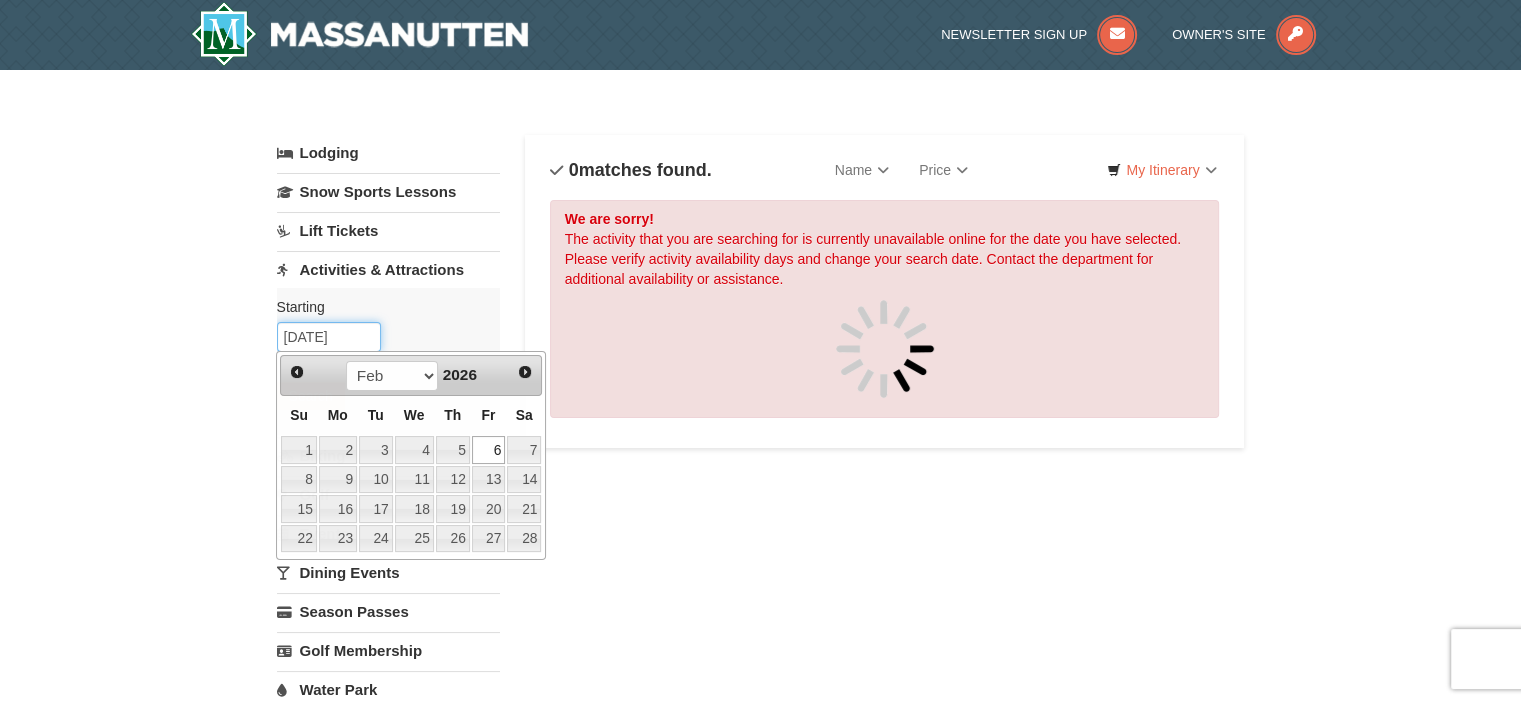 click on "02/06/2026" at bounding box center (329, 337) 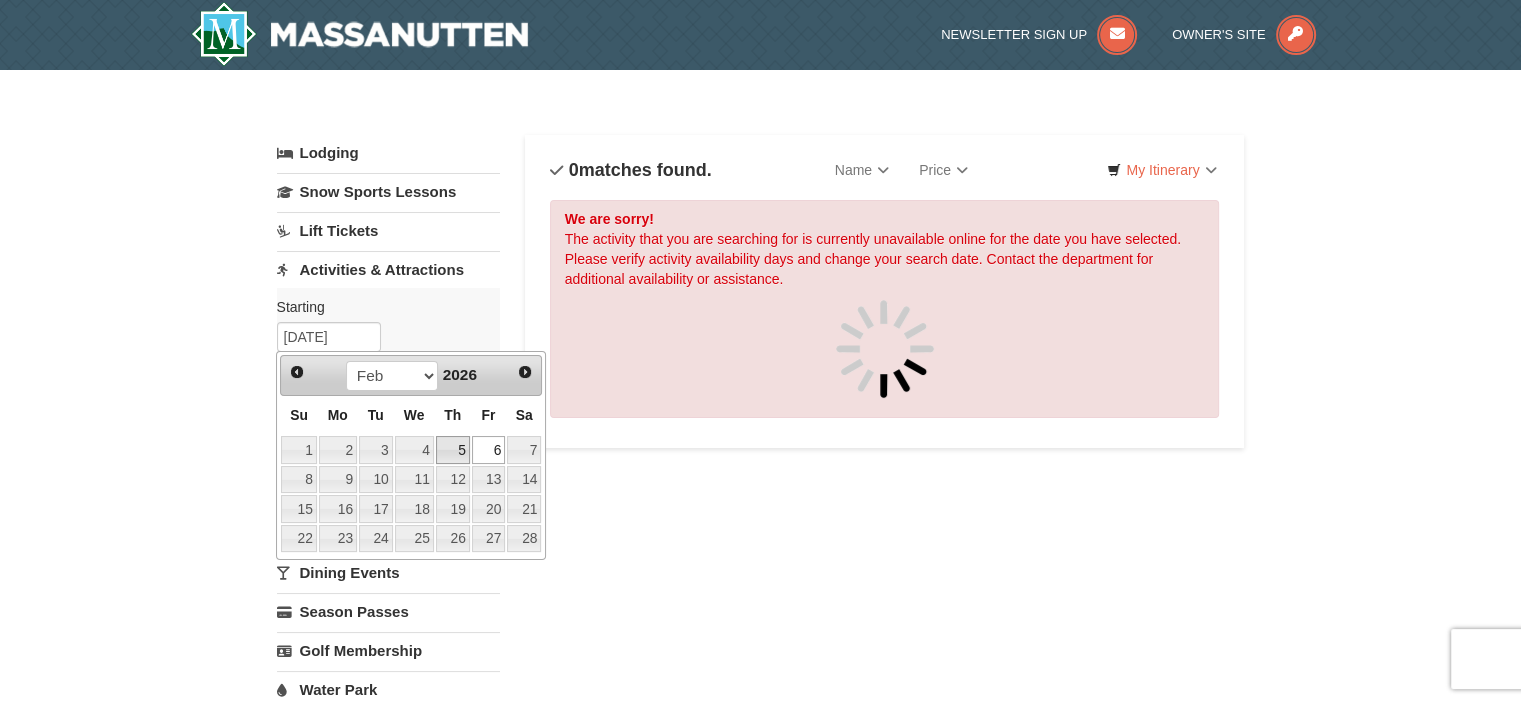 click on "5" at bounding box center [453, 450] 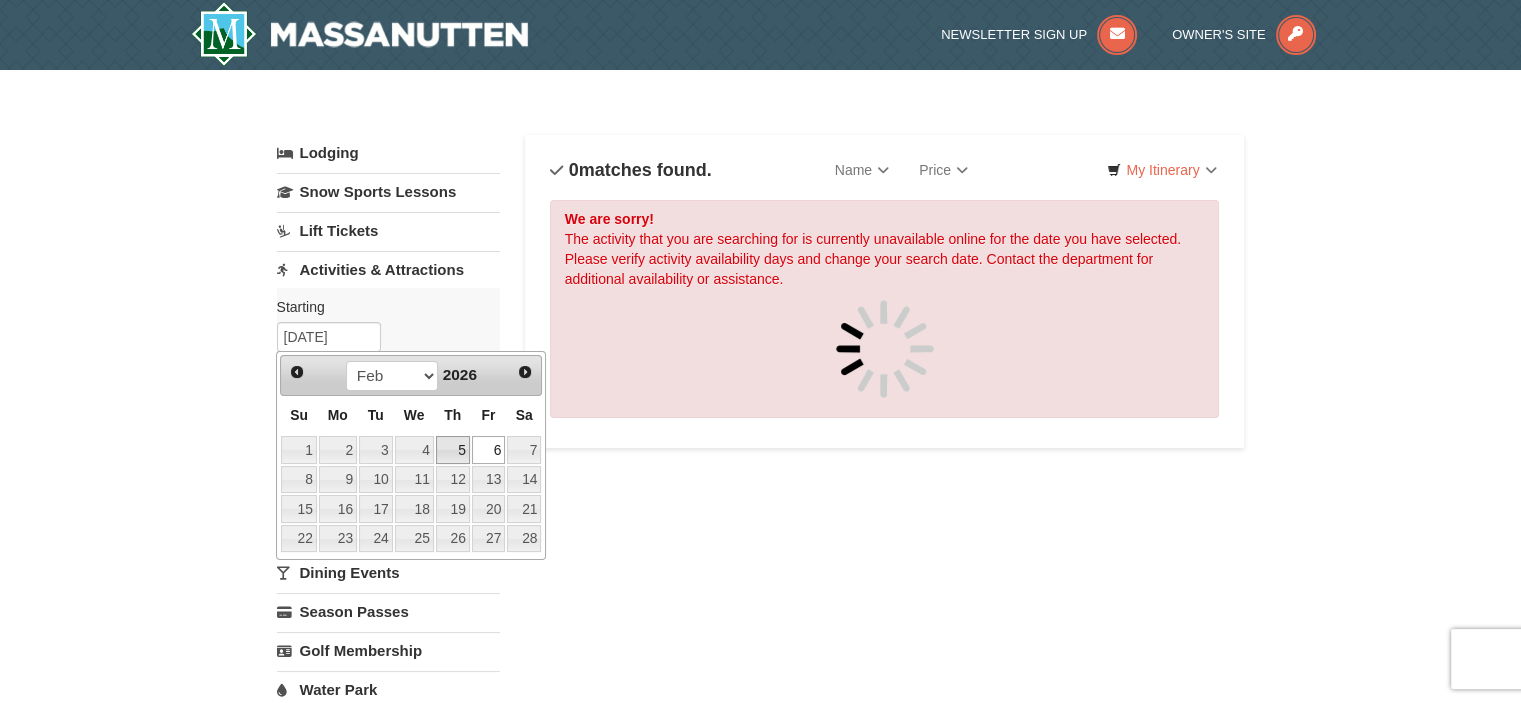 type on "02/05/2026" 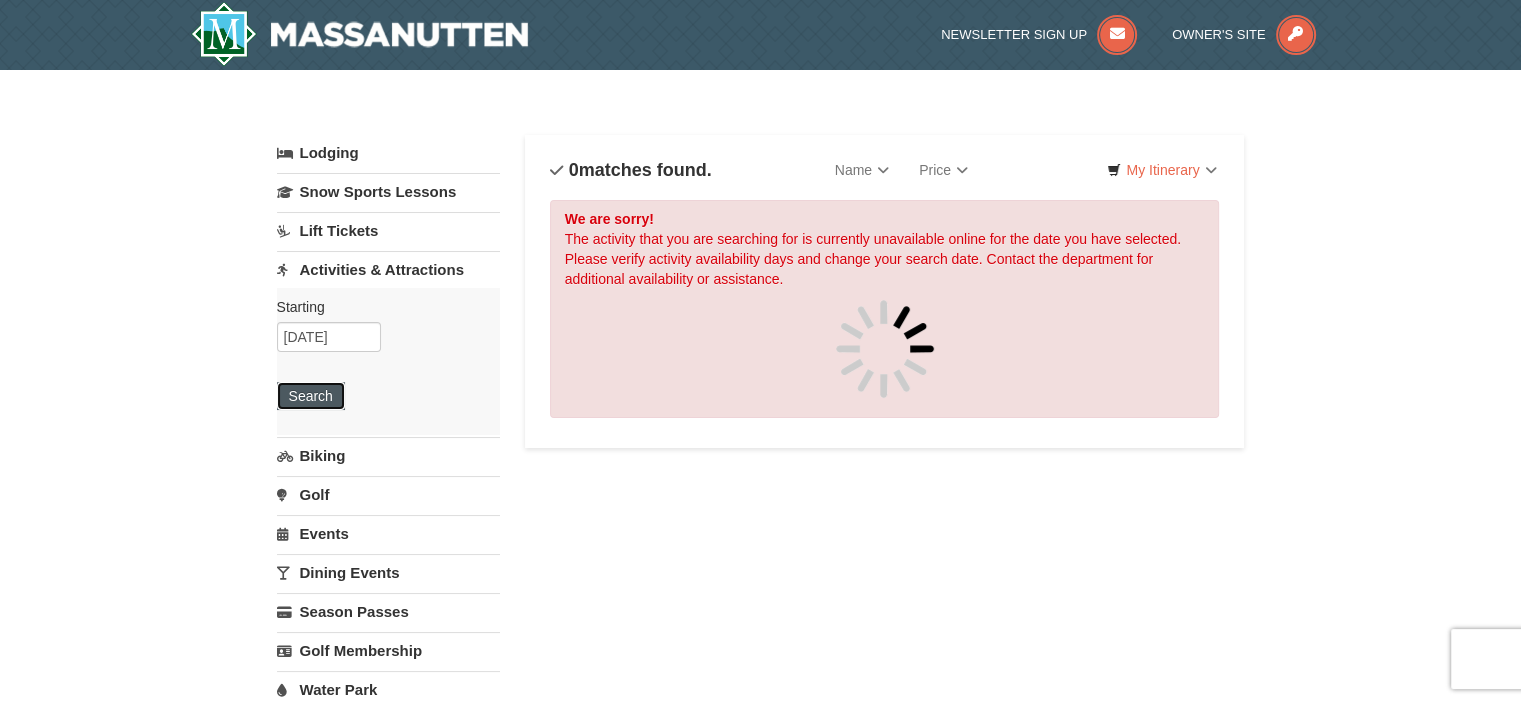 click on "Search" at bounding box center (311, 396) 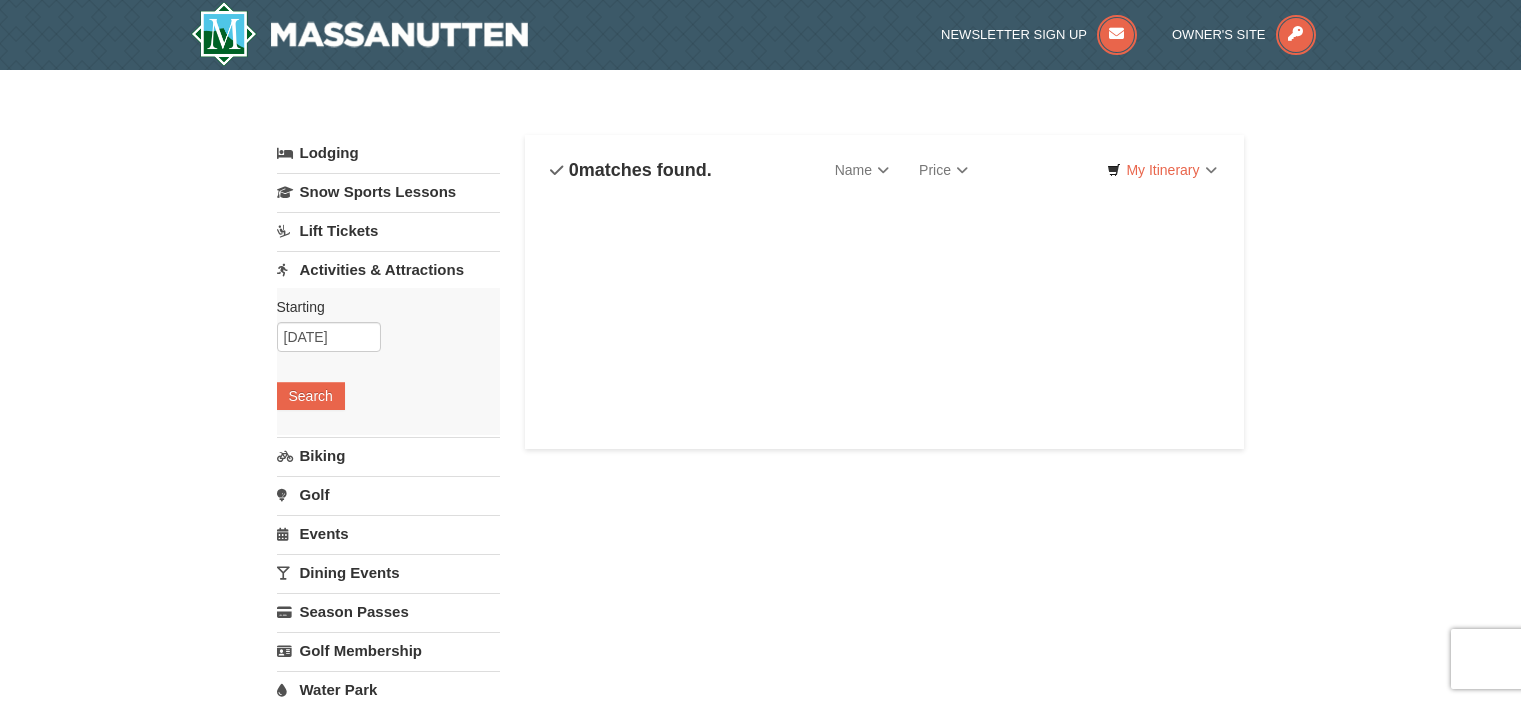 scroll, scrollTop: 0, scrollLeft: 0, axis: both 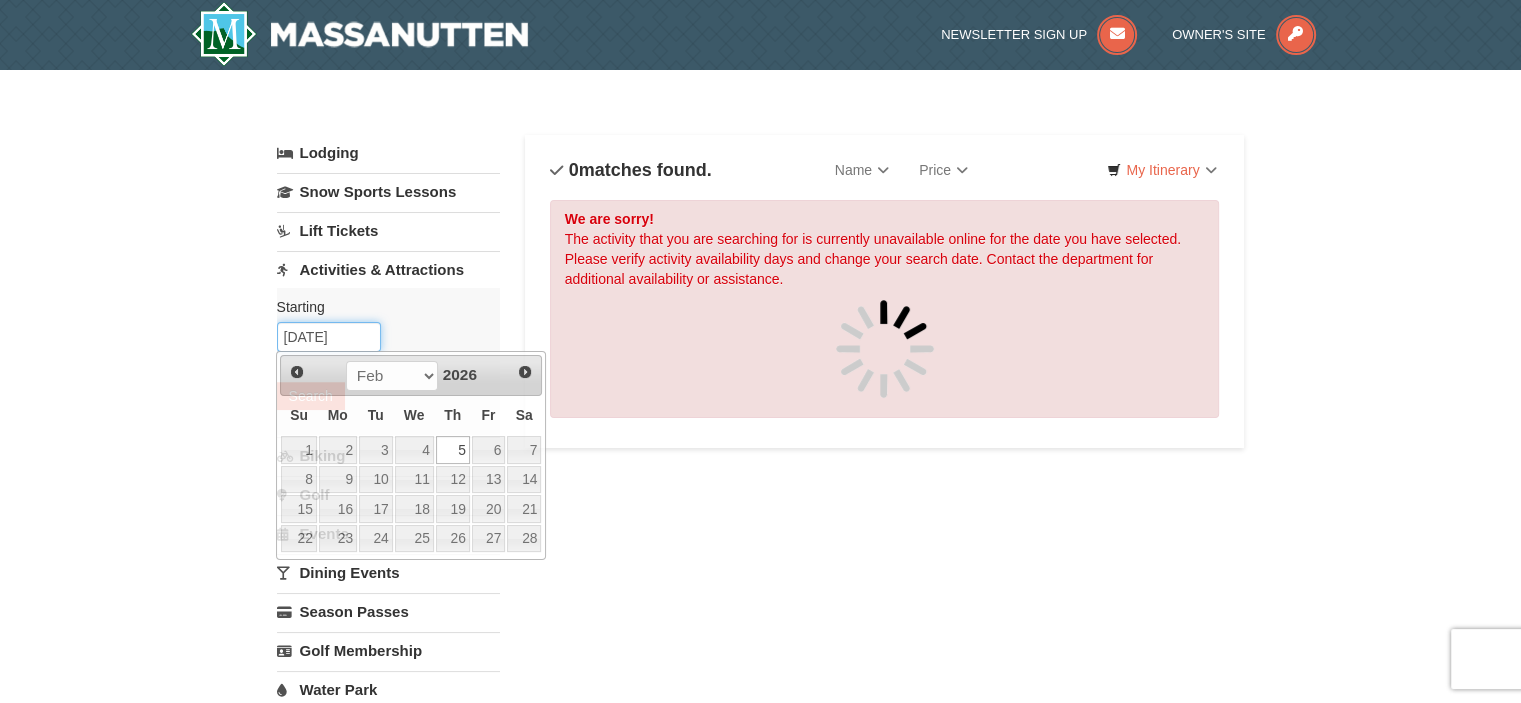 click on "[DATE]" at bounding box center (329, 337) 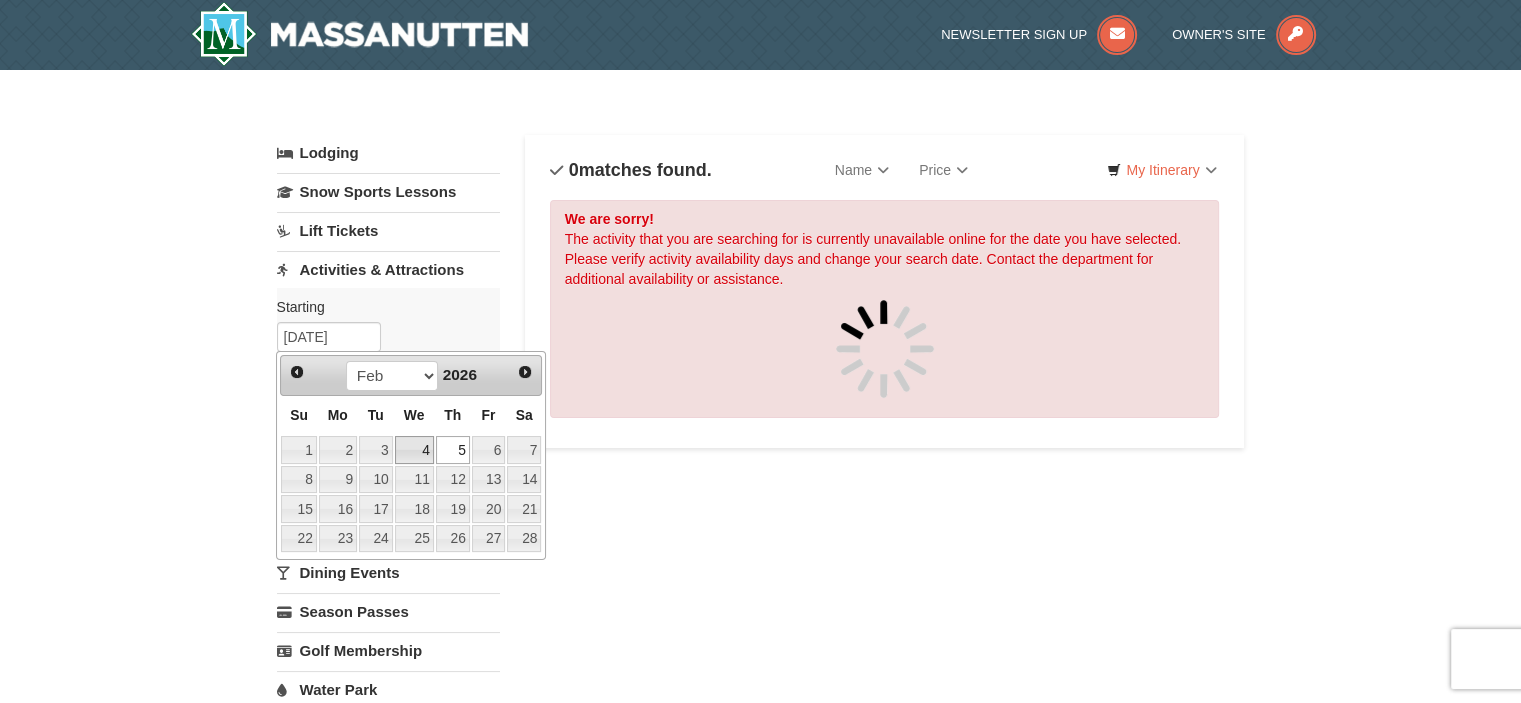 click on "4" at bounding box center (414, 450) 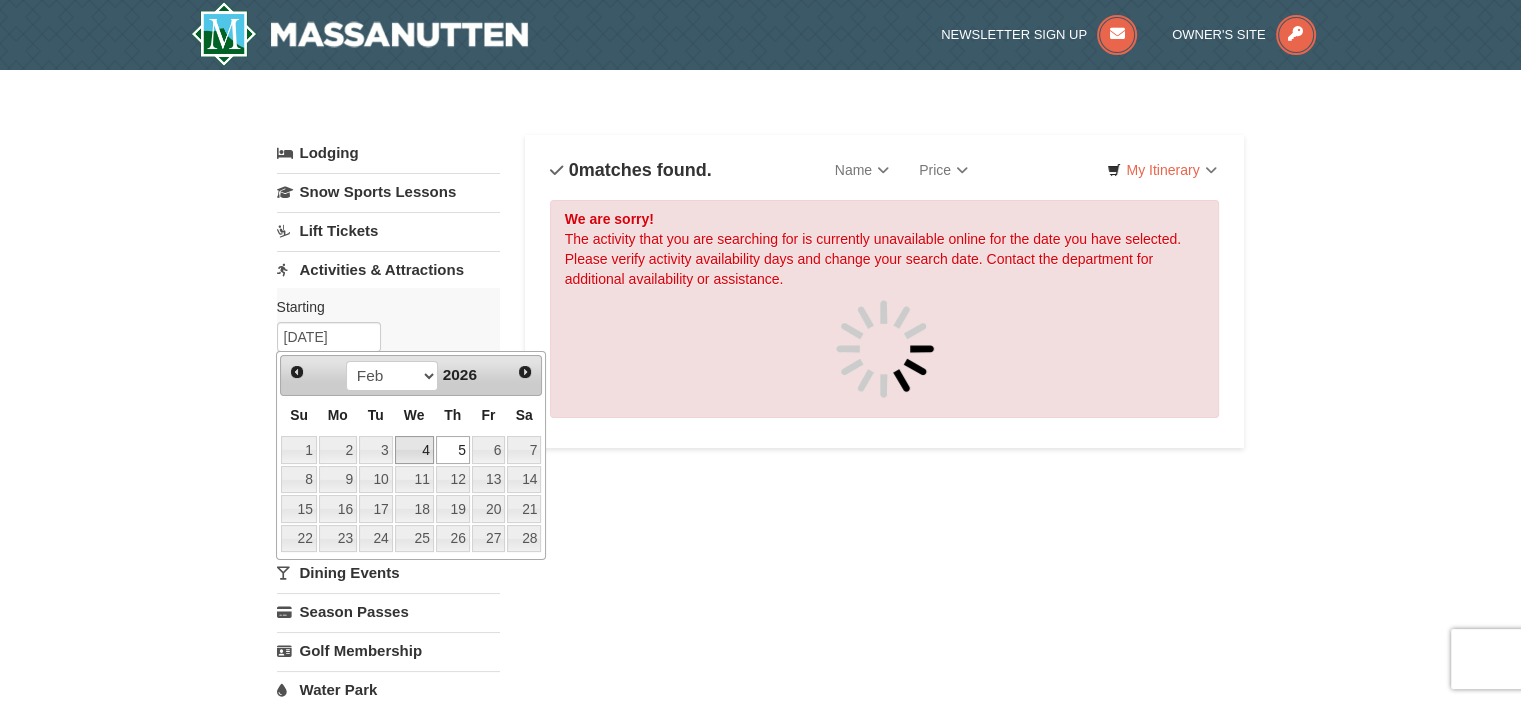 type on "[DATE]" 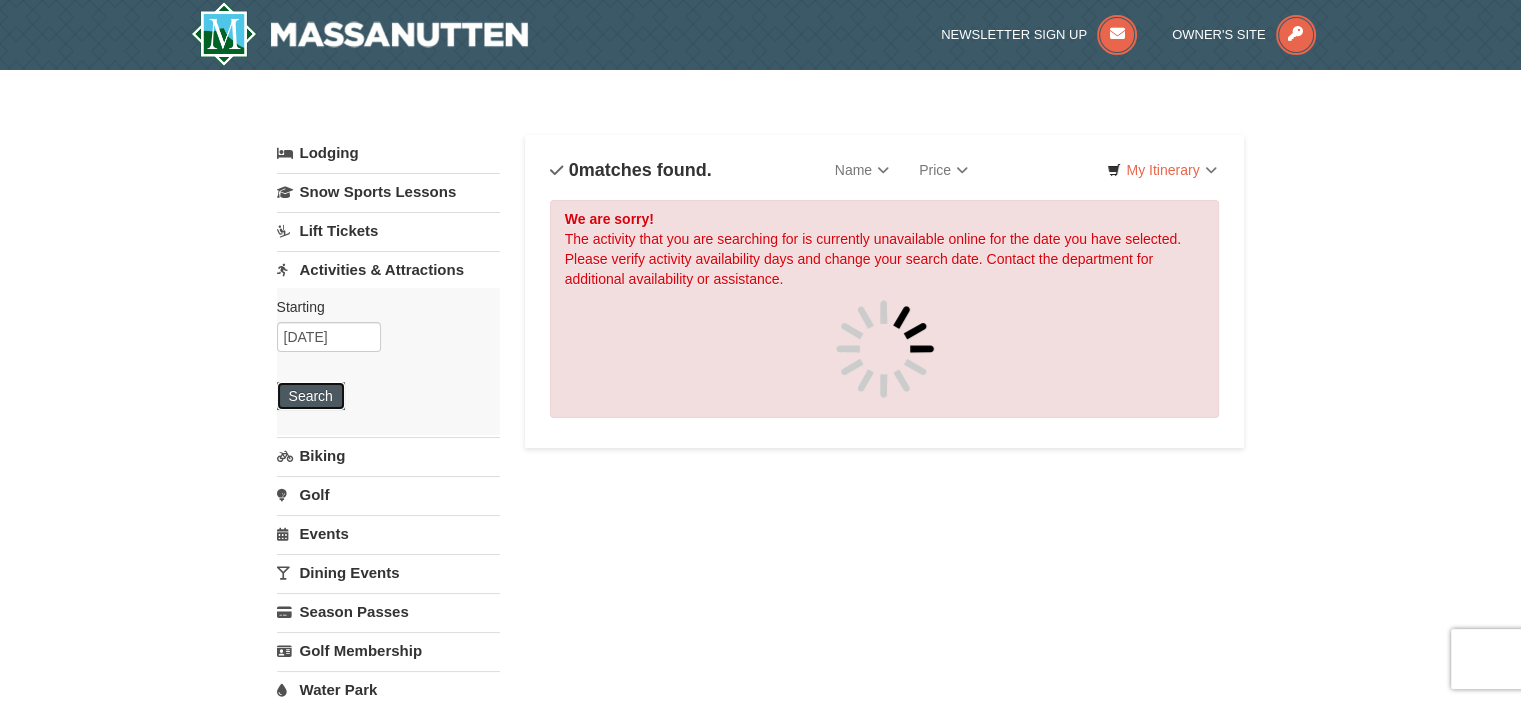 click on "Search" at bounding box center (311, 396) 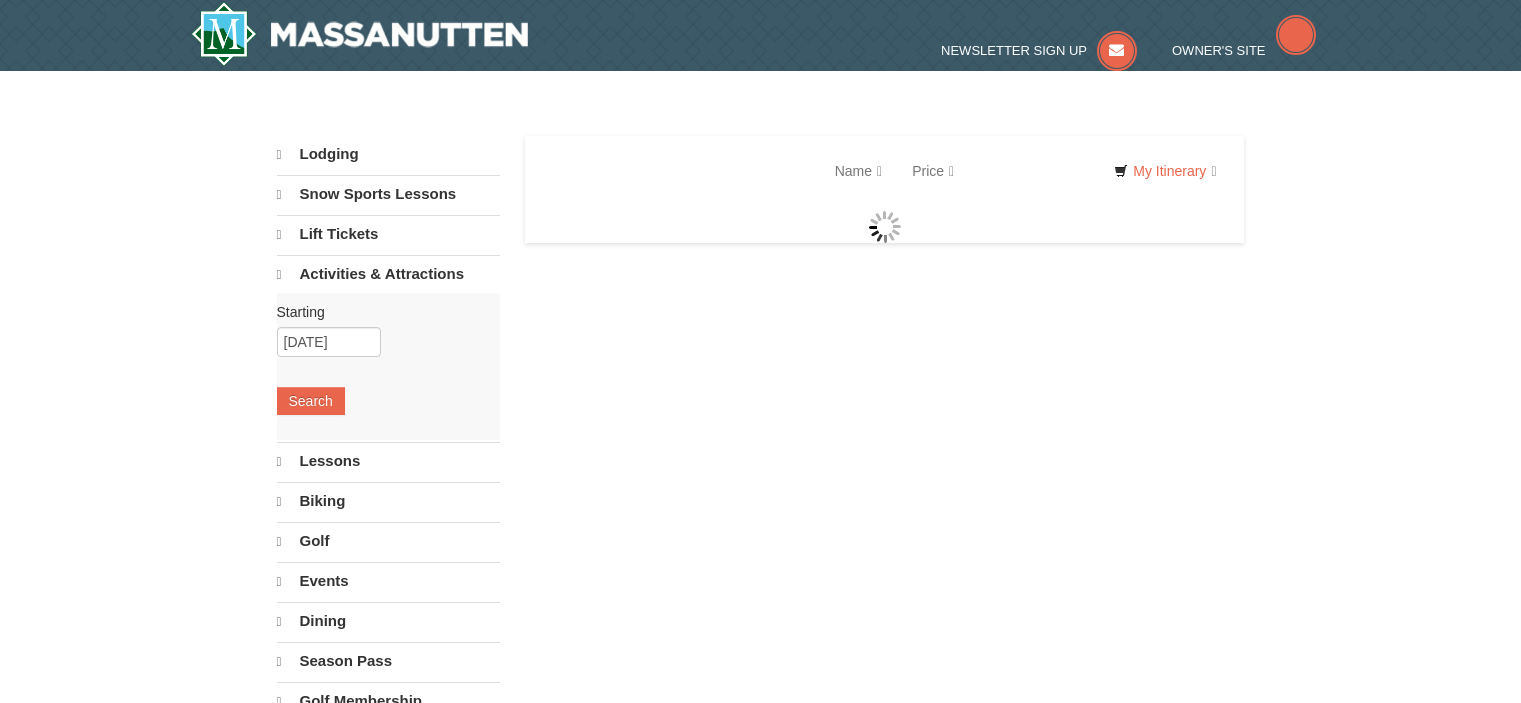 scroll, scrollTop: 0, scrollLeft: 0, axis: both 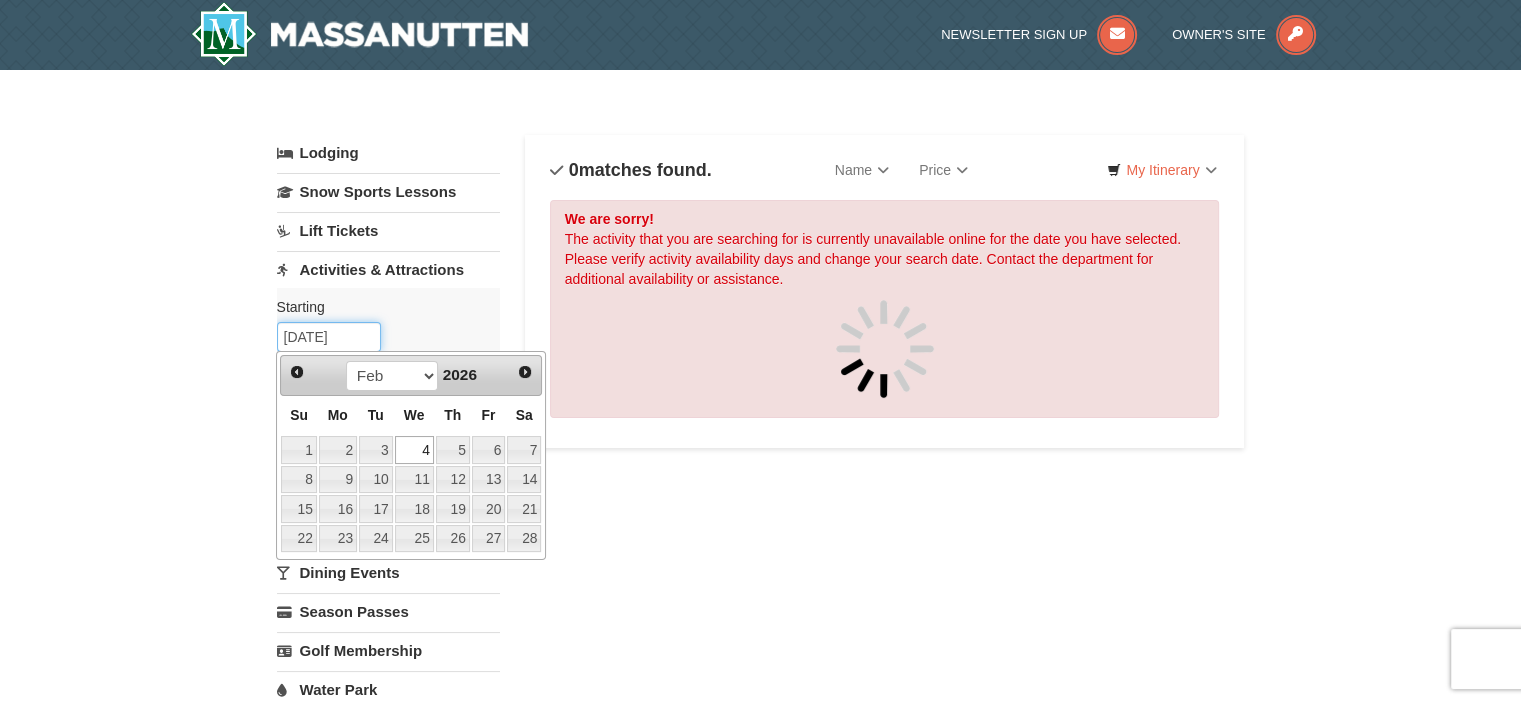 click on "[DATE]" at bounding box center [329, 337] 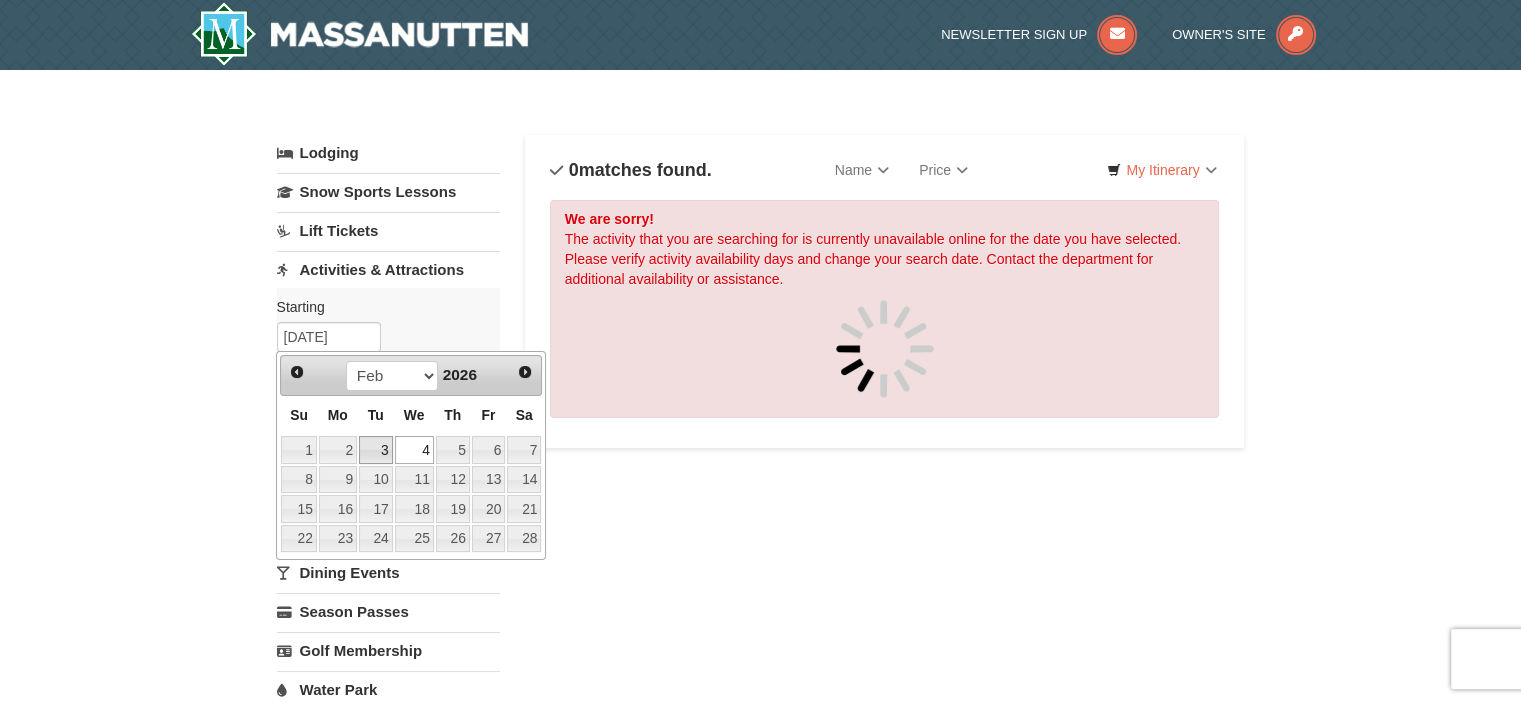 click on "3" at bounding box center [376, 450] 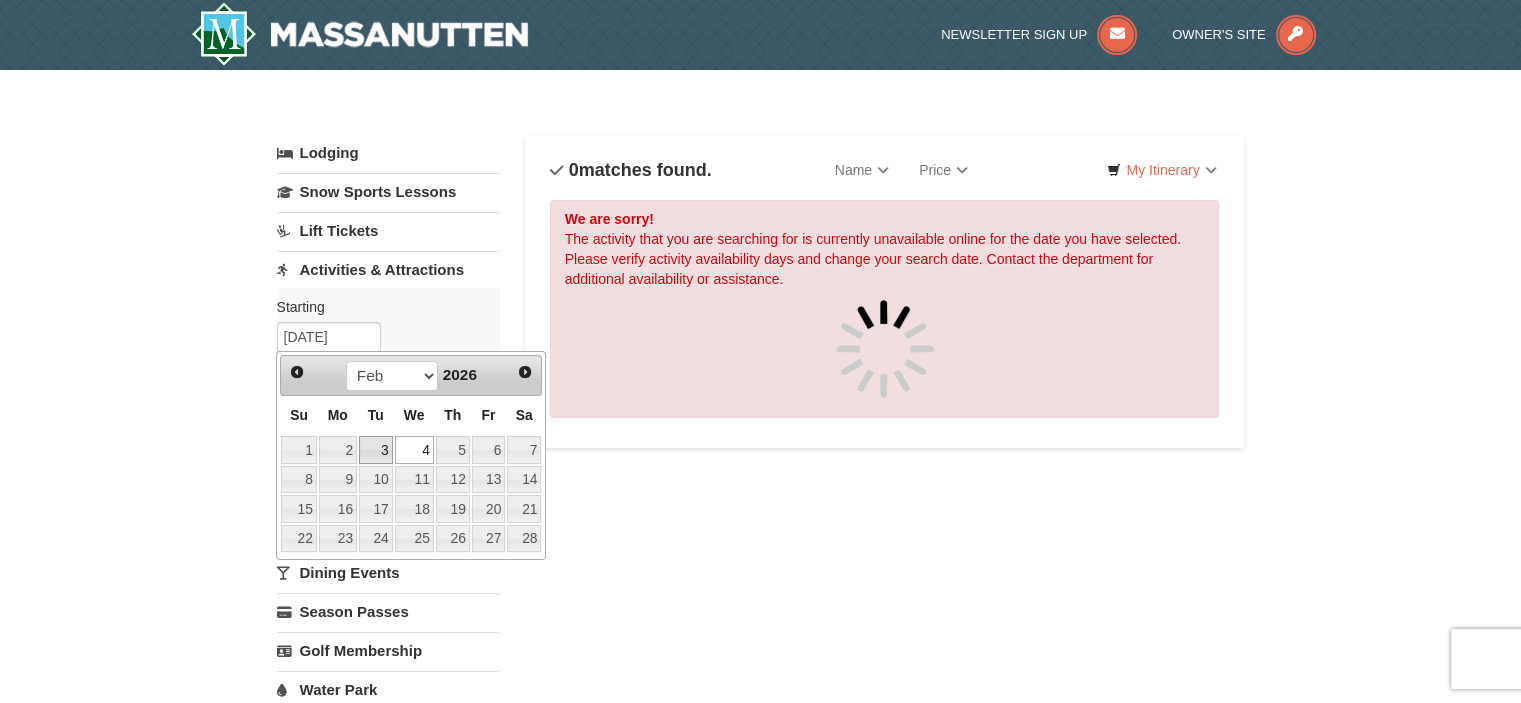 type on "02/03/2026" 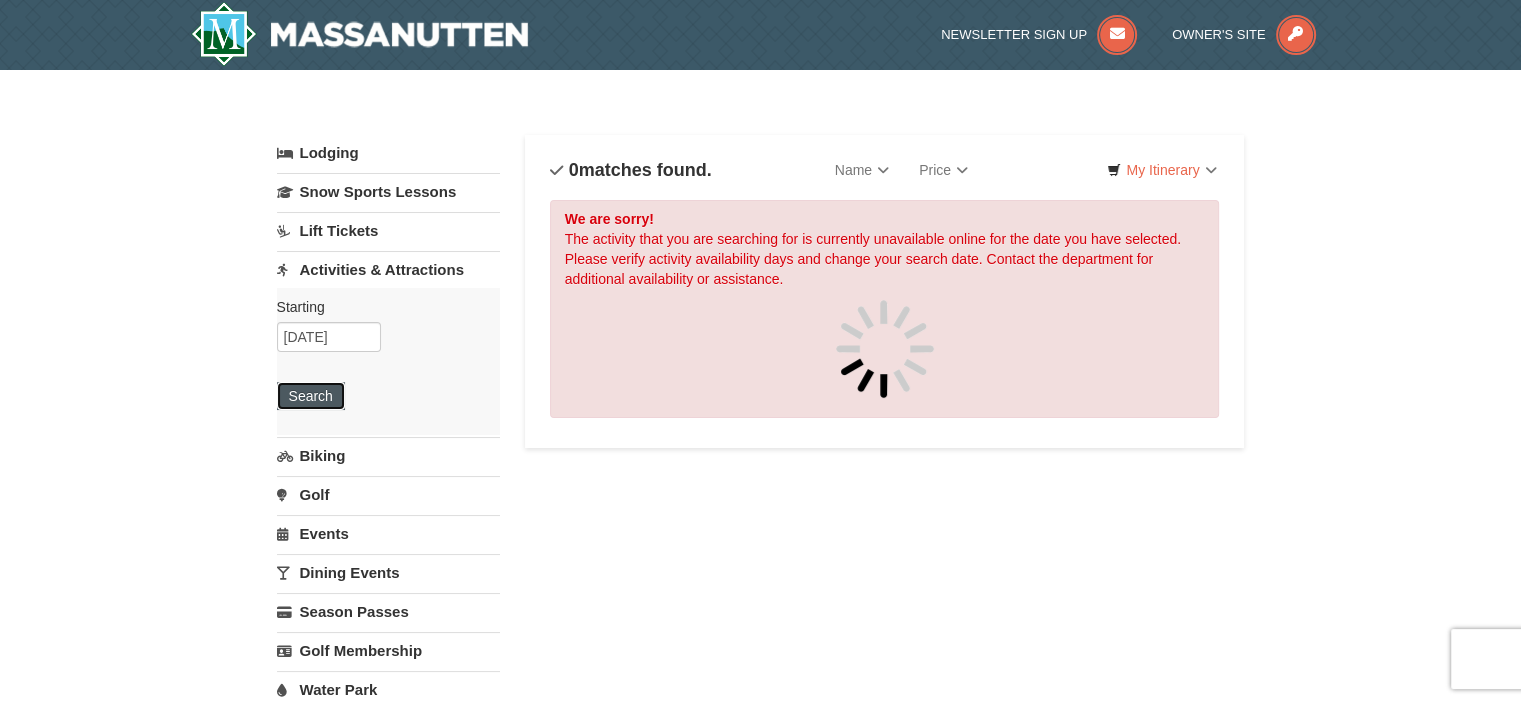 click on "Search" at bounding box center [311, 396] 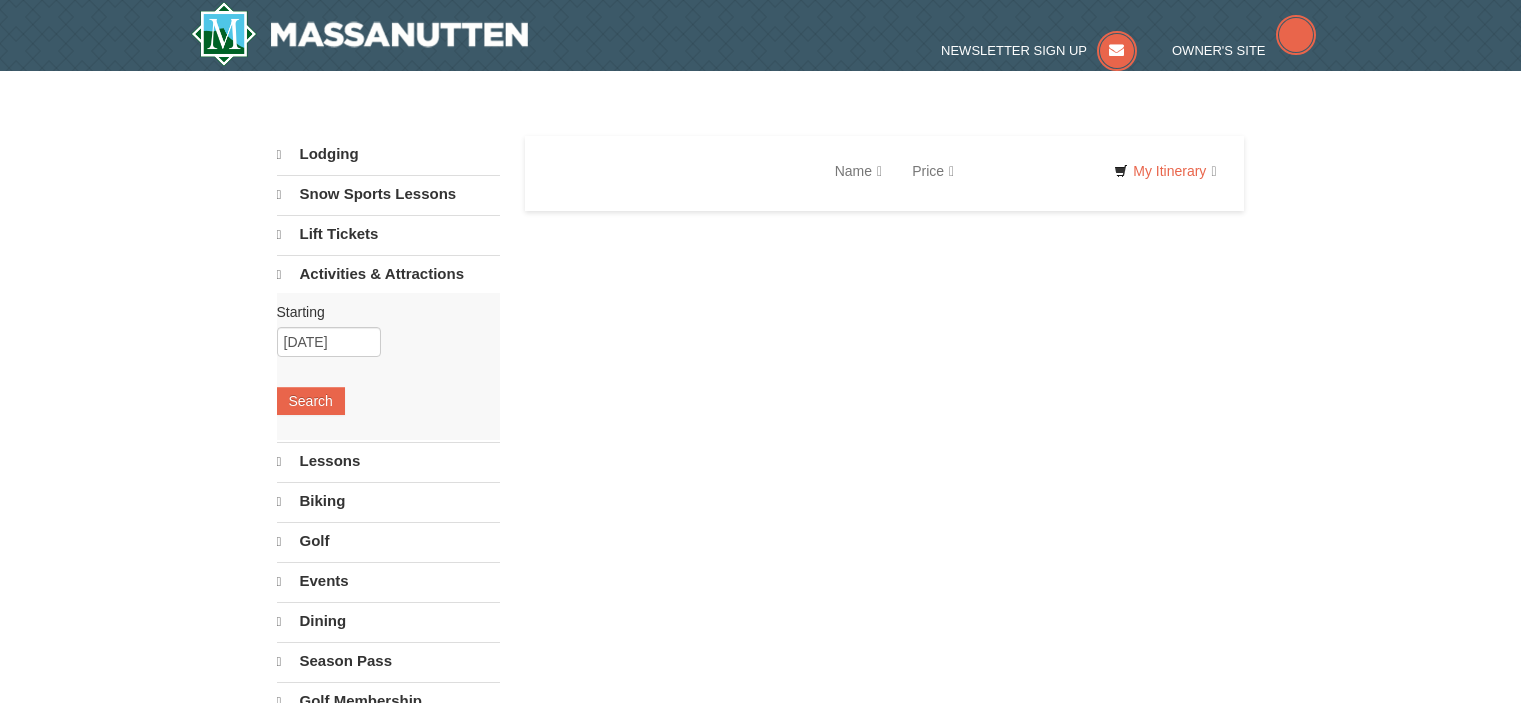 scroll, scrollTop: 0, scrollLeft: 0, axis: both 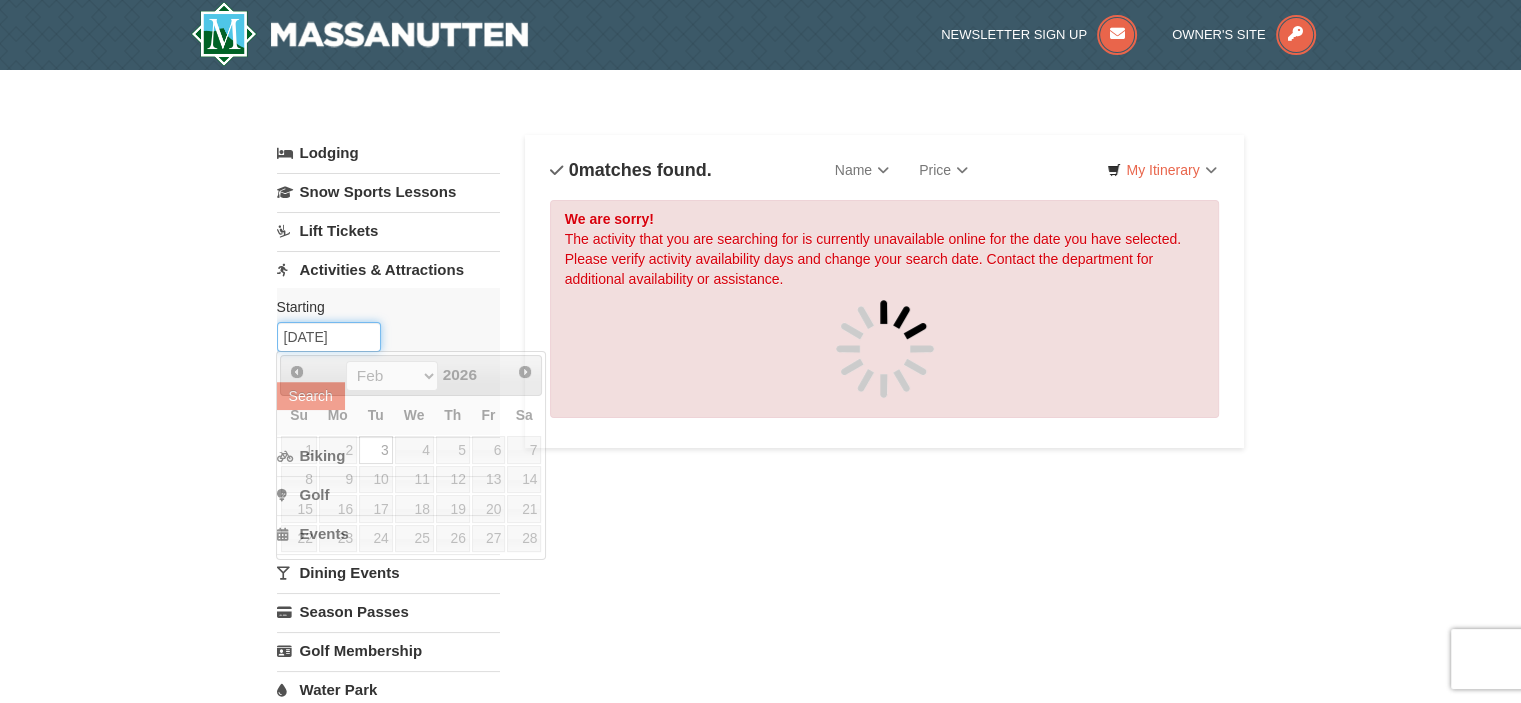click on "02/03/2026" at bounding box center [329, 337] 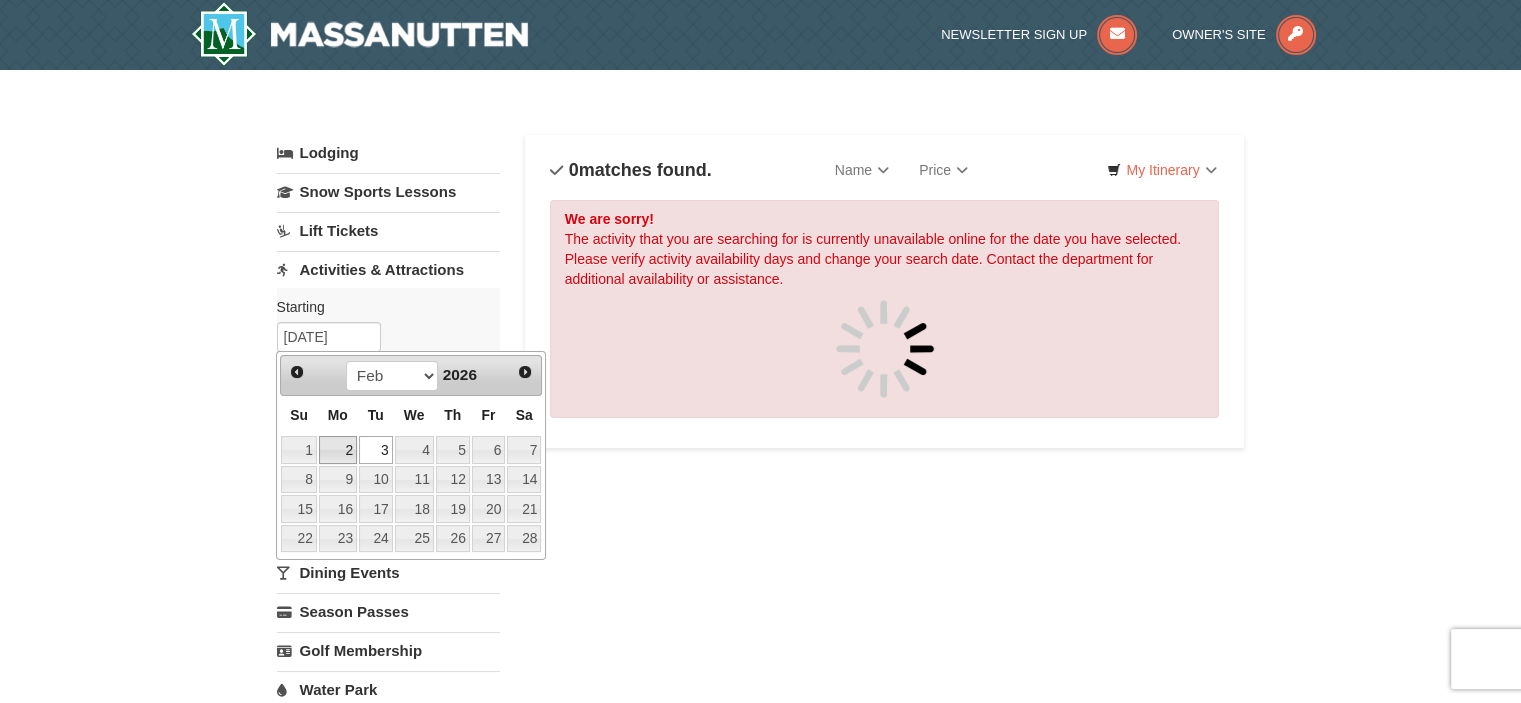 click on "2" at bounding box center [338, 450] 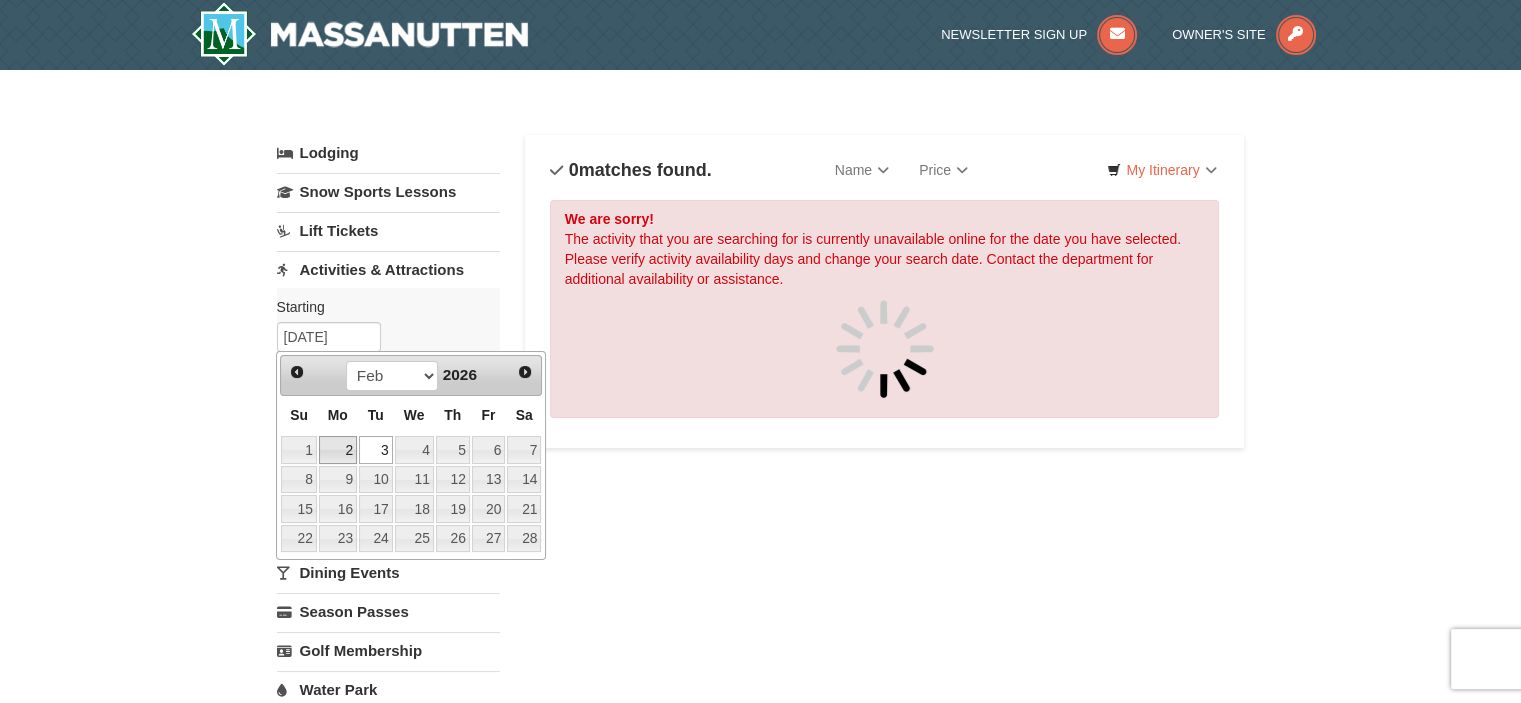 type on "[MM]/[DD]/[YYYY]" 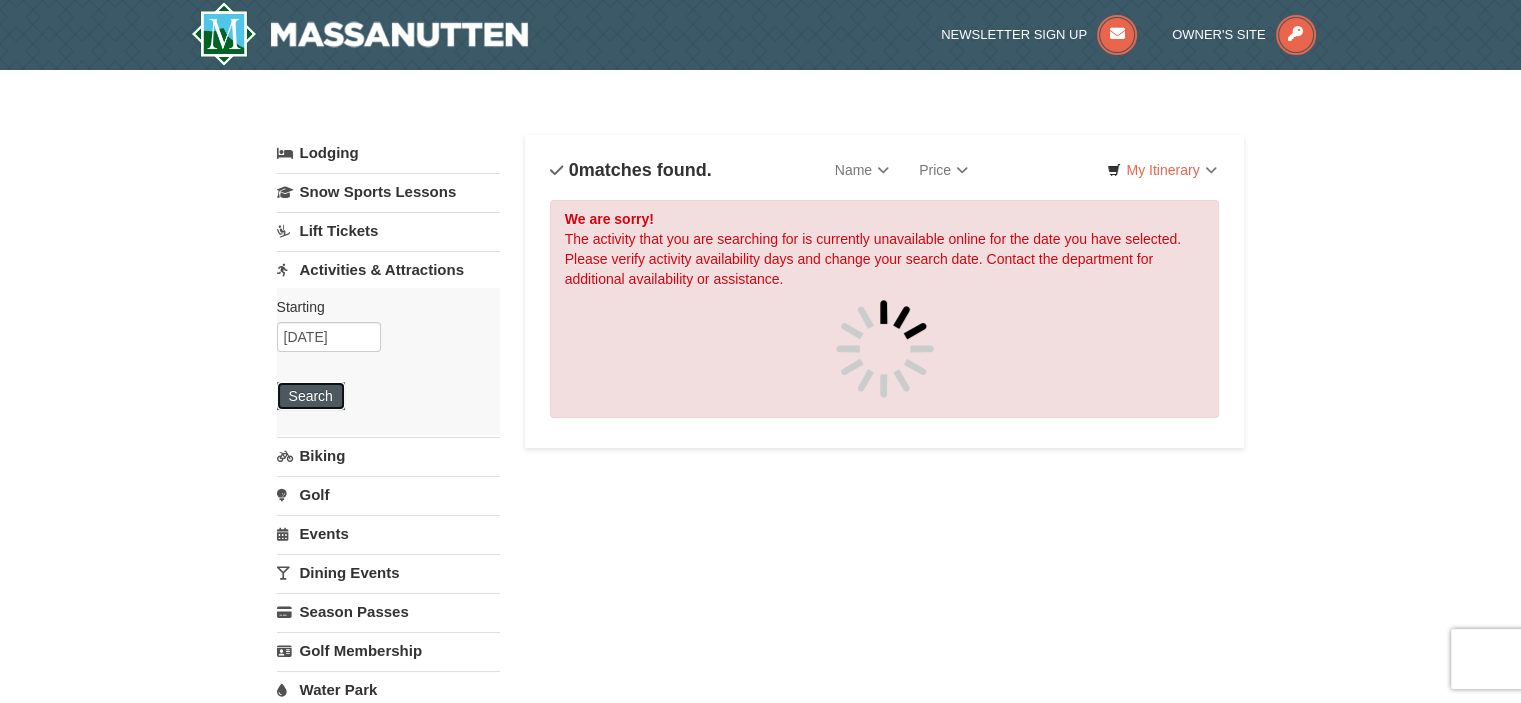 click on "Search" at bounding box center [311, 396] 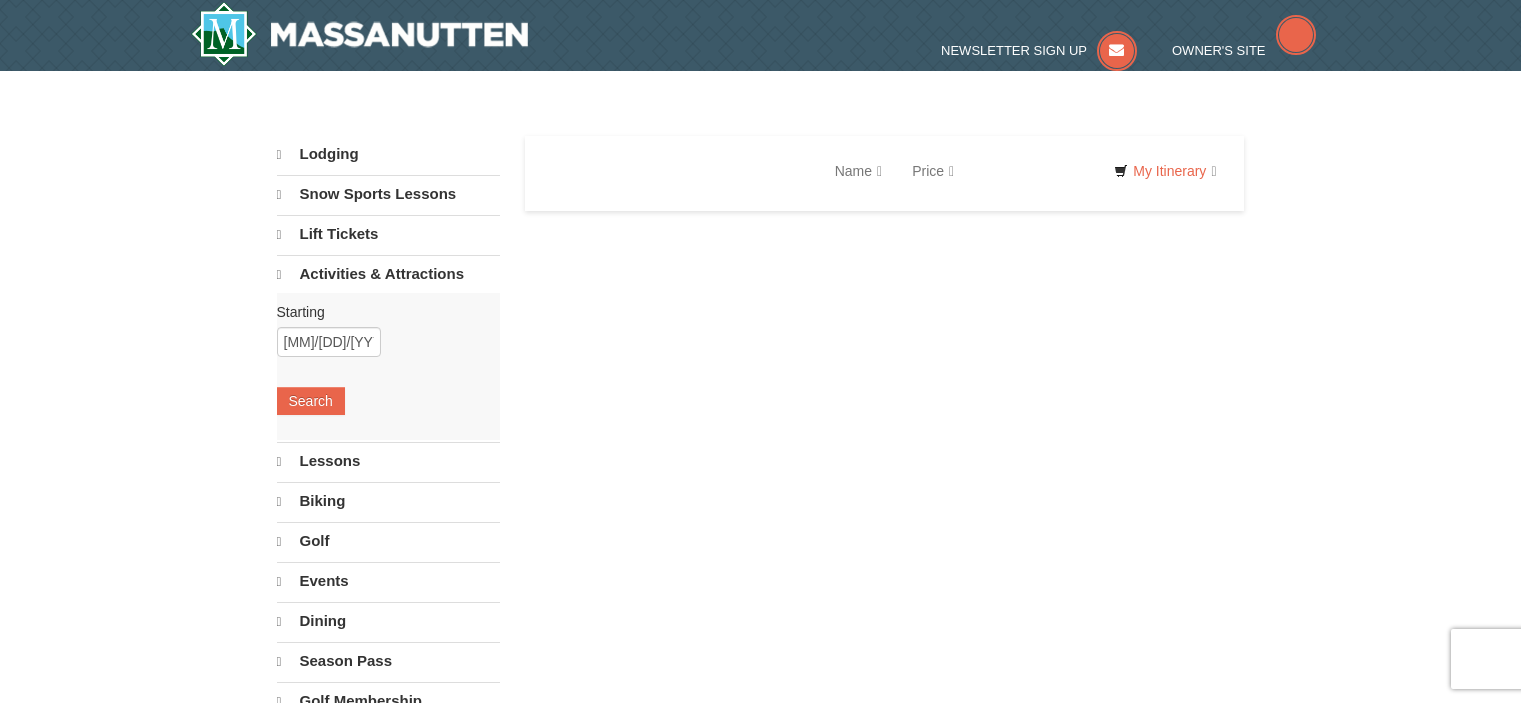 scroll, scrollTop: 0, scrollLeft: 0, axis: both 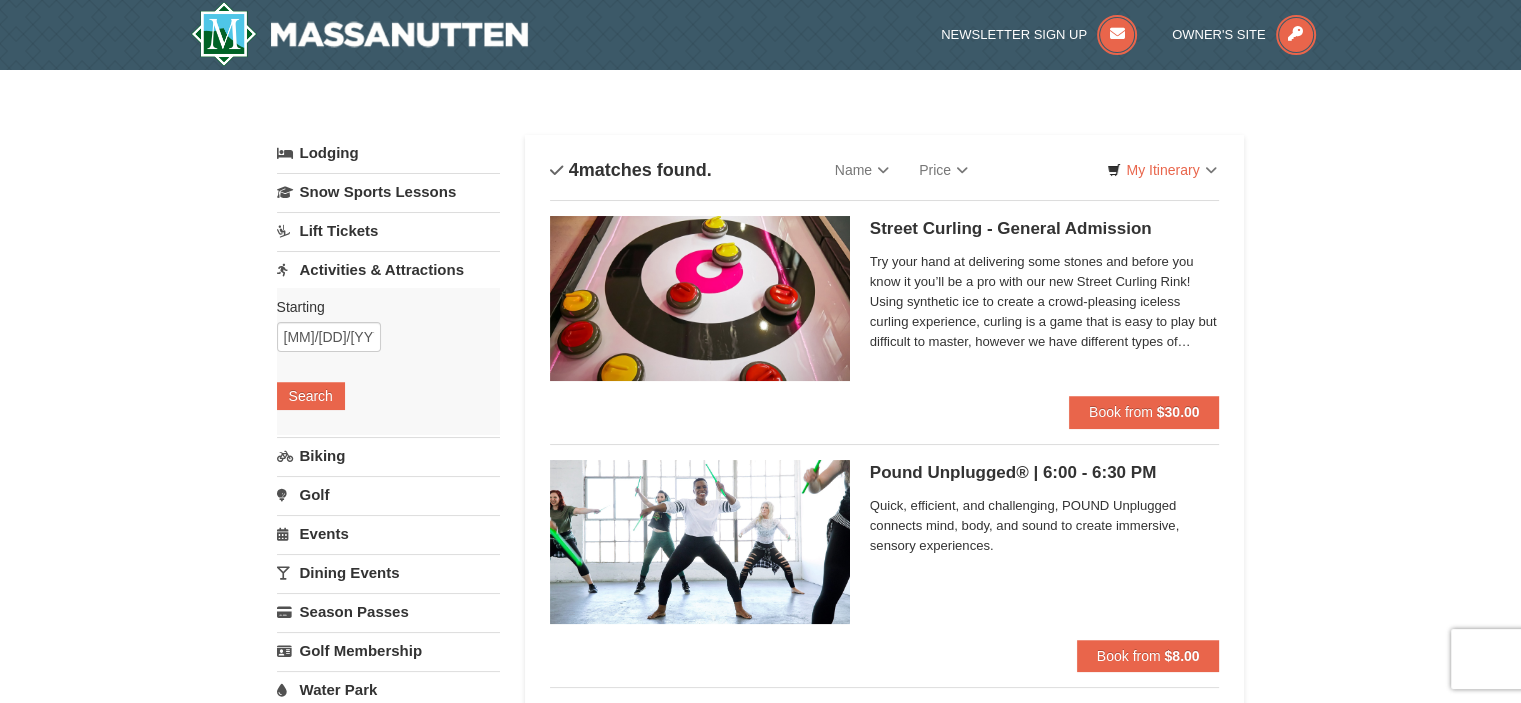 click on "Starting Please format dates MM/DD/YYYY Please format dates MM/DD/YYYY
02/02/2026
Search" at bounding box center [388, 361] 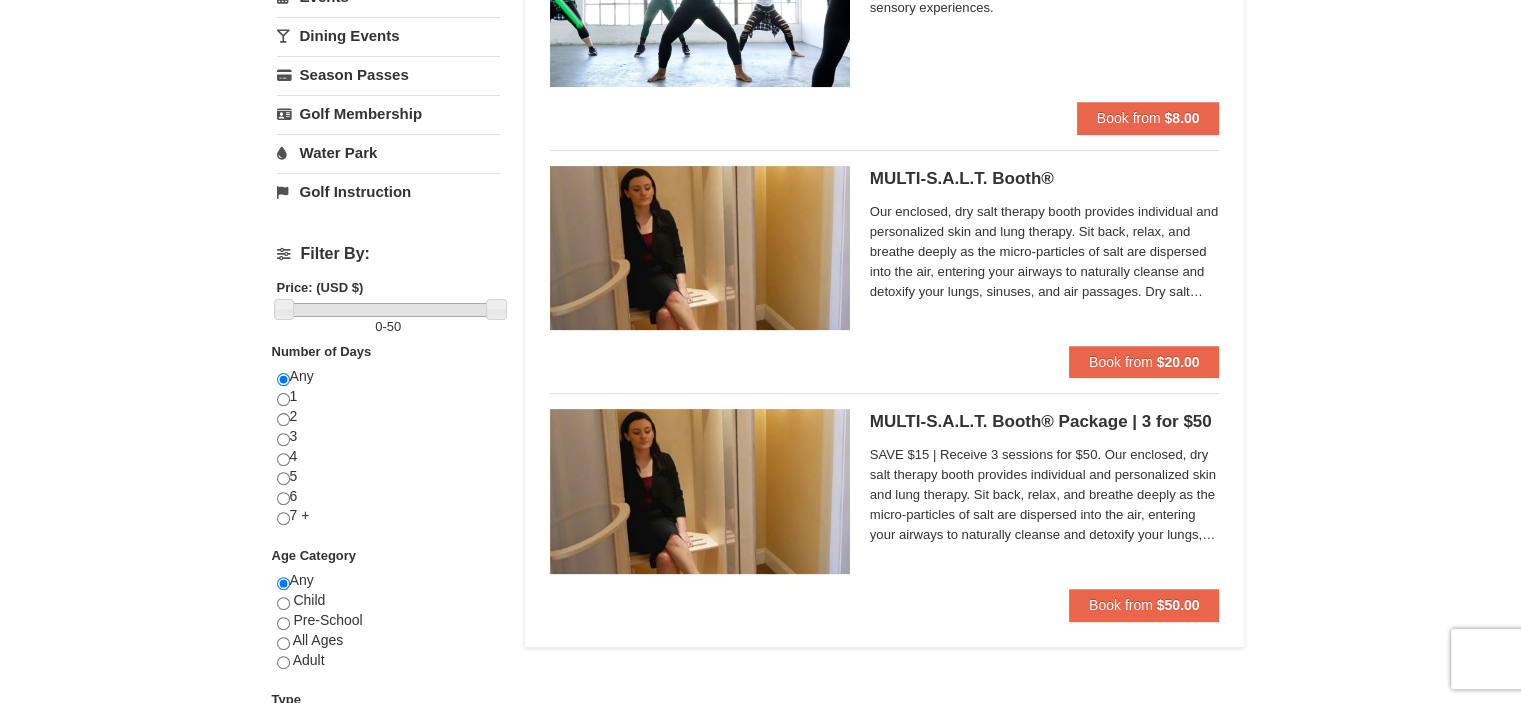scroll, scrollTop: 605, scrollLeft: 0, axis: vertical 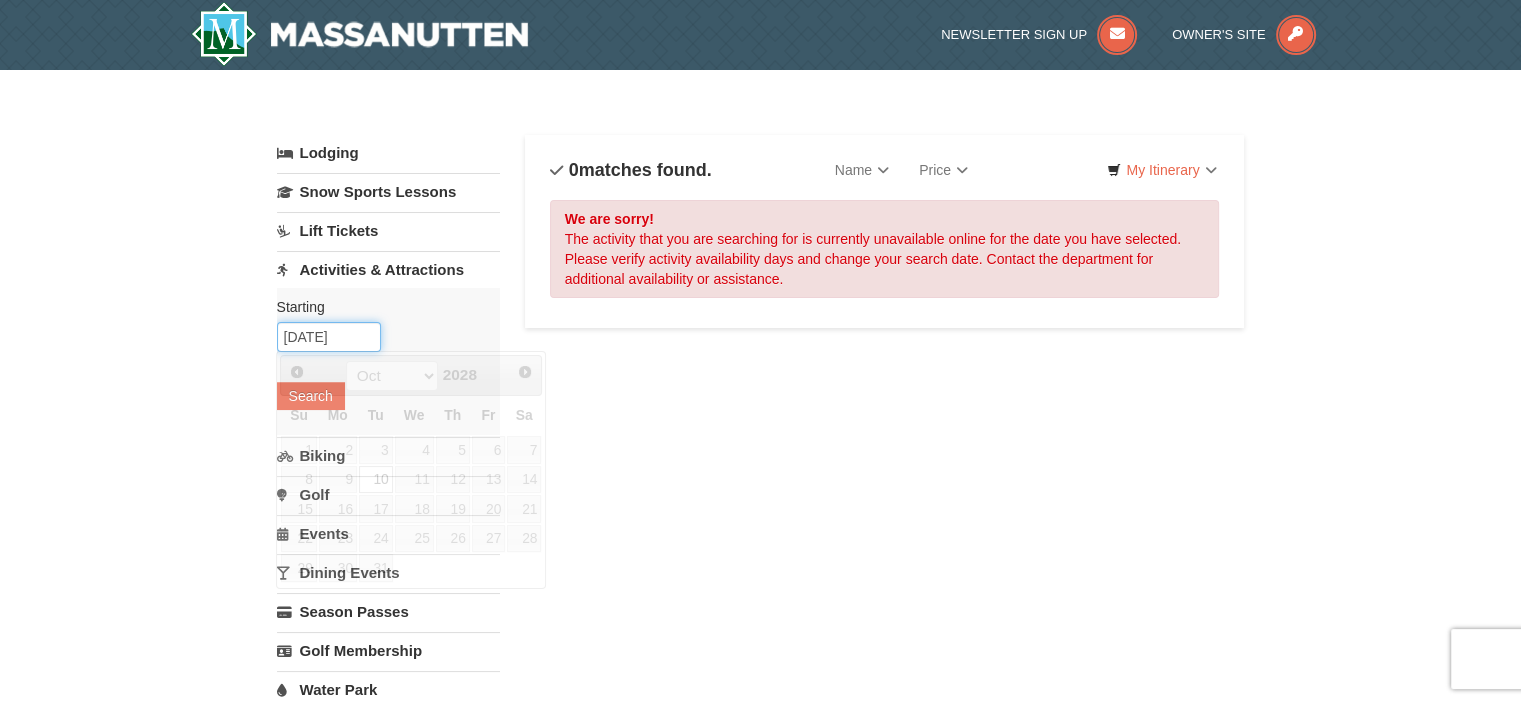 click on "10/10/2028" at bounding box center (329, 337) 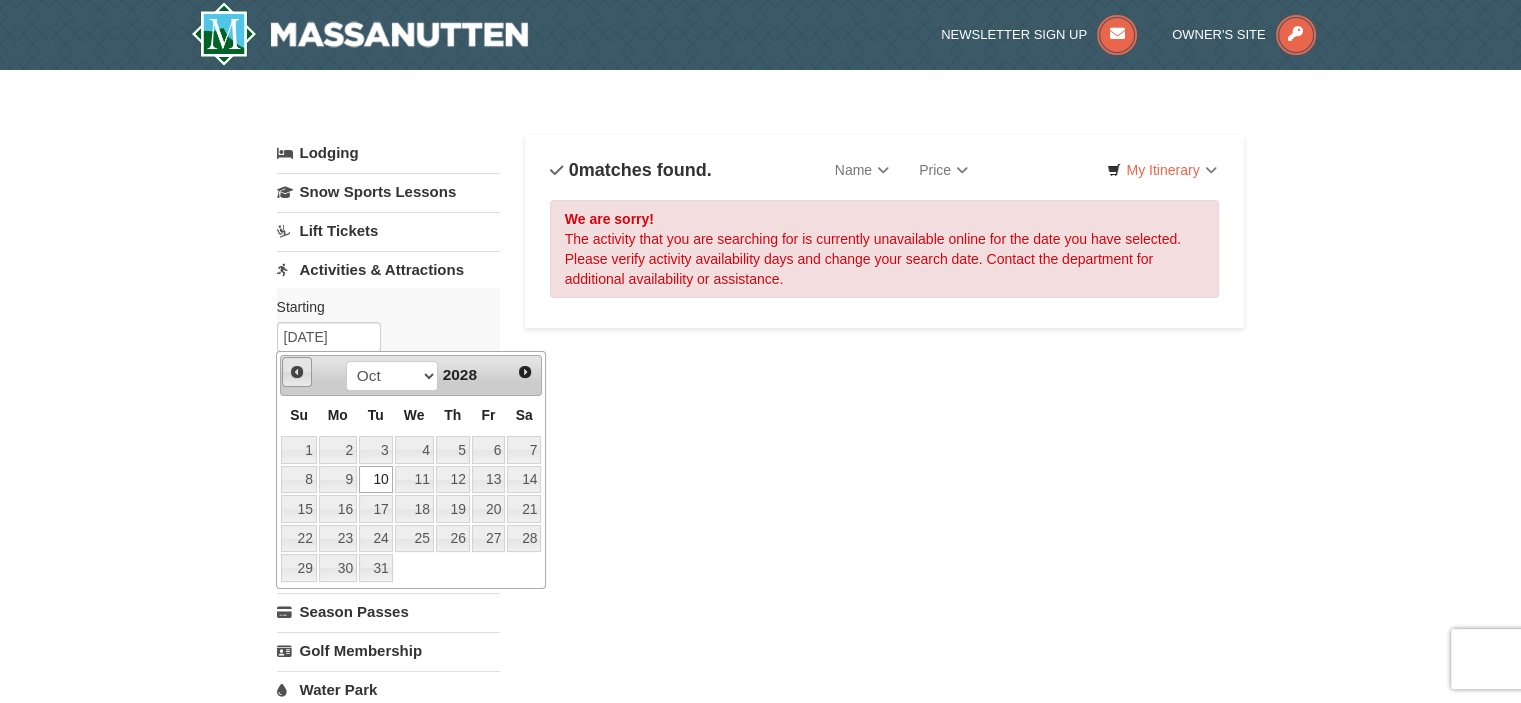 click on "Prev" at bounding box center [297, 372] 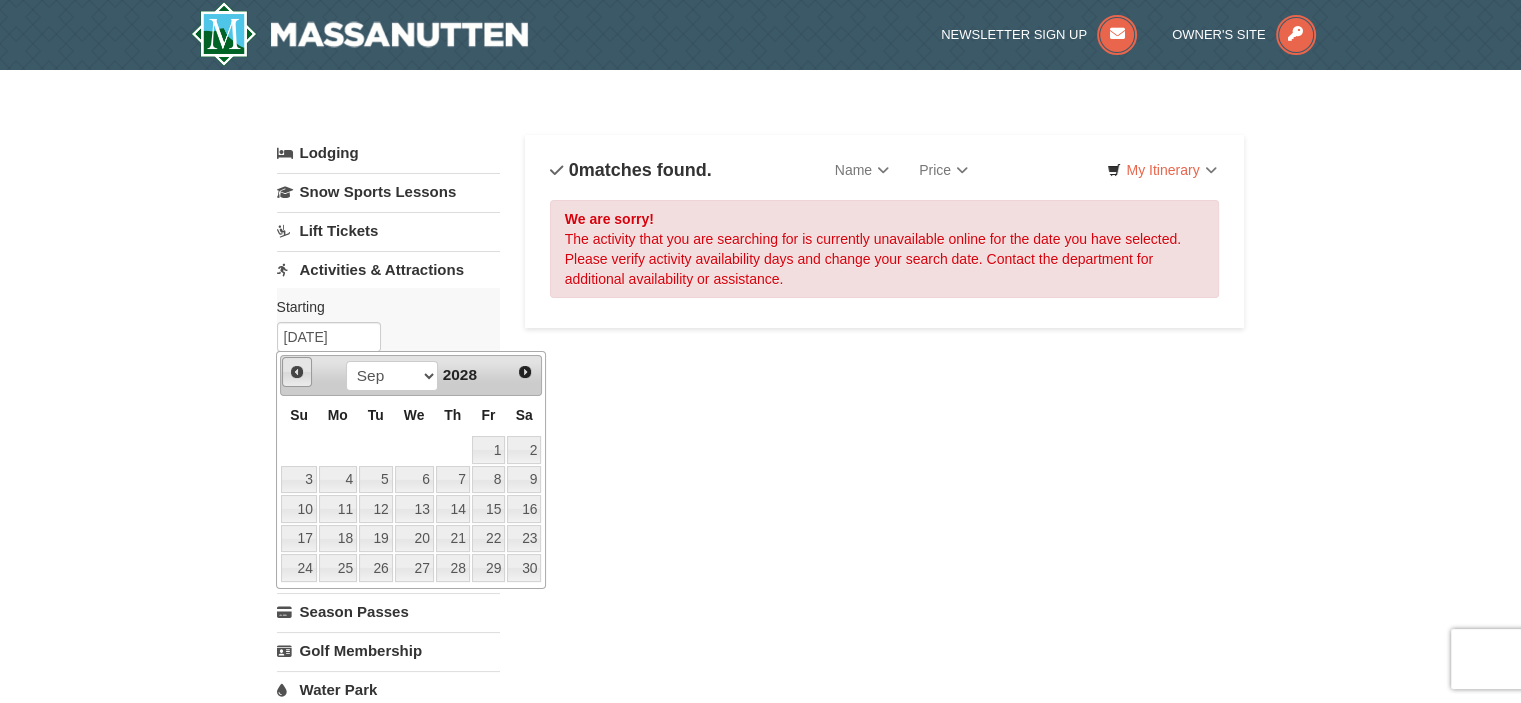 click on "Prev" at bounding box center [297, 372] 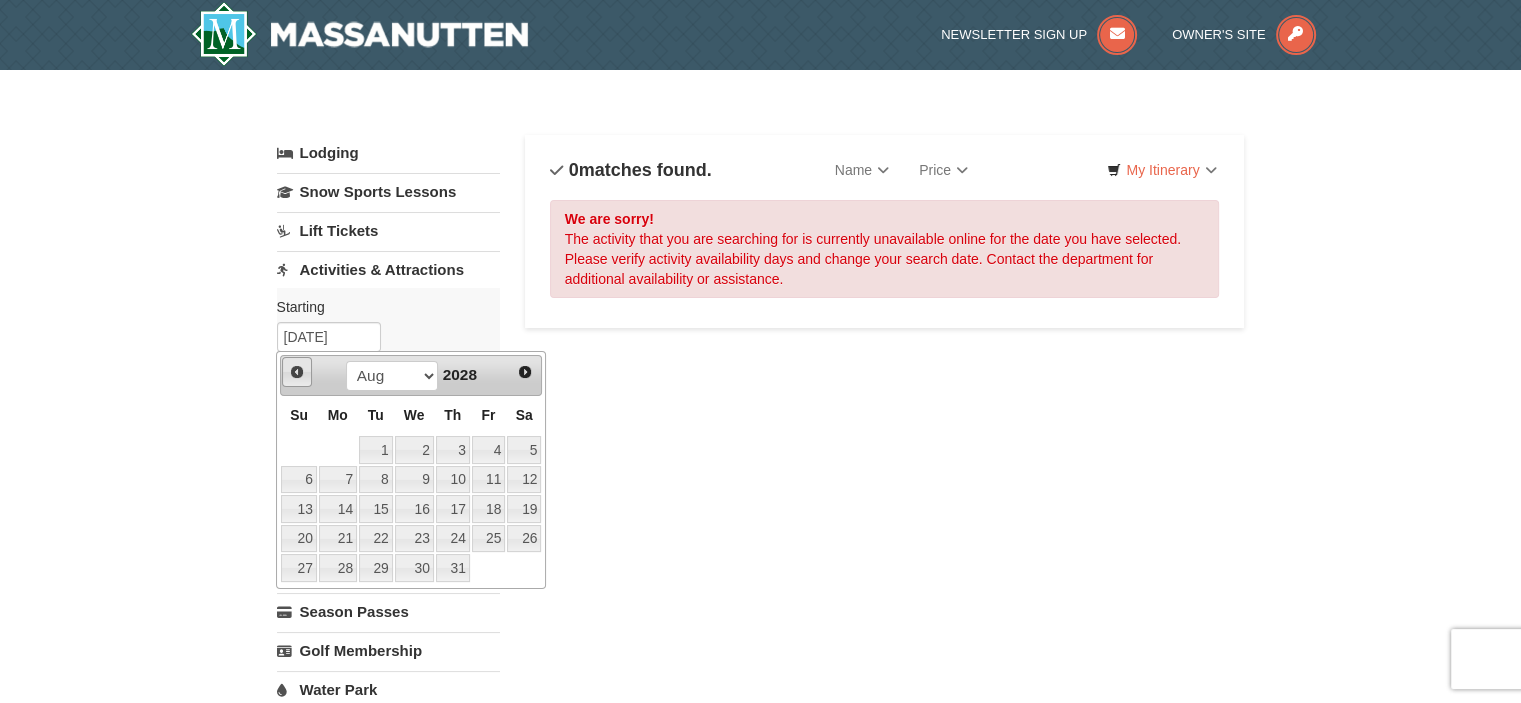 click on "Prev" at bounding box center (297, 372) 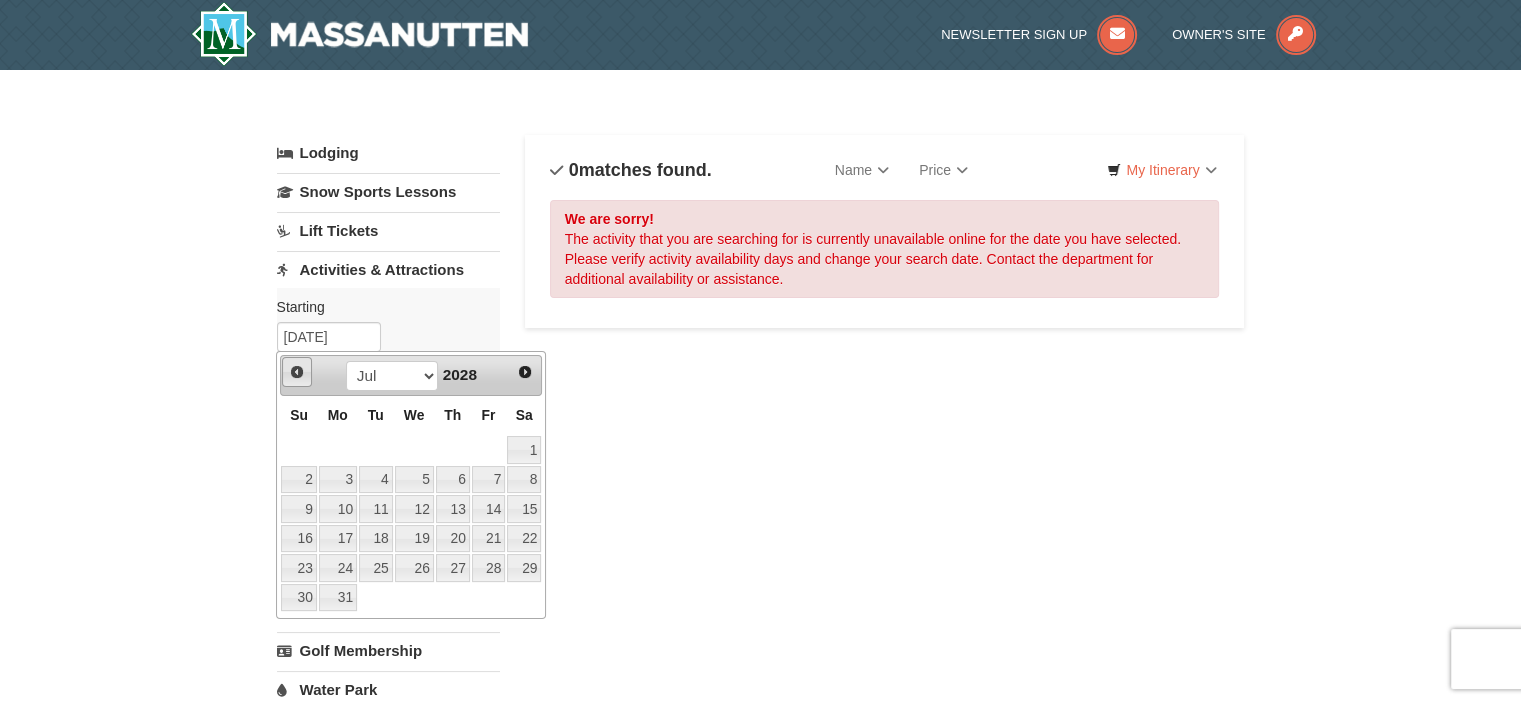click on "Prev" at bounding box center [297, 372] 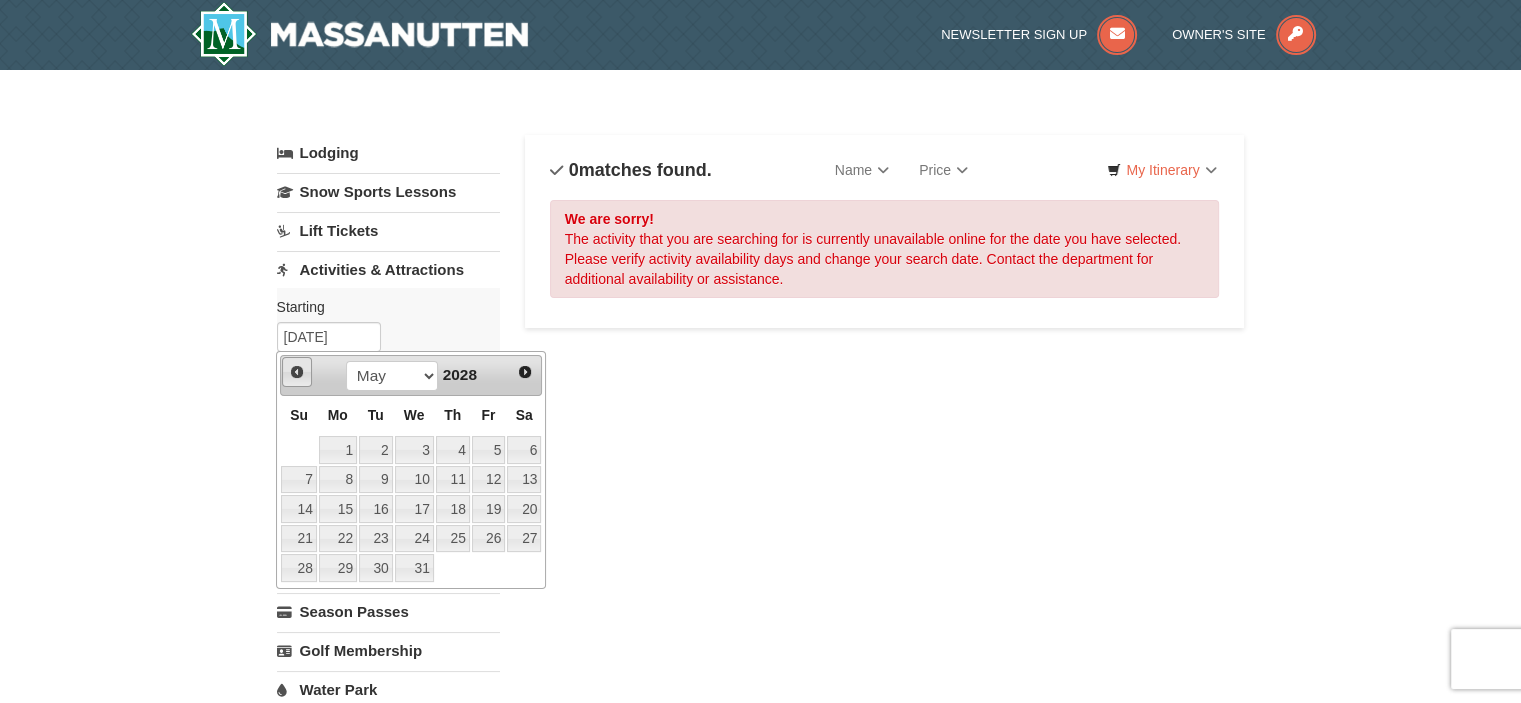 click on "Prev" at bounding box center (297, 372) 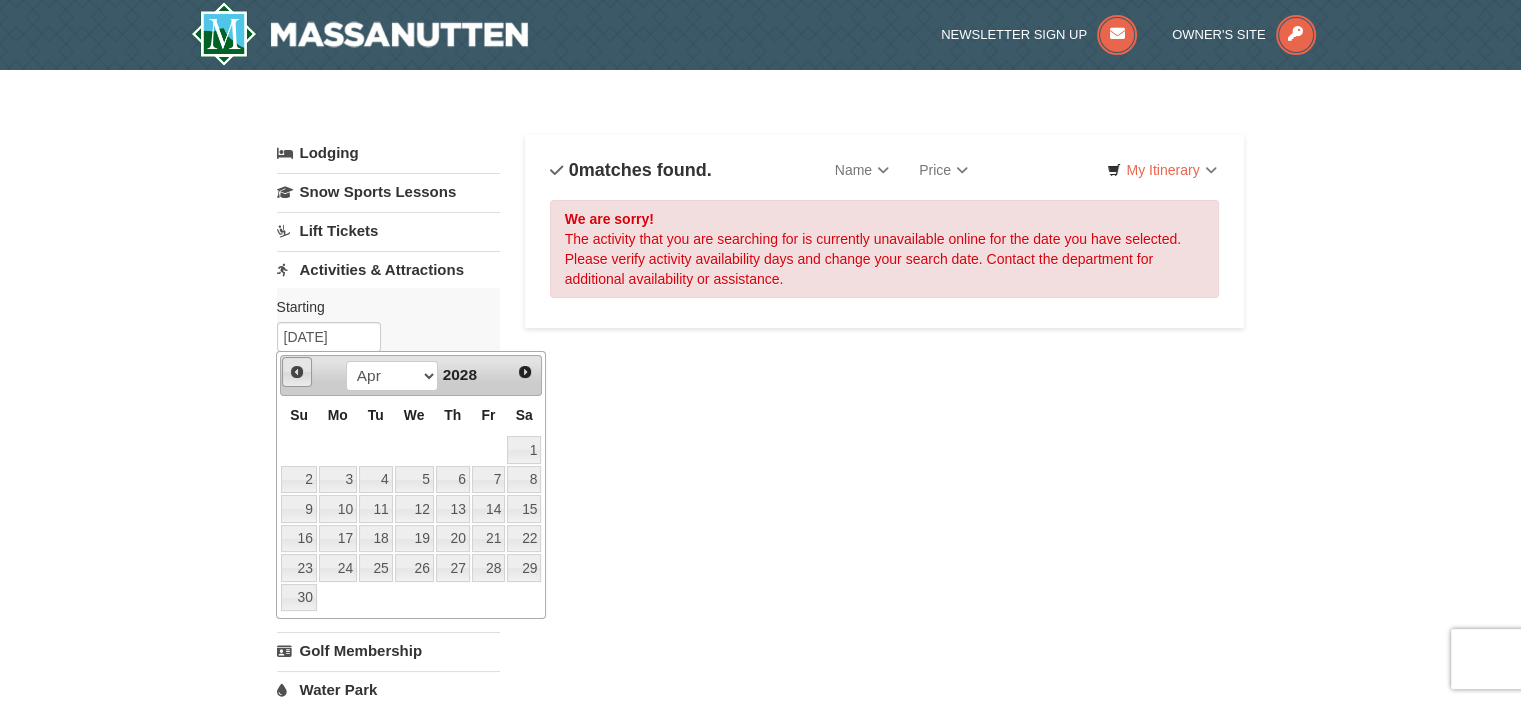 click on "Prev" at bounding box center [297, 372] 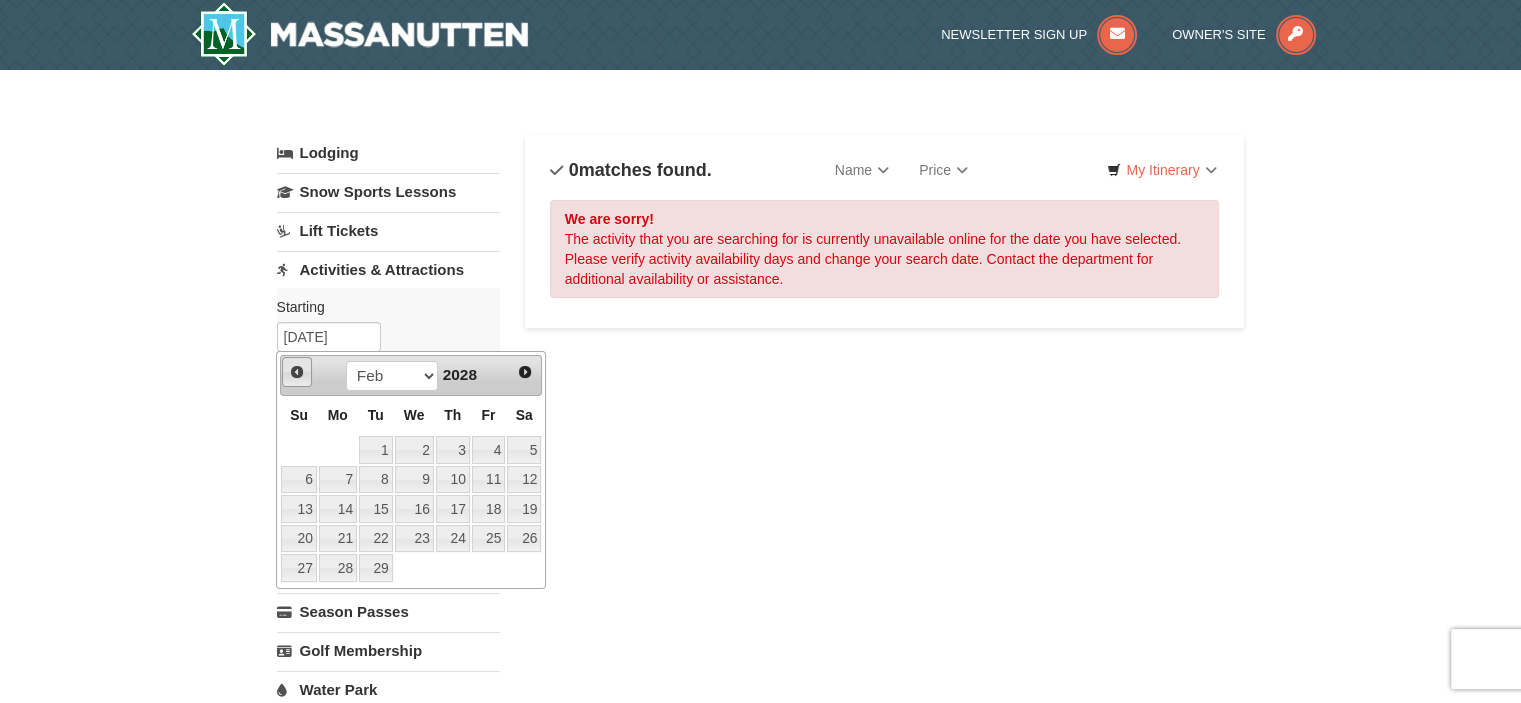 click on "Prev" at bounding box center (297, 372) 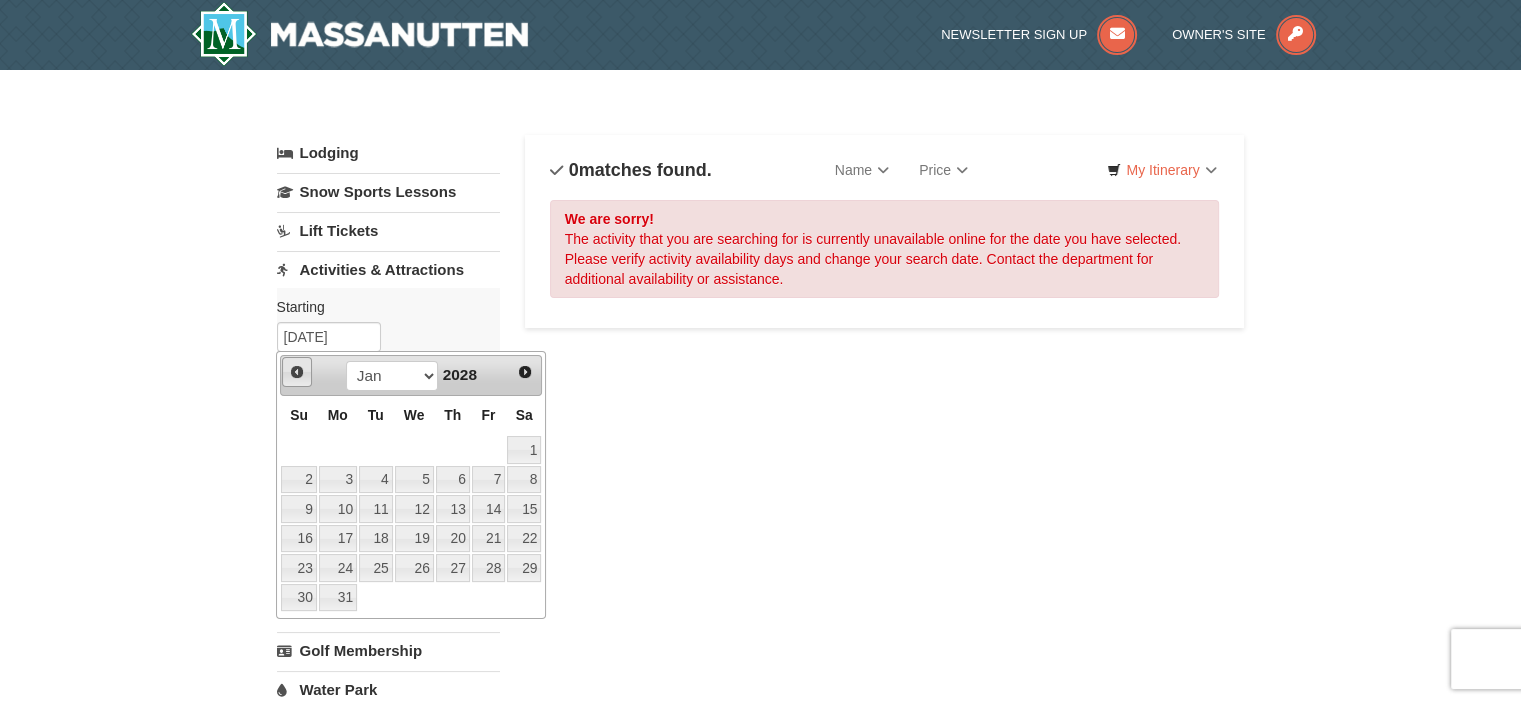 click on "Prev" at bounding box center [297, 372] 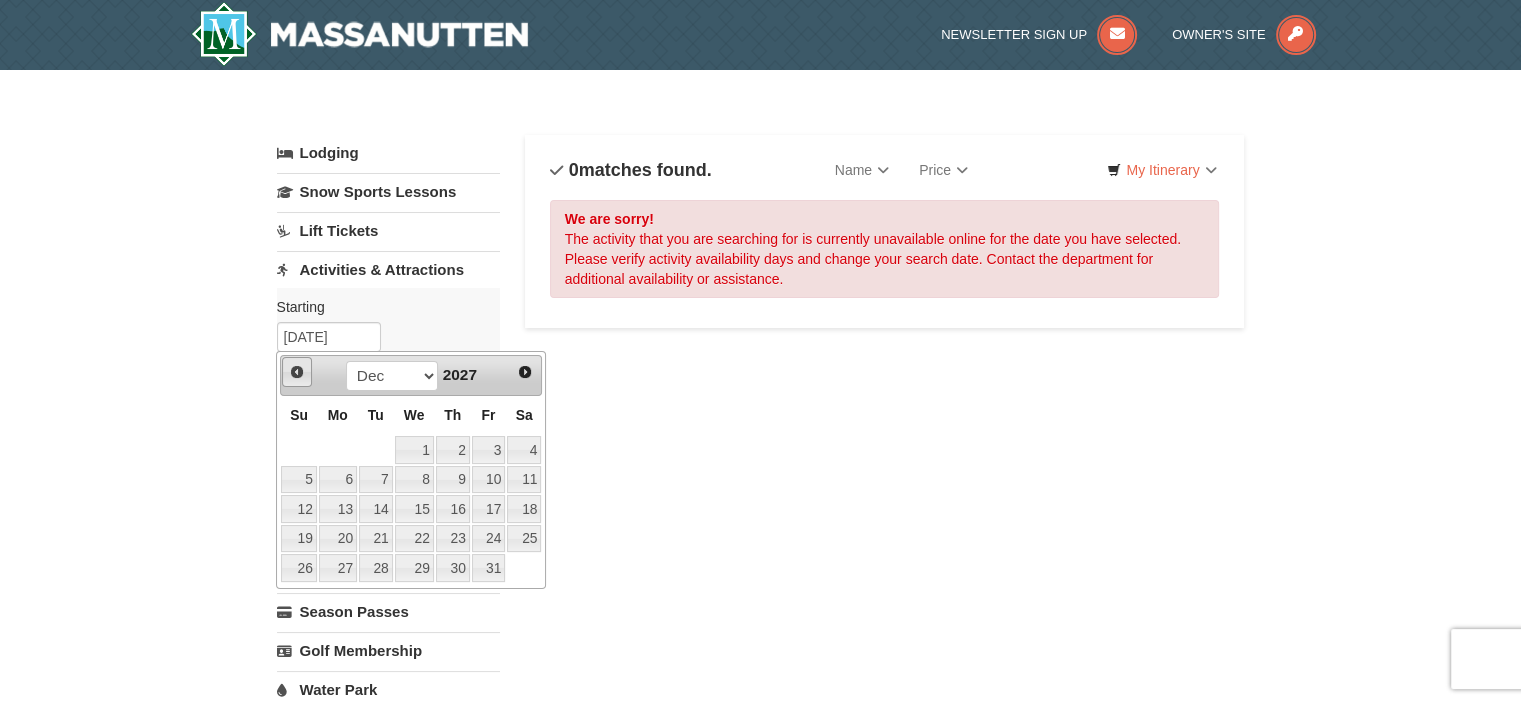 click on "Prev" at bounding box center [297, 372] 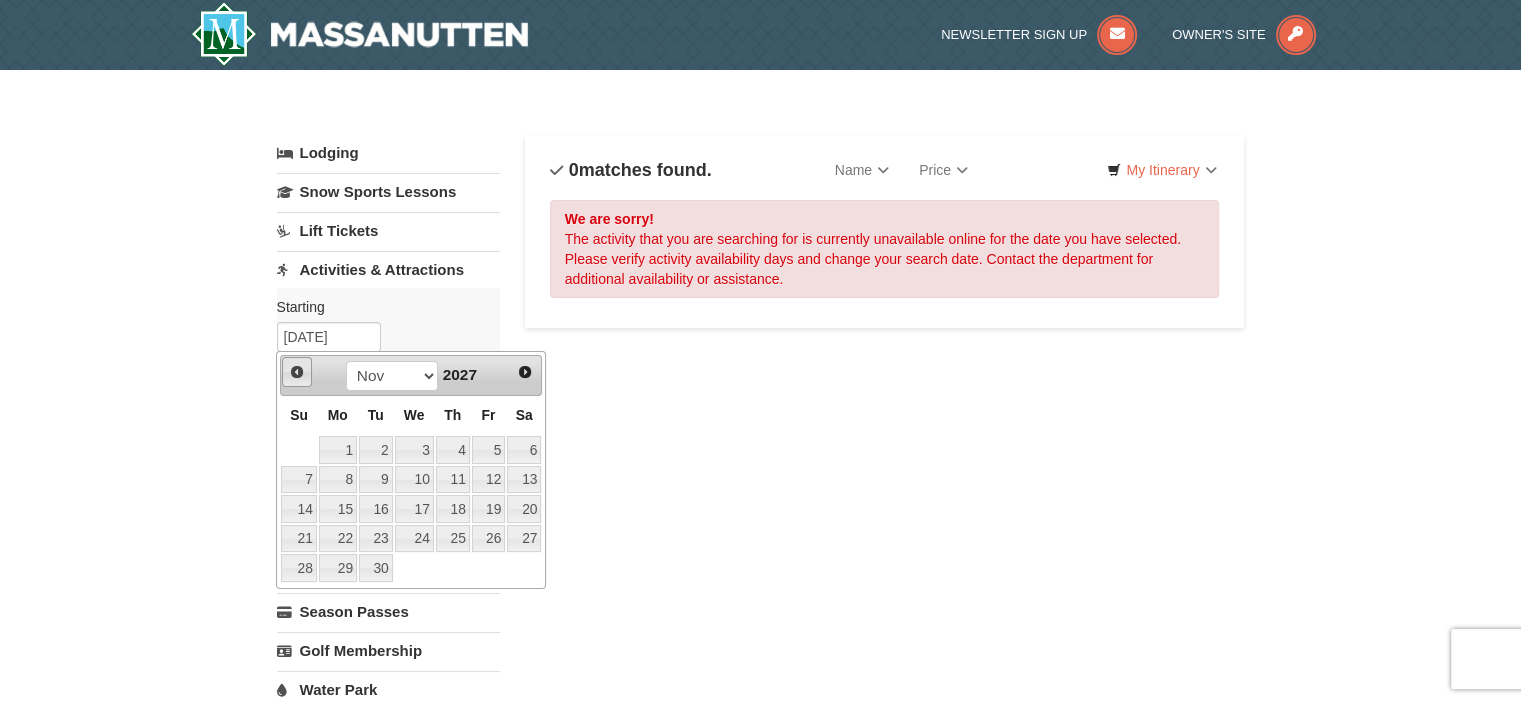 click on "Prev" at bounding box center (297, 372) 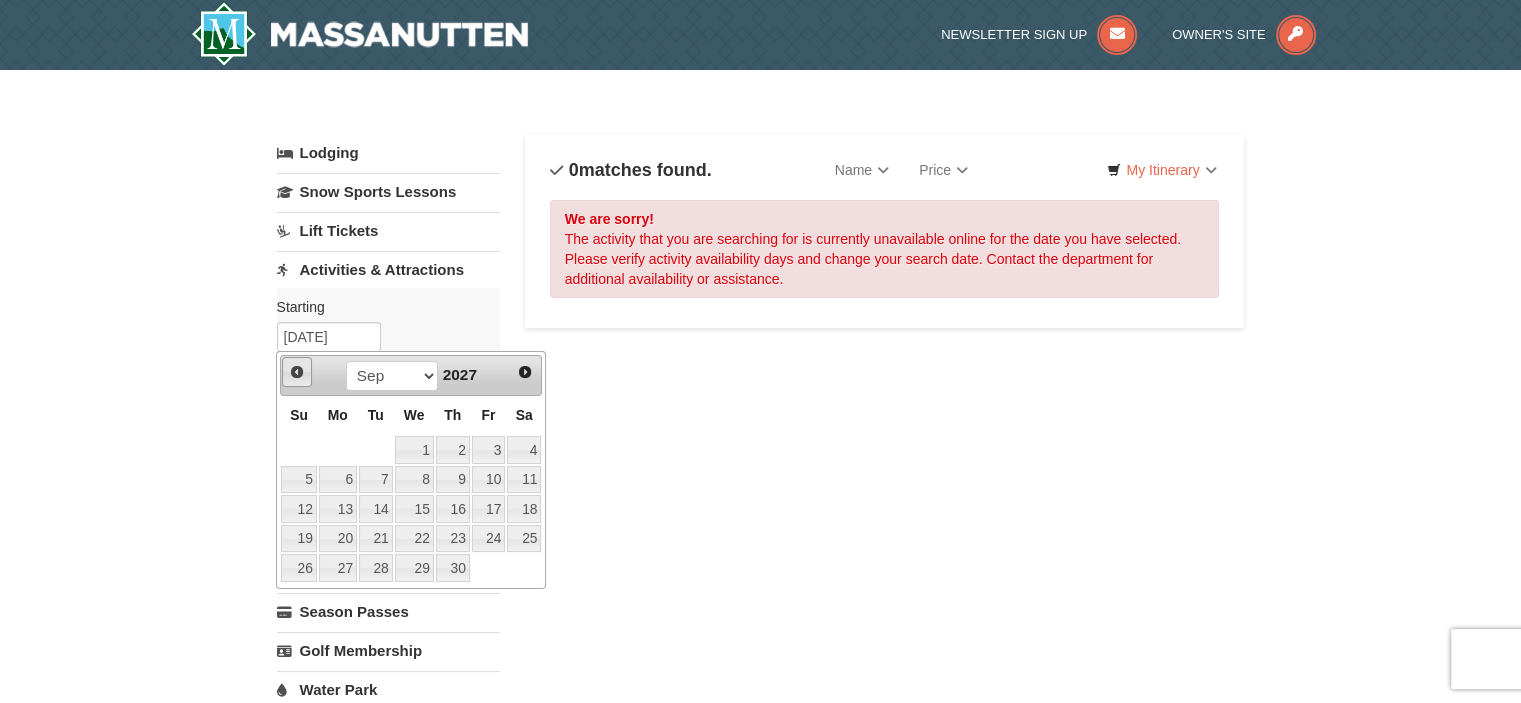 click on "Prev" at bounding box center (297, 372) 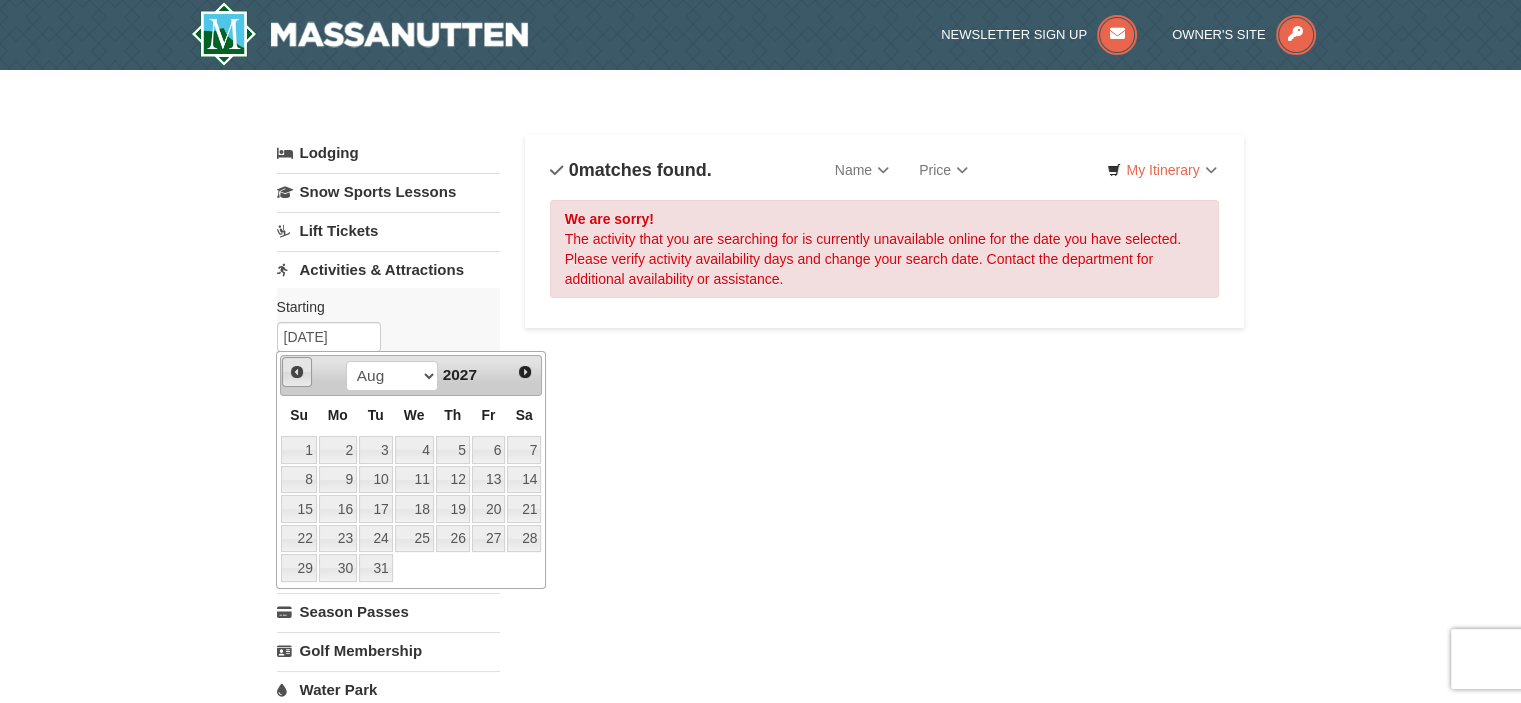 click on "Prev" at bounding box center [297, 372] 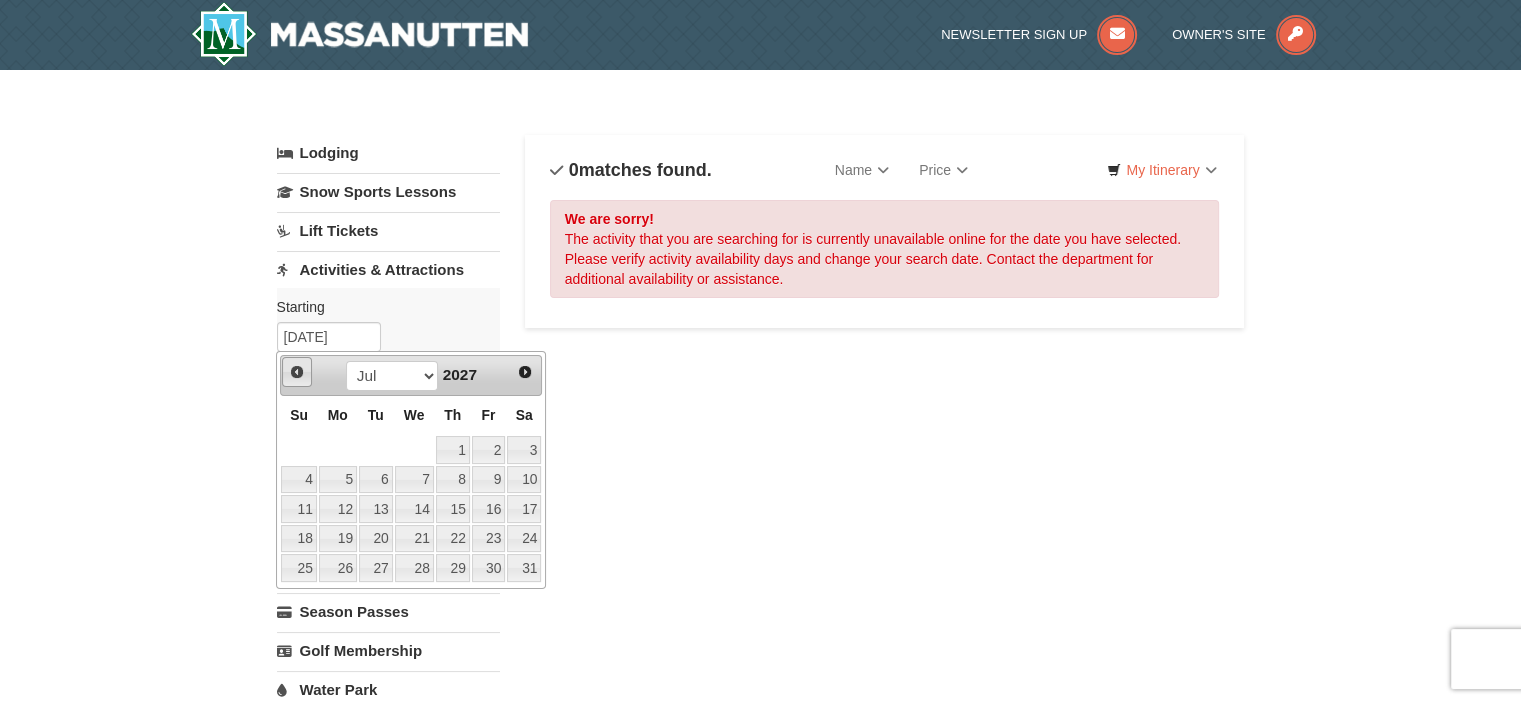 click on "Prev" at bounding box center (297, 372) 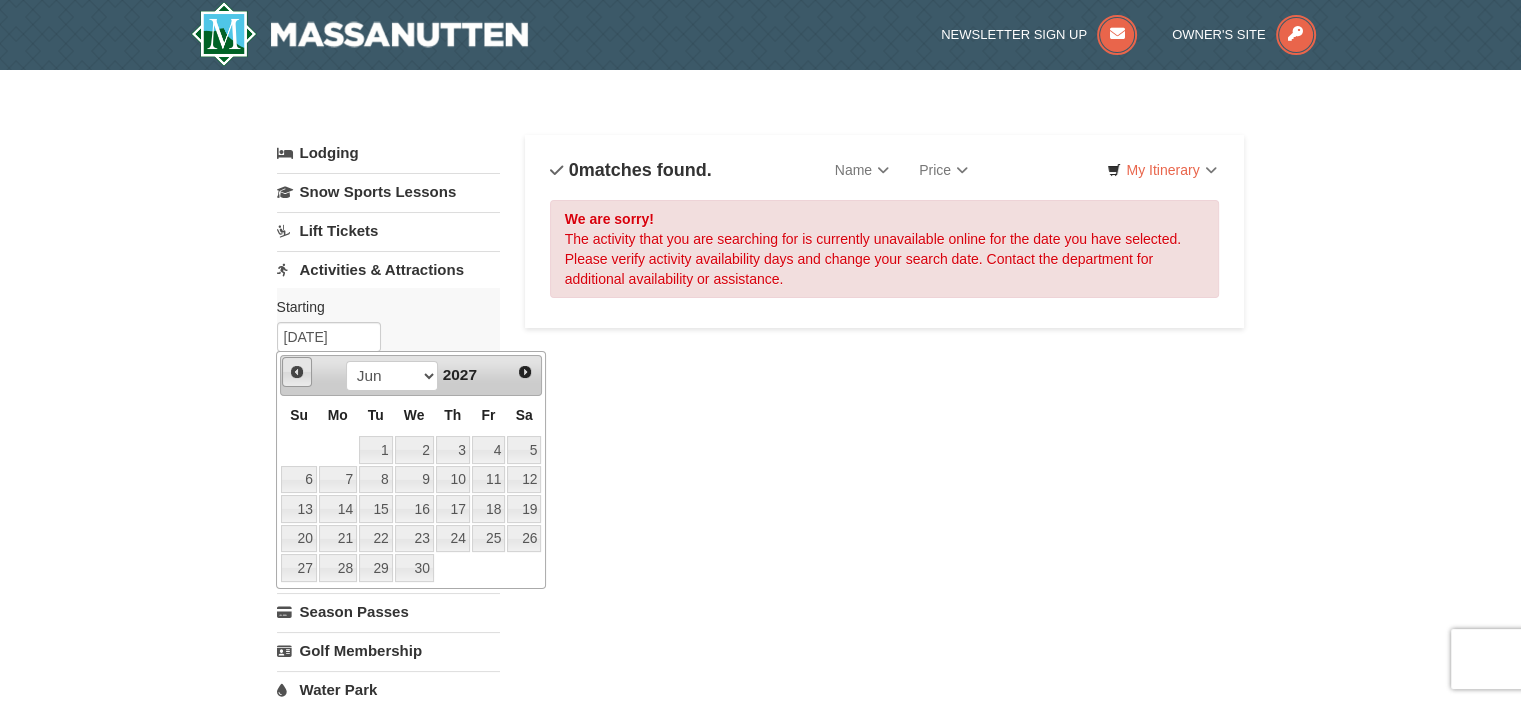 click on "Prev" at bounding box center [297, 372] 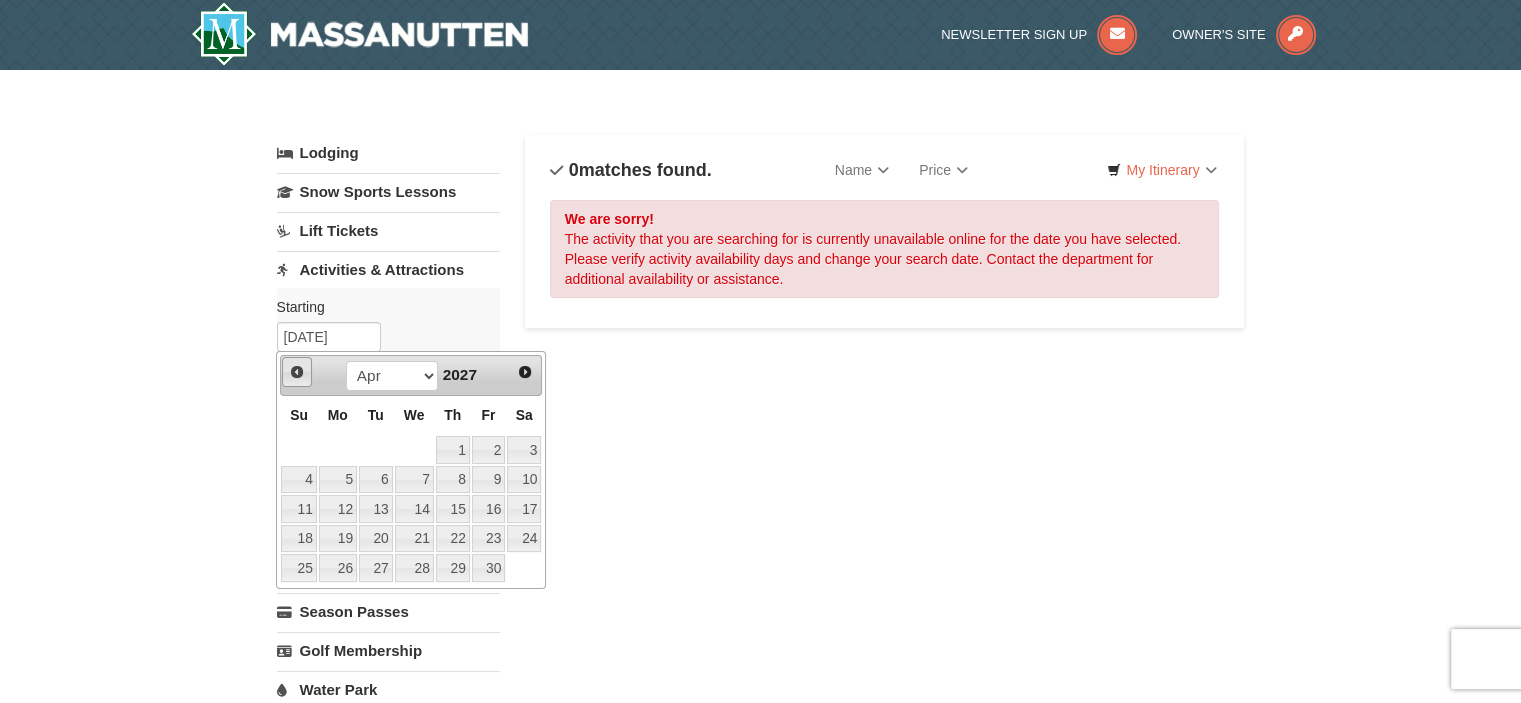 click on "Prev" at bounding box center [297, 372] 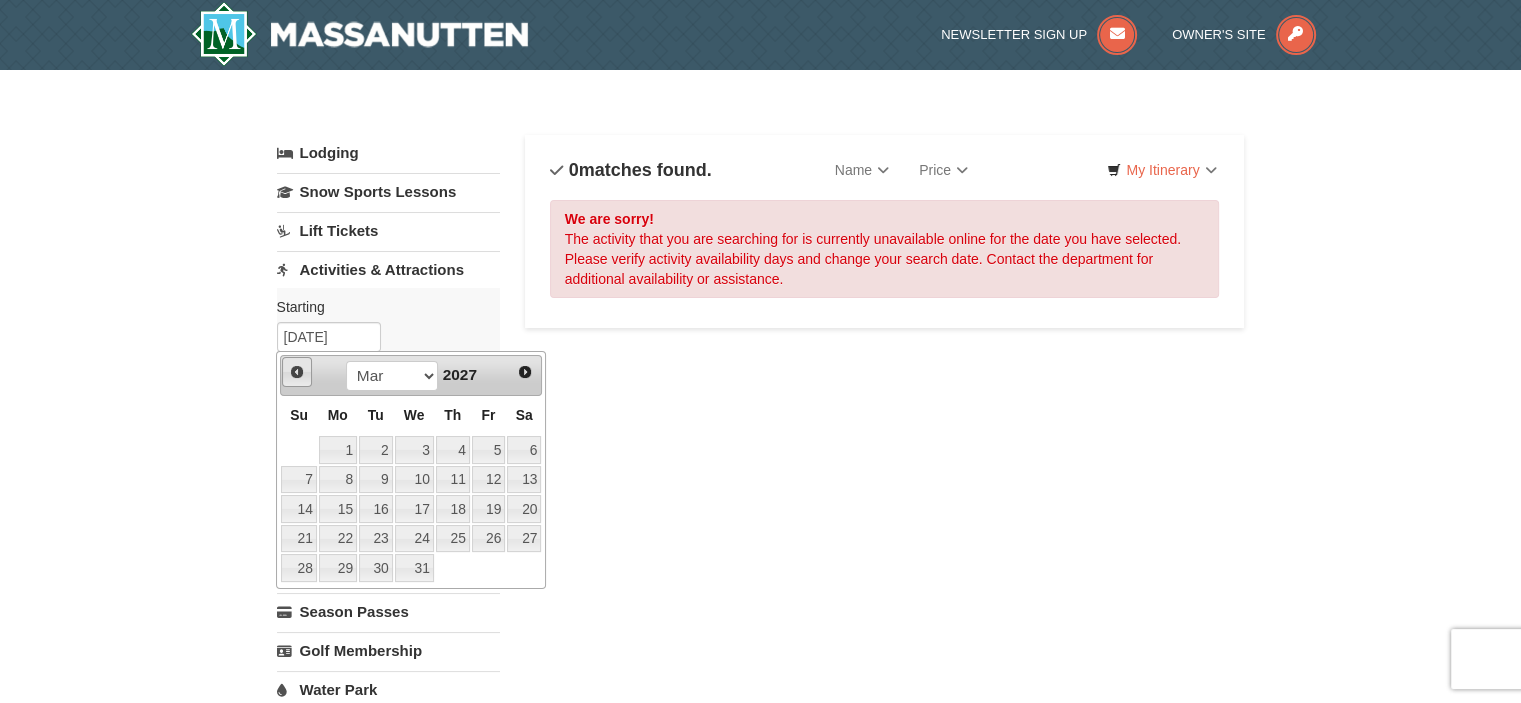 click on "Prev" at bounding box center [297, 372] 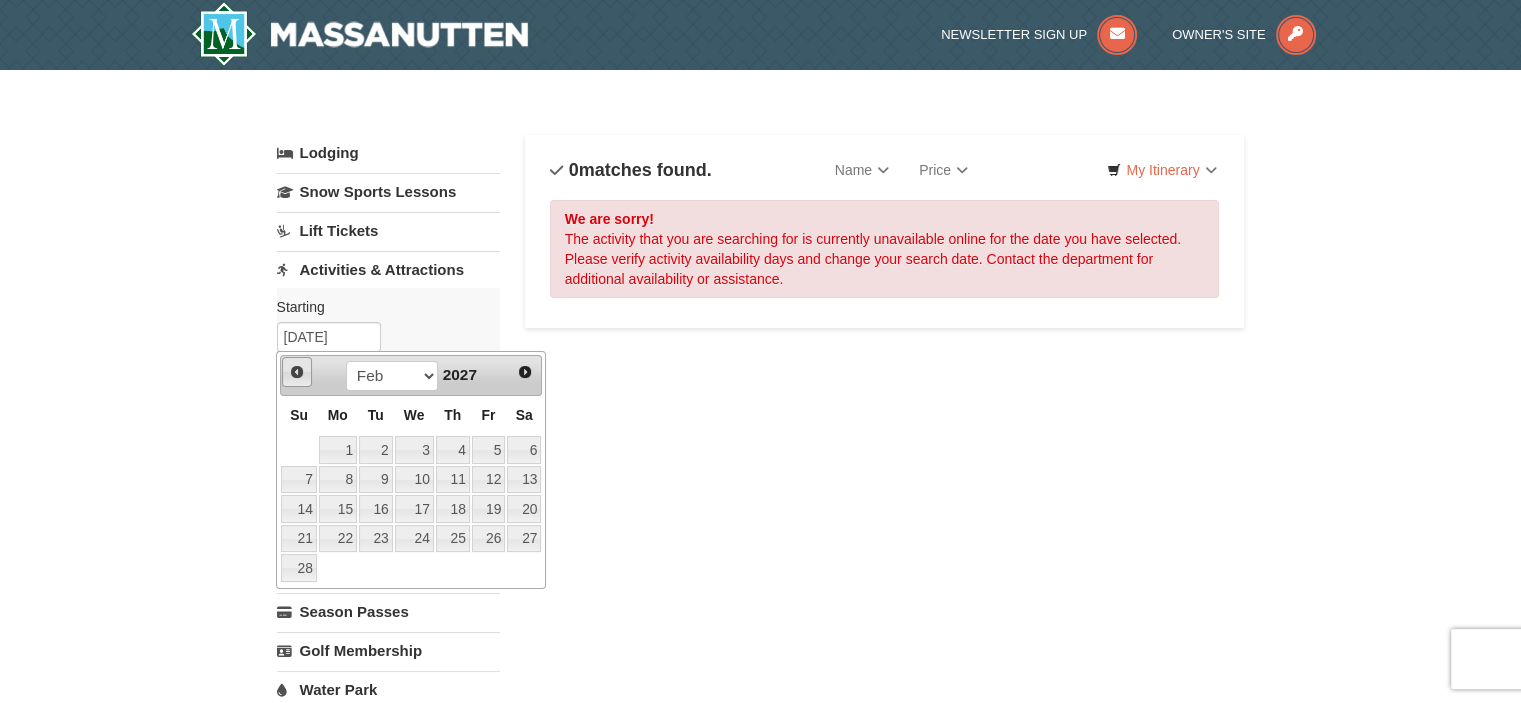 click on "Prev" at bounding box center [297, 372] 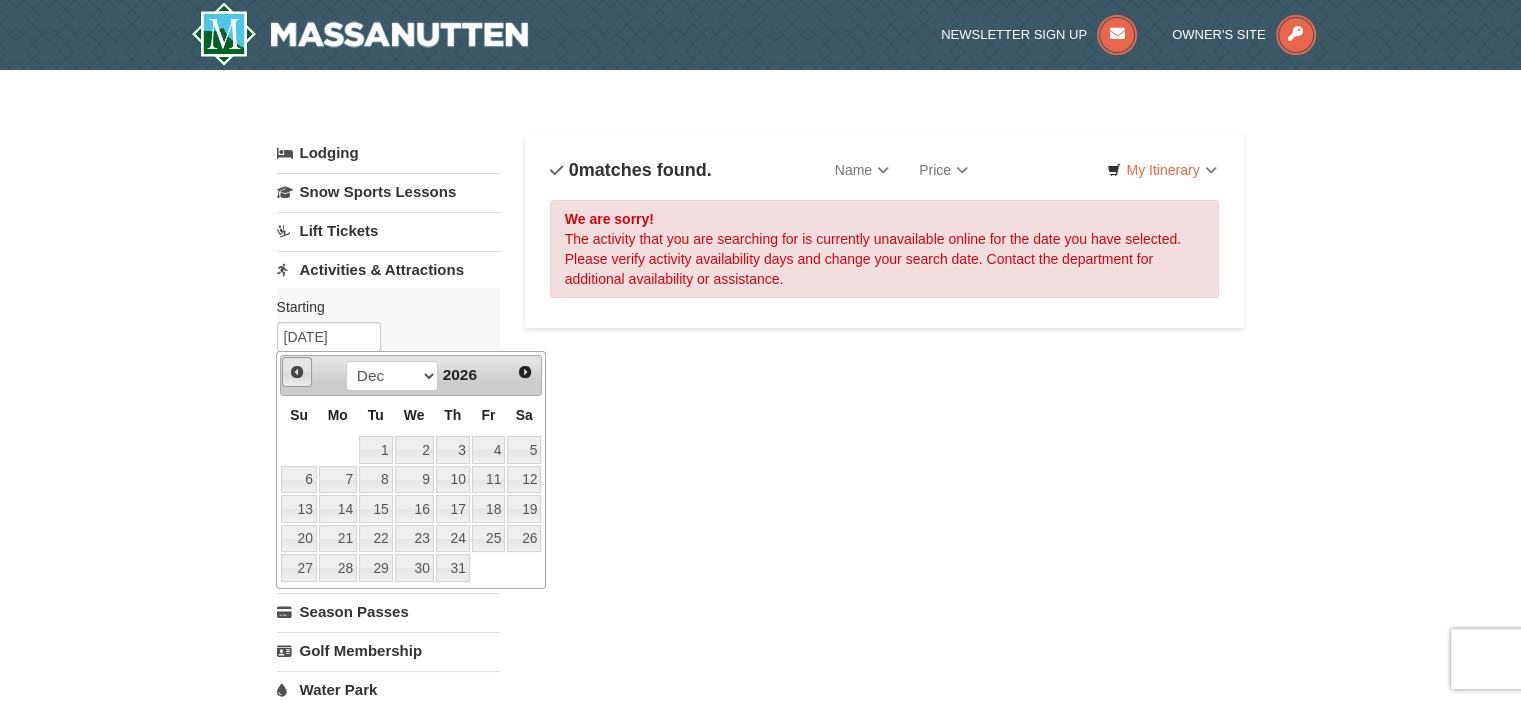 click on "Prev" at bounding box center [297, 372] 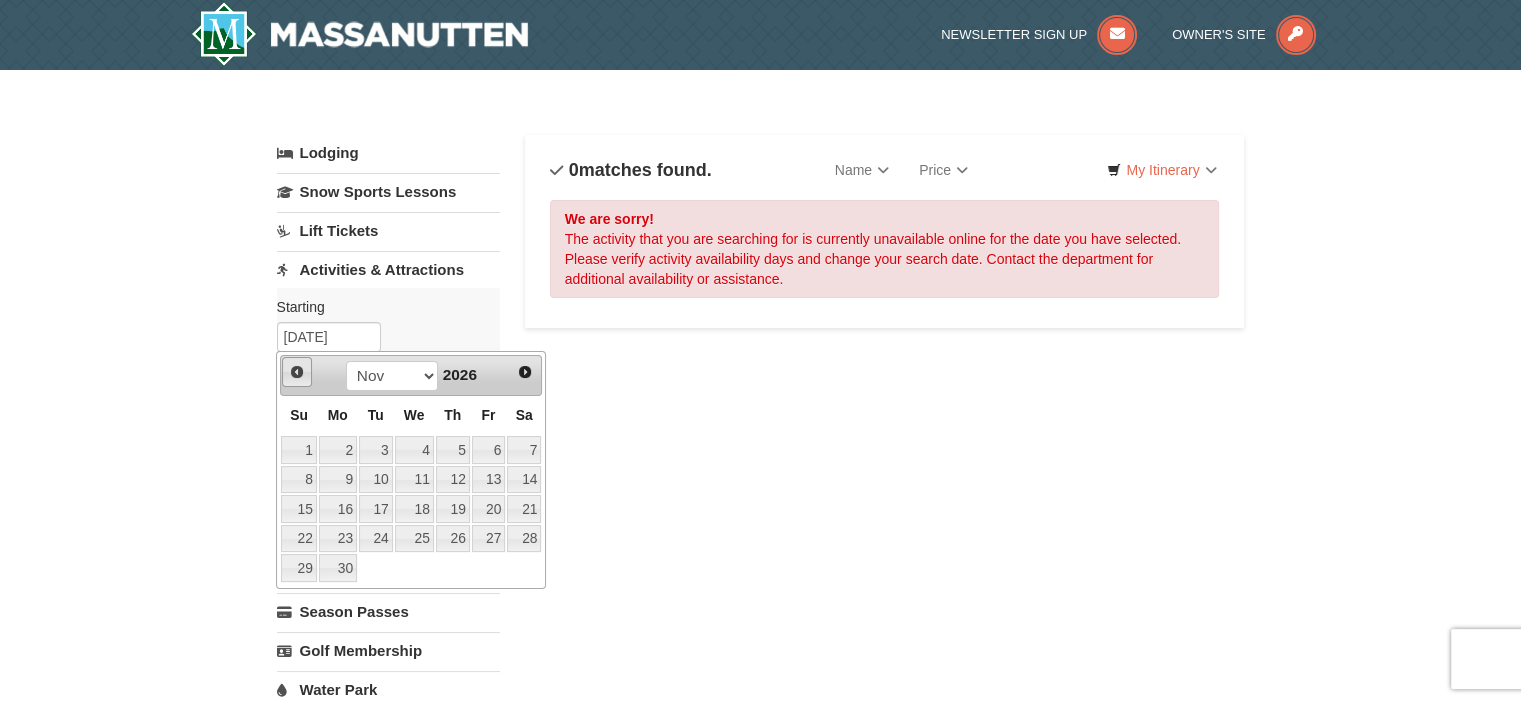 click on "Prev" at bounding box center (297, 372) 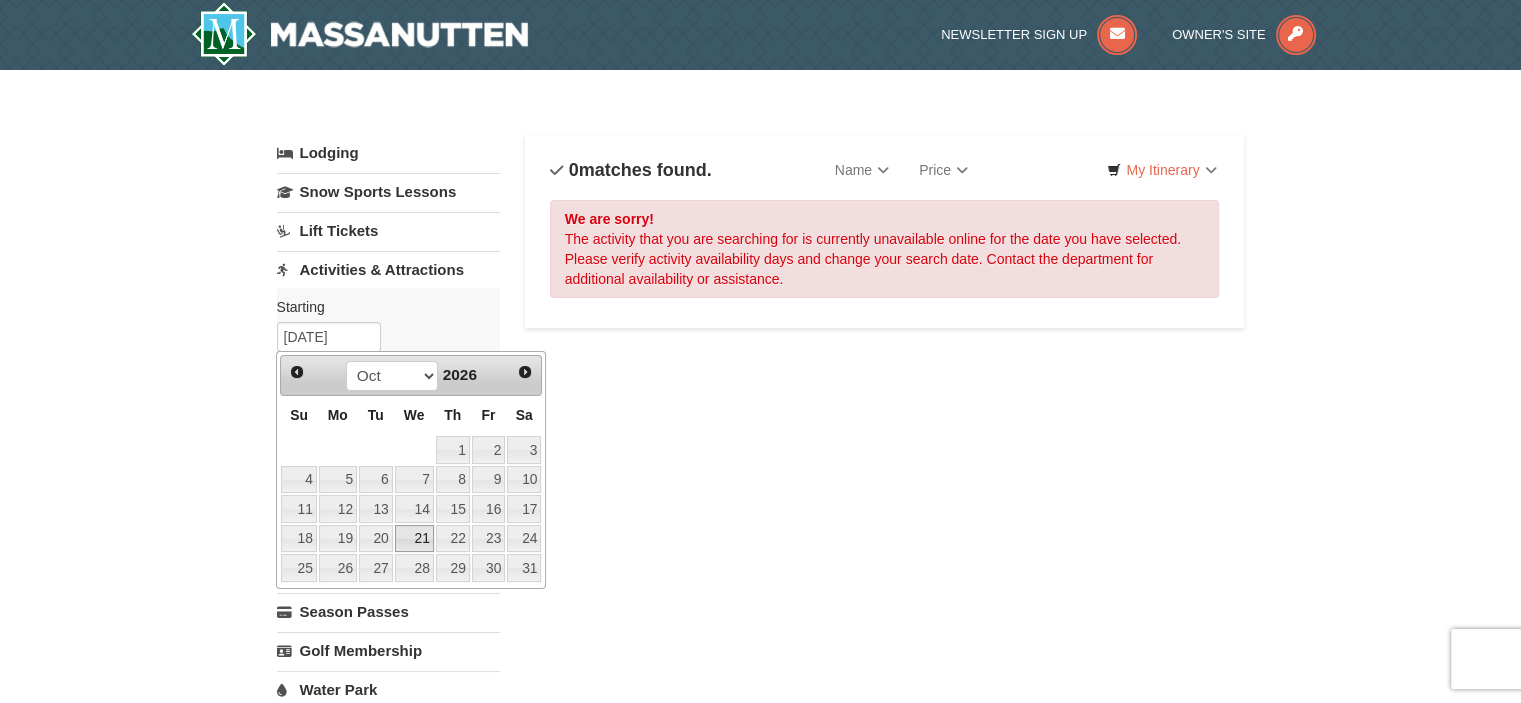 click on "21" at bounding box center (414, 539) 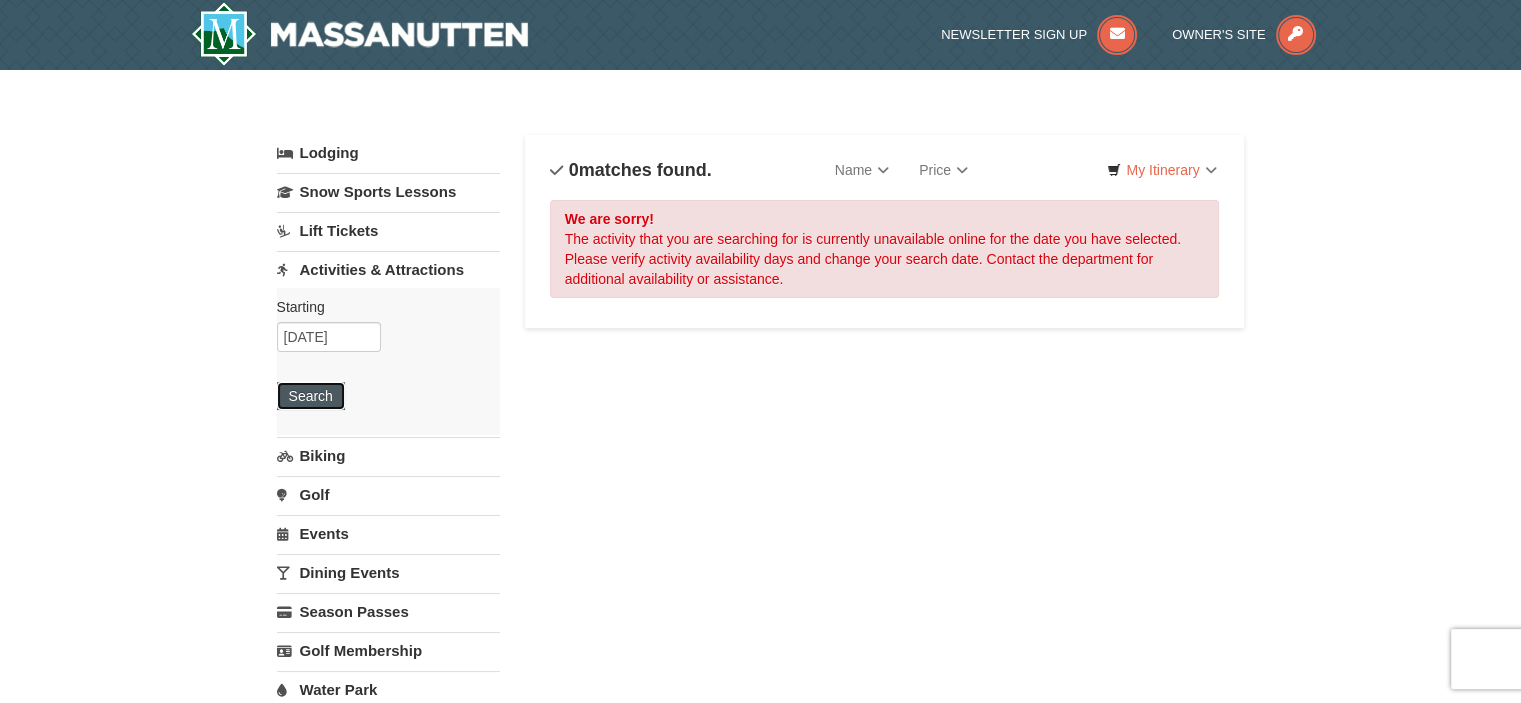 click on "Search" at bounding box center [311, 396] 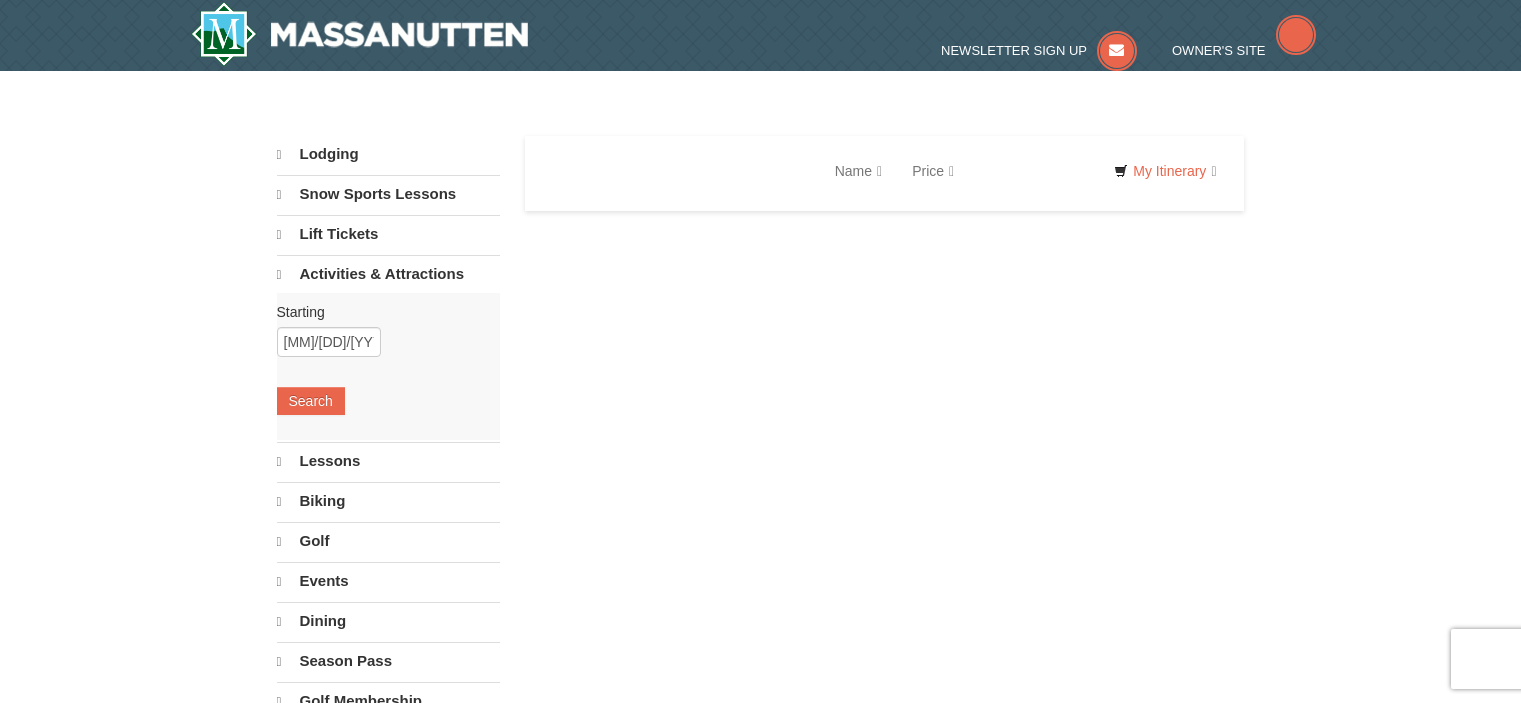 scroll, scrollTop: 0, scrollLeft: 0, axis: both 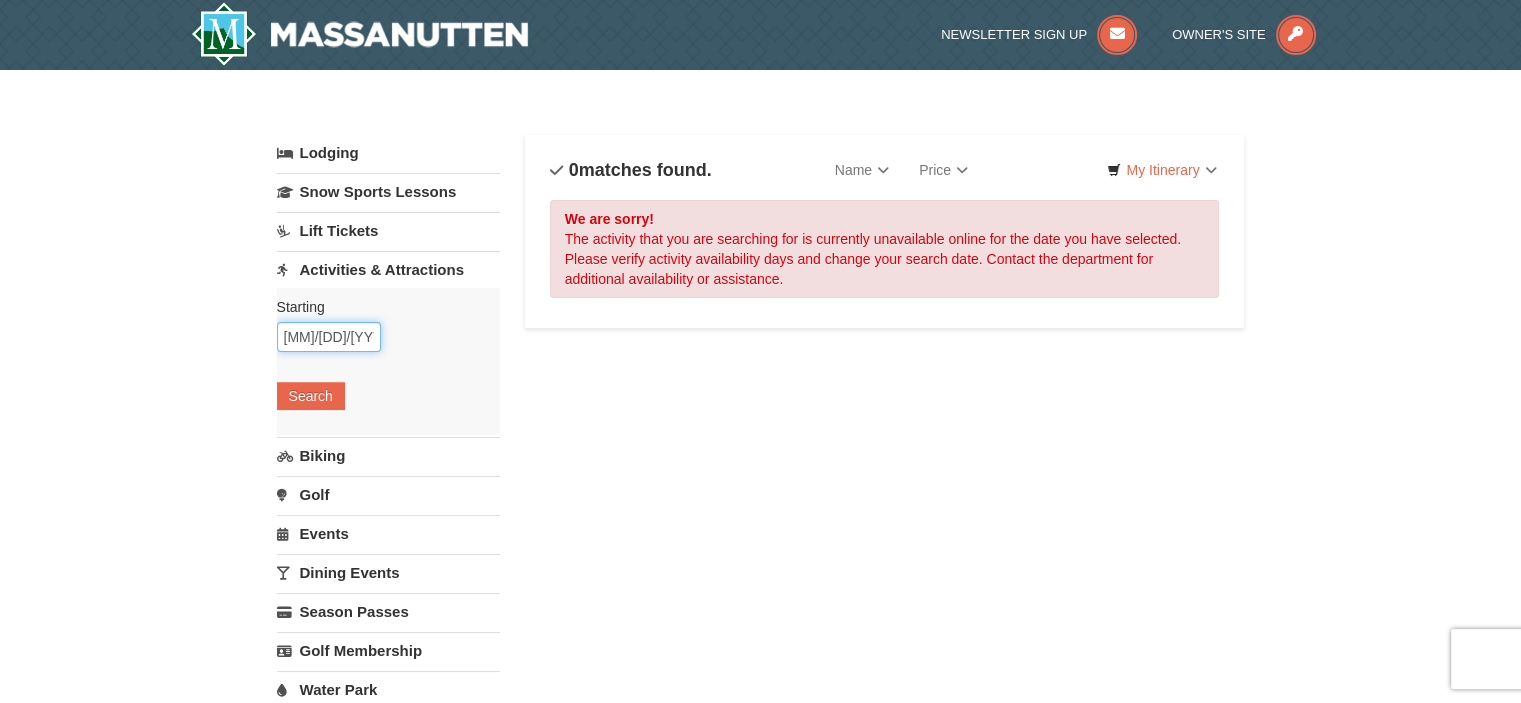 click on "10/21/2026" at bounding box center (329, 337) 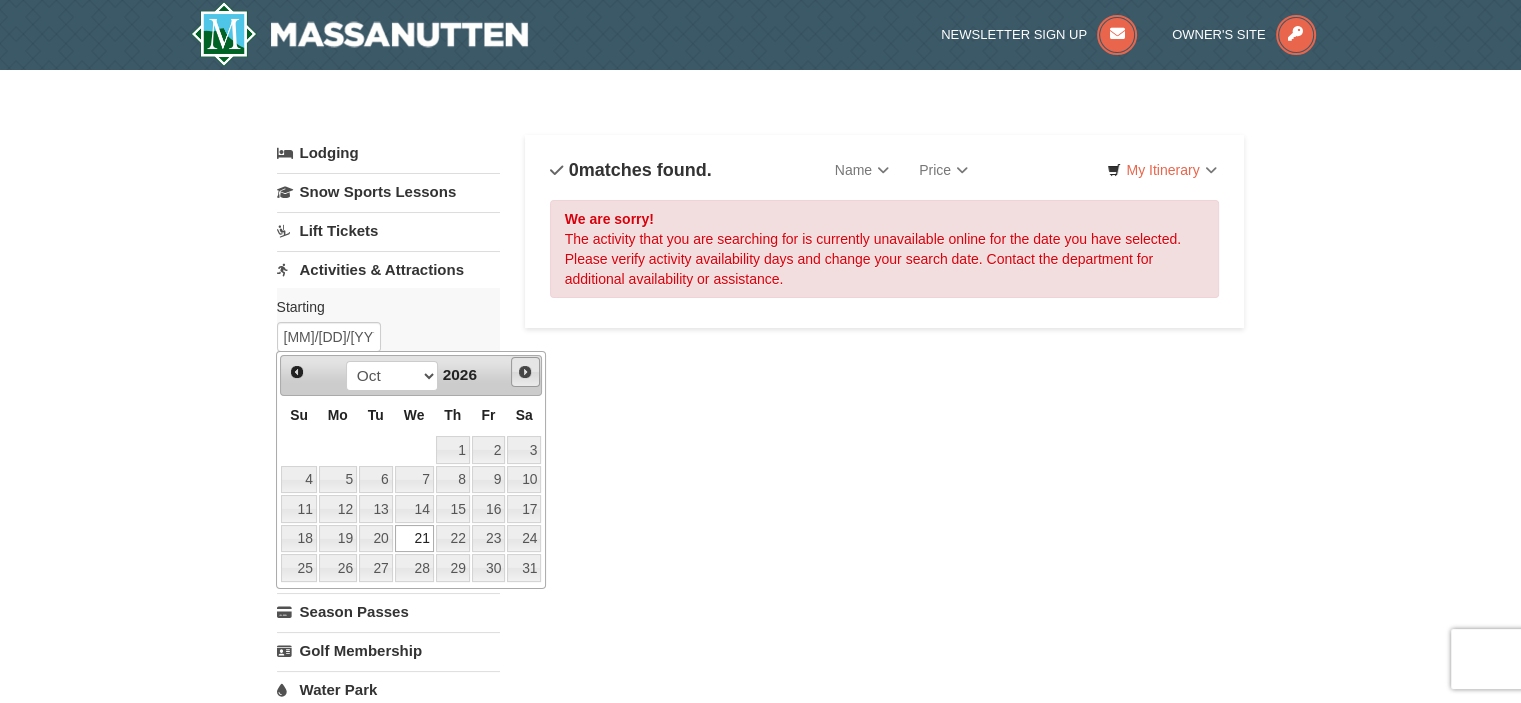 click on "Next" at bounding box center (525, 372) 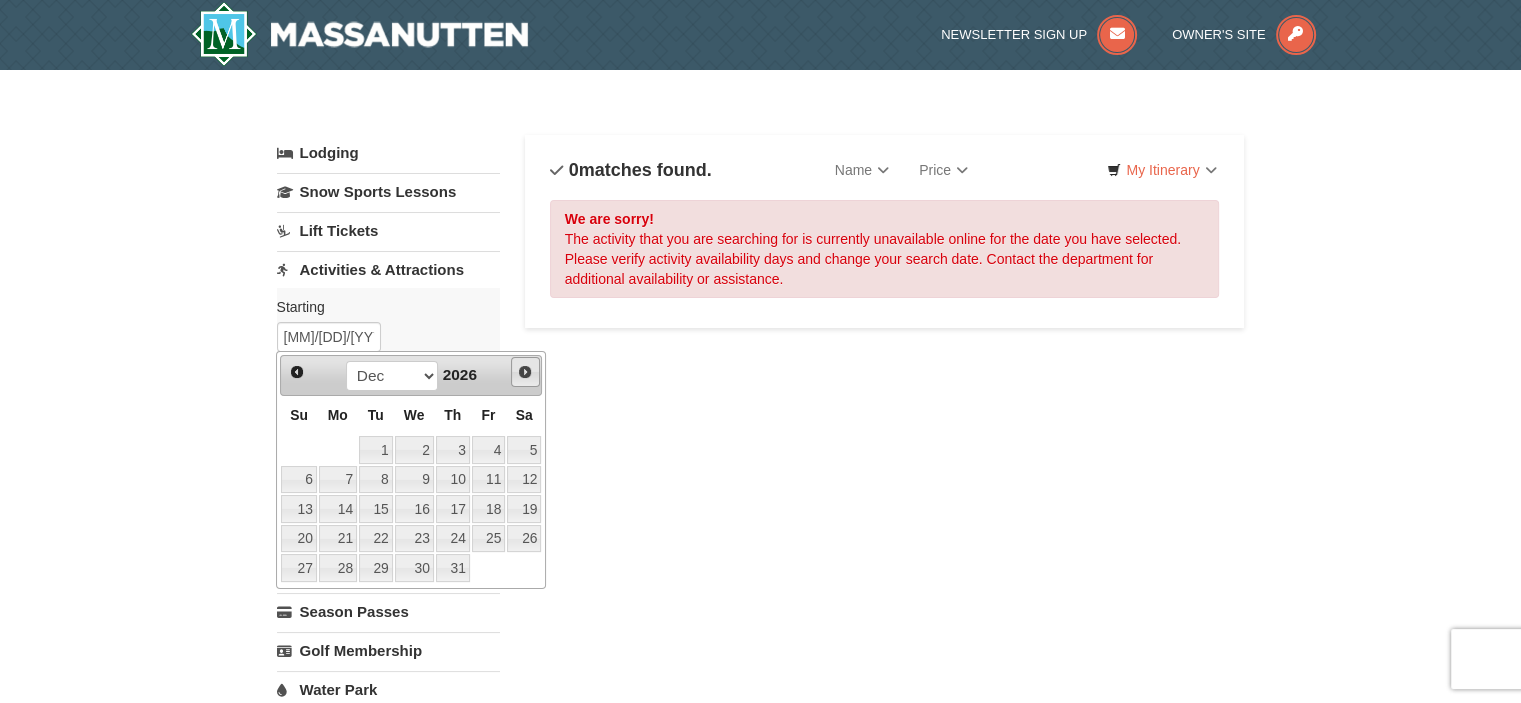 click on "Next" at bounding box center [525, 372] 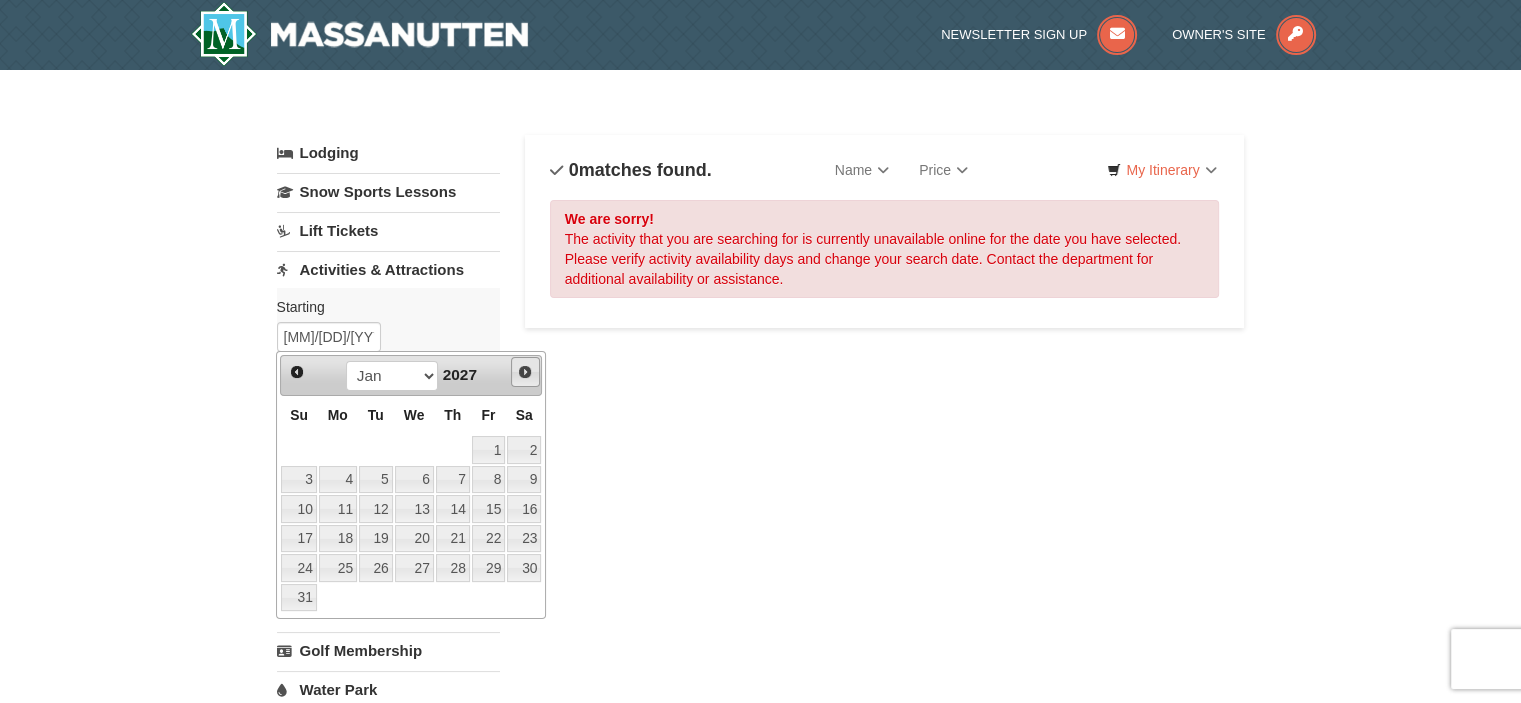 click on "Next" at bounding box center [525, 372] 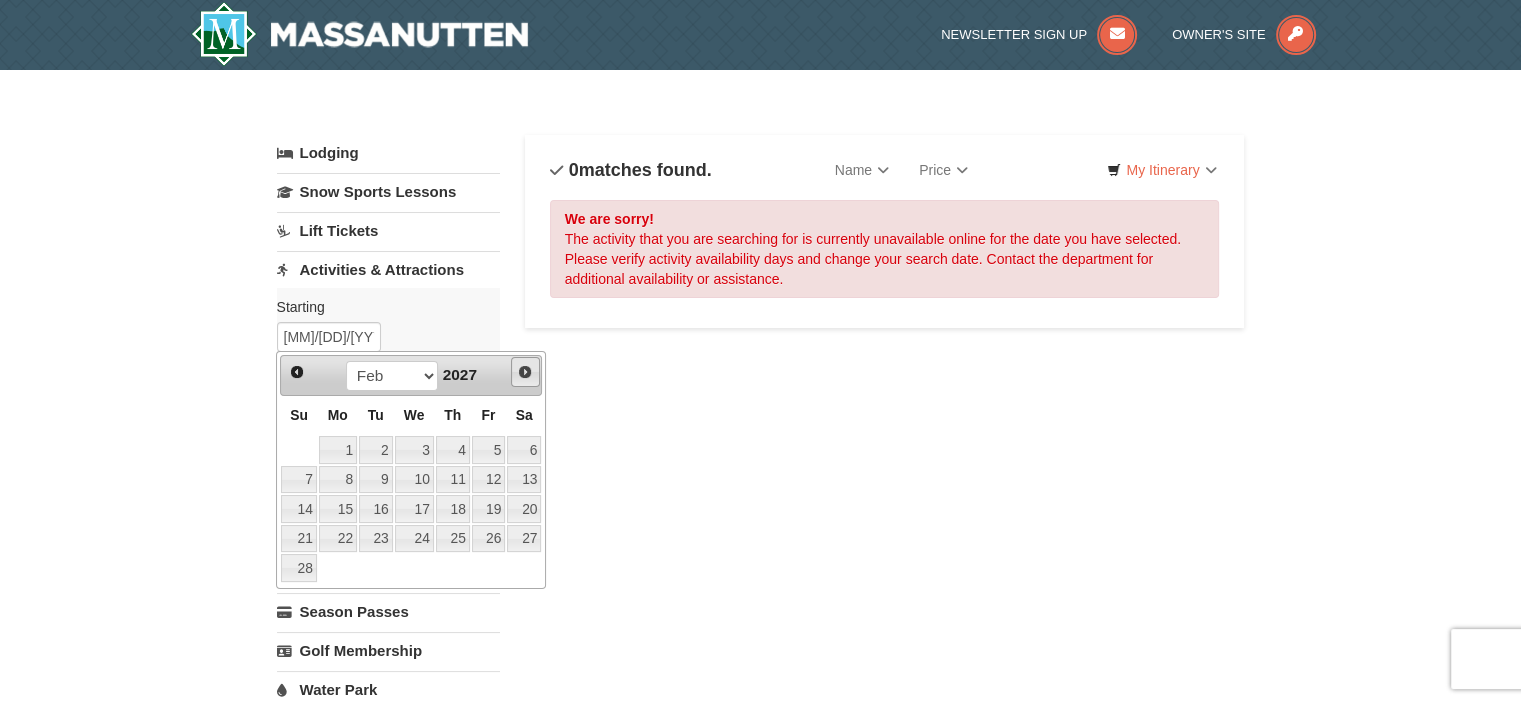 click on "Next" at bounding box center [525, 372] 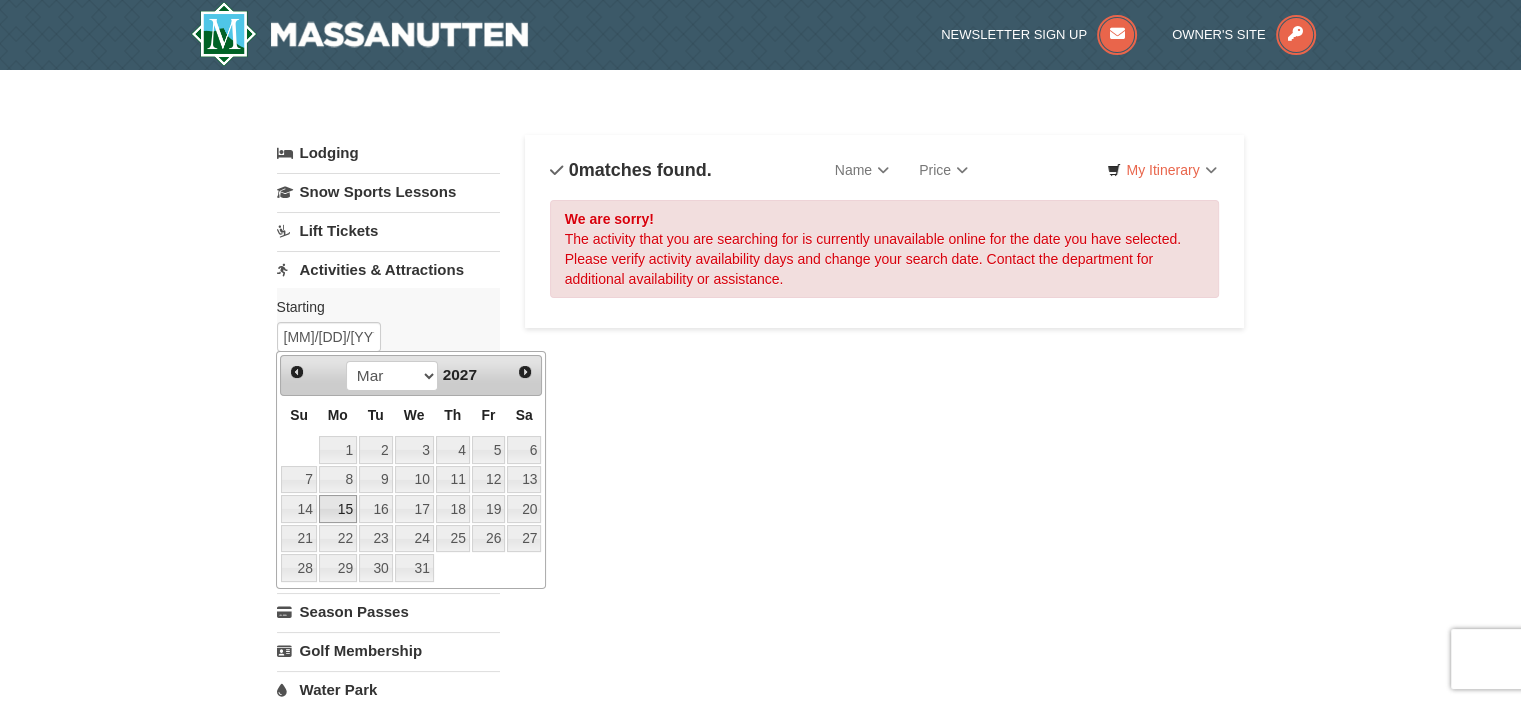 click on "15" at bounding box center (338, 509) 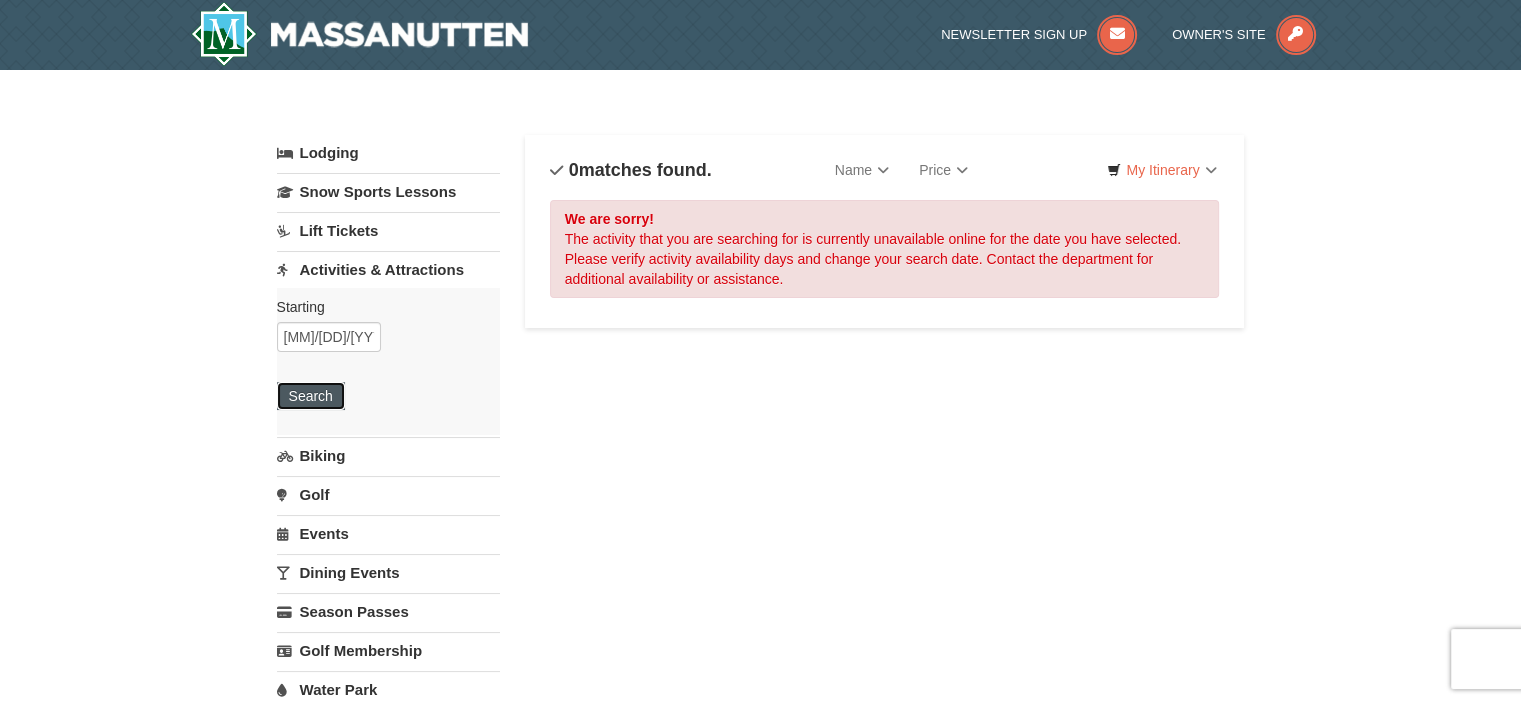 click on "Search" at bounding box center [311, 396] 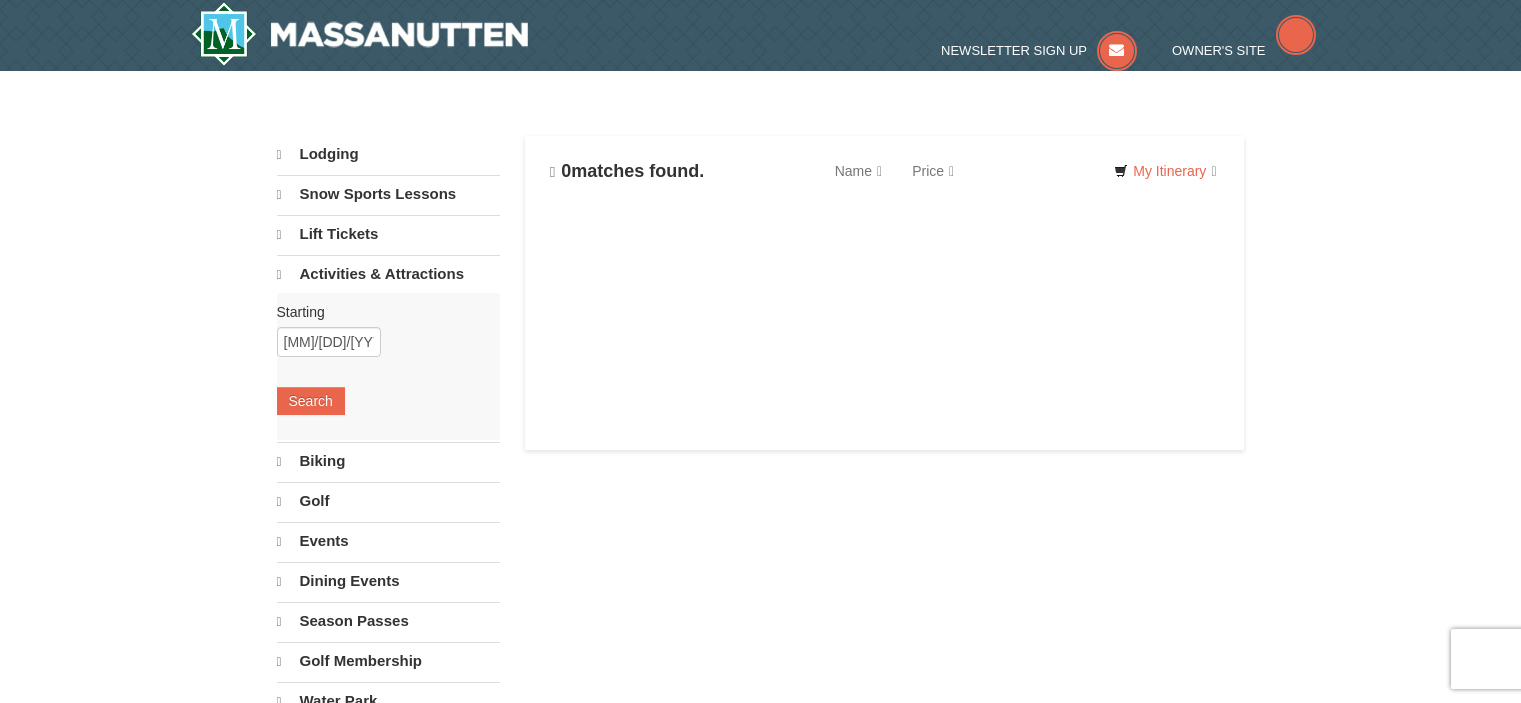 scroll, scrollTop: 0, scrollLeft: 0, axis: both 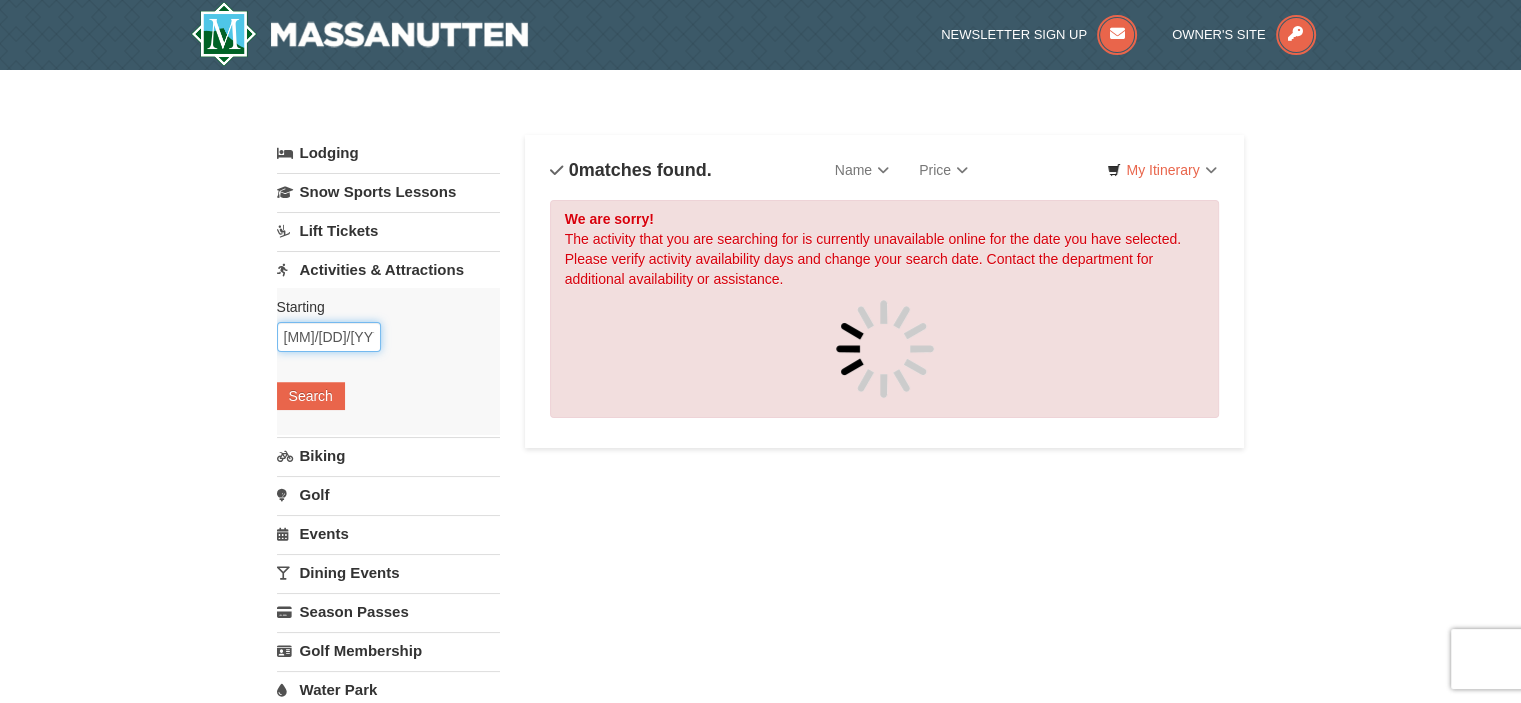 click on "03/15/2027" at bounding box center (329, 337) 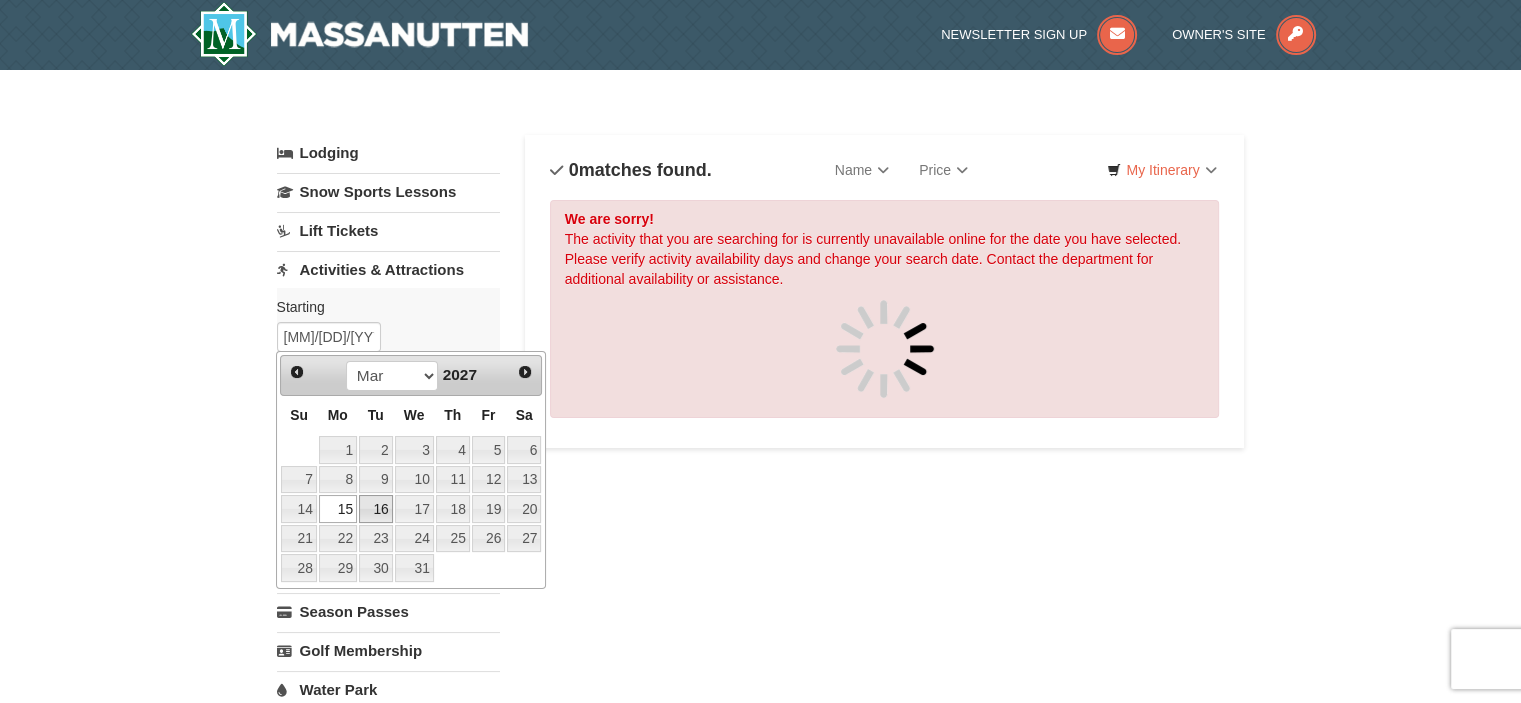 click on "16" at bounding box center [376, 509] 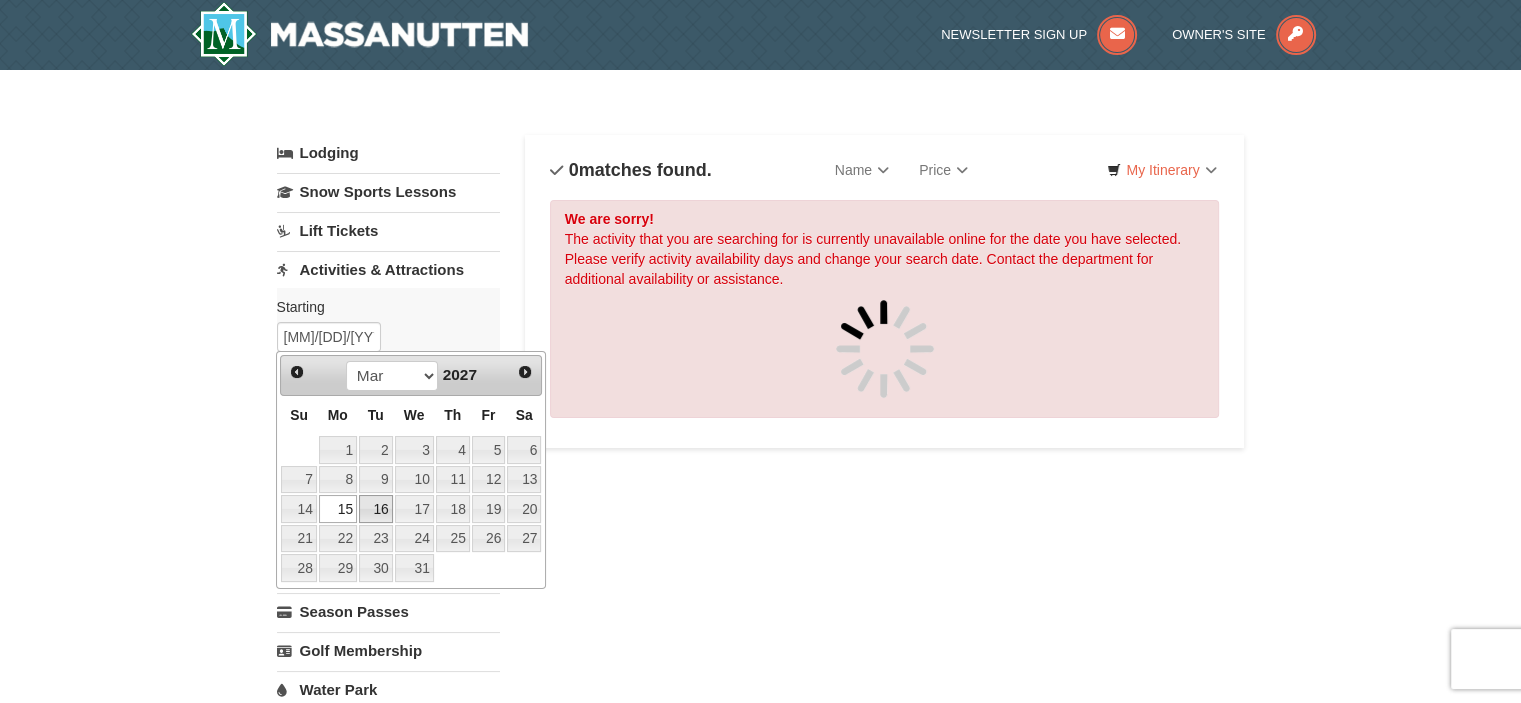 type on "[DATE]" 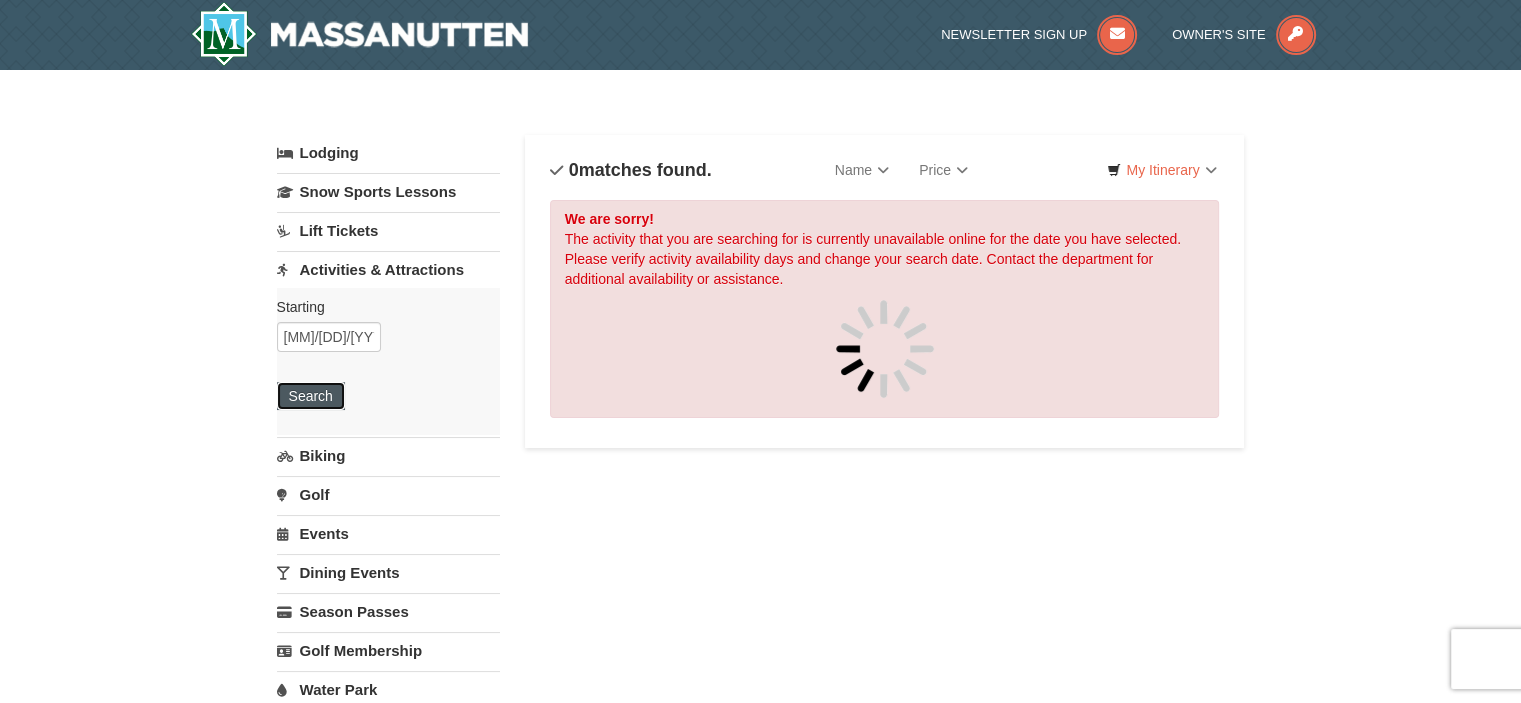 click on "Search" at bounding box center (311, 396) 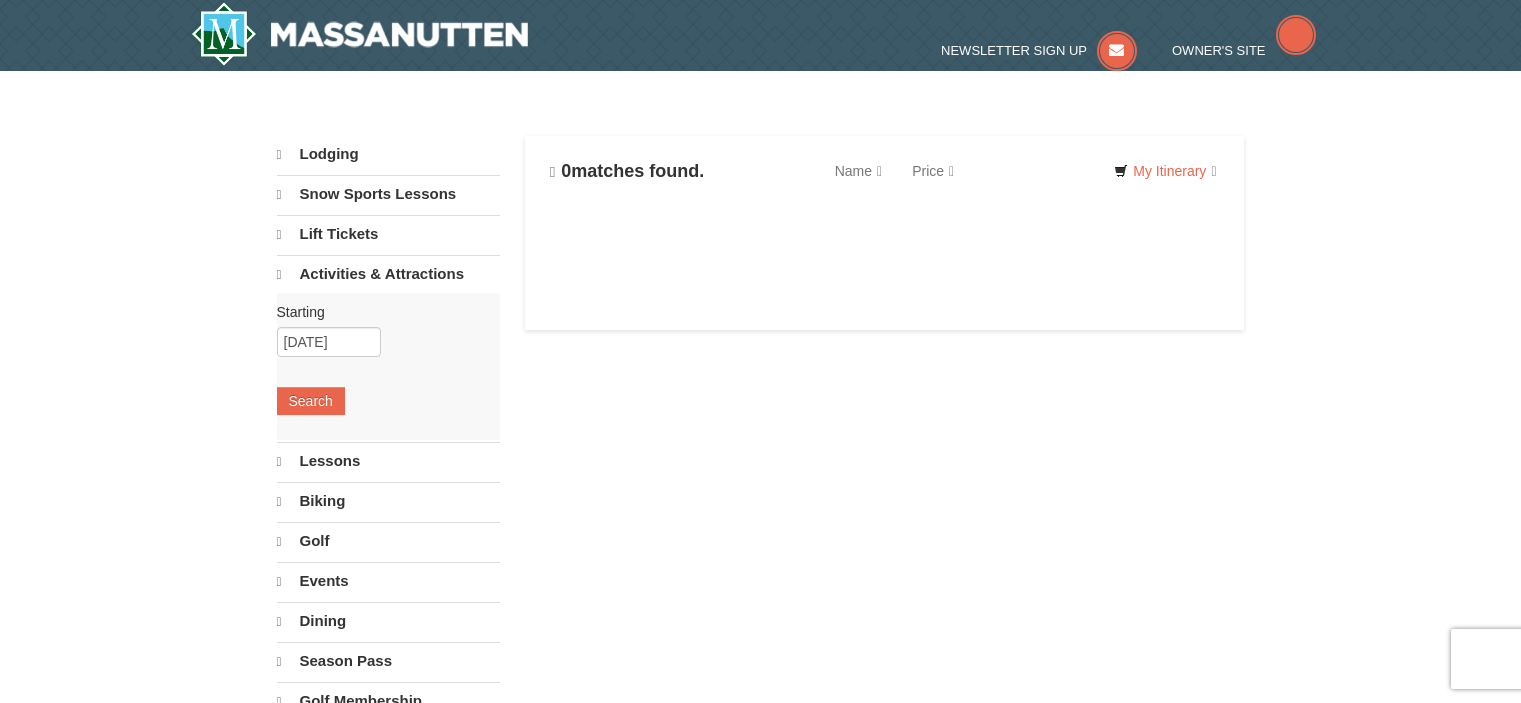 scroll, scrollTop: 0, scrollLeft: 0, axis: both 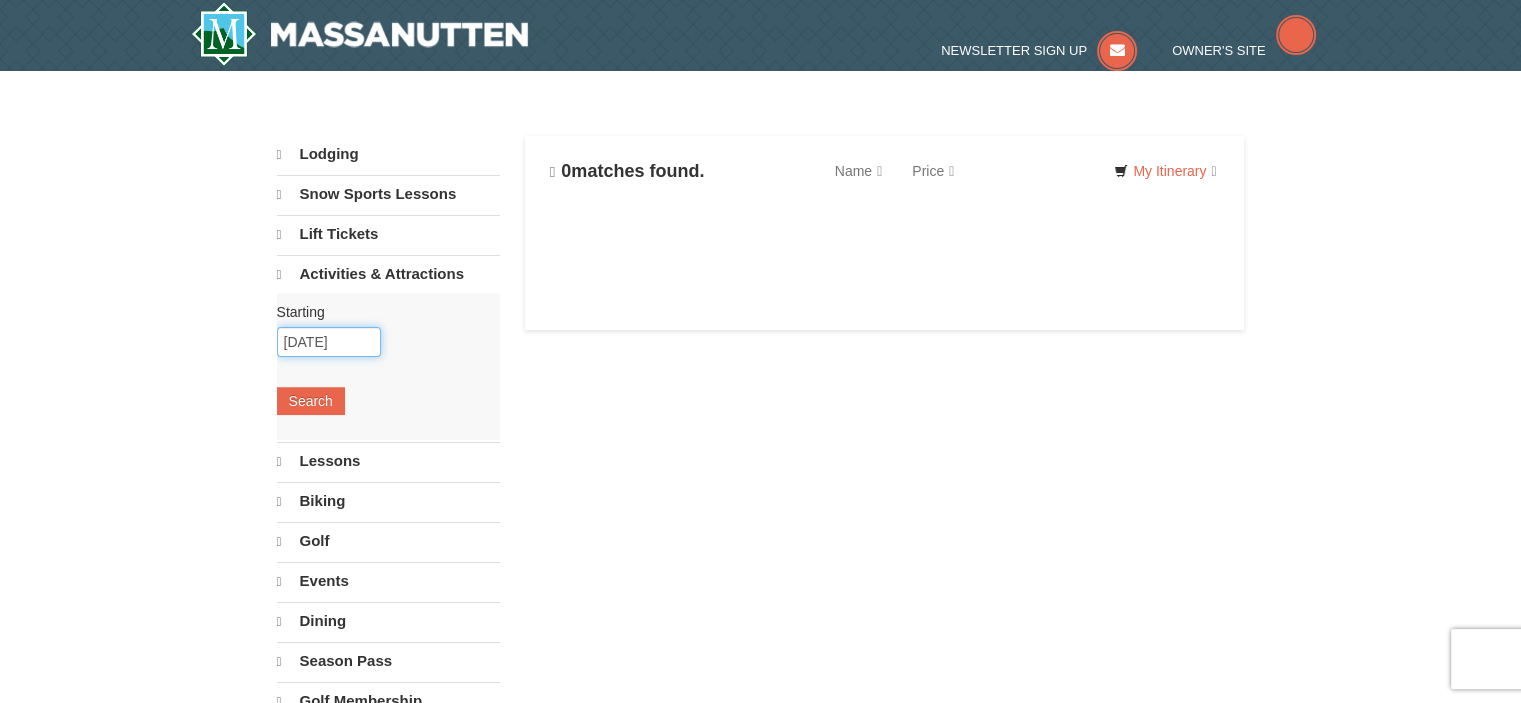 select on "8" 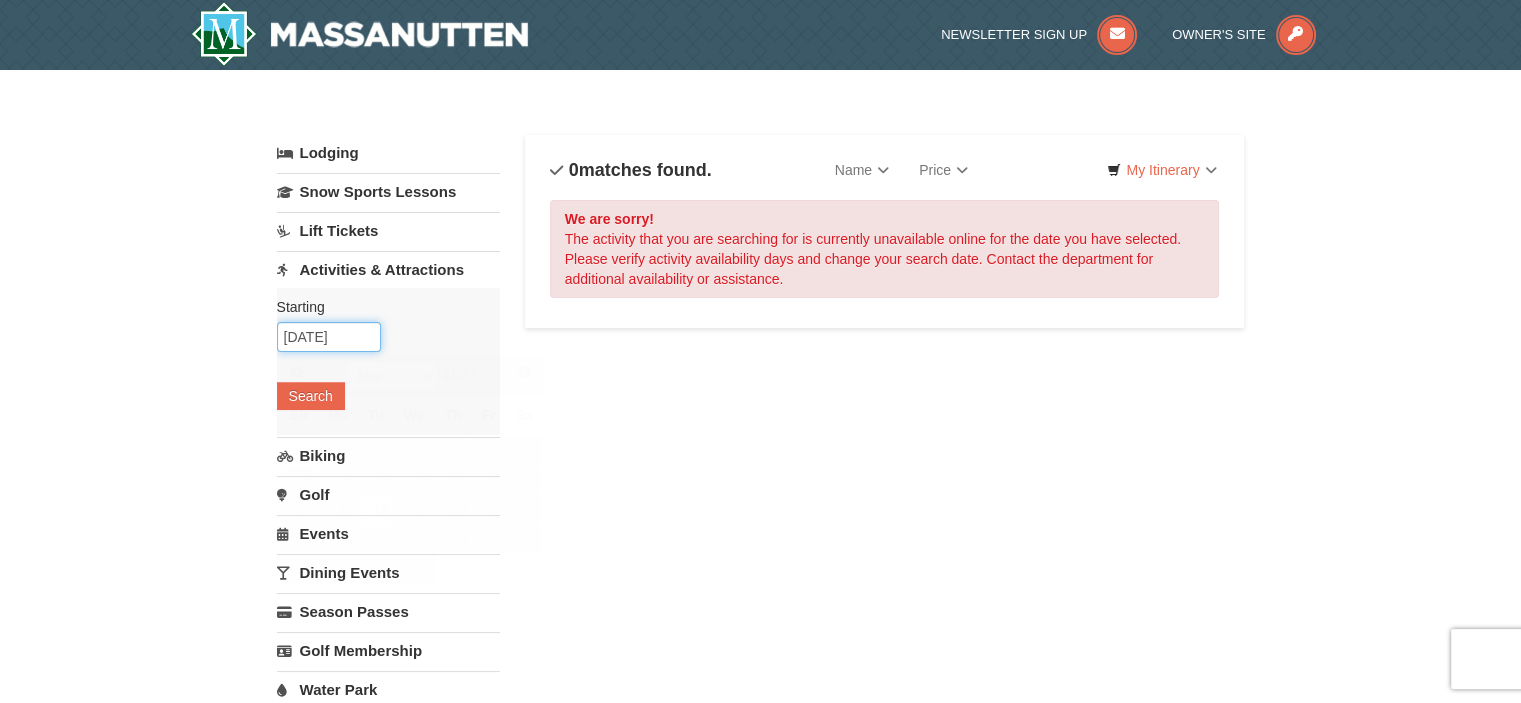 click on "[DATE]" at bounding box center [329, 337] 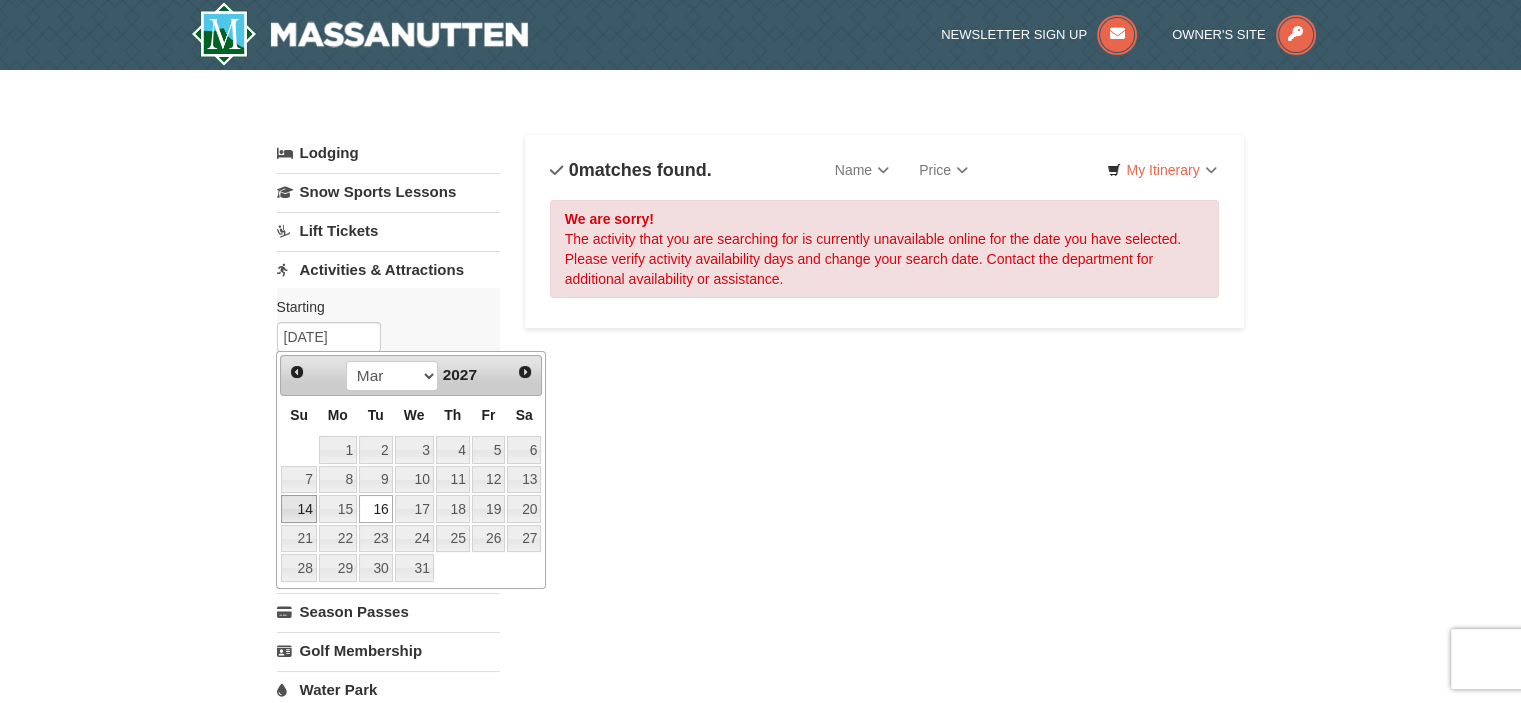 click on "14" at bounding box center (298, 509) 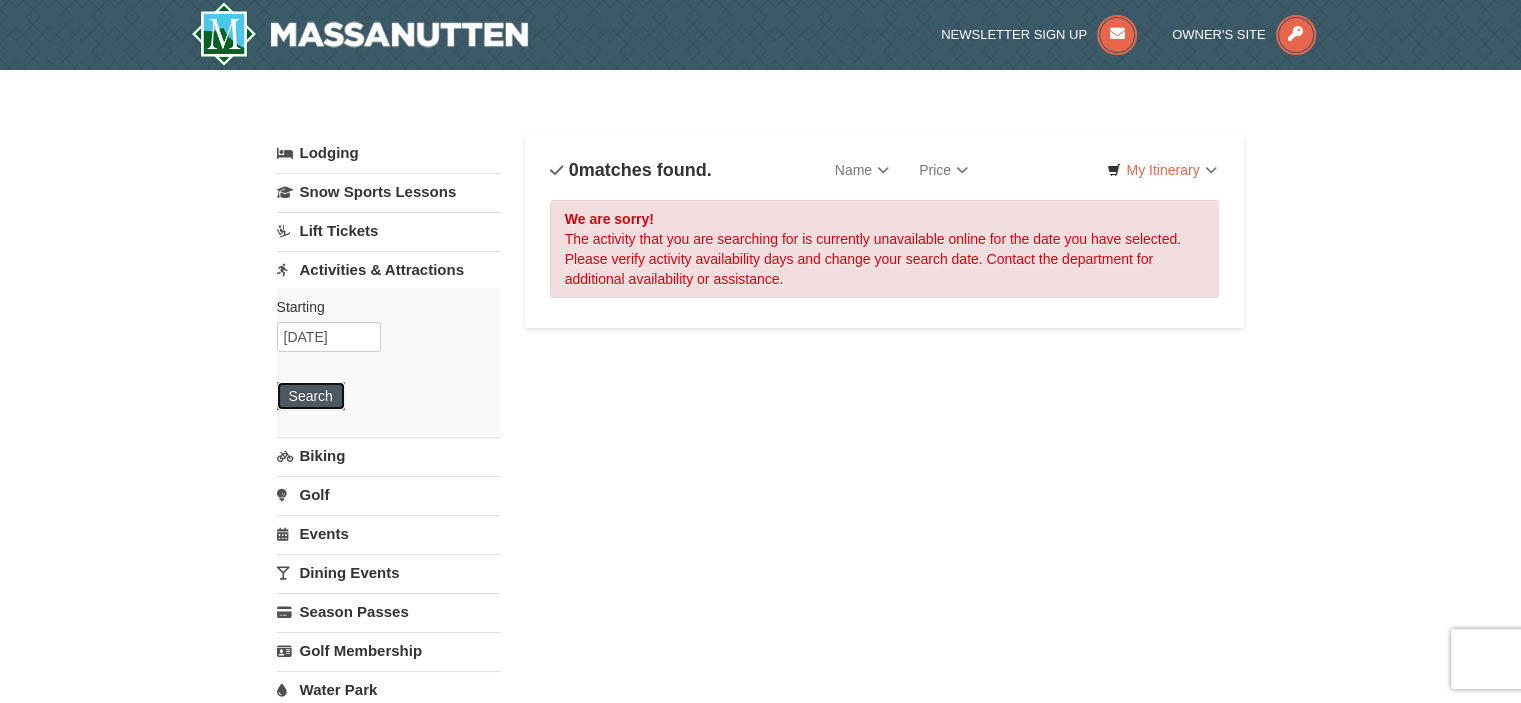 click on "Search" at bounding box center [311, 396] 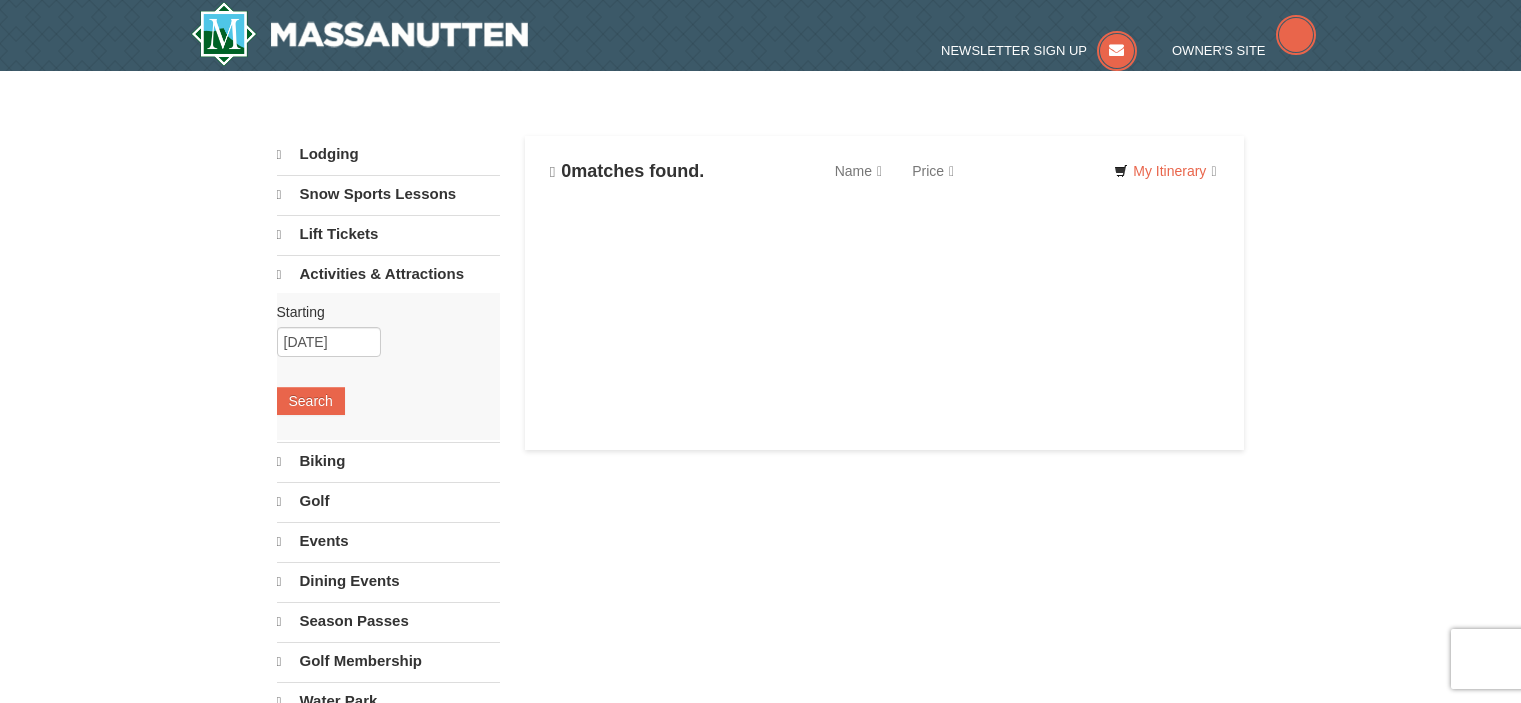 scroll, scrollTop: 0, scrollLeft: 0, axis: both 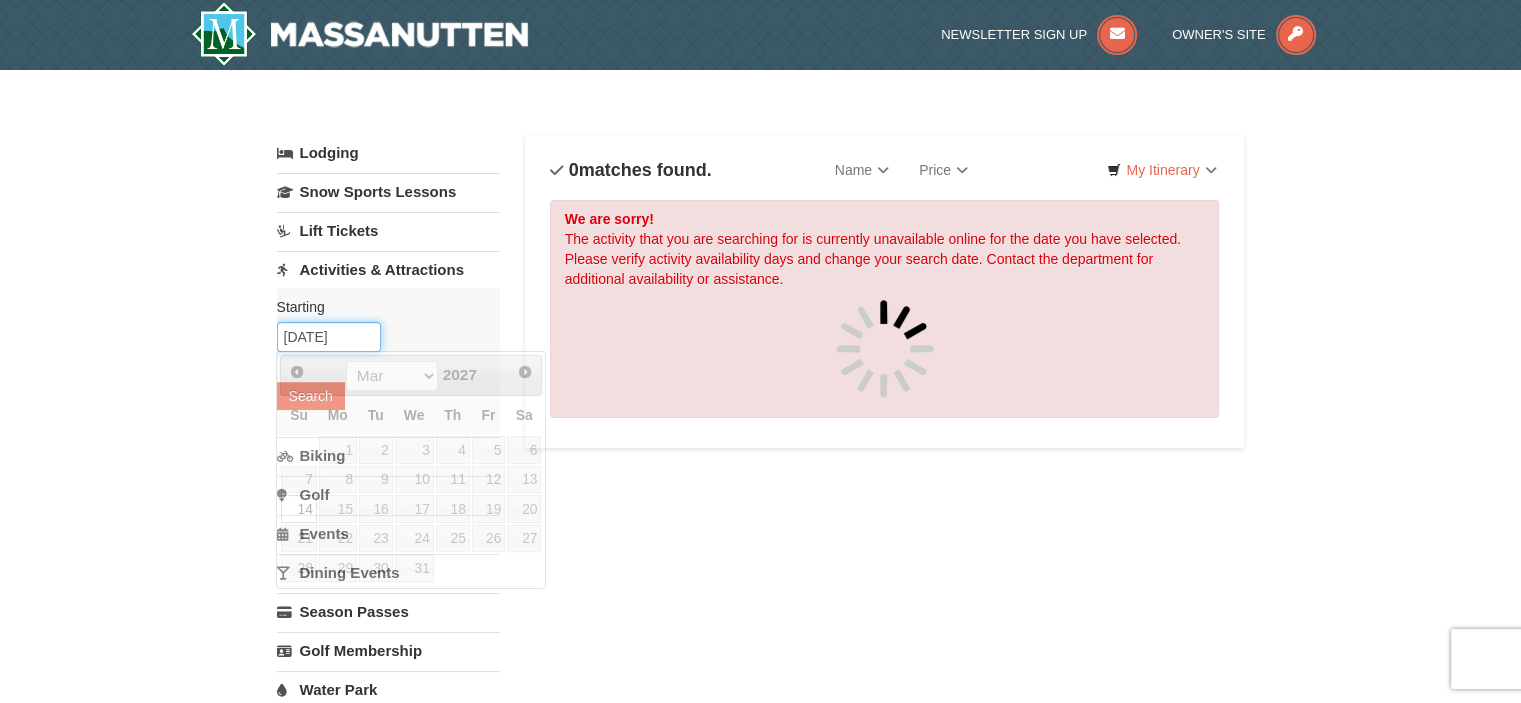 click on "[DATE]" at bounding box center (329, 337) 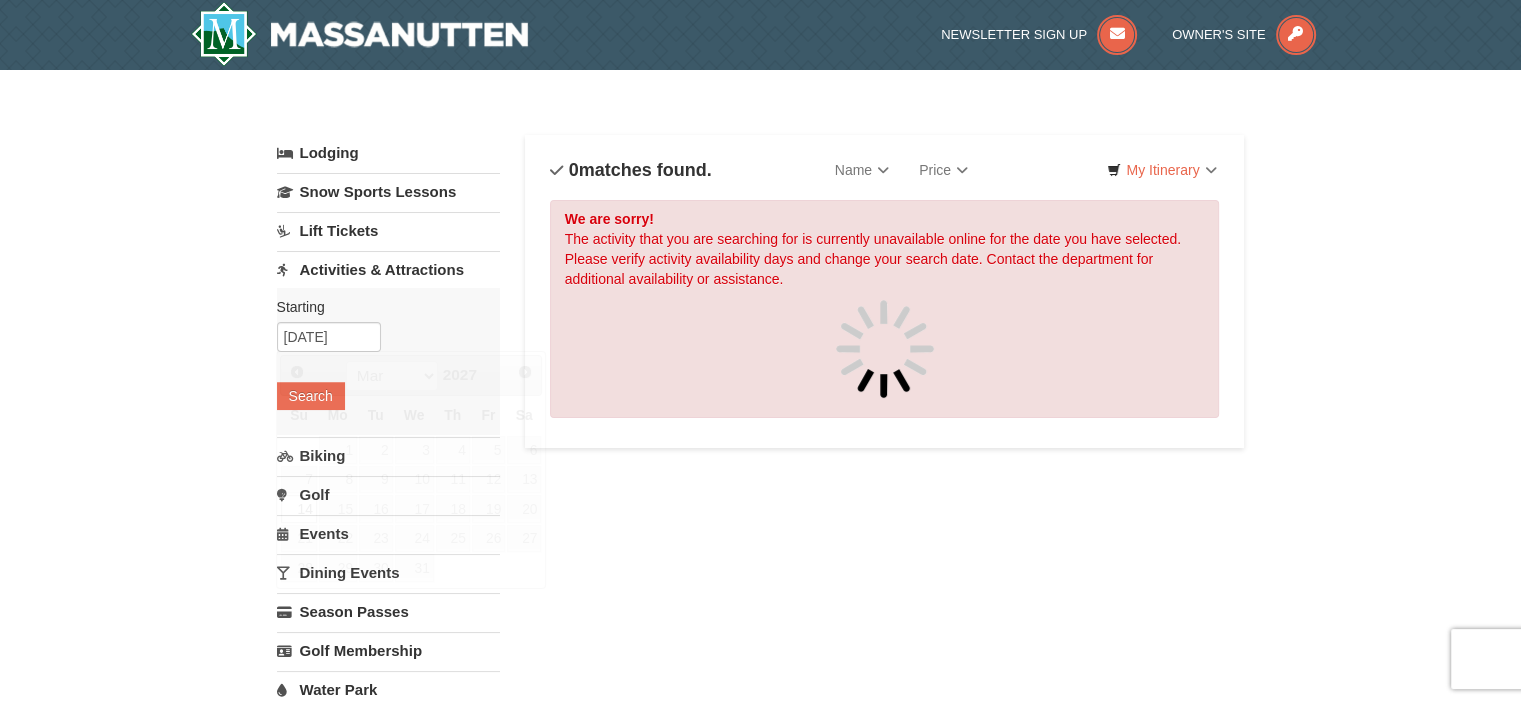click on "×
Categories
List
Filter
My Itinerary
Questions?  [PHONE]
Lodging
Arrival Please format dates MM/DD/YYYY Please format dates MM/DD/YYYY
[DATE]
Departure Please format dates MM/DD/YYYY Please format dates MM/DD/YYYY
[DATE]
2 0" at bounding box center (760, 711) 